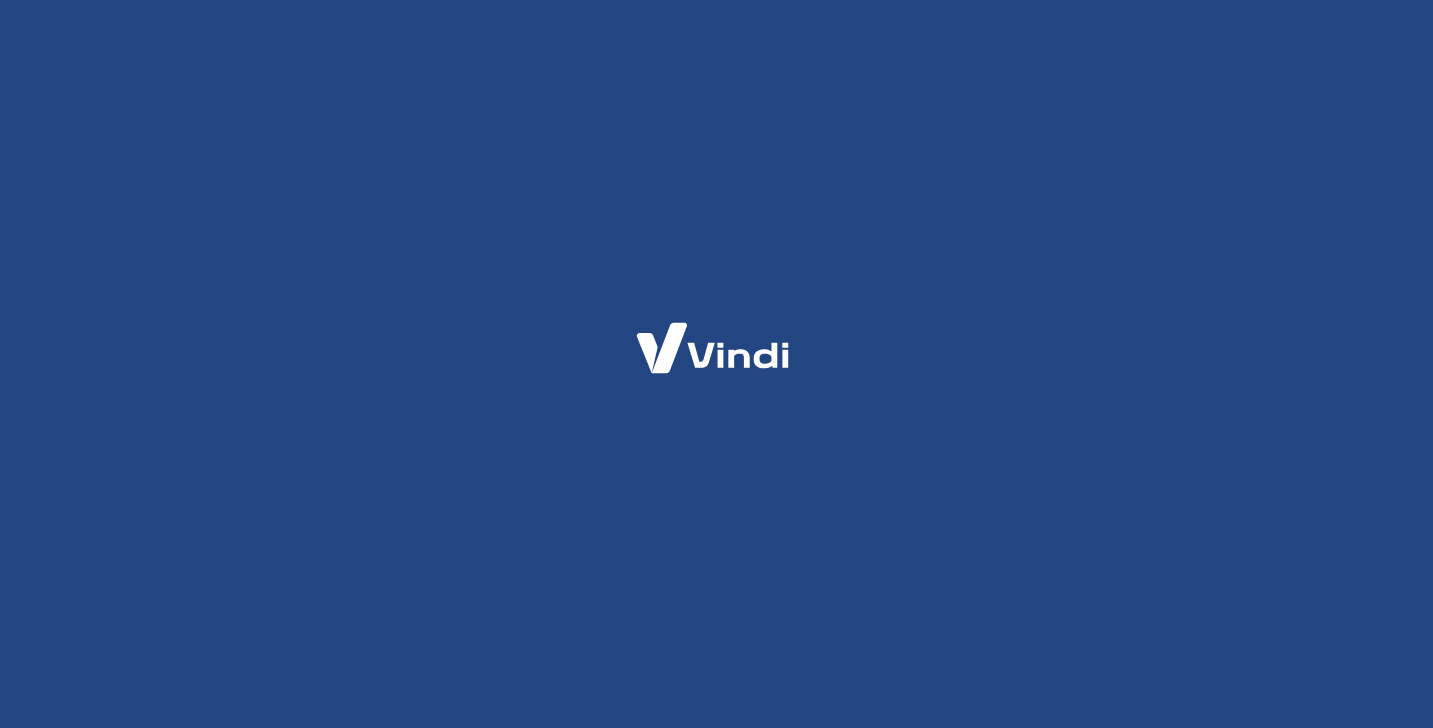 scroll, scrollTop: 0, scrollLeft: 0, axis: both 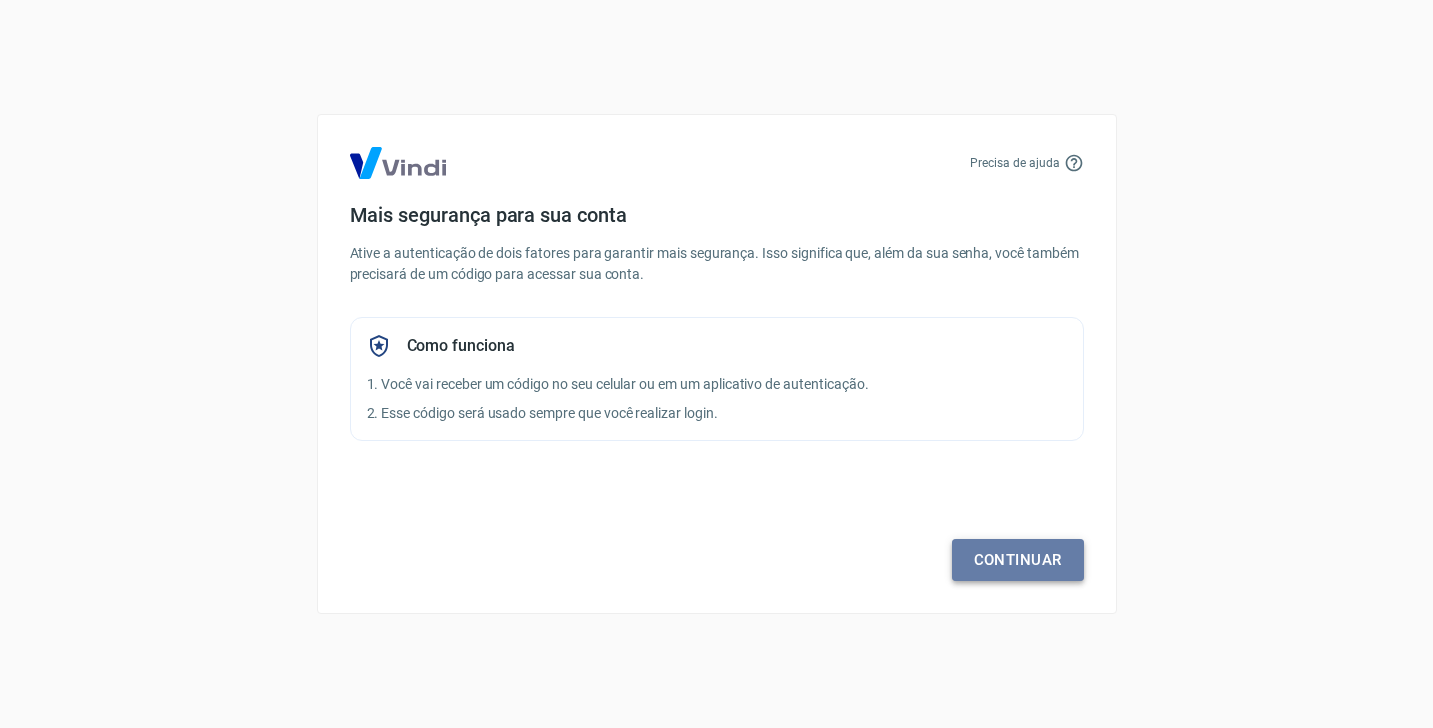 click on "Continuar" at bounding box center (1018, 560) 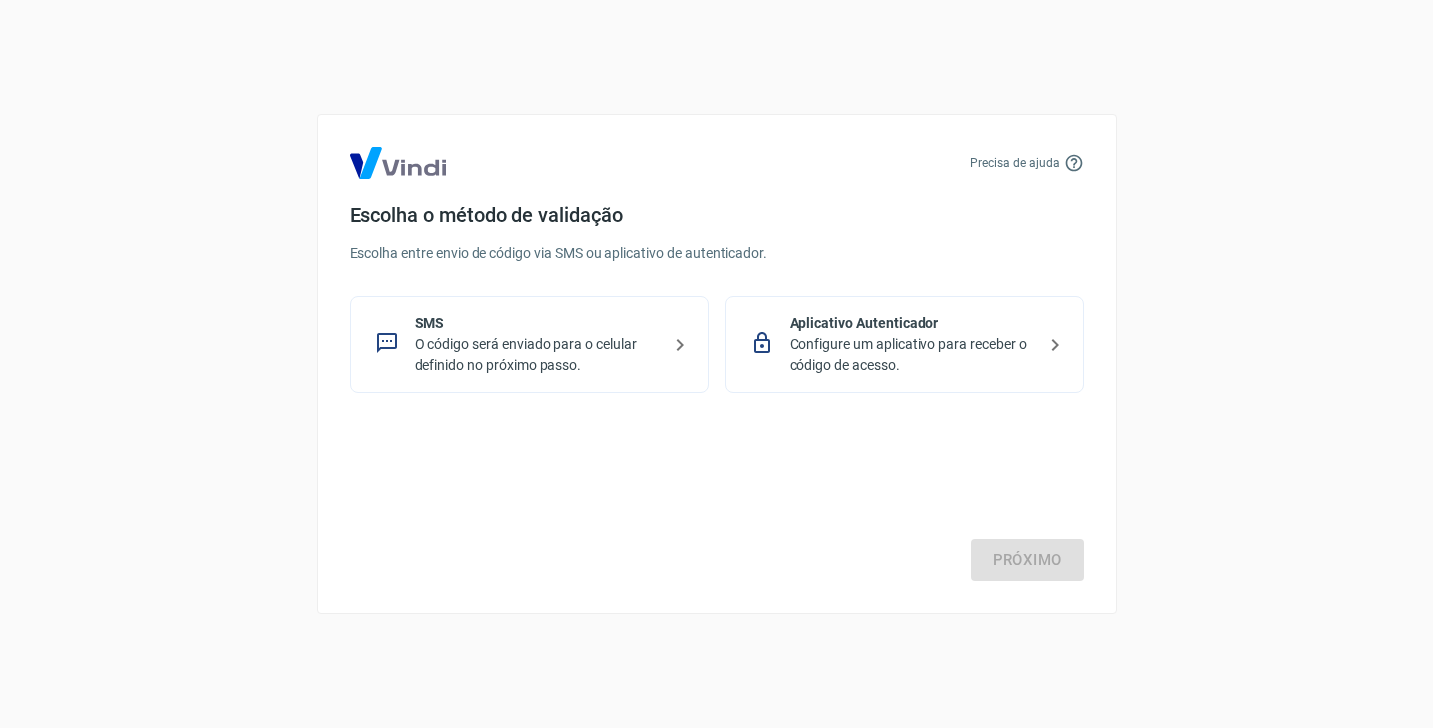 click on "O código será enviado para o celular definido no próximo passo." at bounding box center [537, 355] 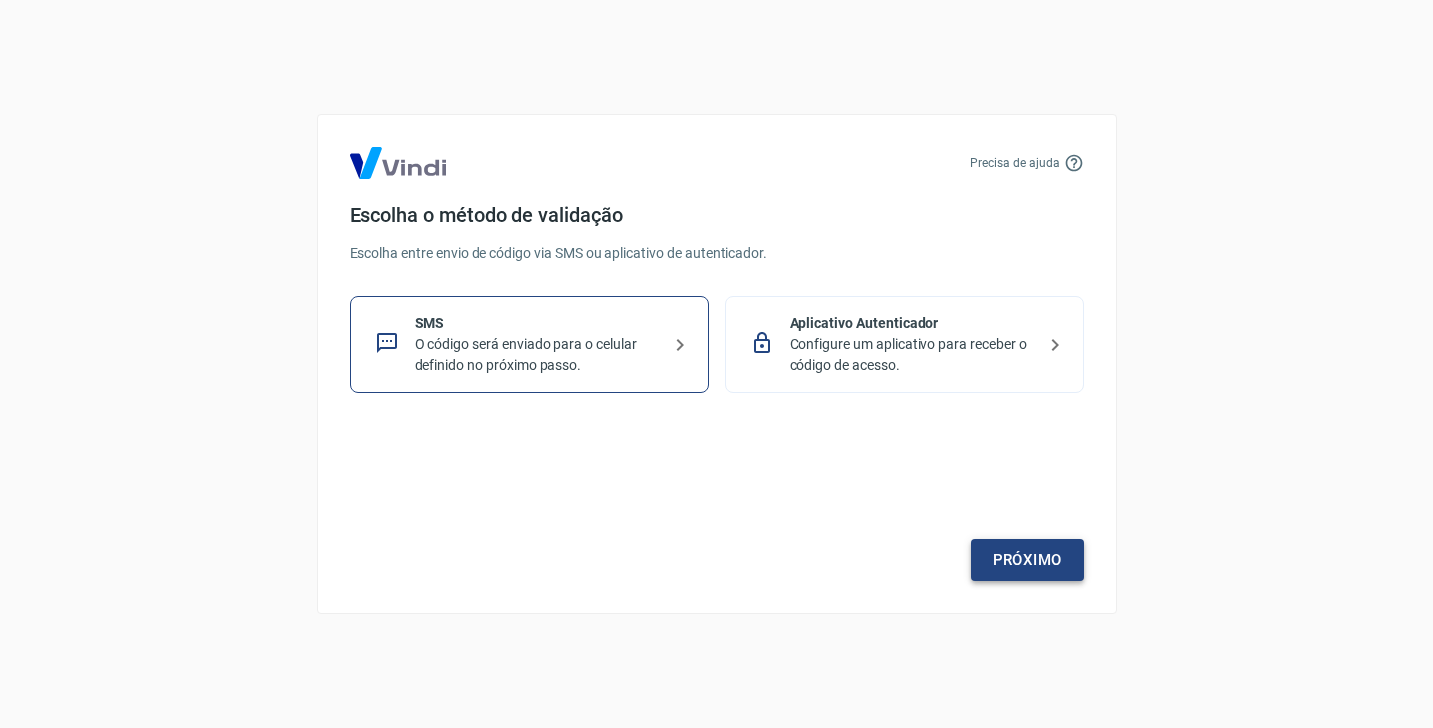 click on "Próximo" at bounding box center (1027, 560) 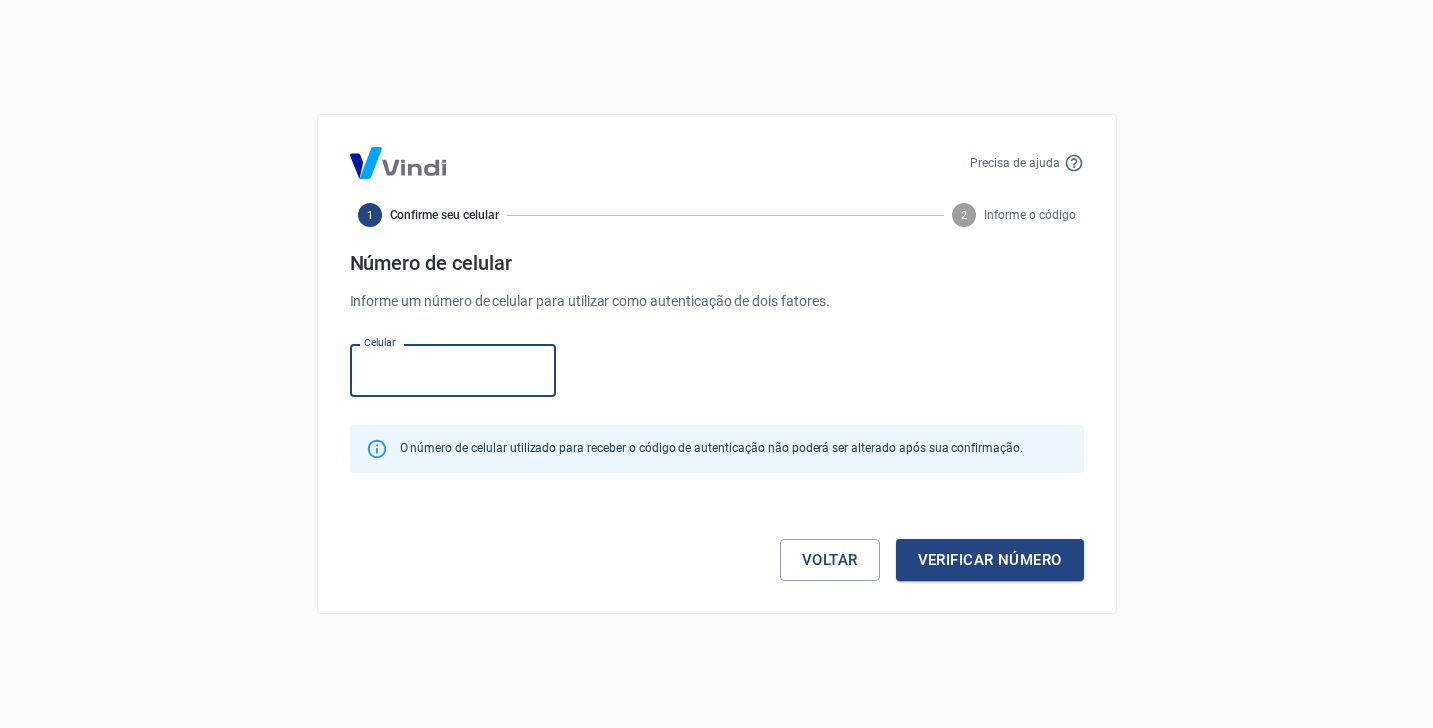 click on "Celular" at bounding box center [453, 370] 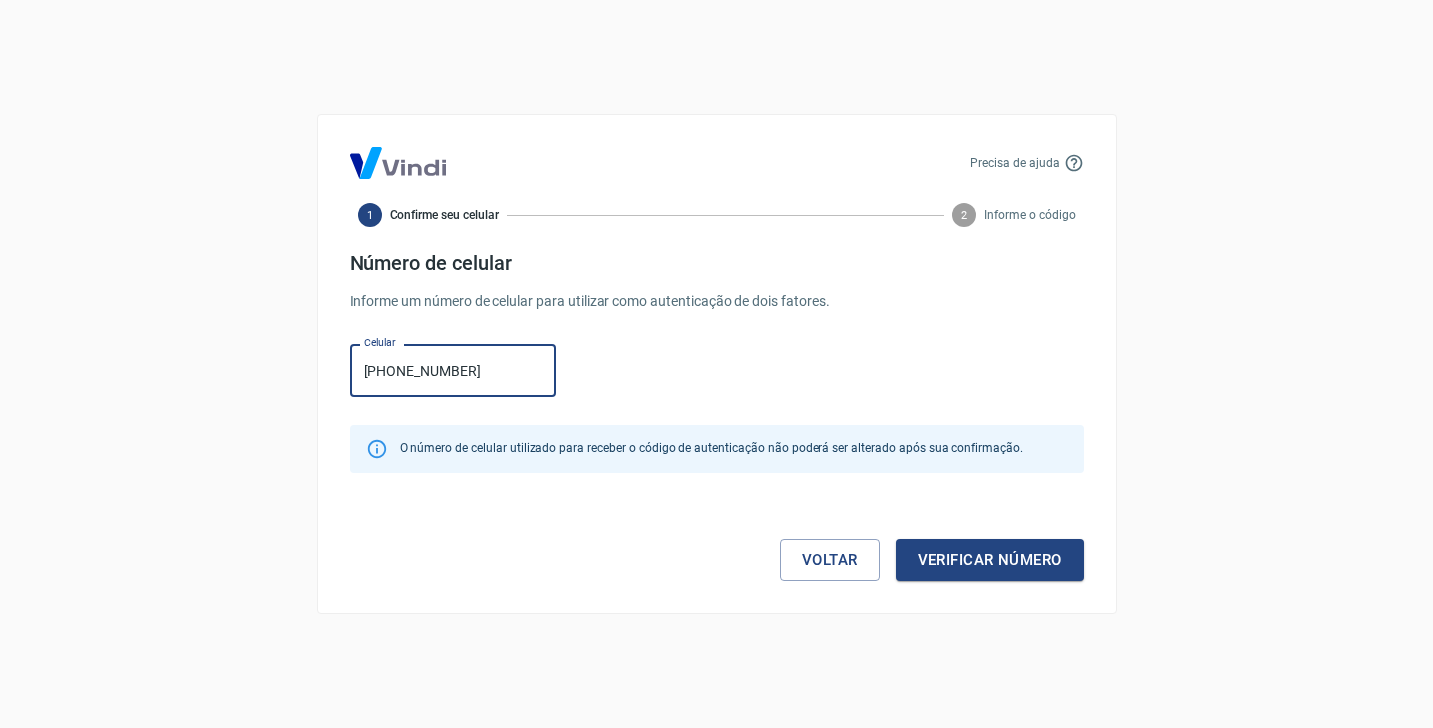 drag, startPoint x: 470, startPoint y: 372, endPoint x: 327, endPoint y: 370, distance: 143.01399 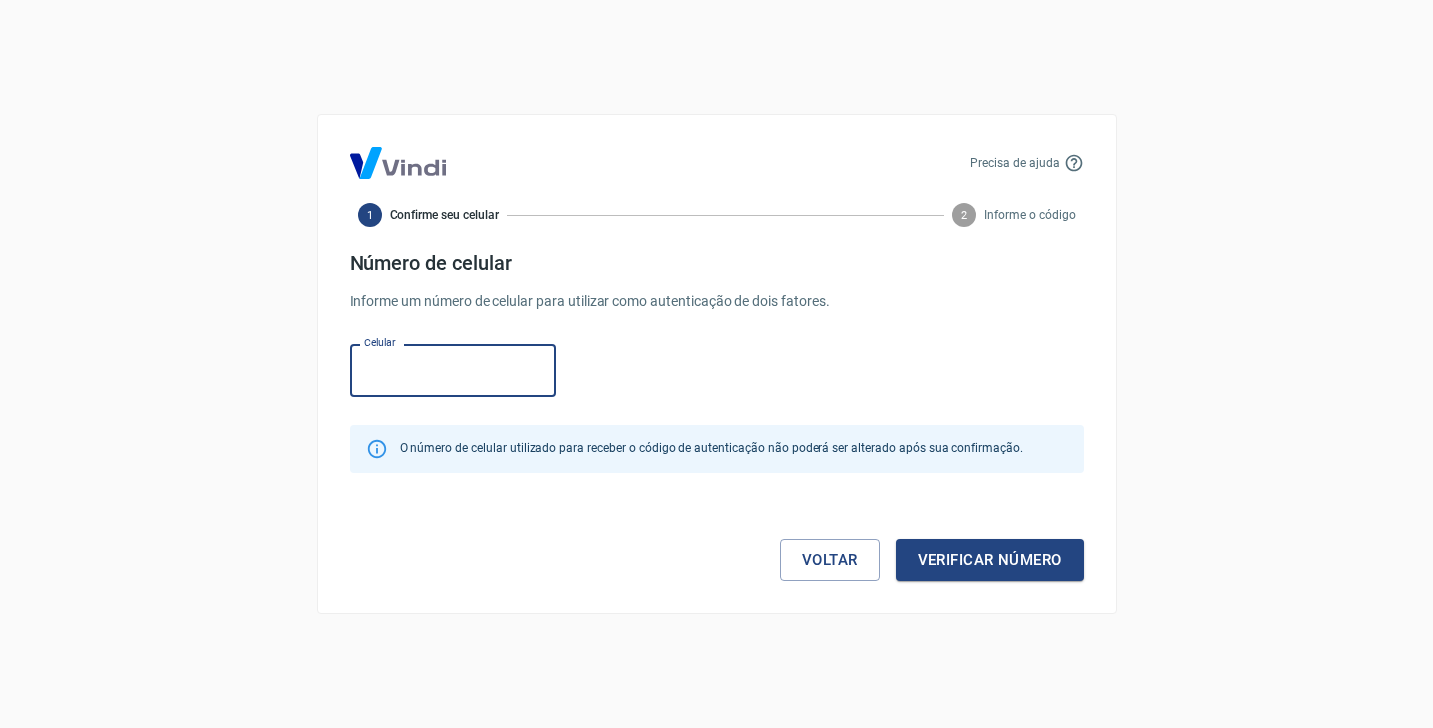 click on "Celular" at bounding box center (453, 370) 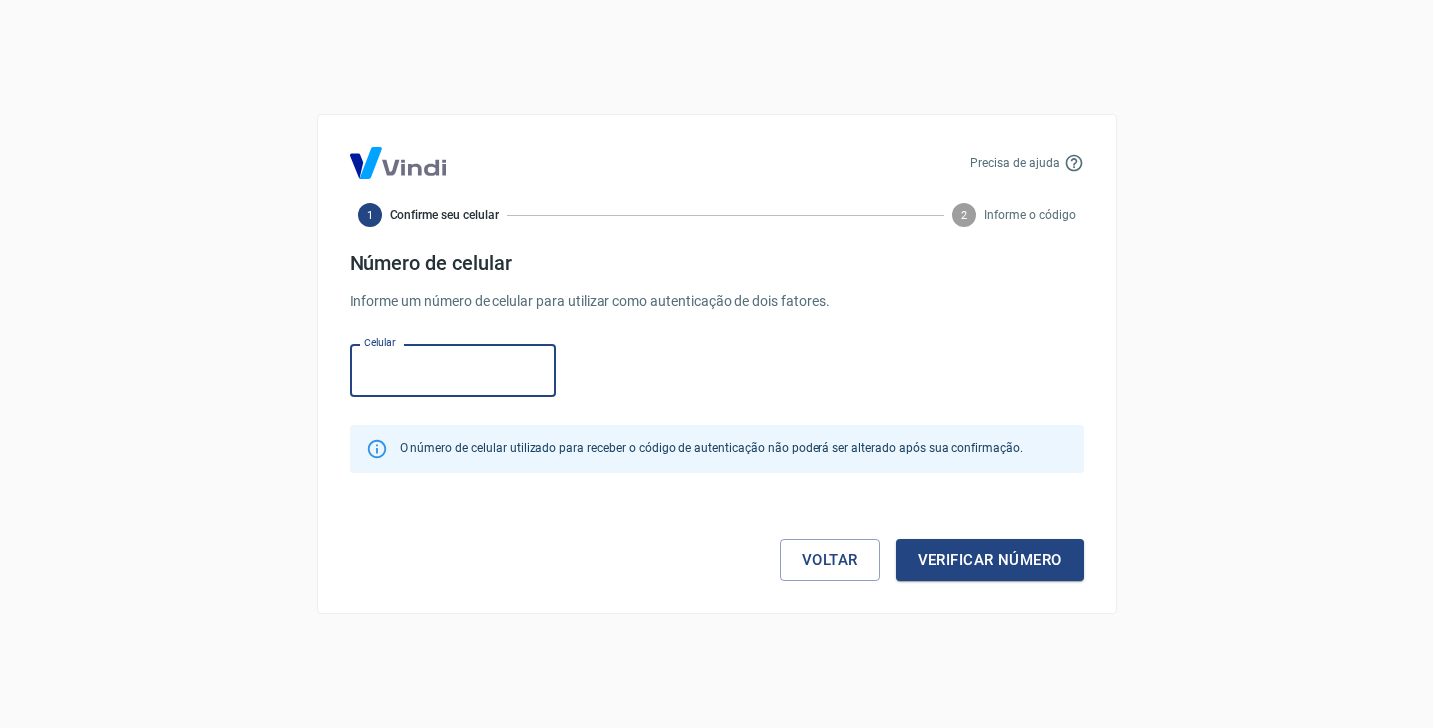 click on "Celular" at bounding box center [453, 370] 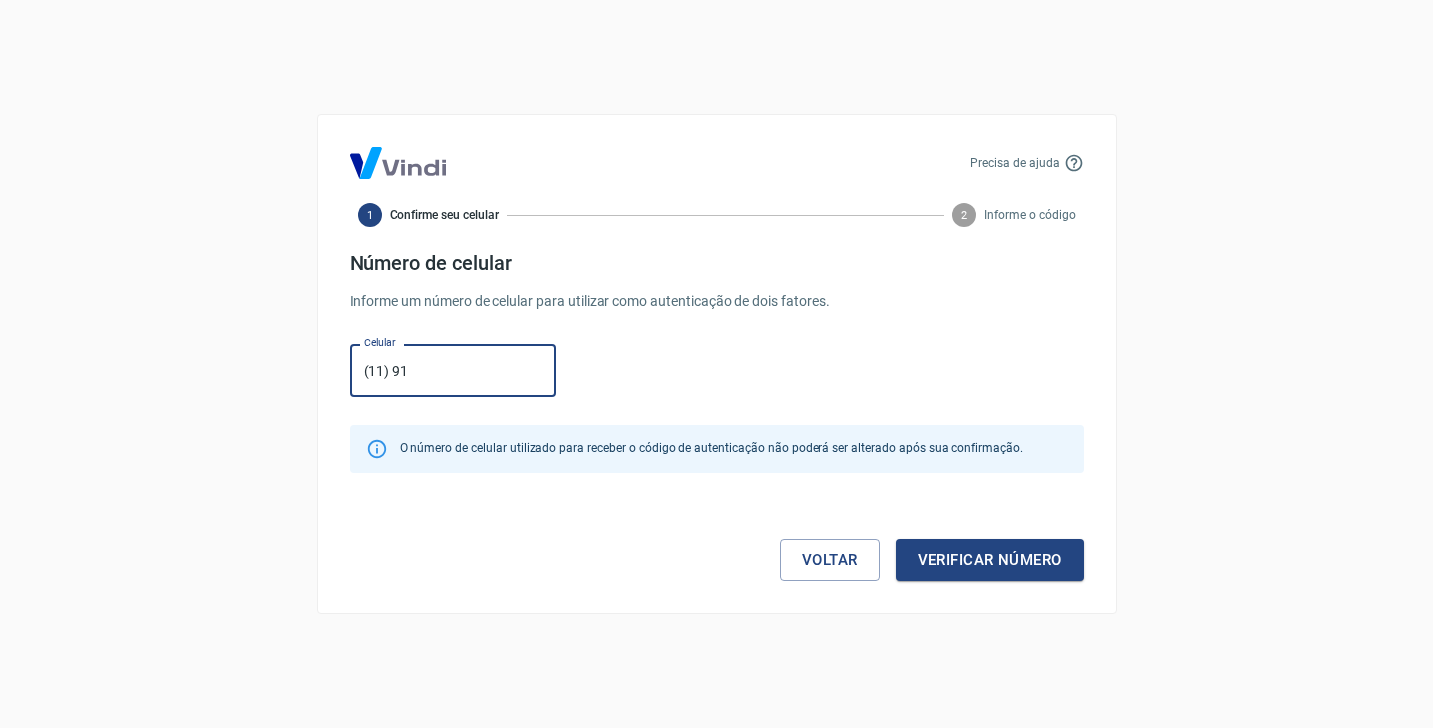 click on "(11) 91" at bounding box center [453, 370] 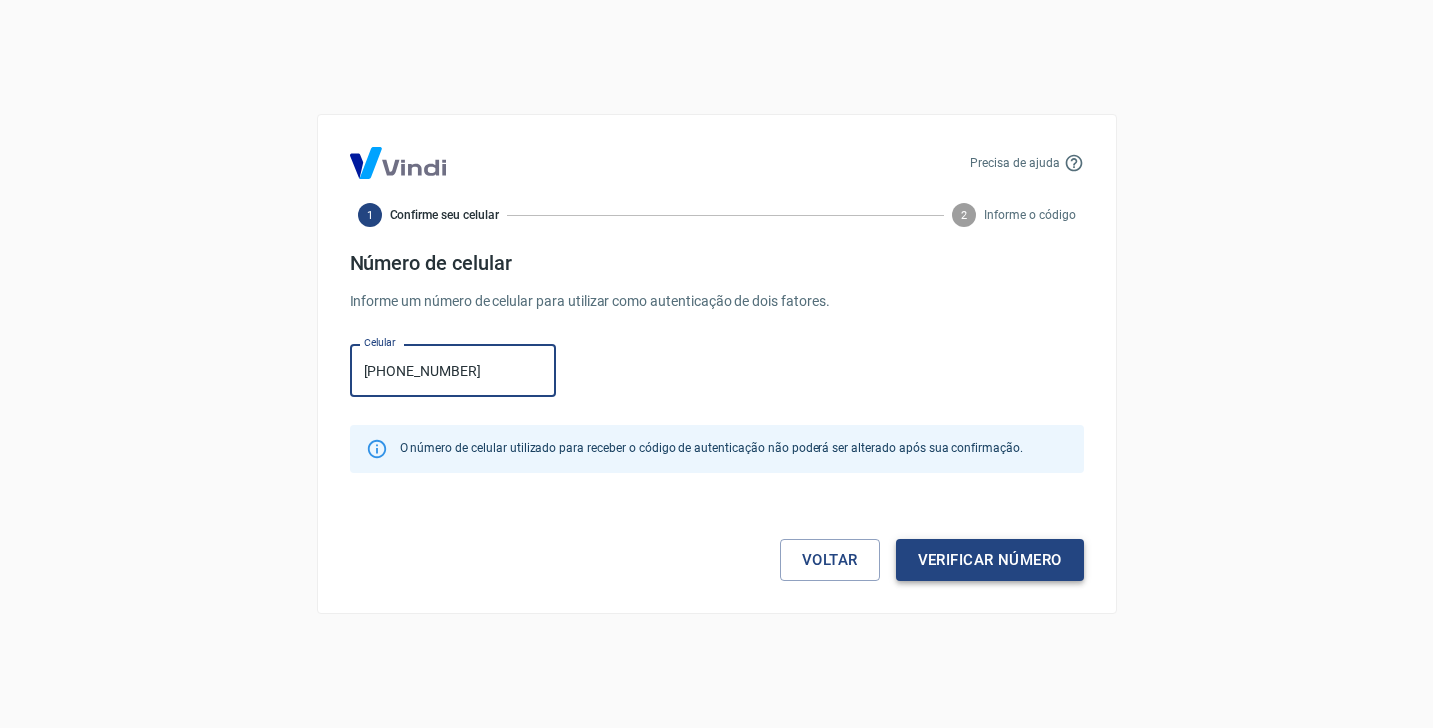 type on "(11) 98319-0383" 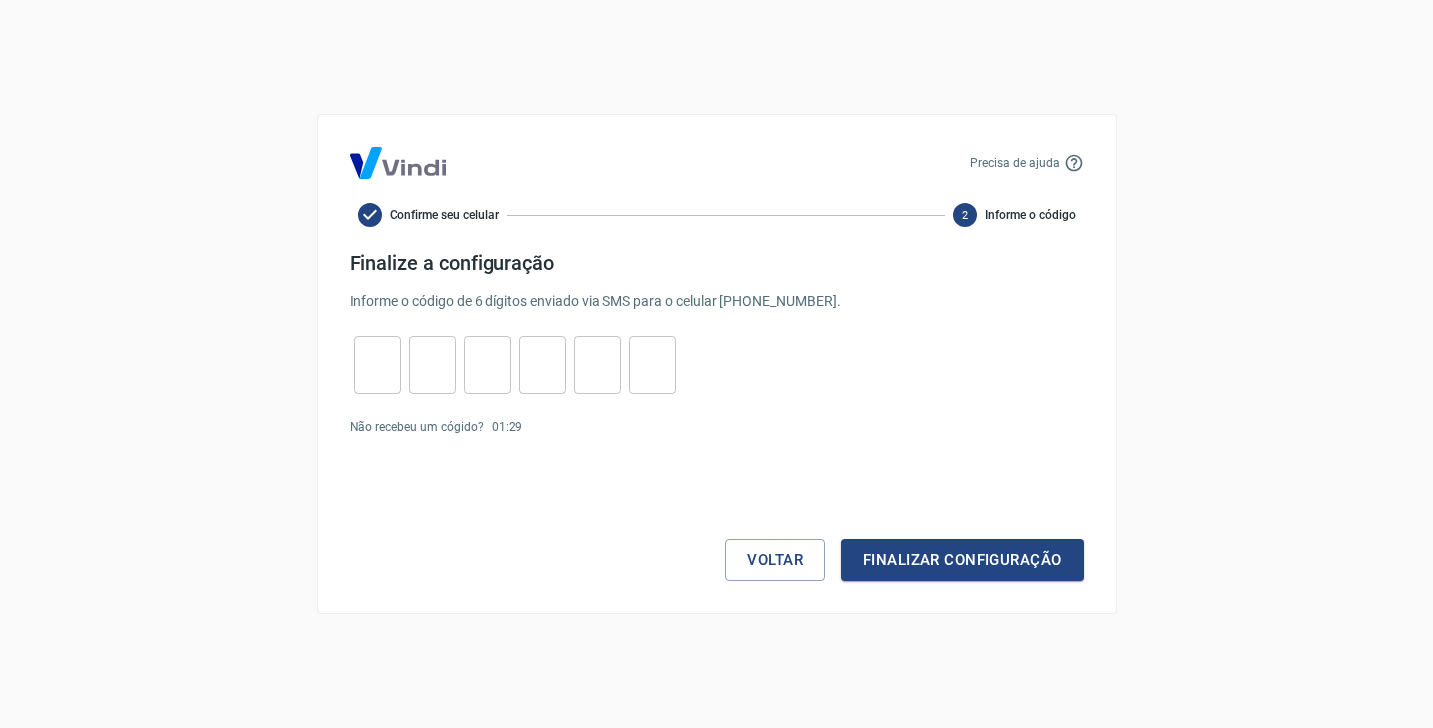click at bounding box center (377, 365) 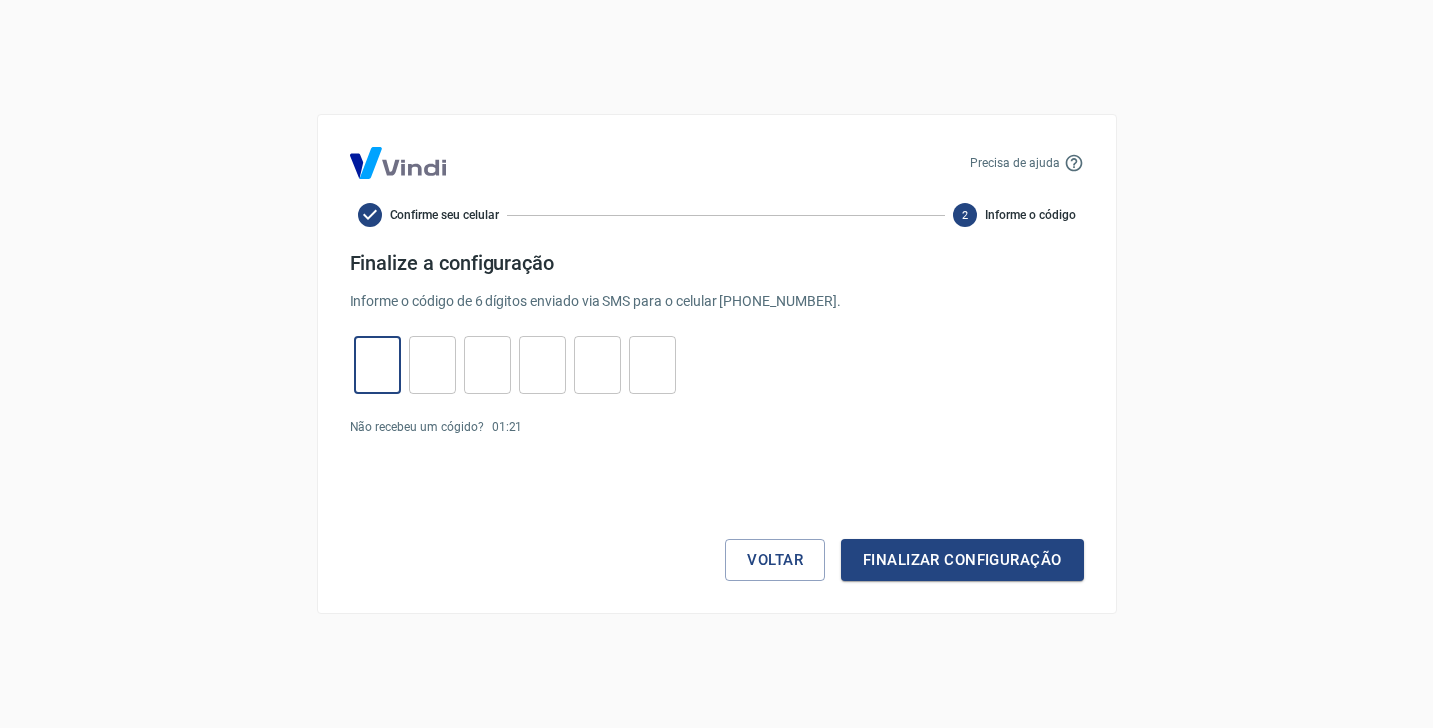 click at bounding box center [377, 365] 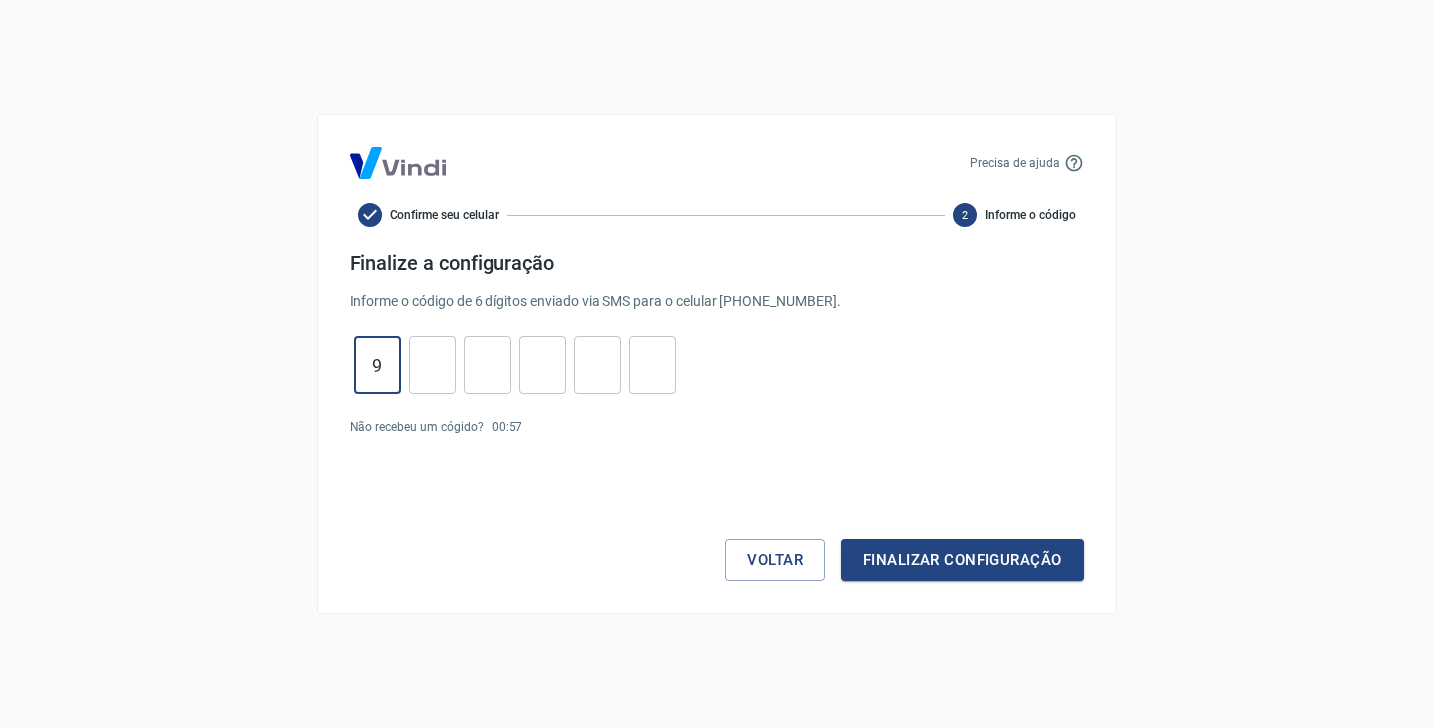 type on "9" 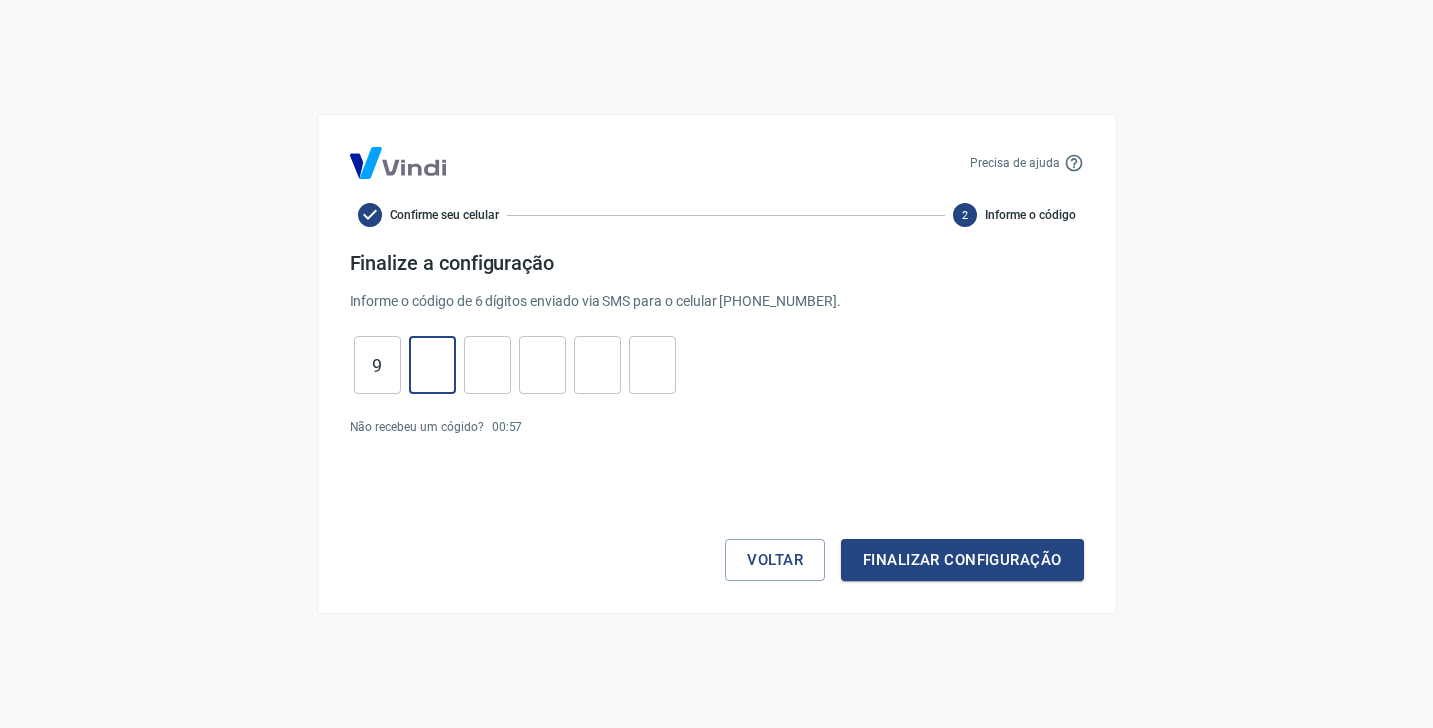 type on "3" 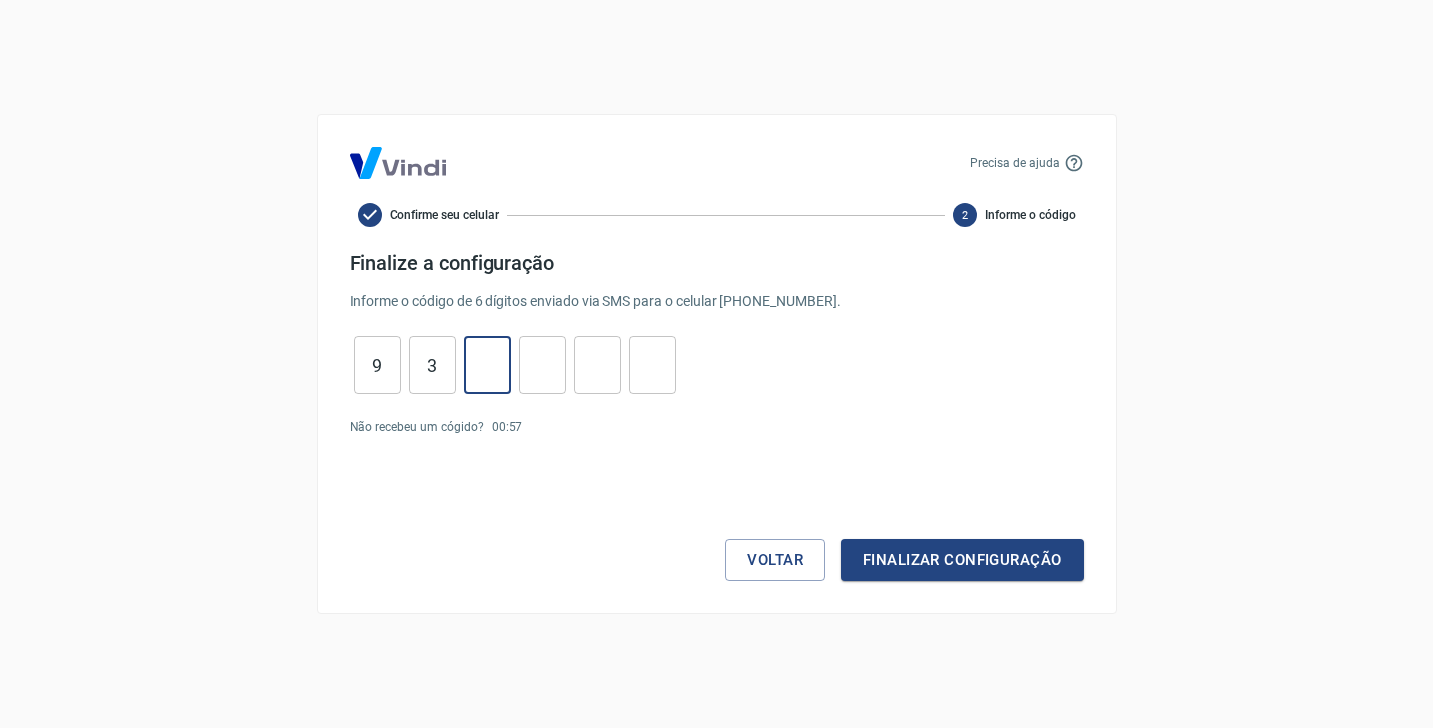type on "1" 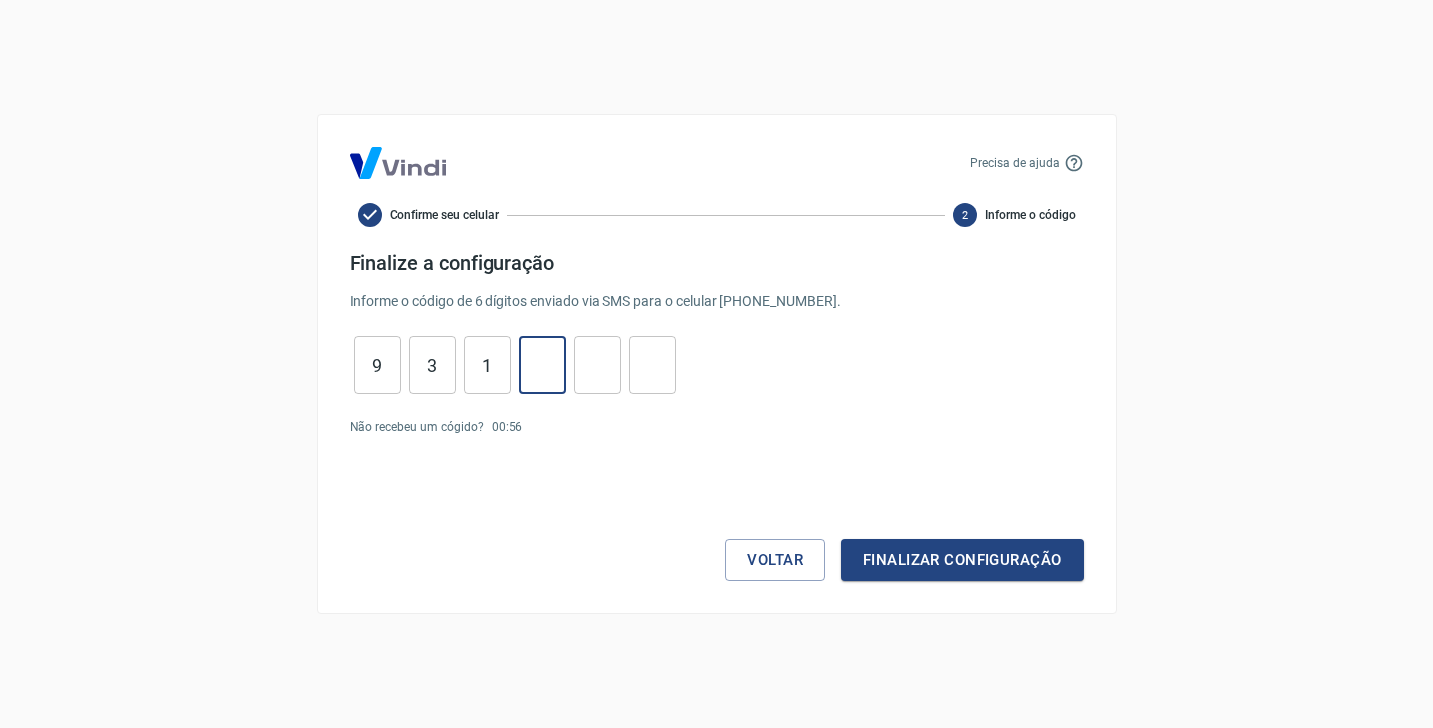 type on "8" 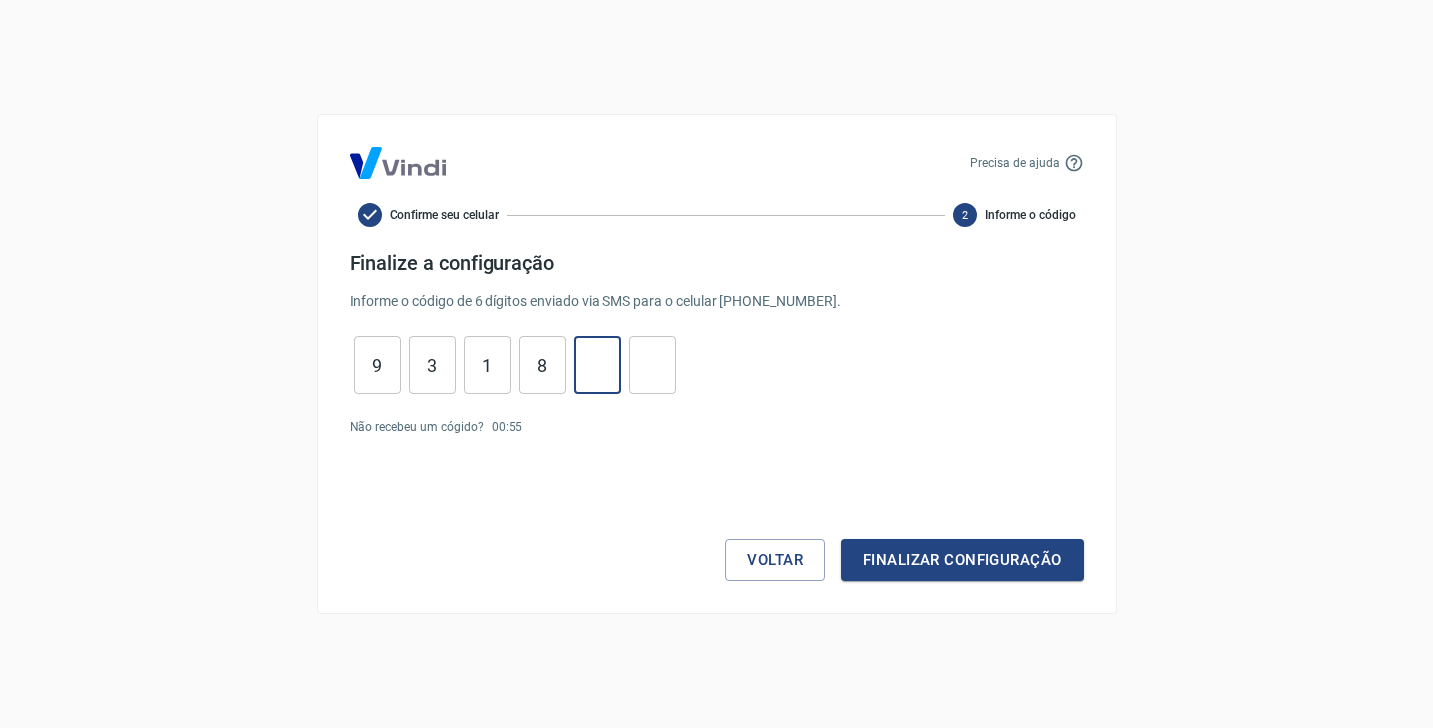 type on "5" 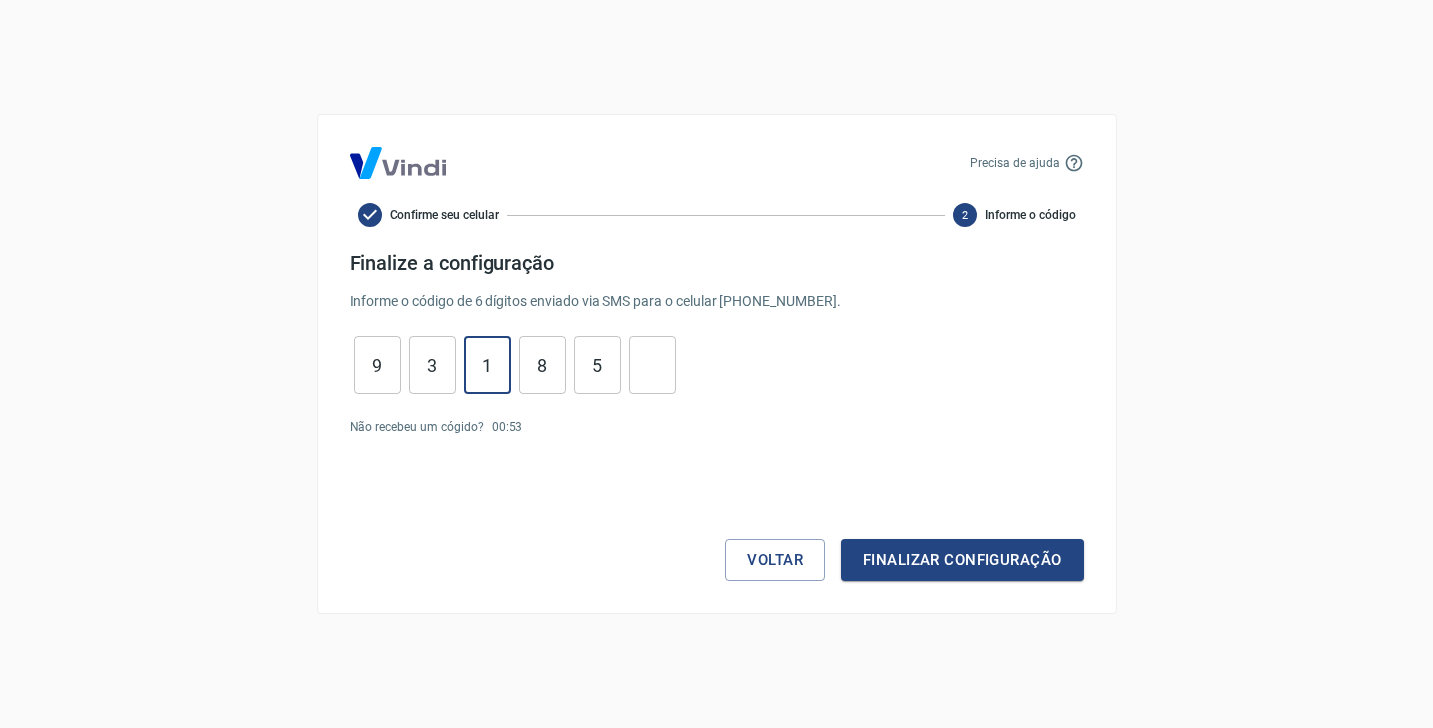 click on "1" at bounding box center (487, 365) 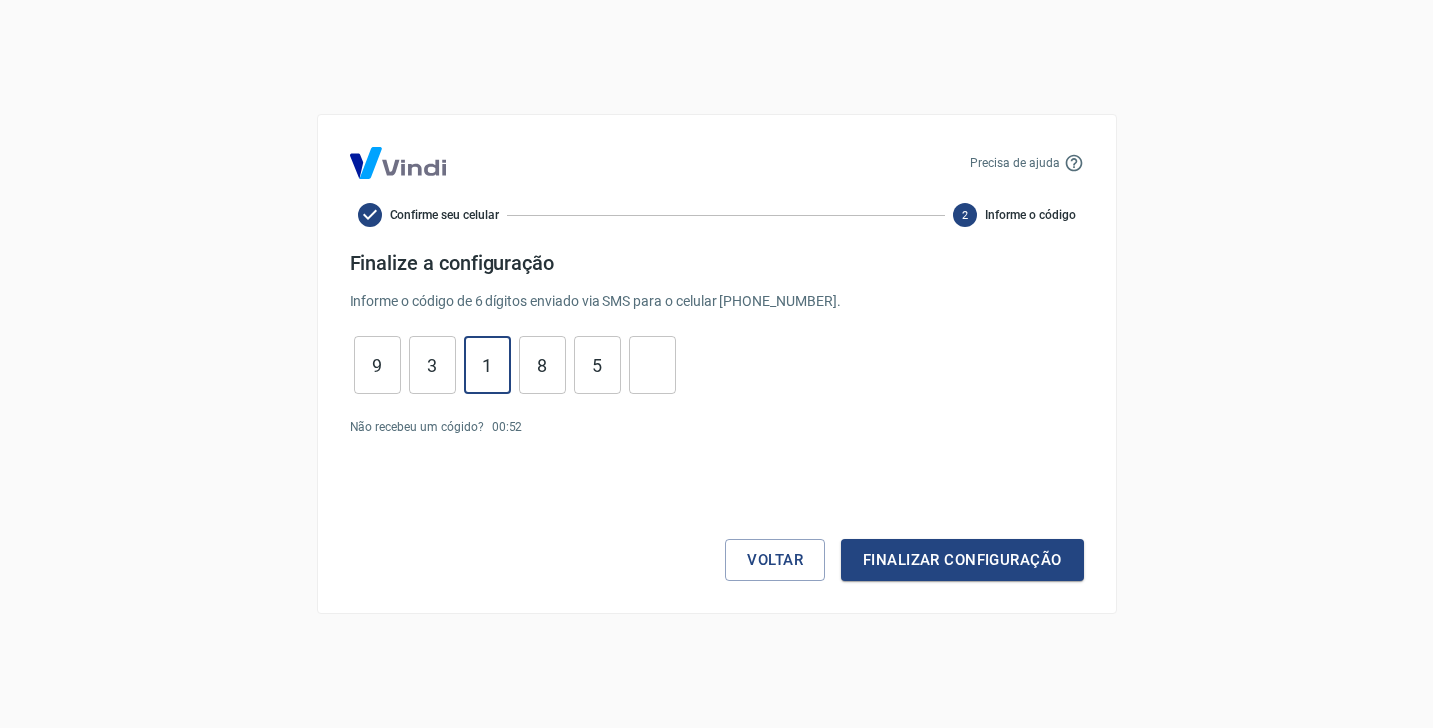 click on "3" at bounding box center (432, 365) 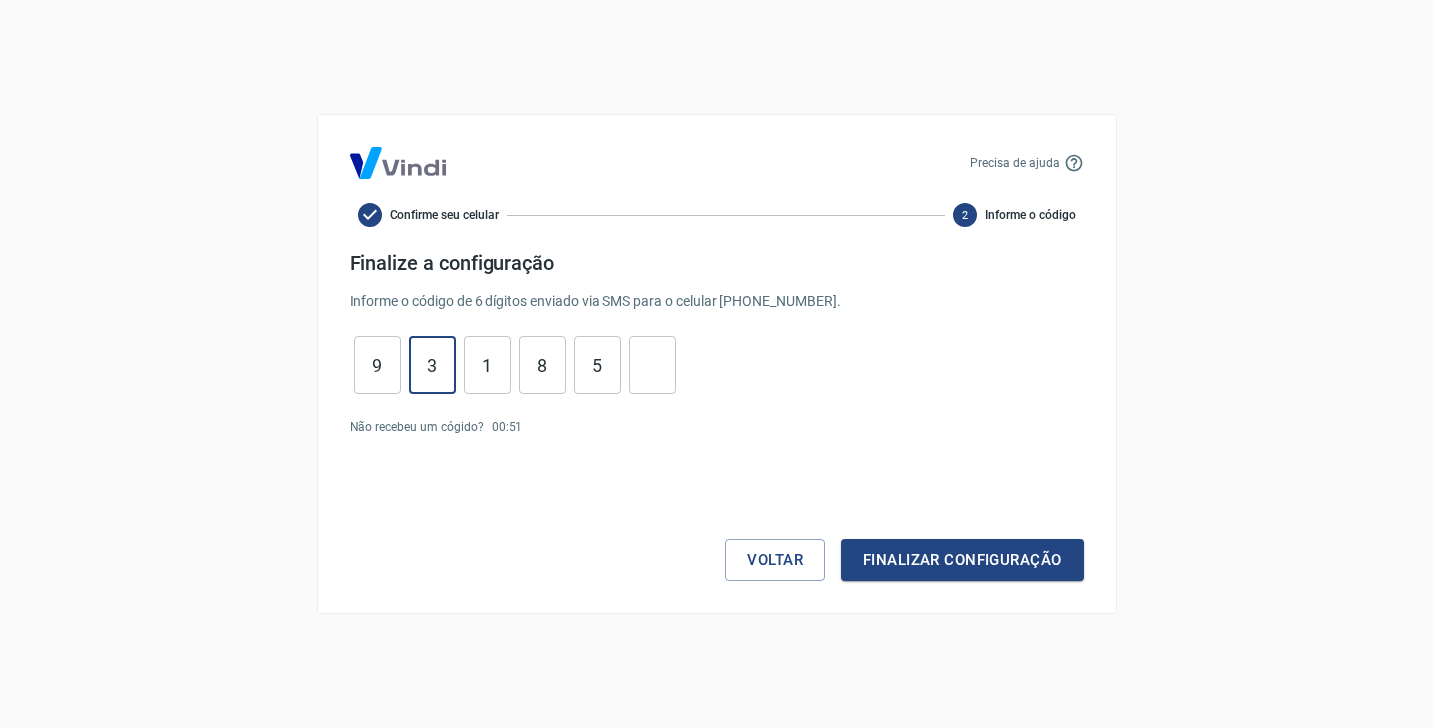 click at bounding box center (652, 365) 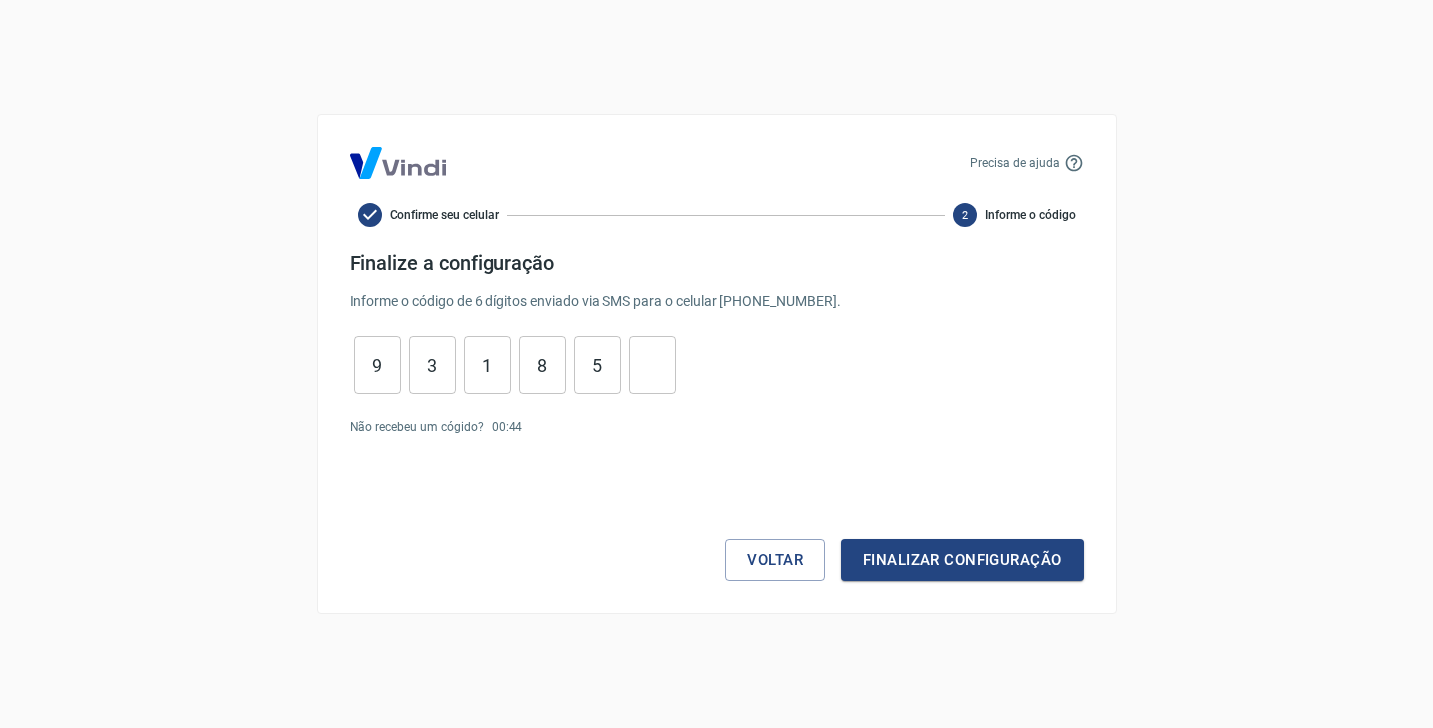 click on "9 ​ 3 ​ 1 ​ 8 ​ 5 ​ ​" at bounding box center (515, 365) 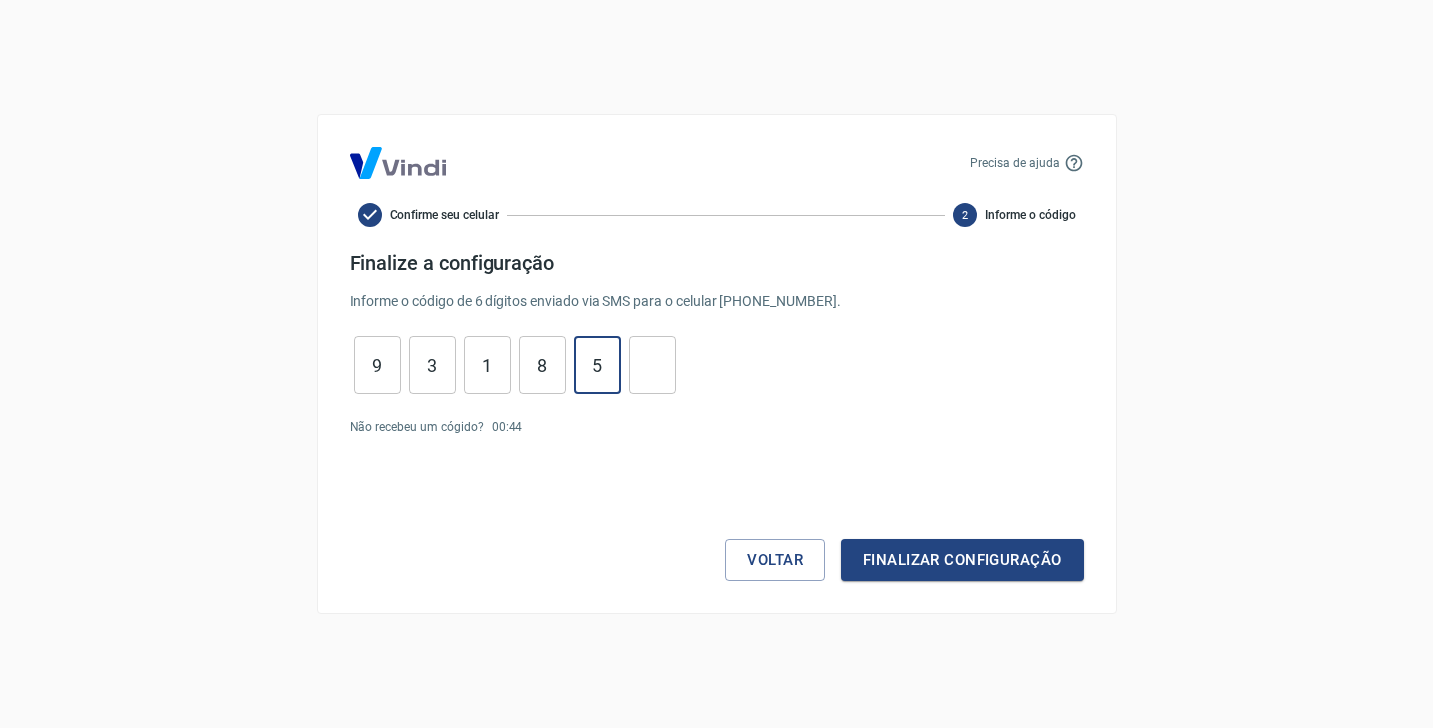 type 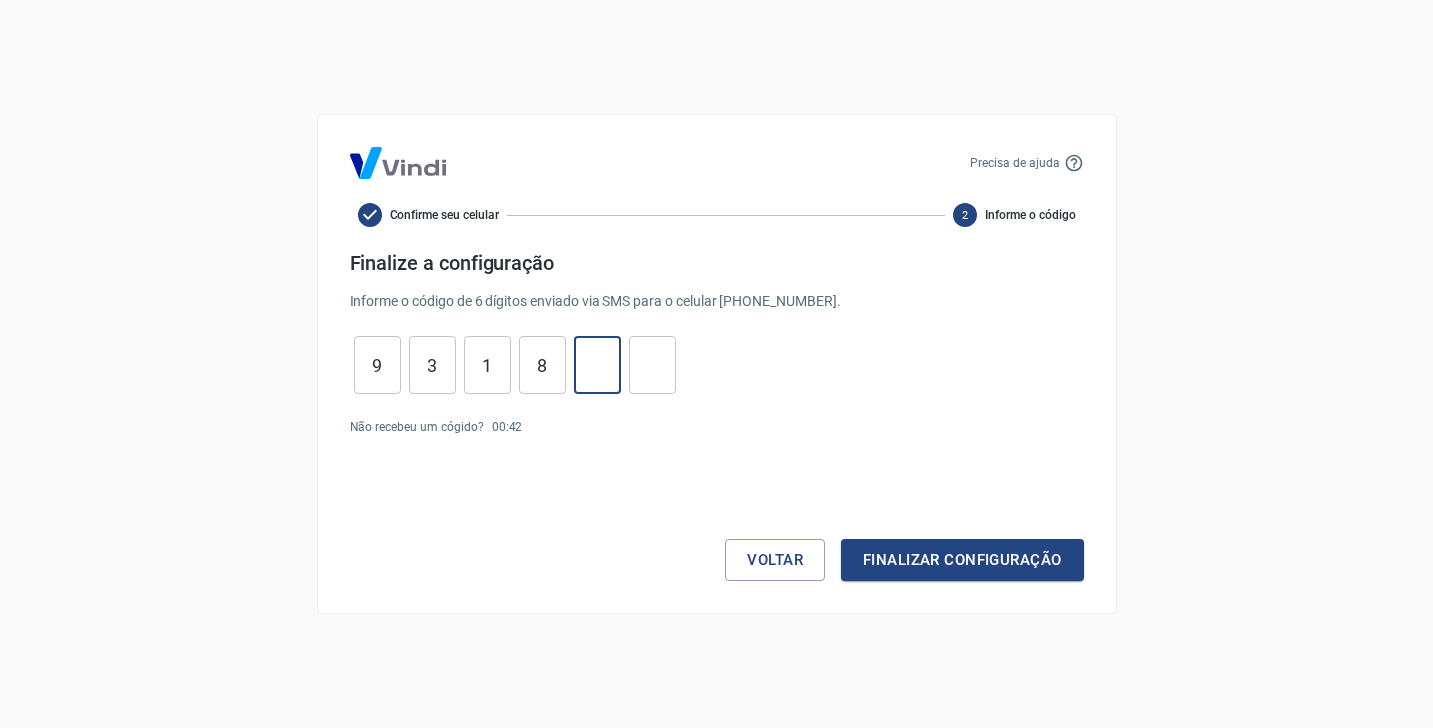 click on "8" at bounding box center [542, 365] 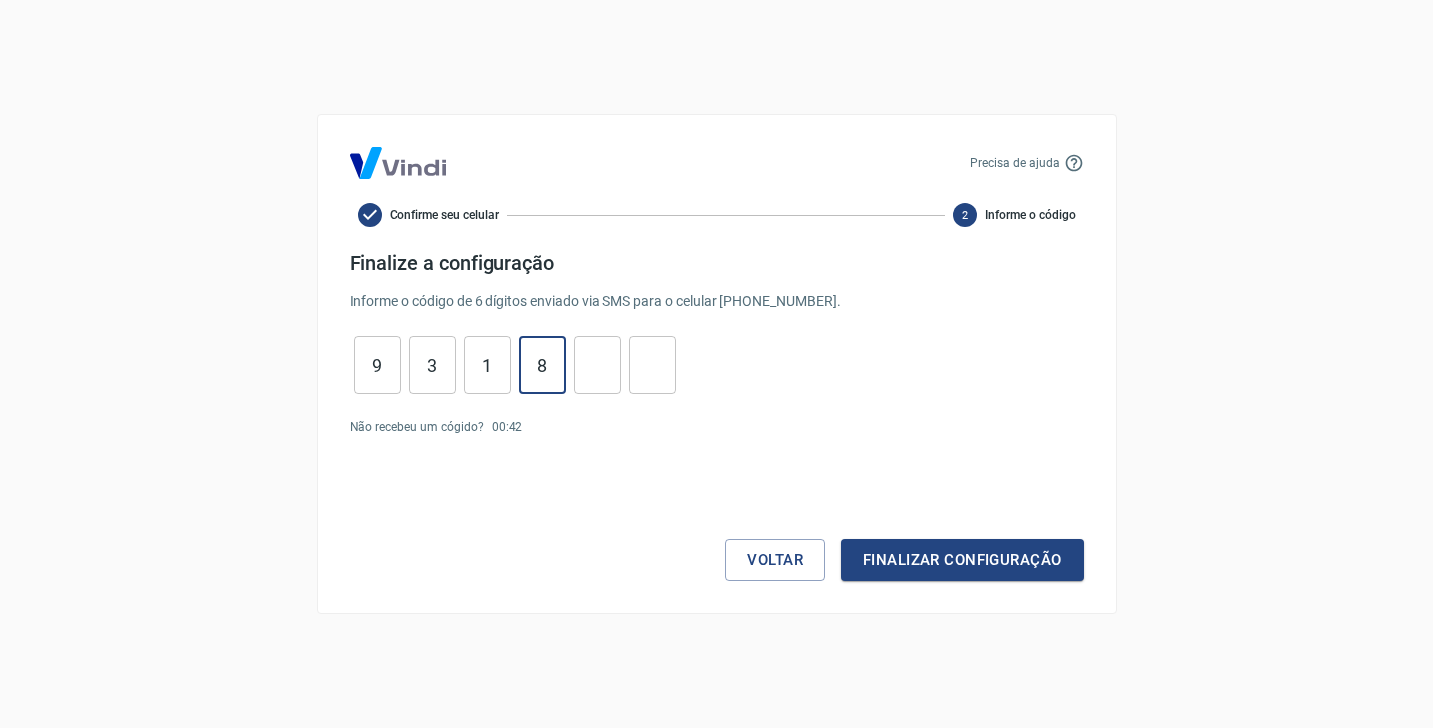 type 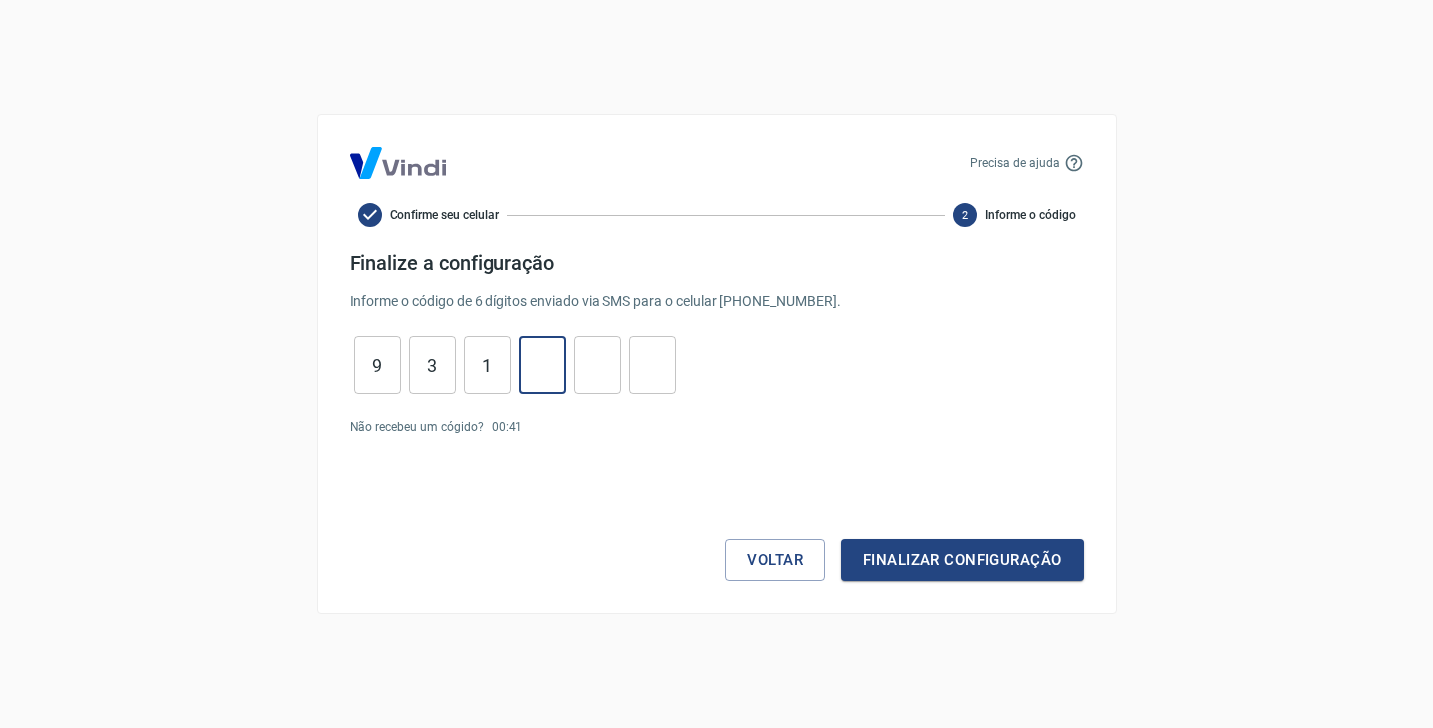 type on "1" 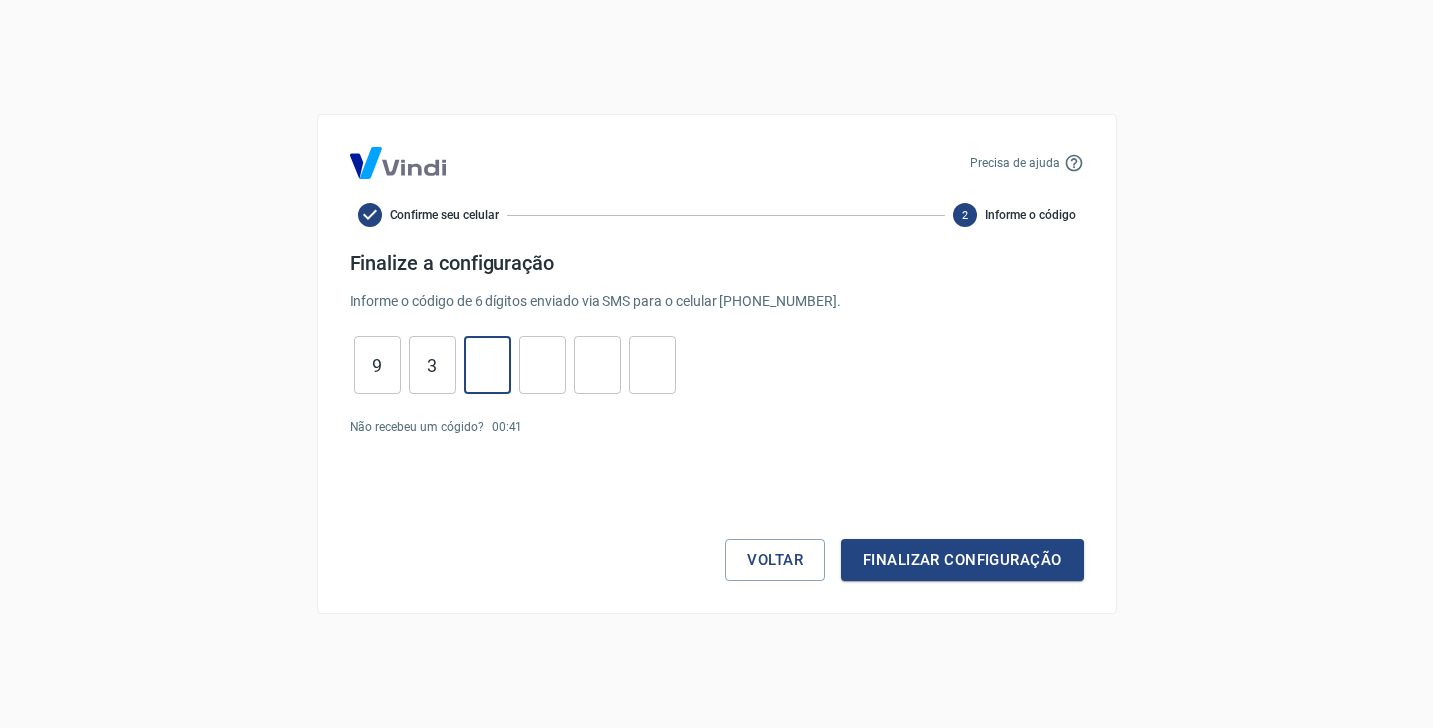 type 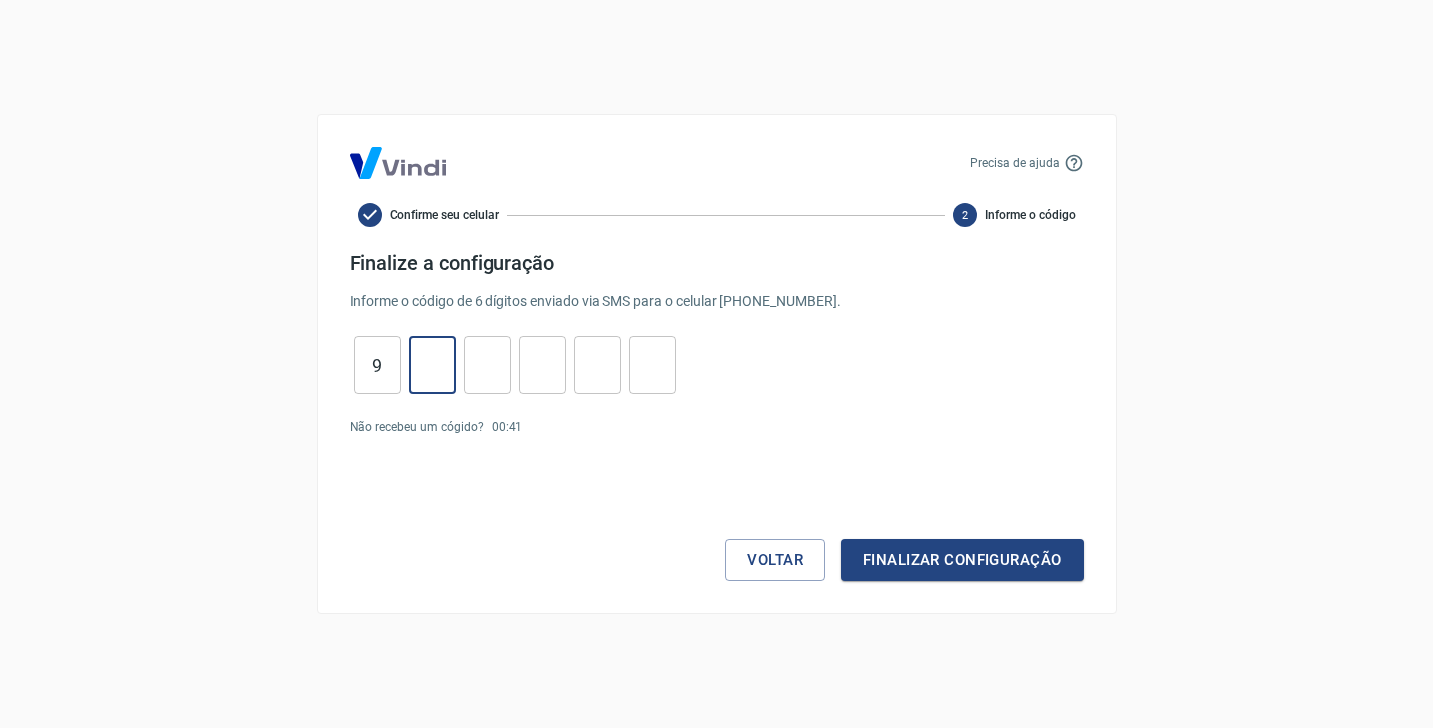 type 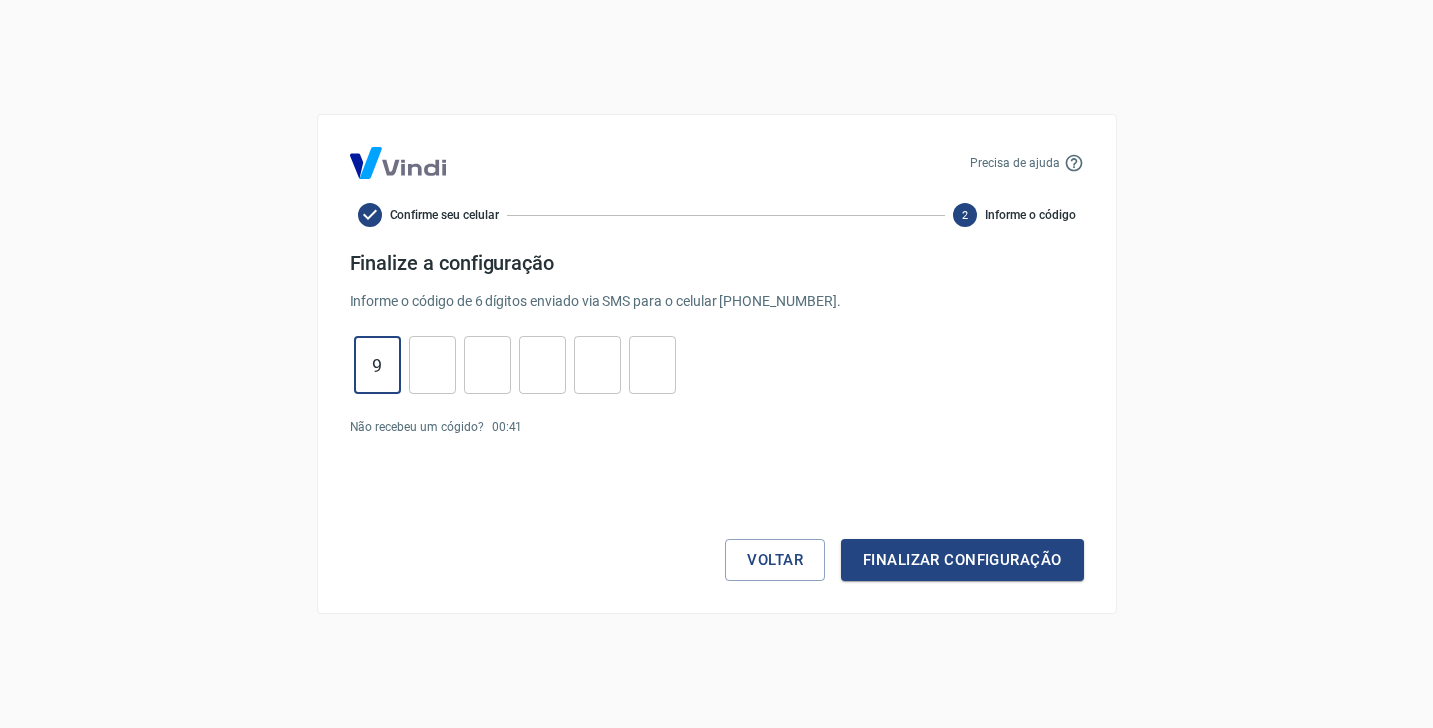 type on "9" 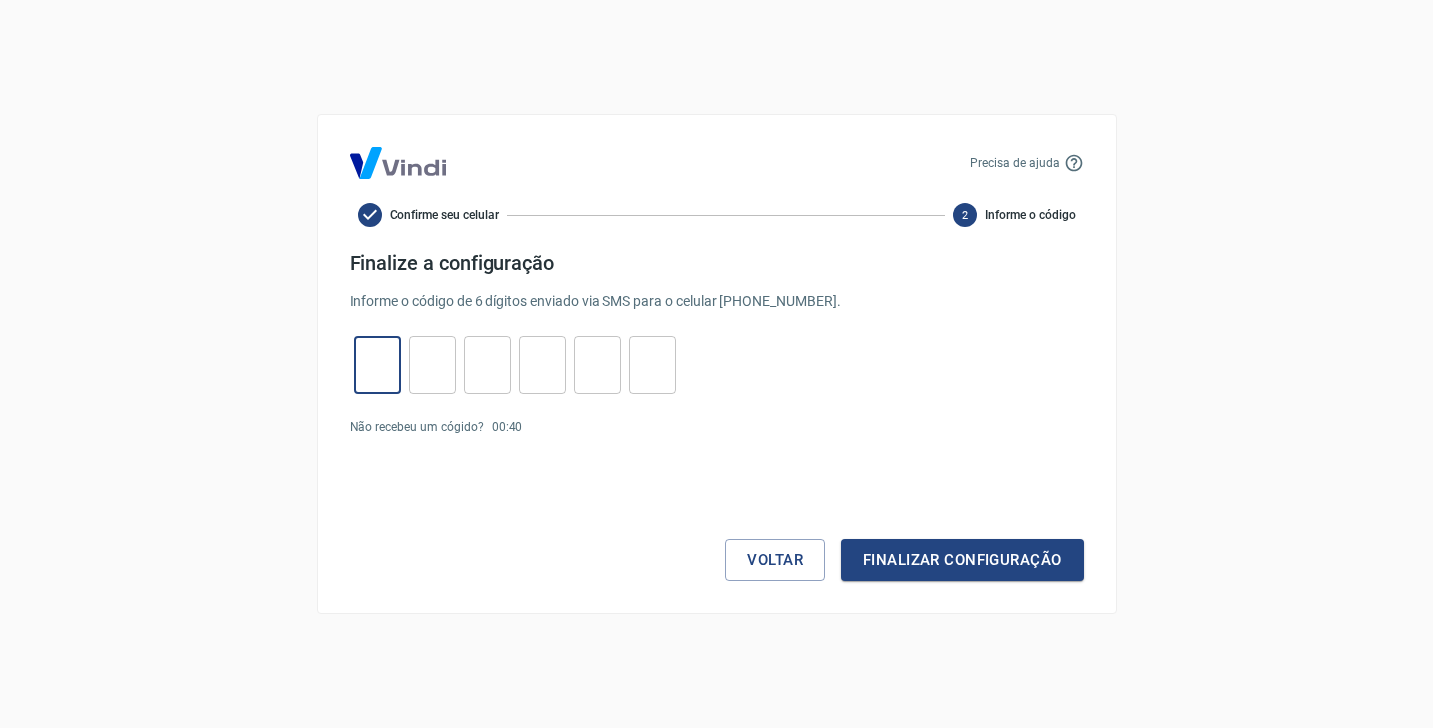 type on "1" 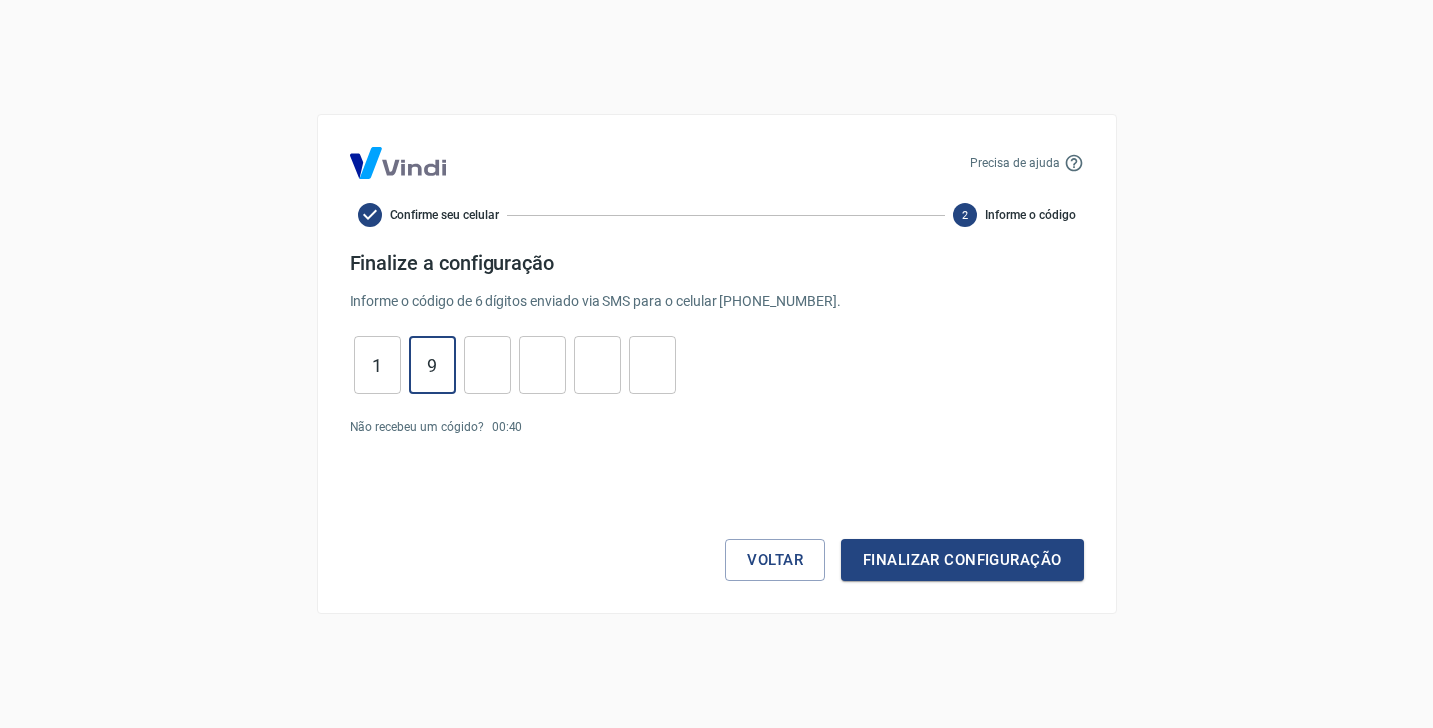 type on "9" 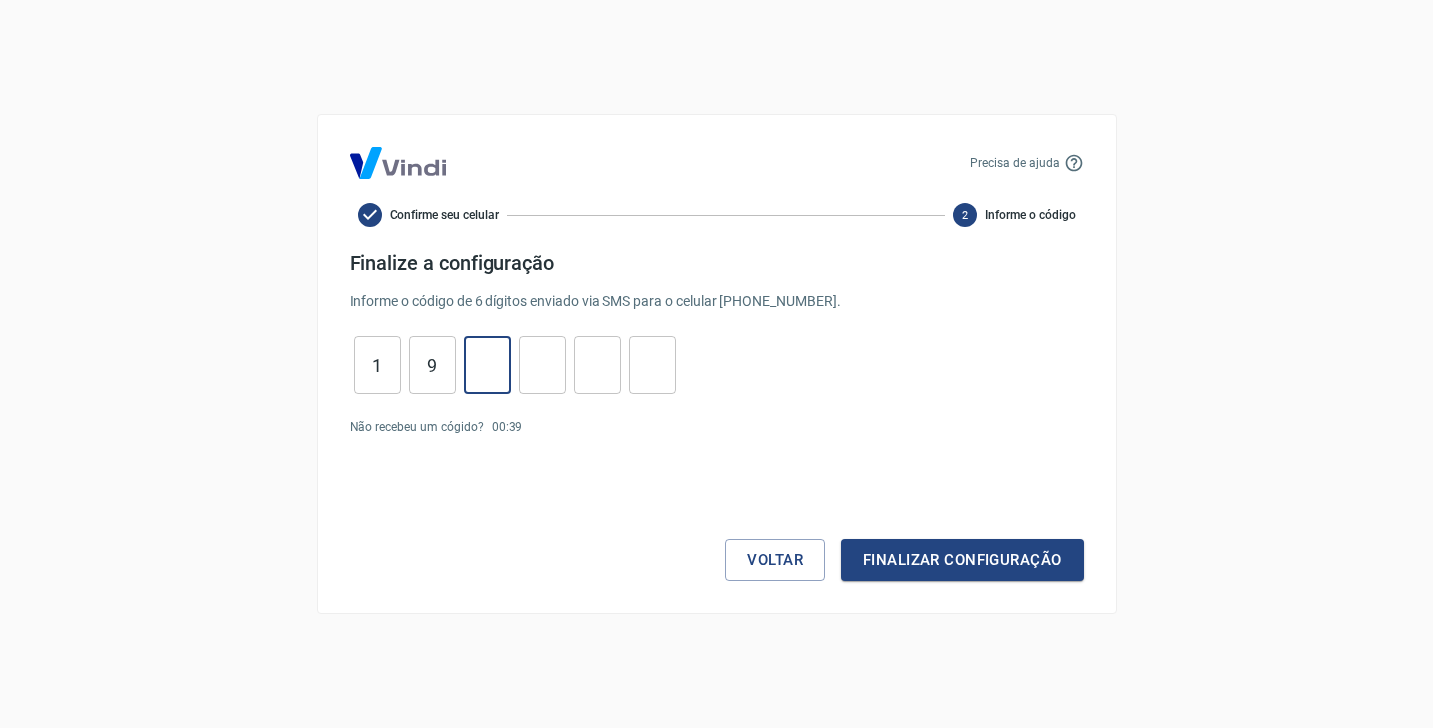 type on "3" 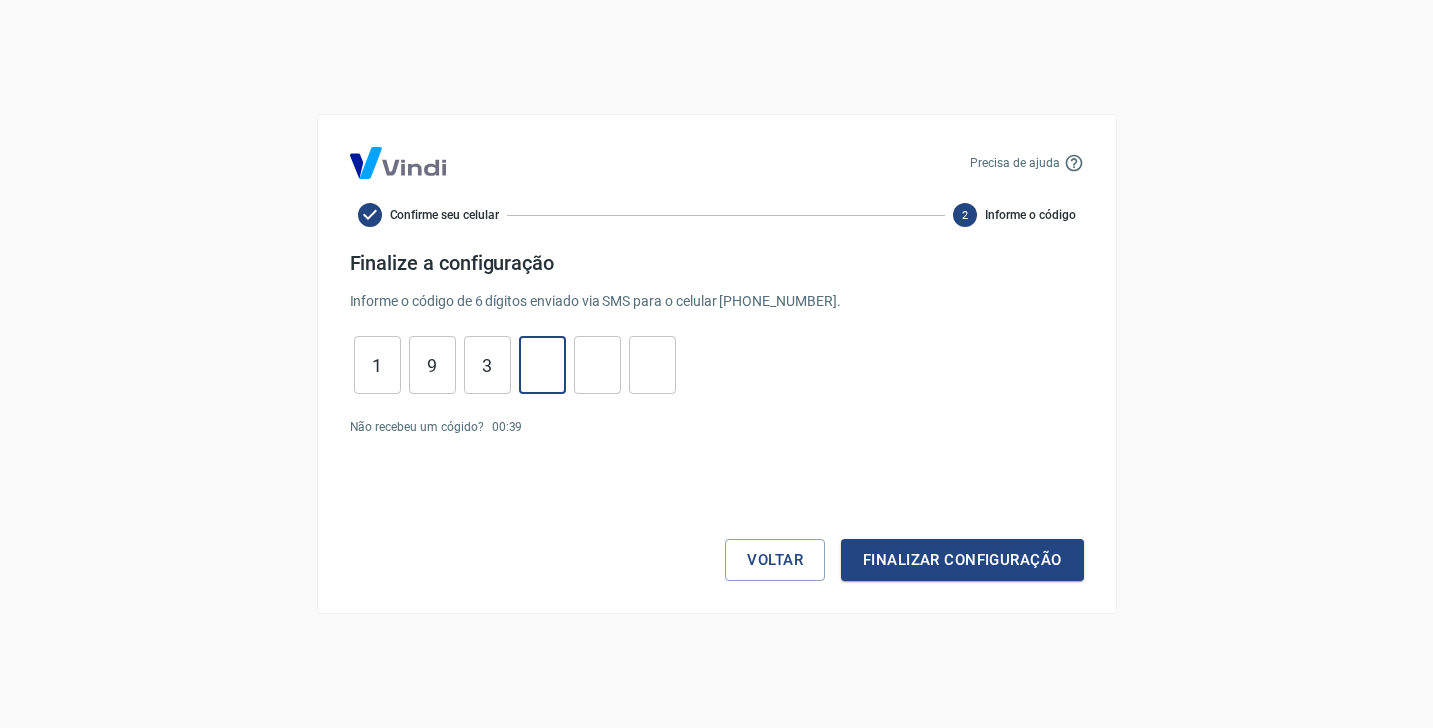 type on "1" 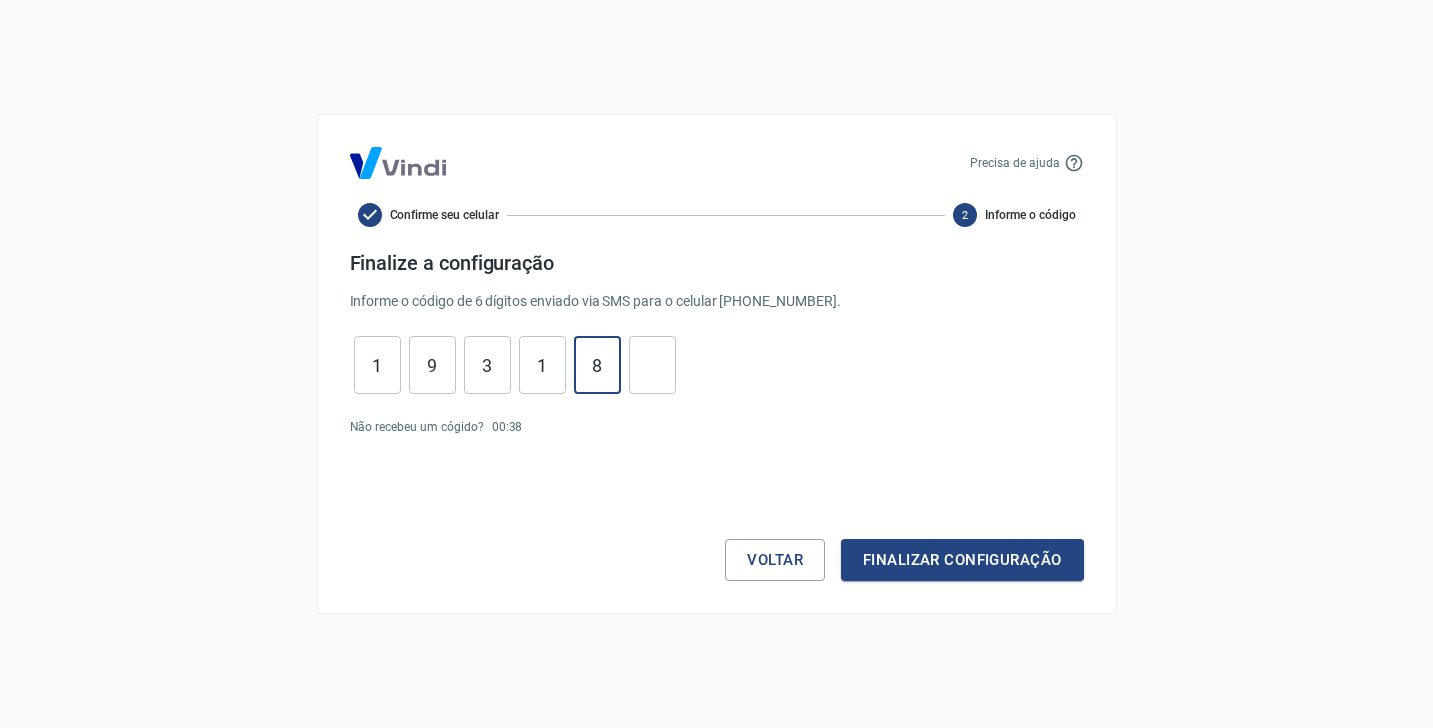 type on "8" 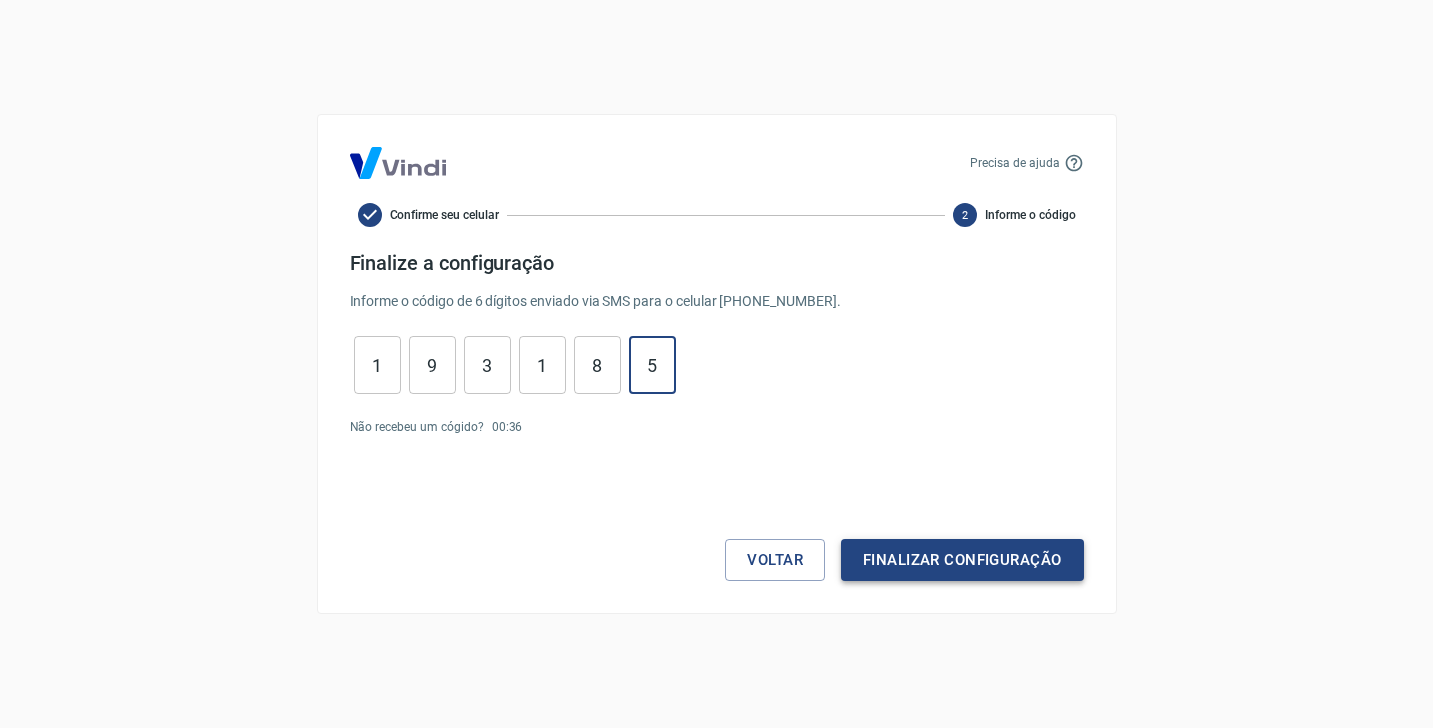 type on "5" 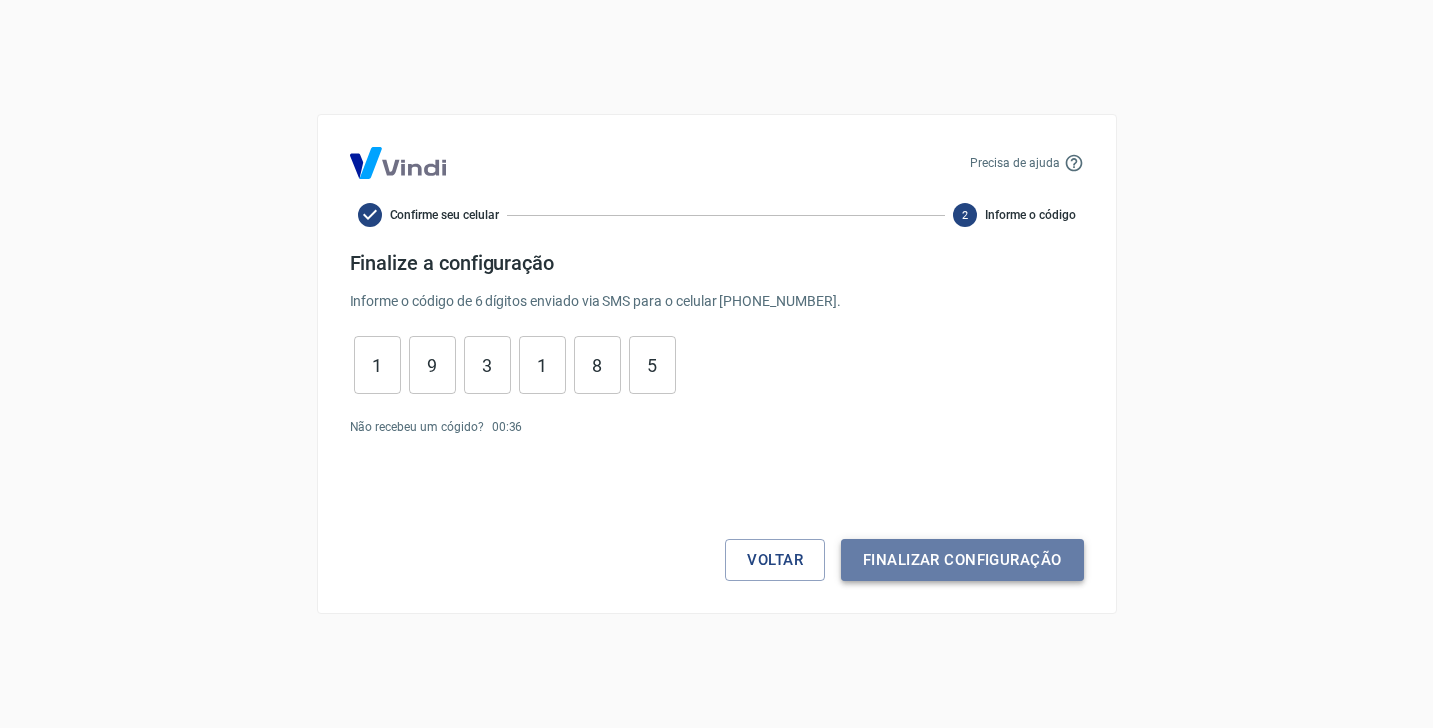 click on "Finalizar configuração" at bounding box center (962, 560) 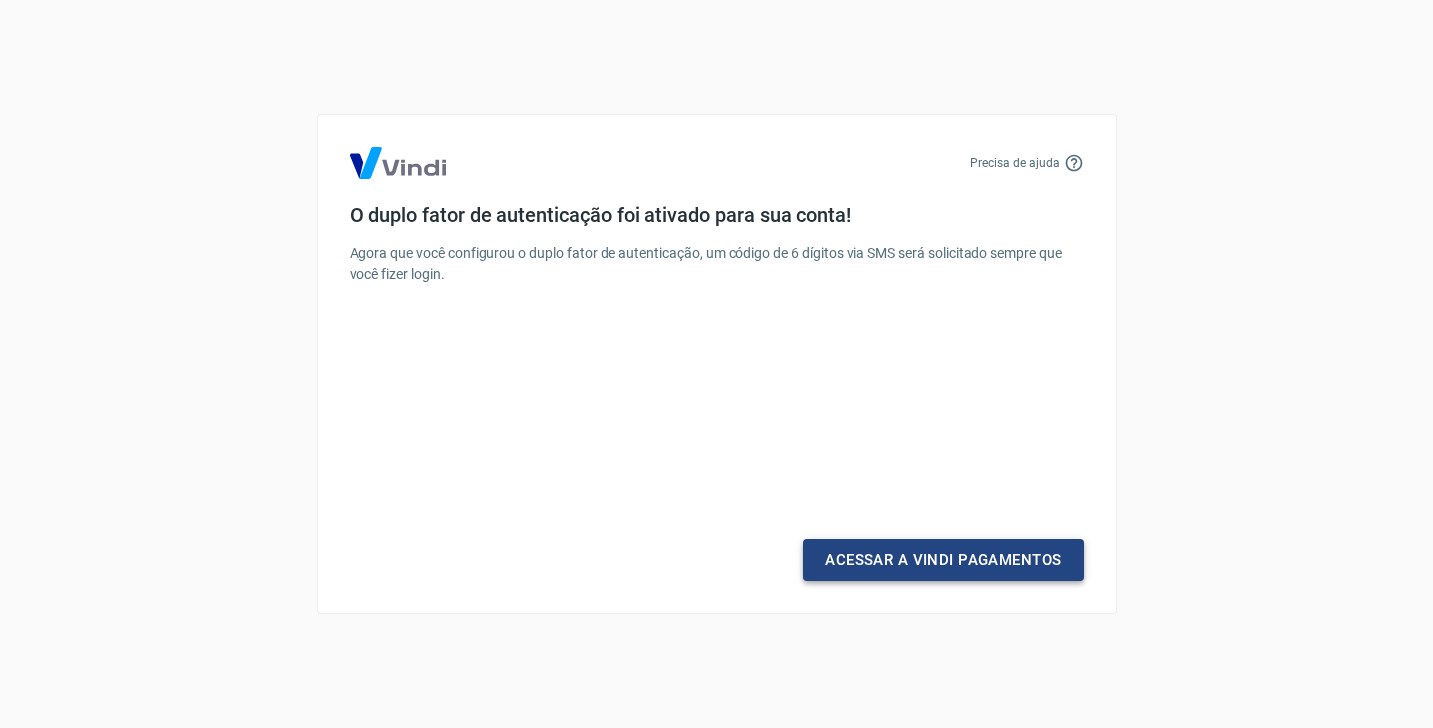 click on "Acessar a Vindi Pagamentos" at bounding box center (943, 560) 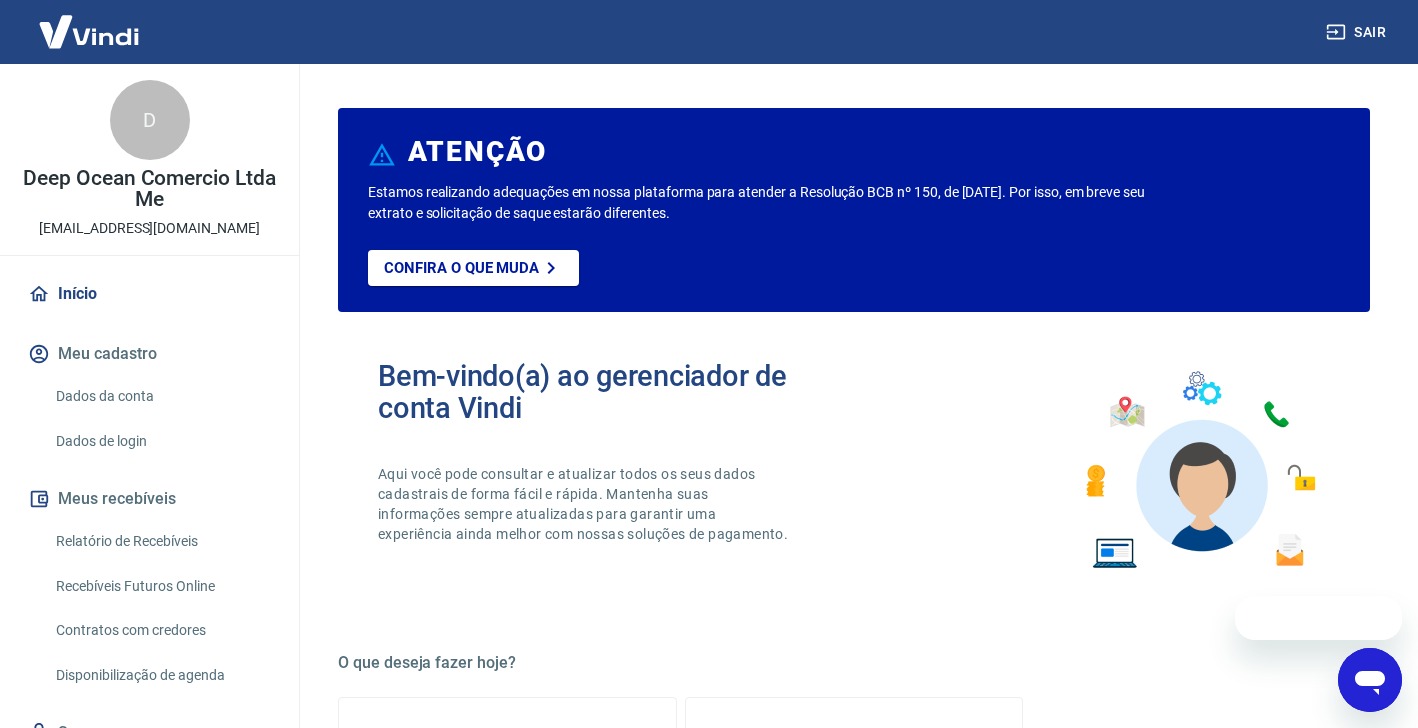 scroll, scrollTop: 0, scrollLeft: 0, axis: both 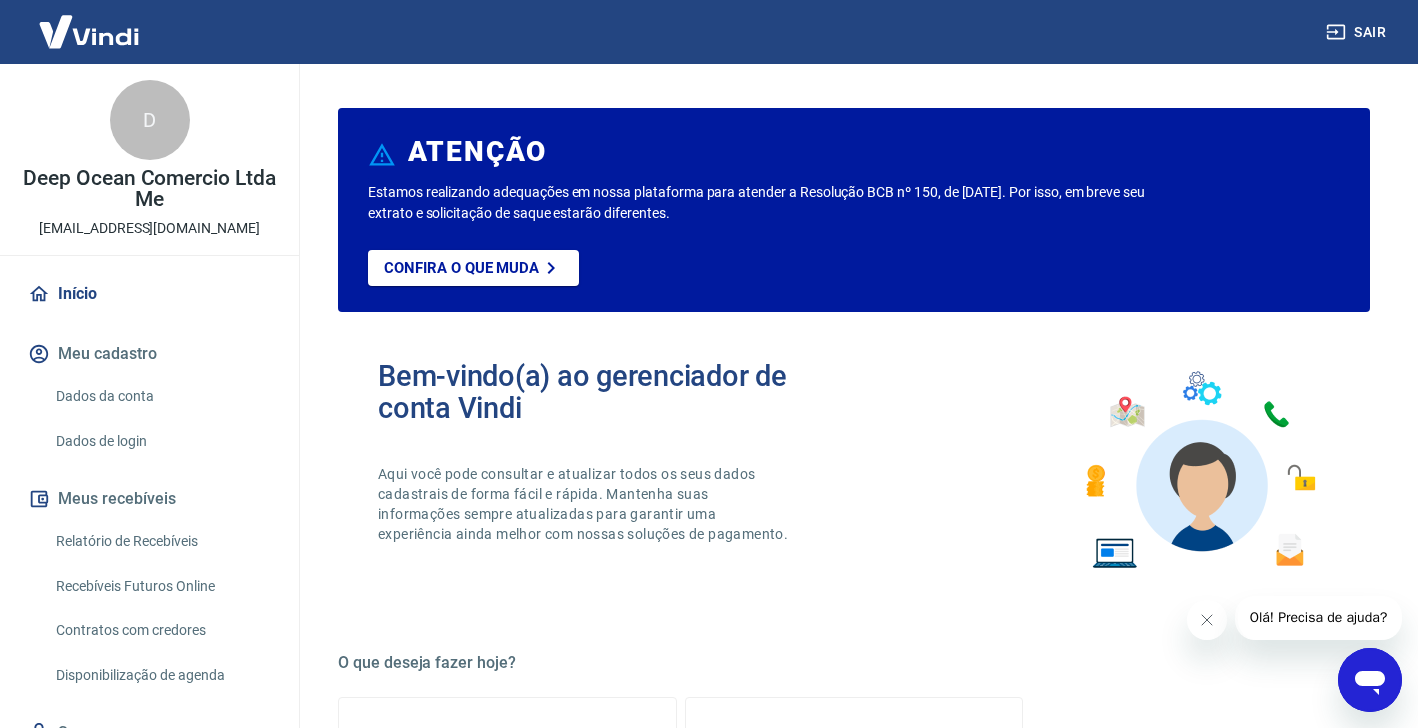 click on "Bem-vindo(a) ao gerenciador de conta Vindi" at bounding box center [616, 392] 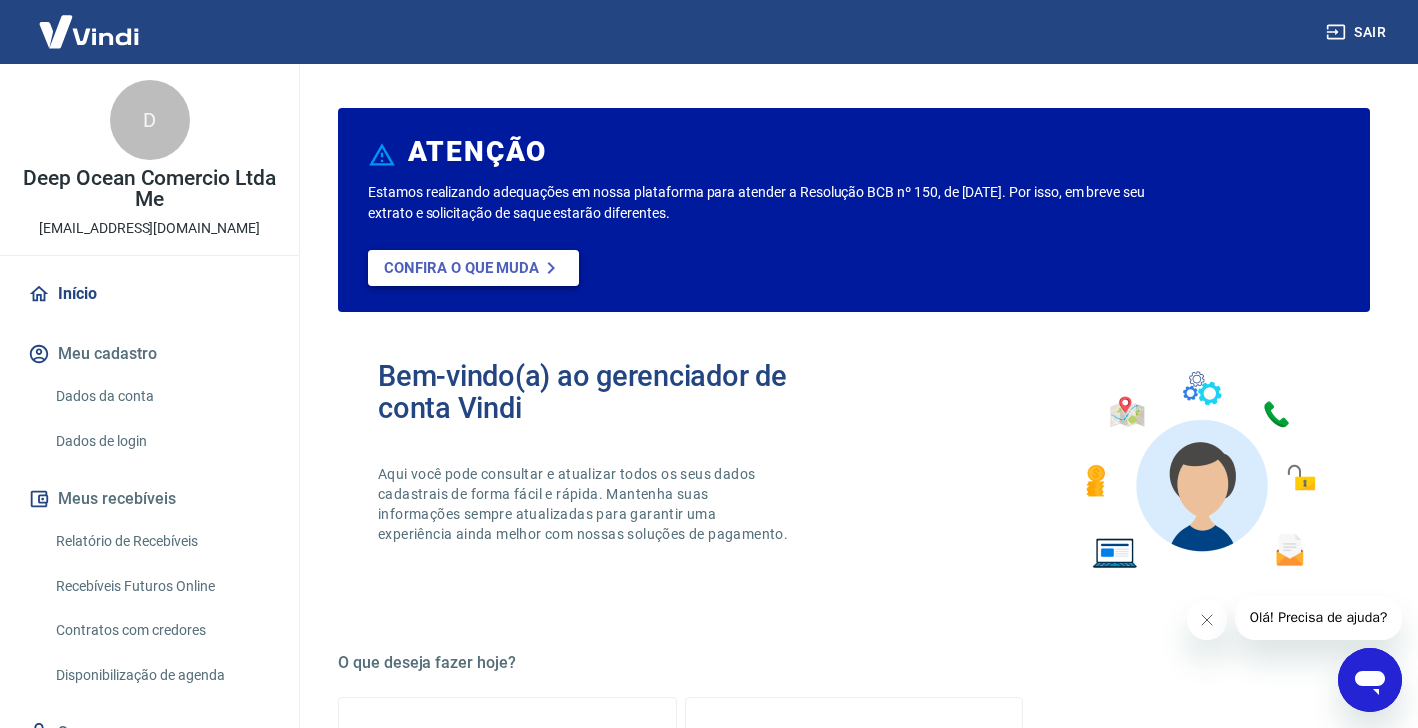 click on "Confira o que muda" at bounding box center [461, 268] 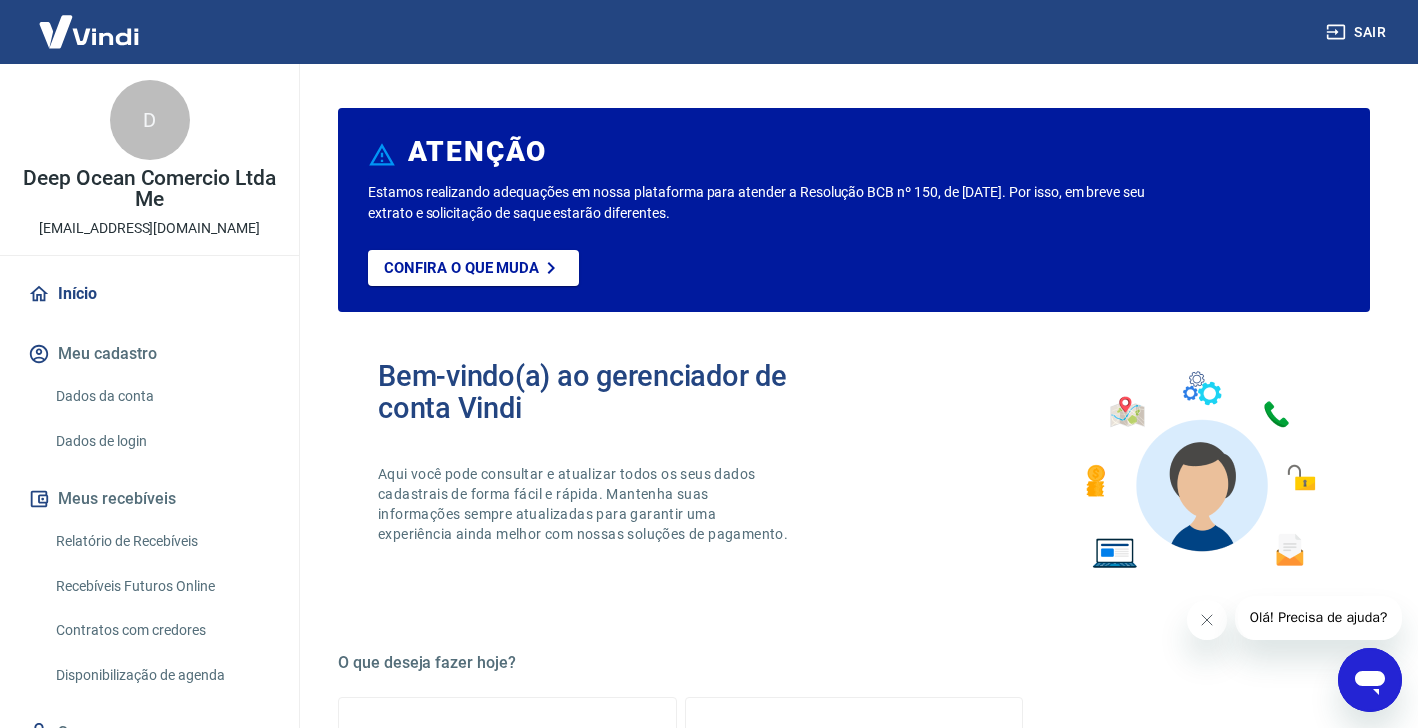 click on "Bem-vindo(a) ao gerenciador de conta Vindi Aqui você pode consultar e atualizar todos os seus dados cadastrais de forma fácil e rápida. Mantenha suas informações sempre atualizadas para garantir uma experiência ainda melhor com nossas soluções de pagamento." at bounding box center [854, 470] 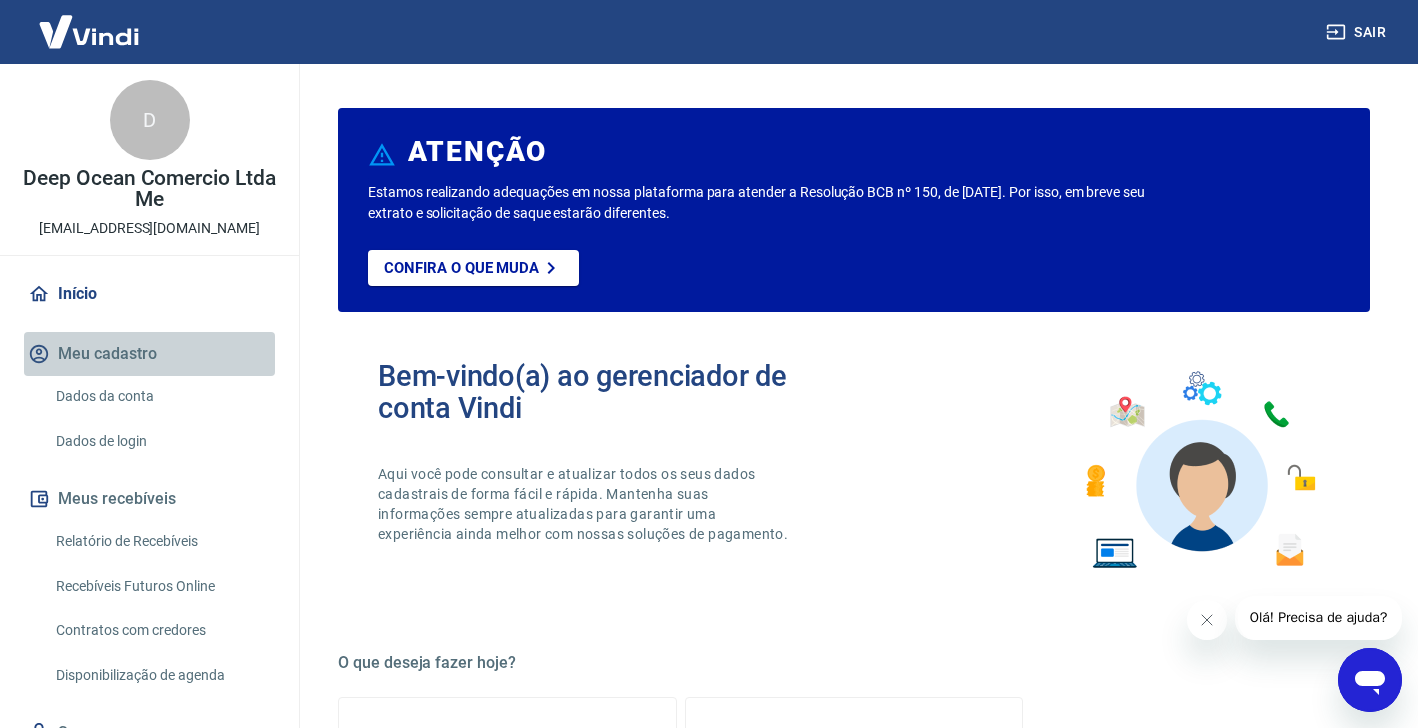 click on "Meu cadastro" at bounding box center (149, 354) 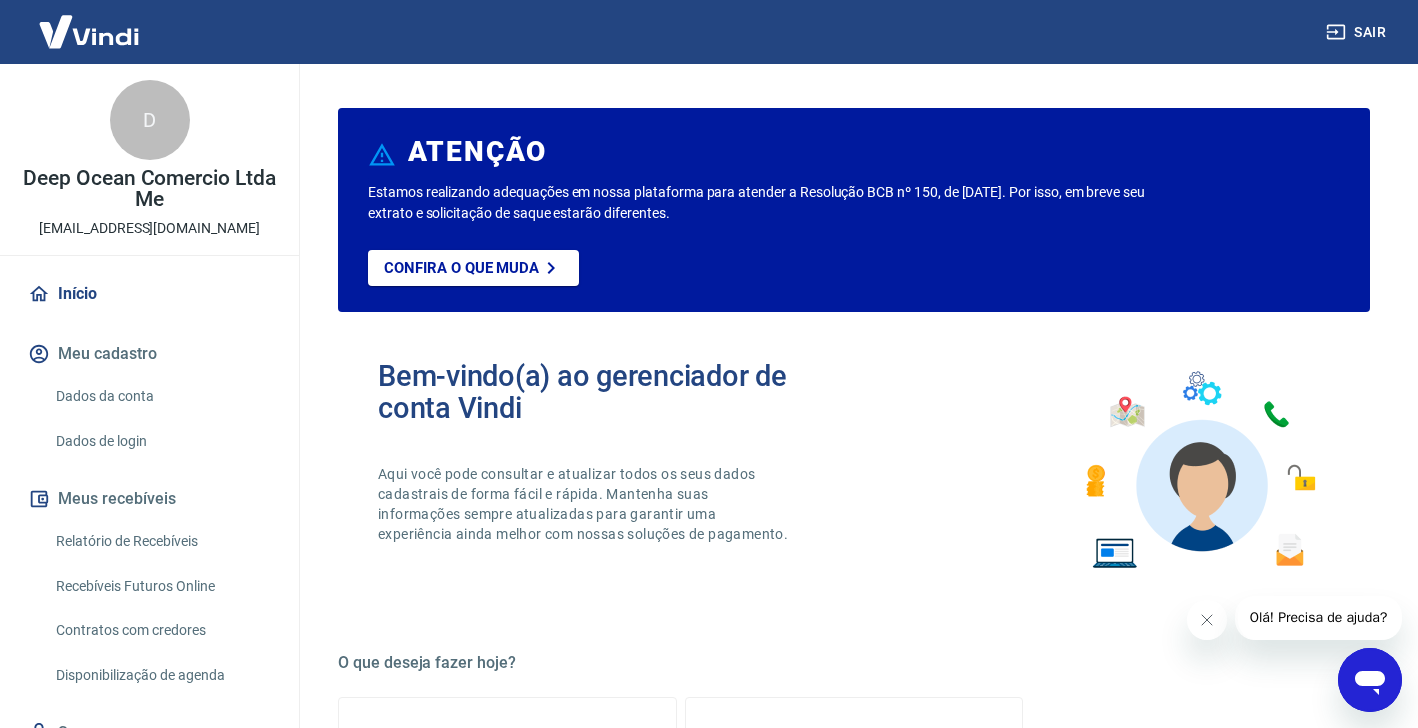 click on "Dados da conta" at bounding box center [161, 396] 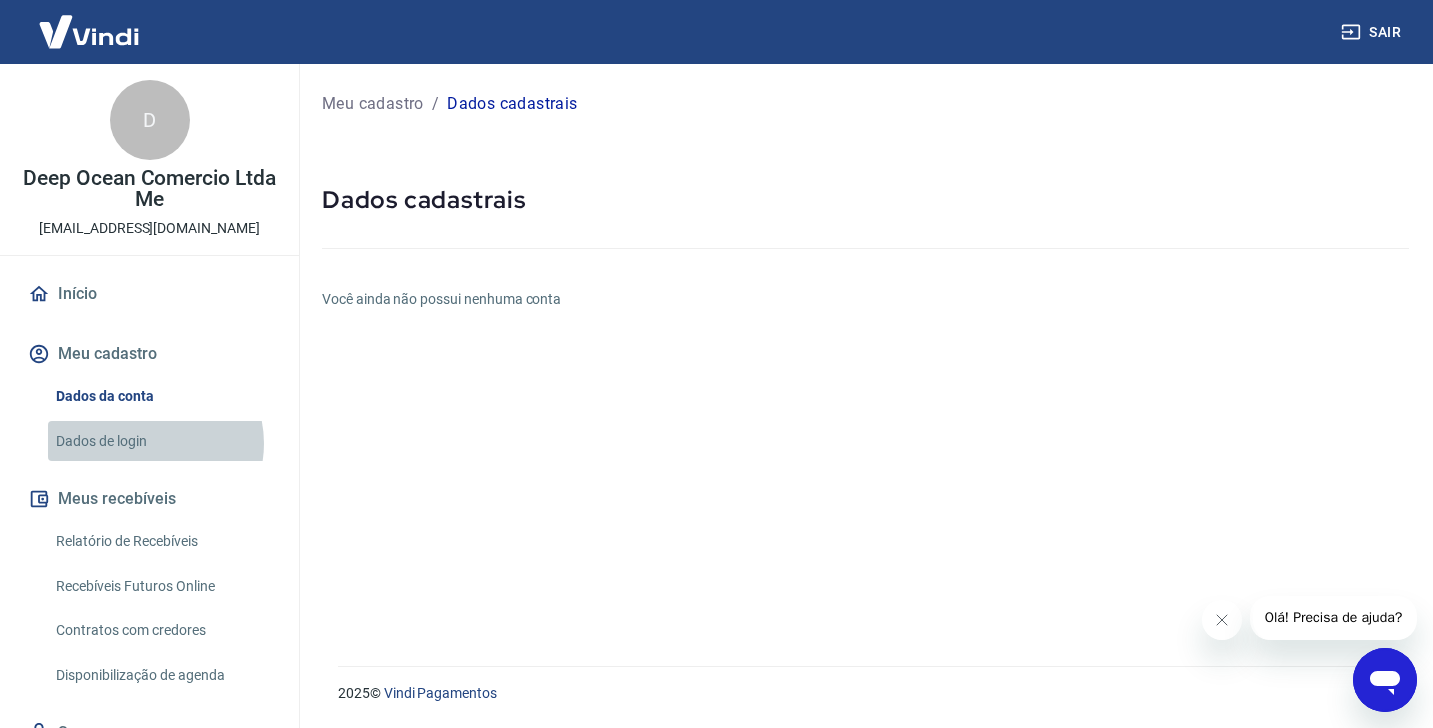click on "Dados de login" at bounding box center [161, 441] 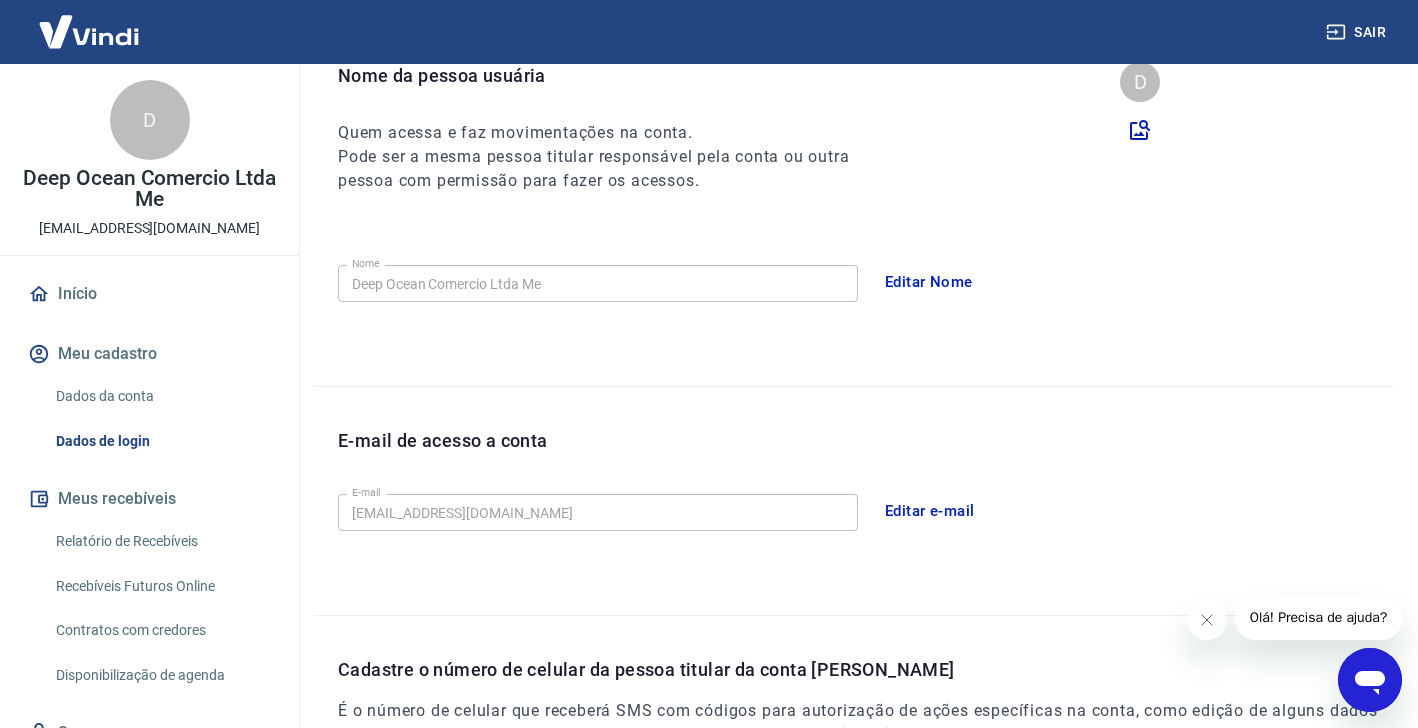 scroll, scrollTop: 210, scrollLeft: 0, axis: vertical 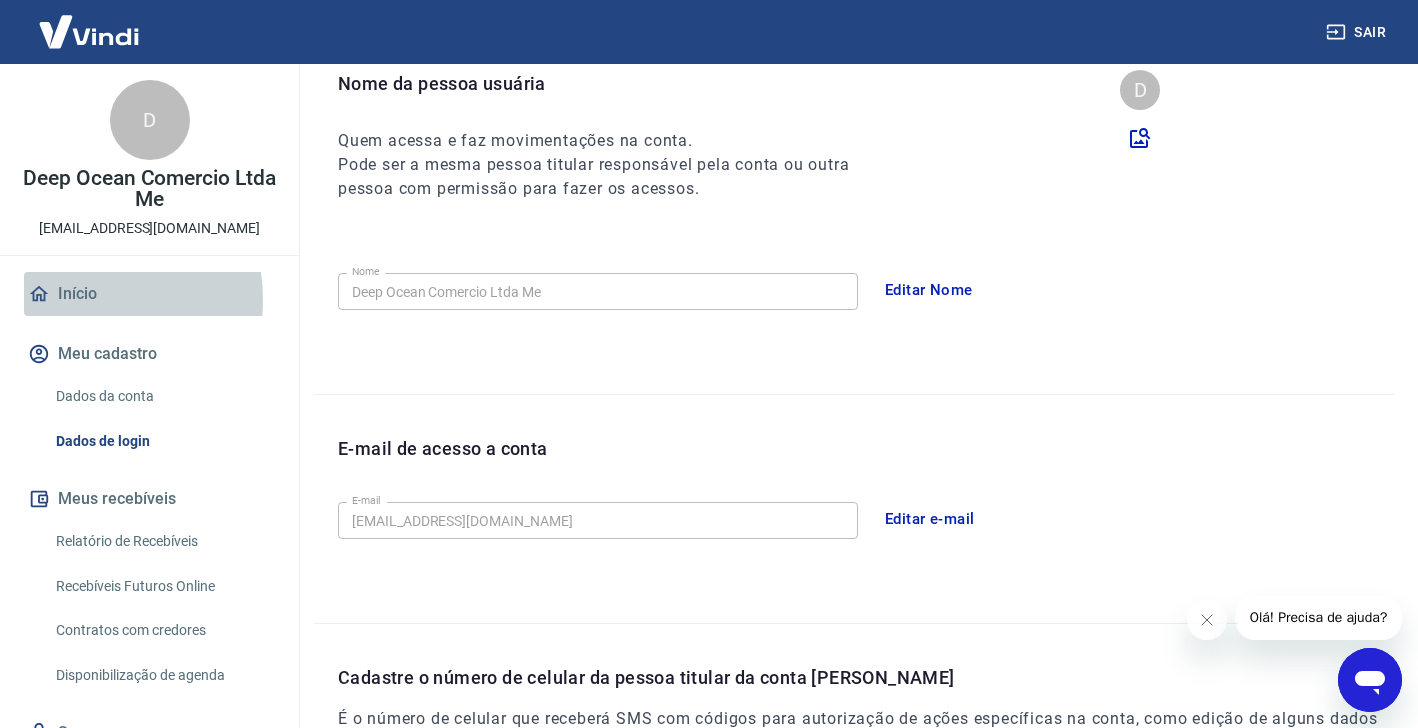 click on "Início" at bounding box center [149, 294] 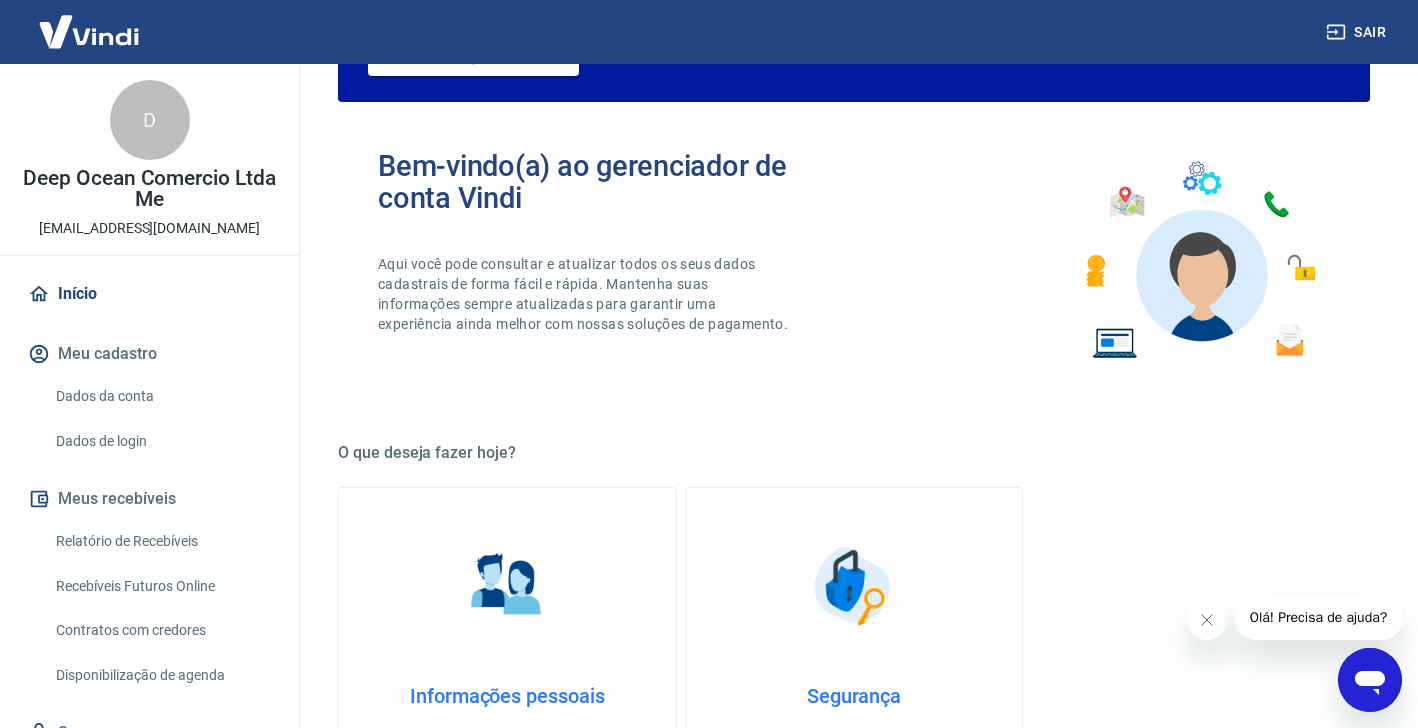 scroll, scrollTop: 0, scrollLeft: 0, axis: both 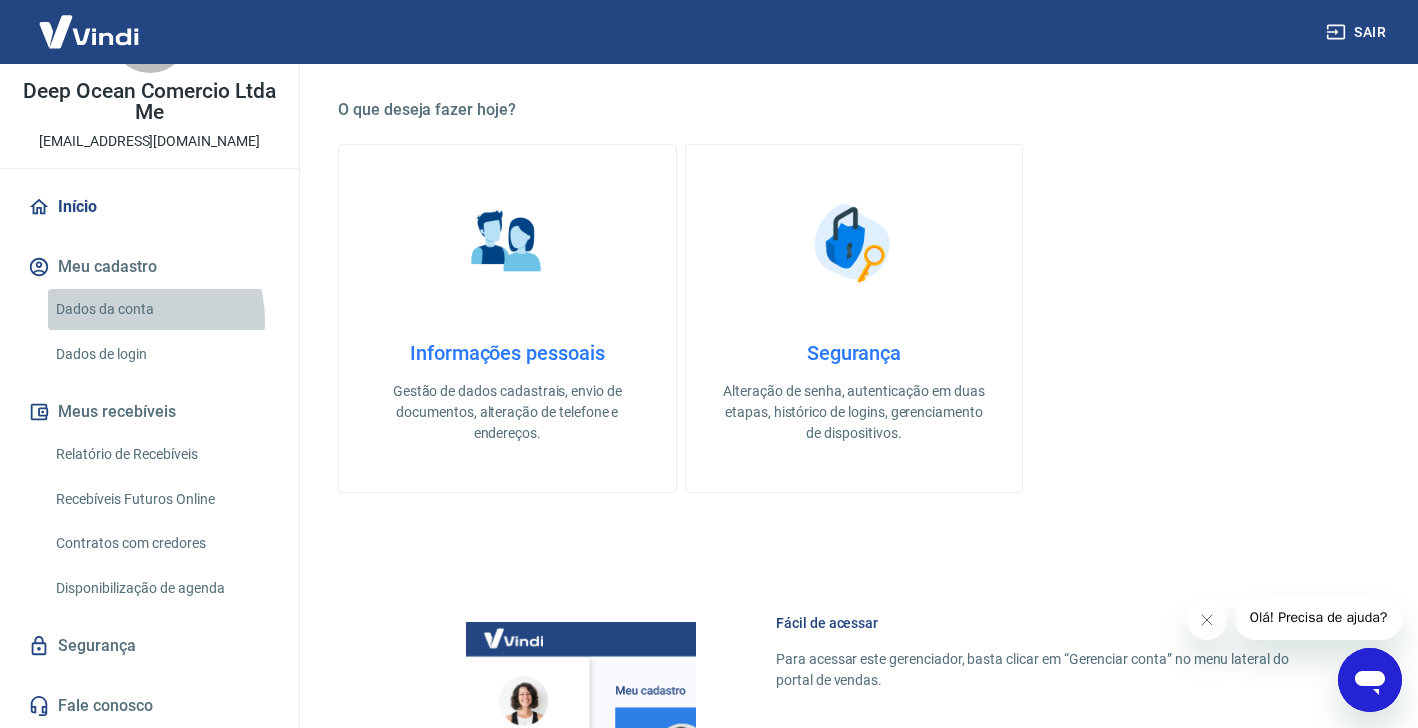 click on "Dados da conta" at bounding box center [161, 309] 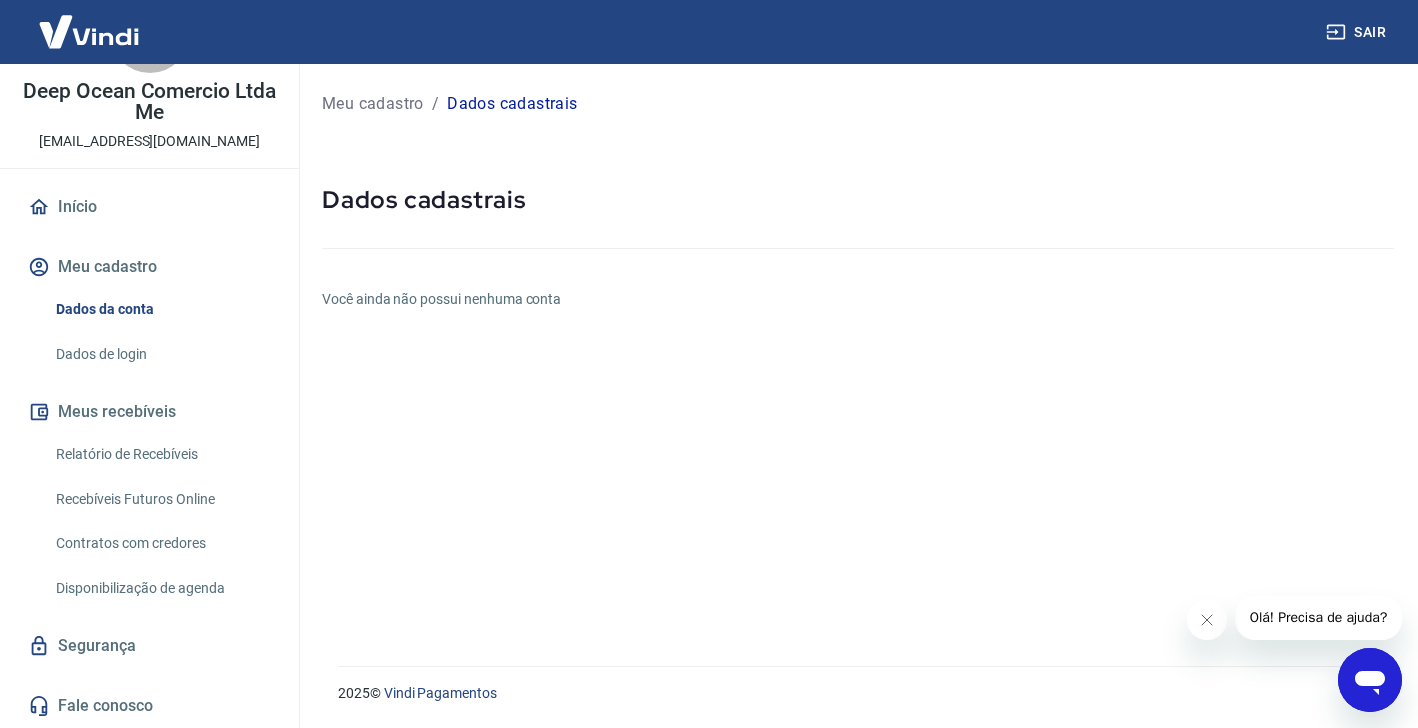 scroll, scrollTop: 0, scrollLeft: 0, axis: both 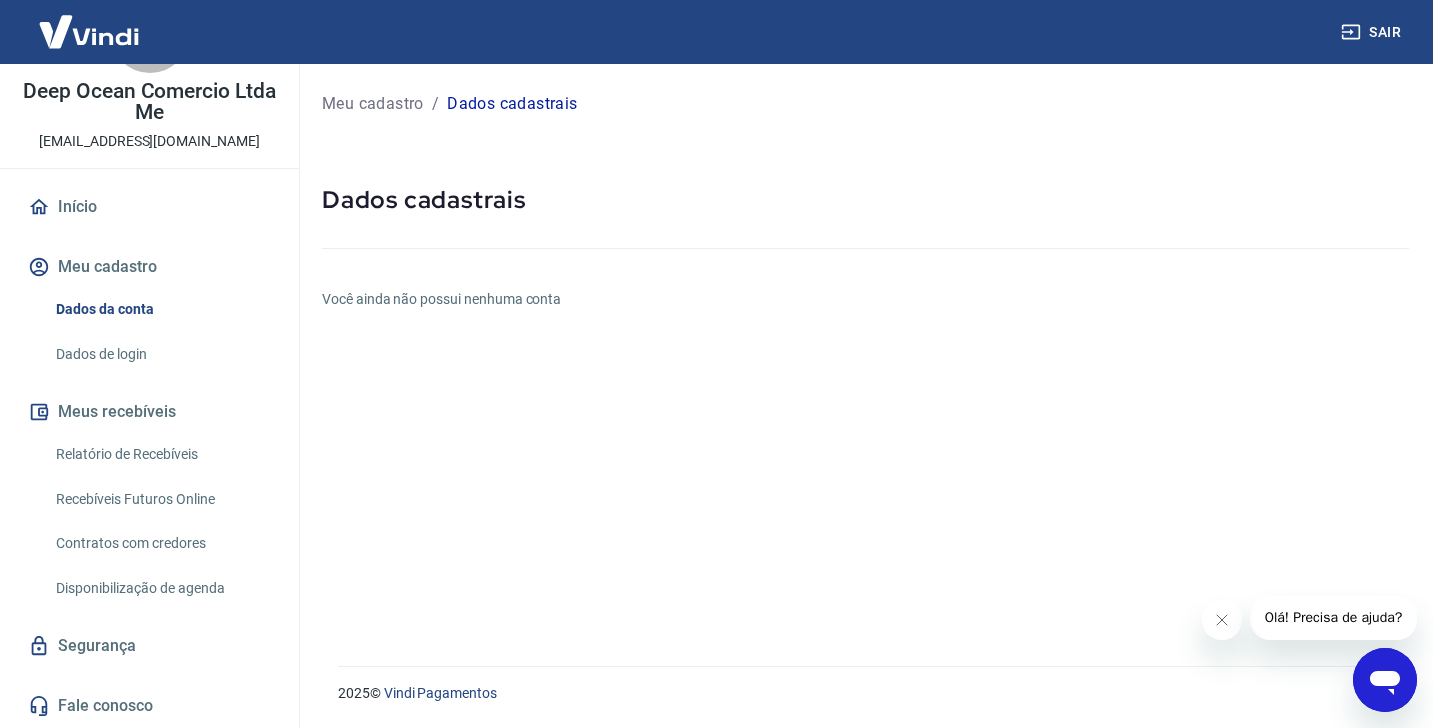 click on "Você ainda não possui nenhuma conta" at bounding box center [865, 299] 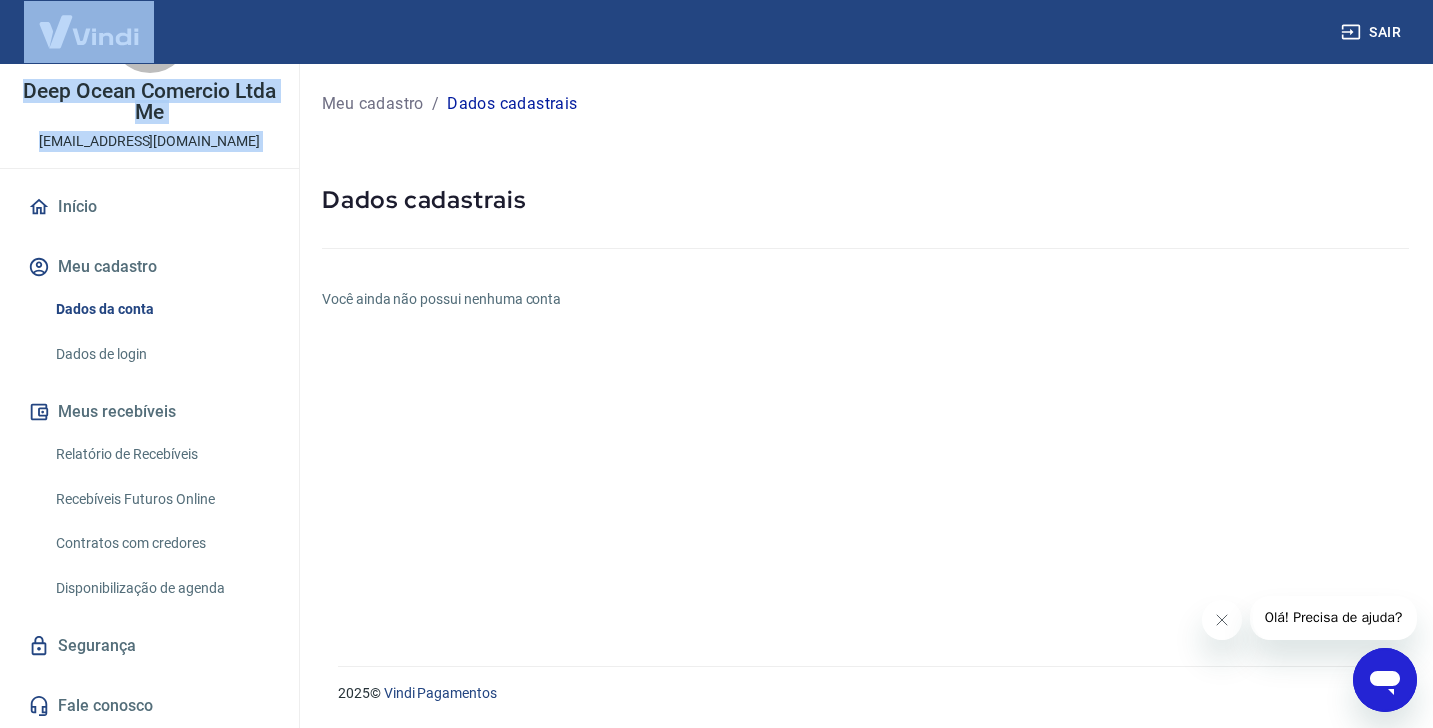 click on "Início" at bounding box center (149, 207) 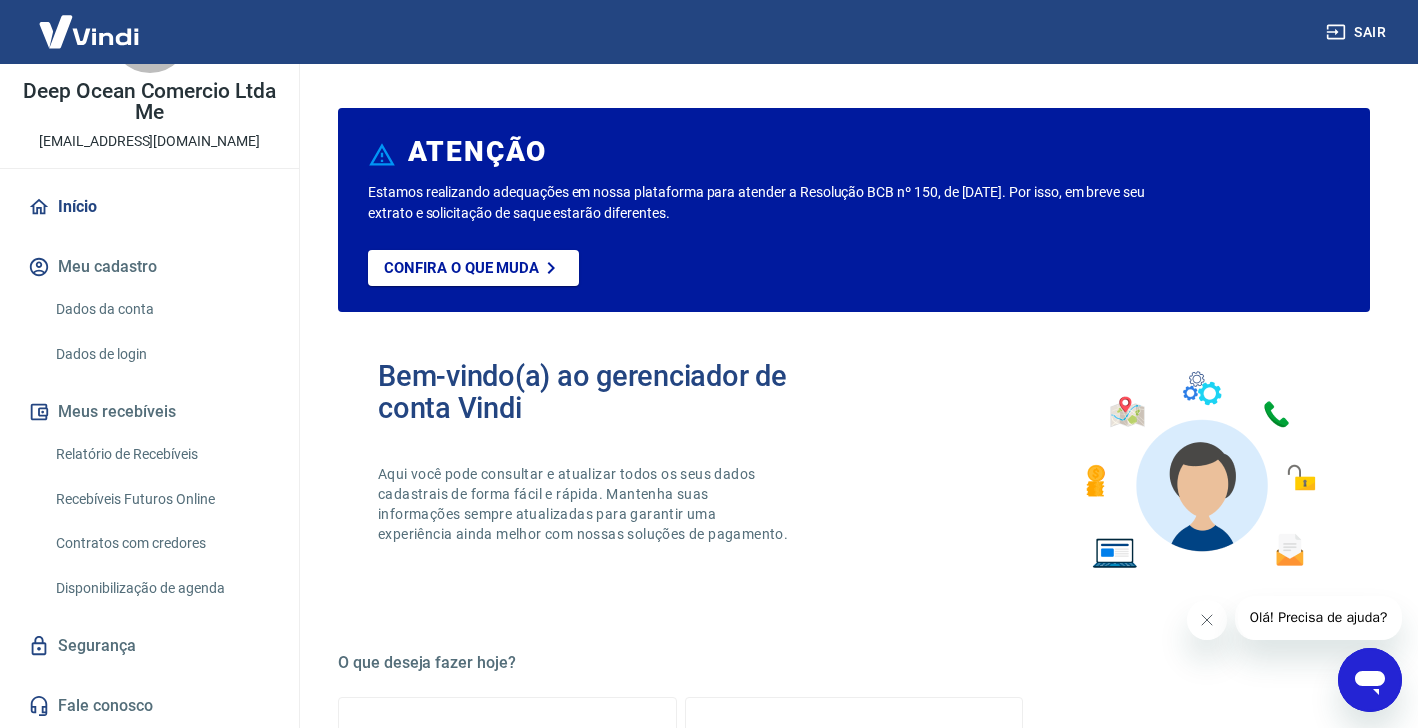 click on "Bem-vindo(a) ao gerenciador de conta Vindi" at bounding box center (616, 392) 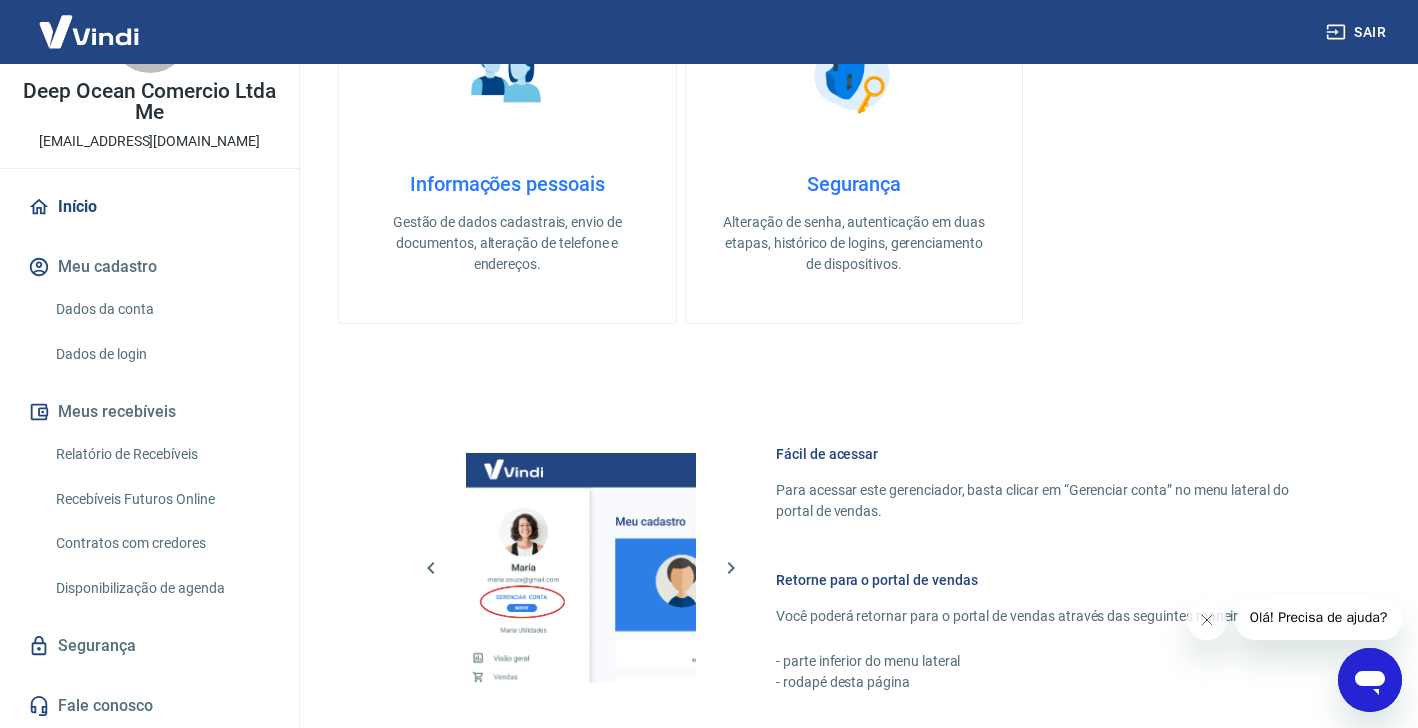 scroll, scrollTop: 733, scrollLeft: 0, axis: vertical 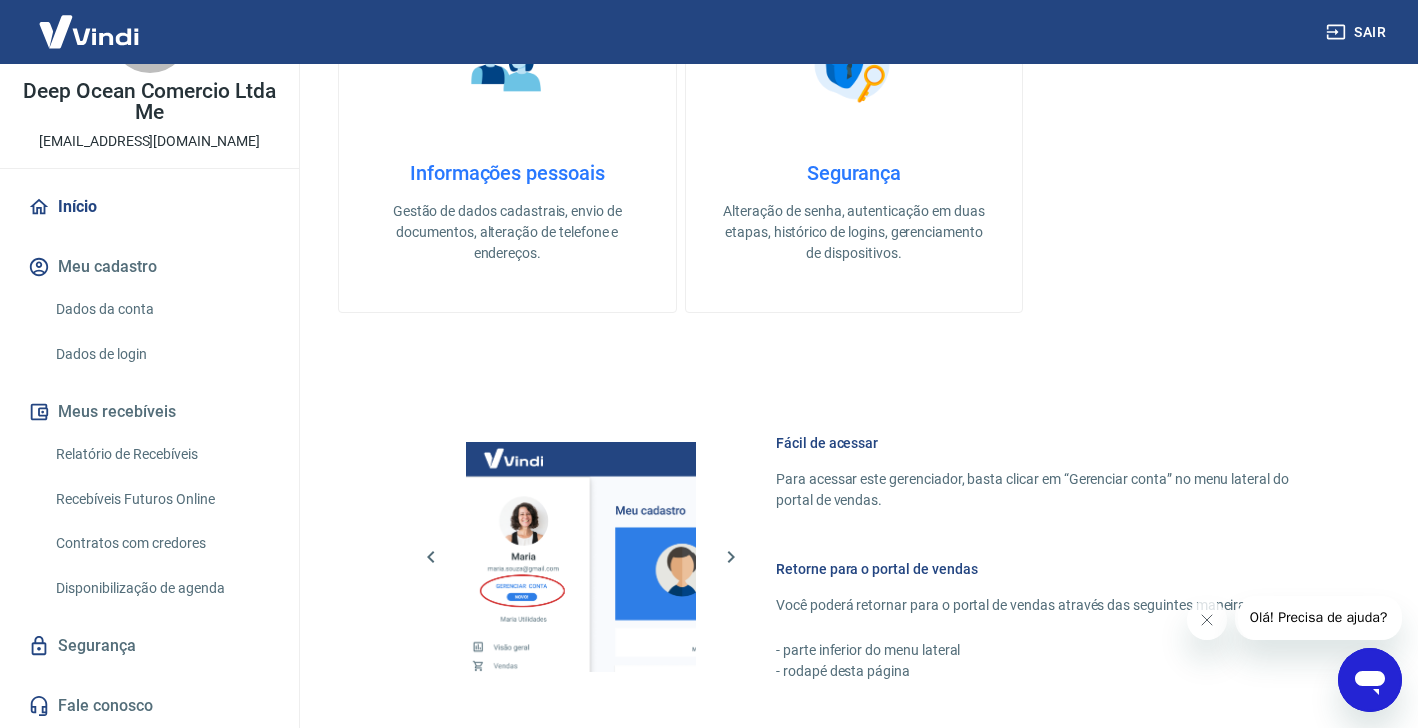 click on "Segurança" at bounding box center [149, 646] 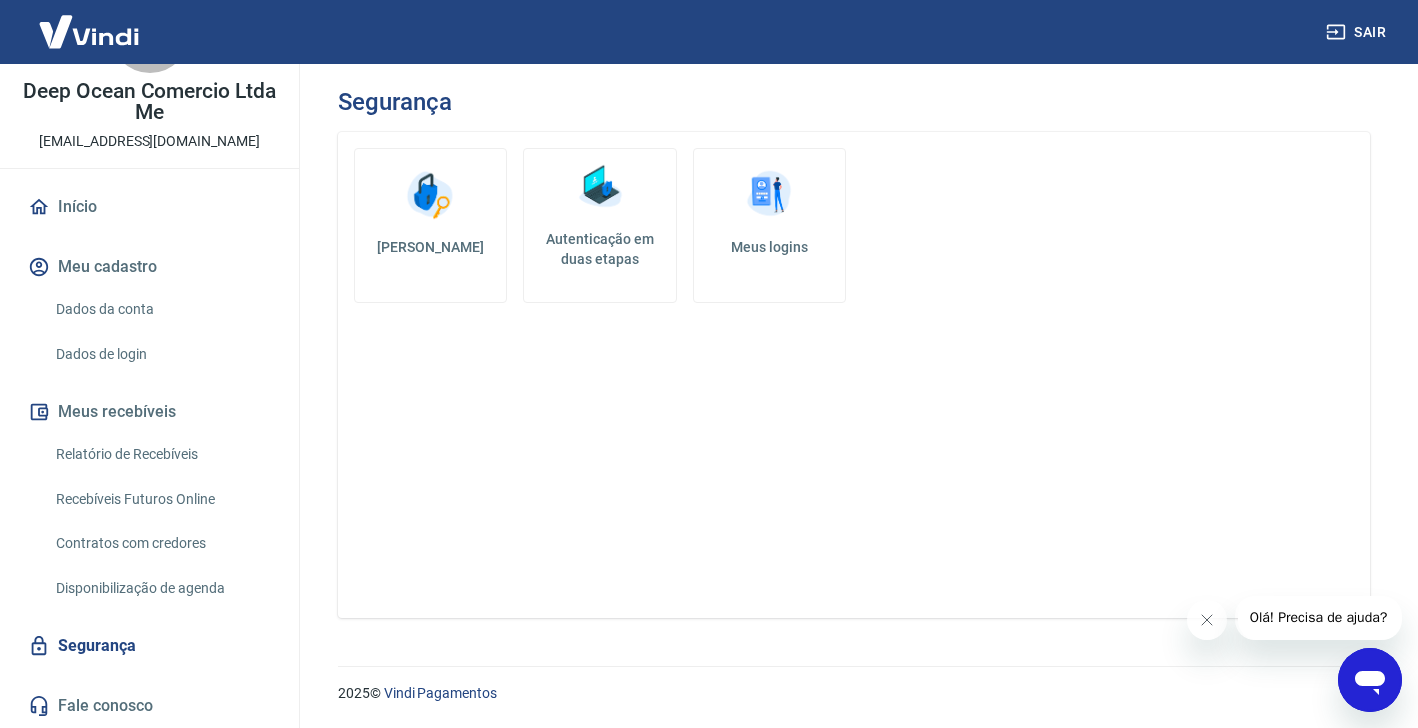scroll, scrollTop: 0, scrollLeft: 0, axis: both 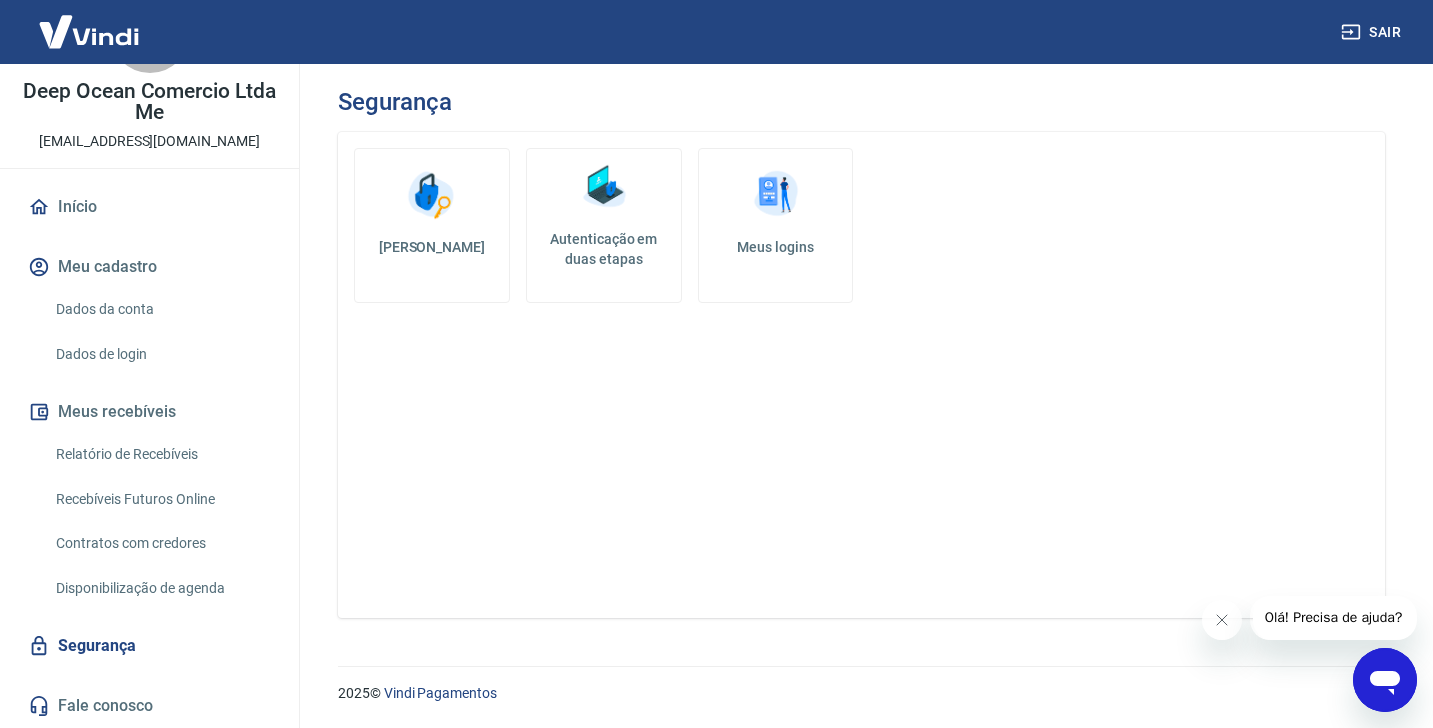 click on "Meus logins" at bounding box center (776, 247) 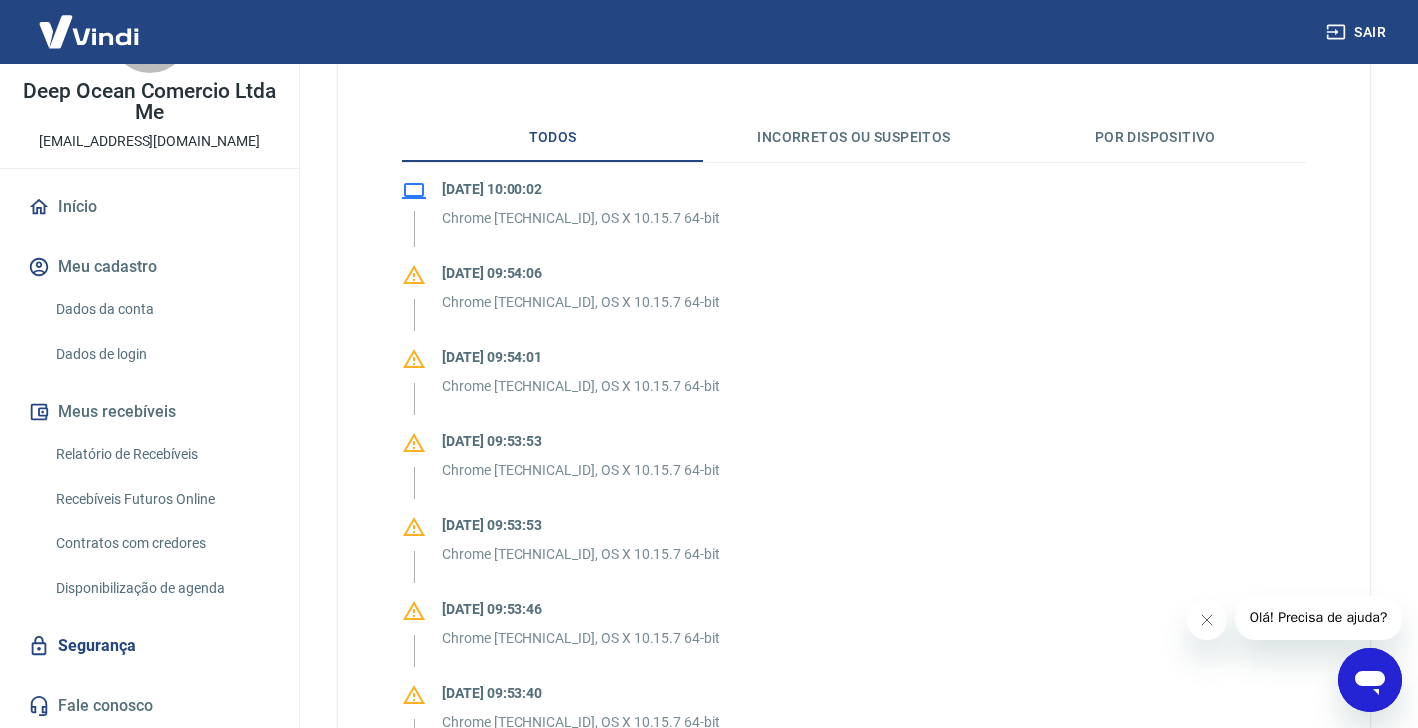 scroll, scrollTop: 693, scrollLeft: 0, axis: vertical 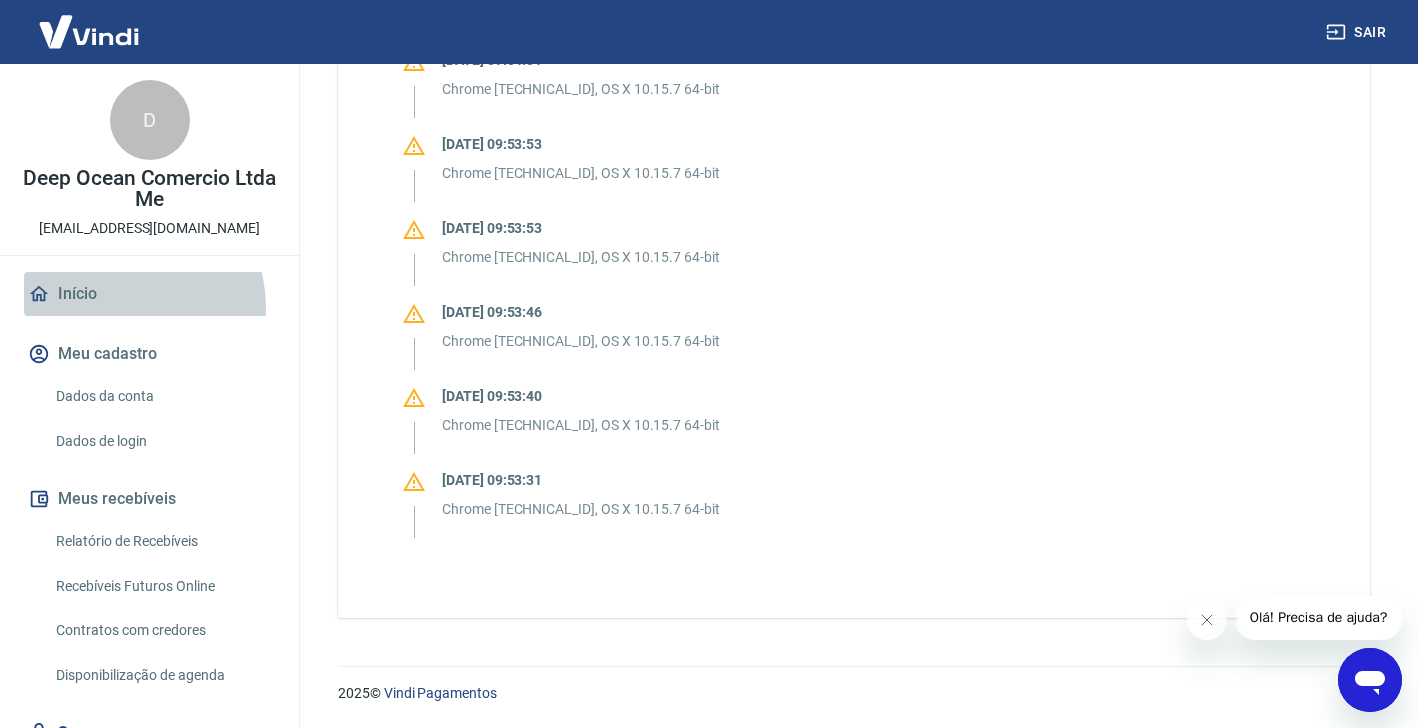 click on "Início" at bounding box center [149, 294] 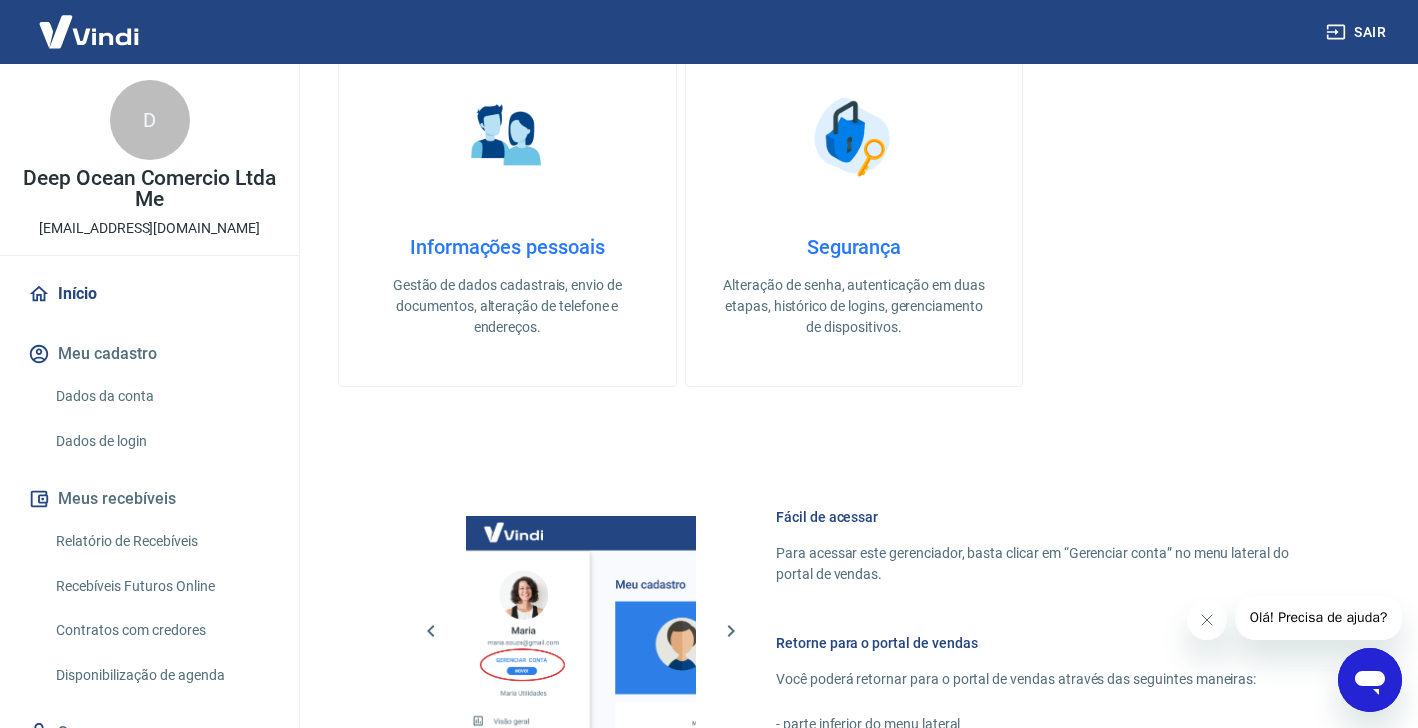 scroll, scrollTop: 0, scrollLeft: 0, axis: both 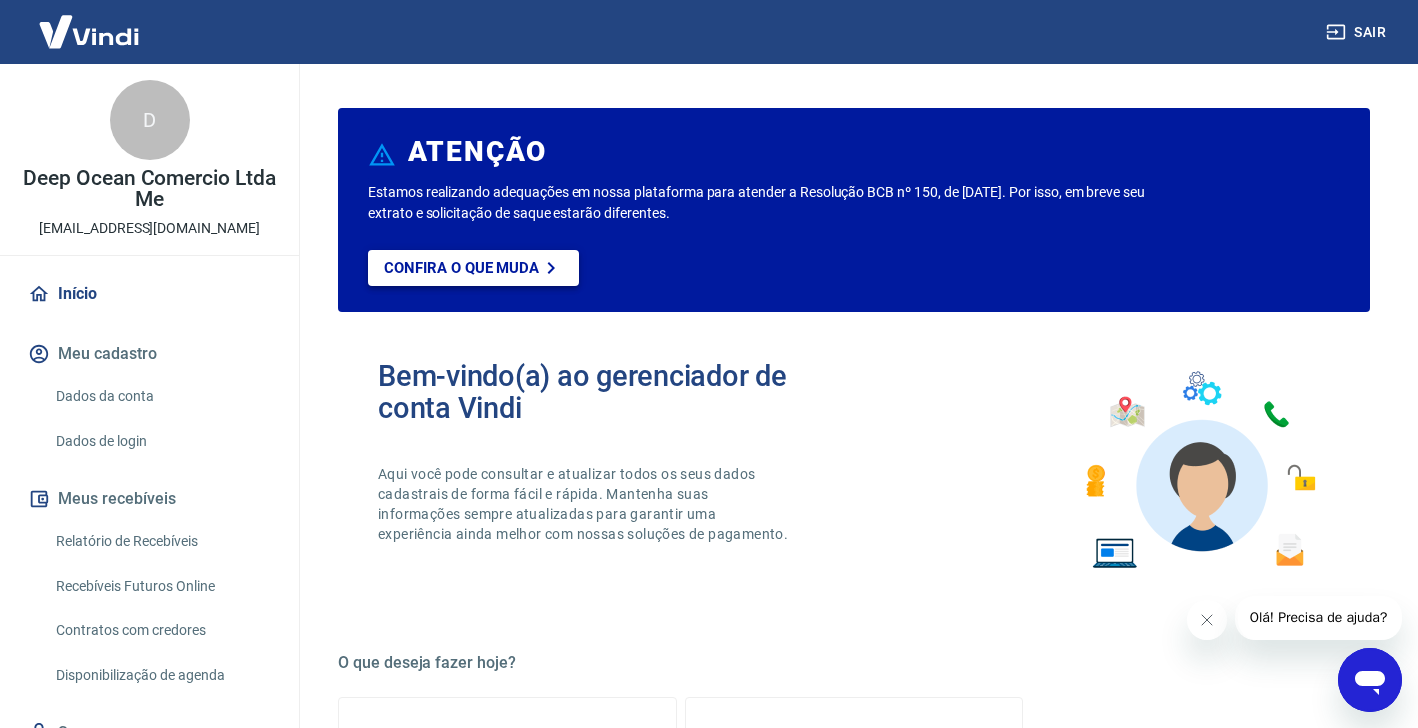 click on "Confira o que muda" at bounding box center (461, 268) 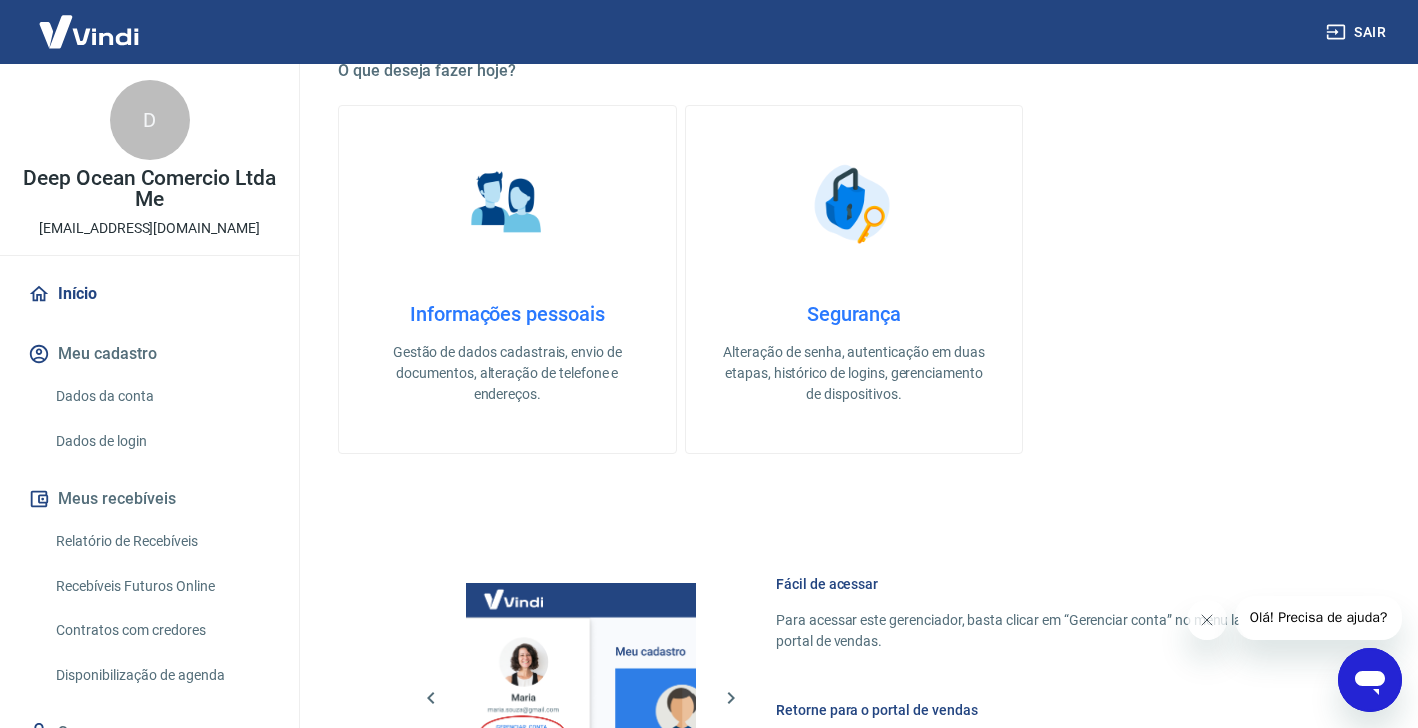 scroll, scrollTop: 597, scrollLeft: 0, axis: vertical 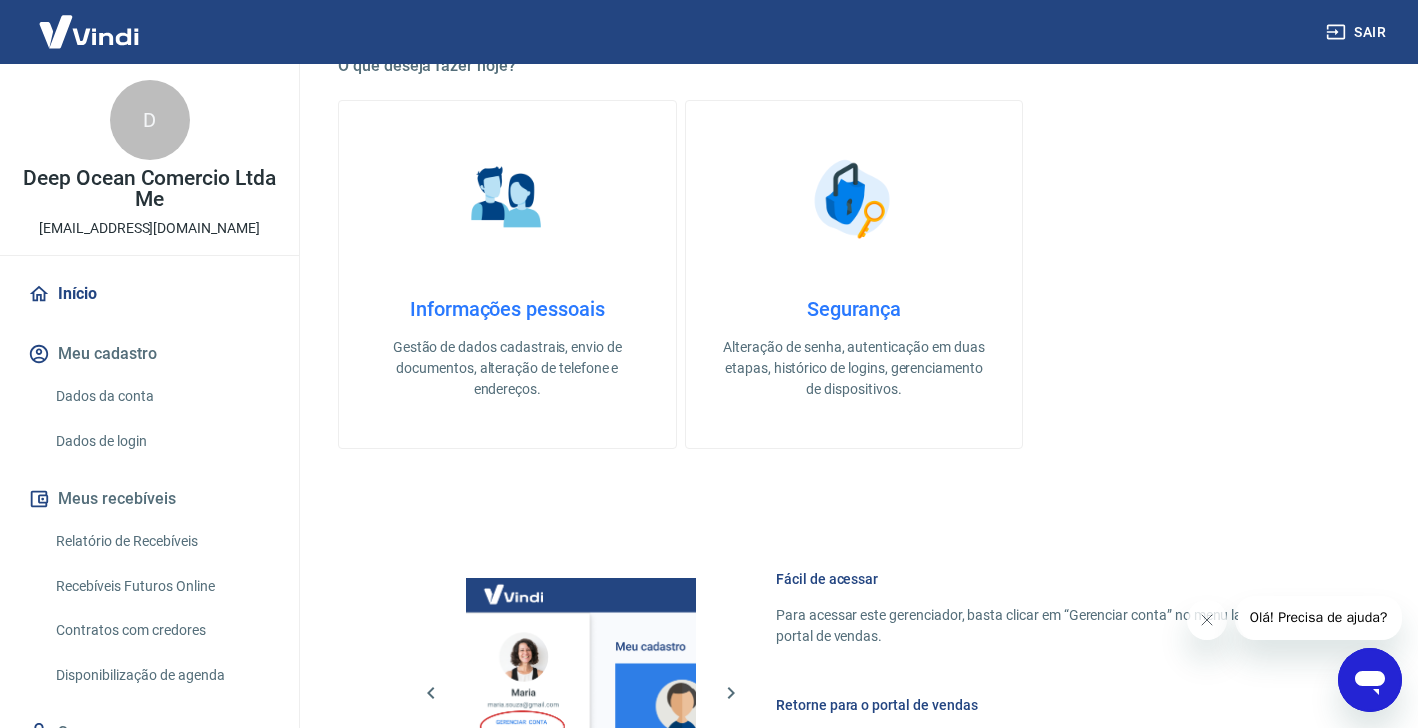 click on "Informações pessoais" at bounding box center (507, 309) 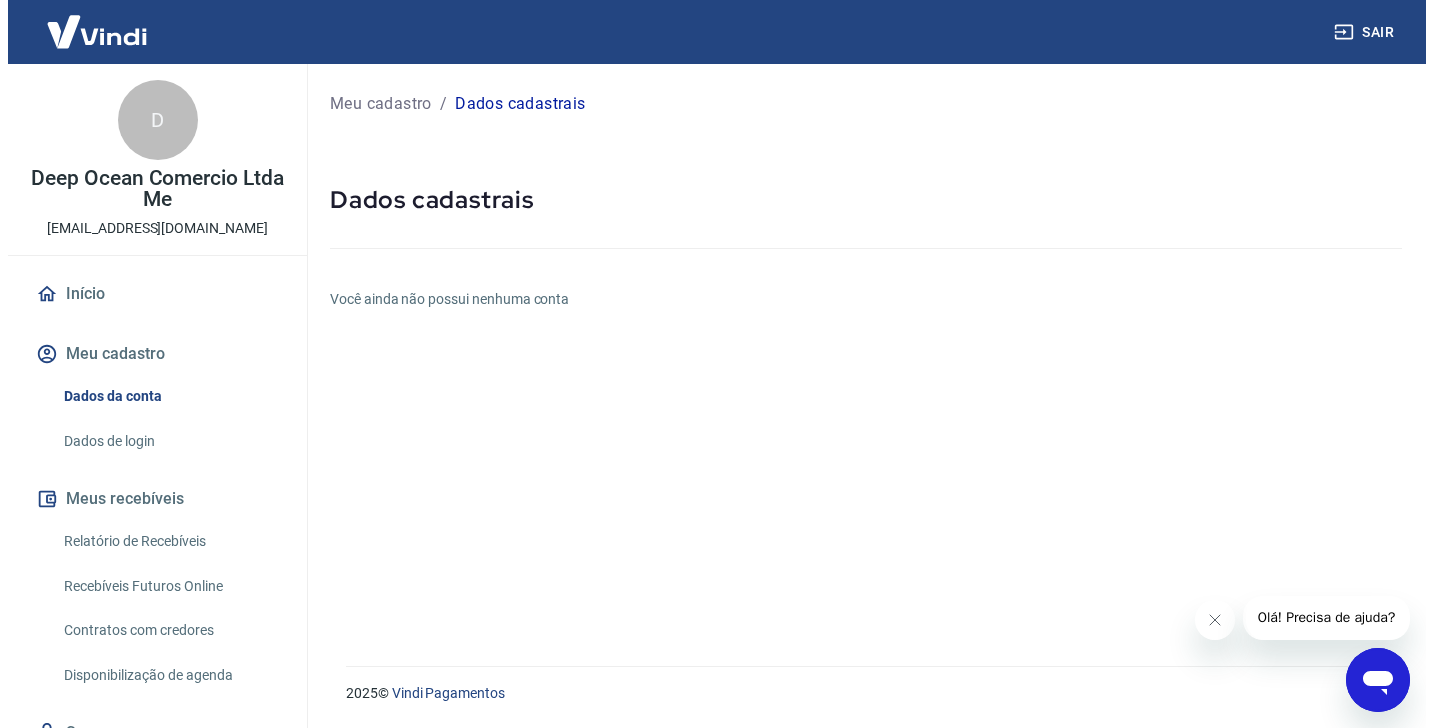 scroll, scrollTop: 0, scrollLeft: 0, axis: both 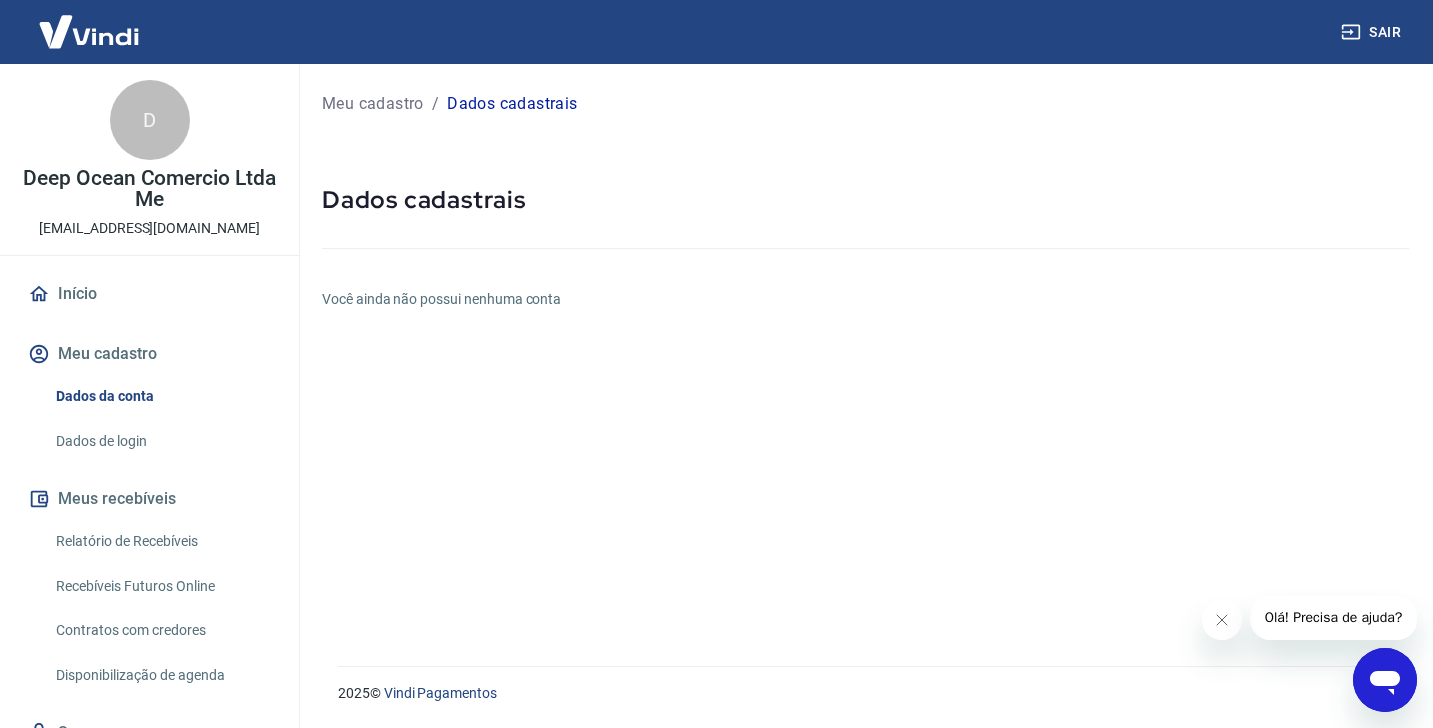 click on "Dados cadastrais" at bounding box center [865, 200] 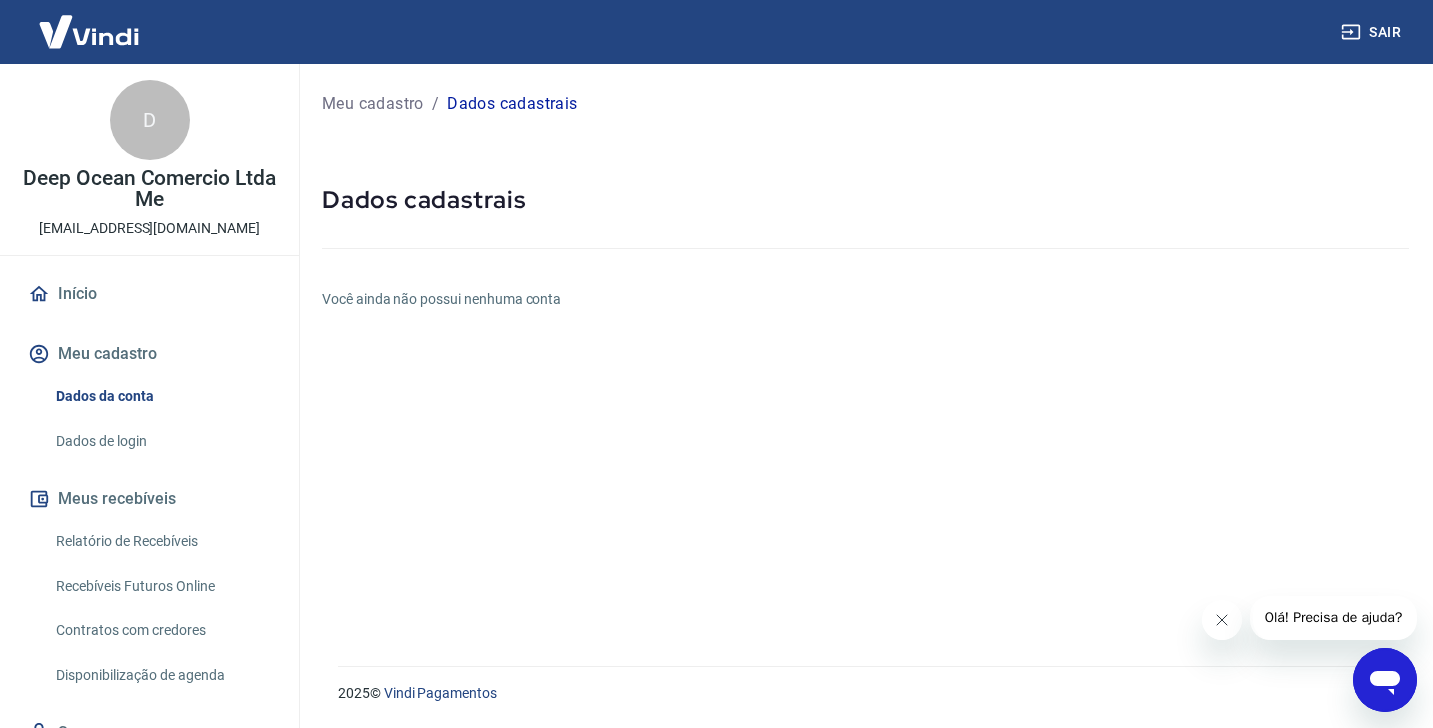 click 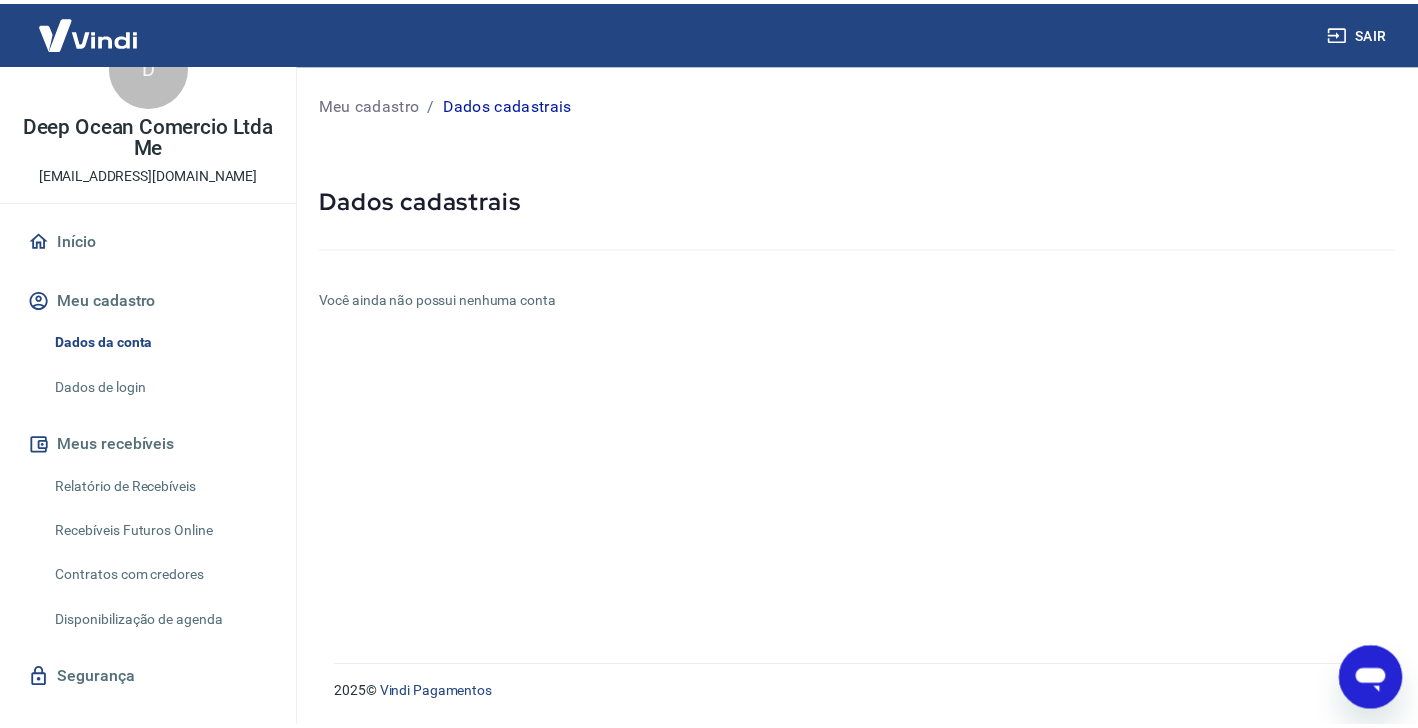 scroll, scrollTop: 64, scrollLeft: 0, axis: vertical 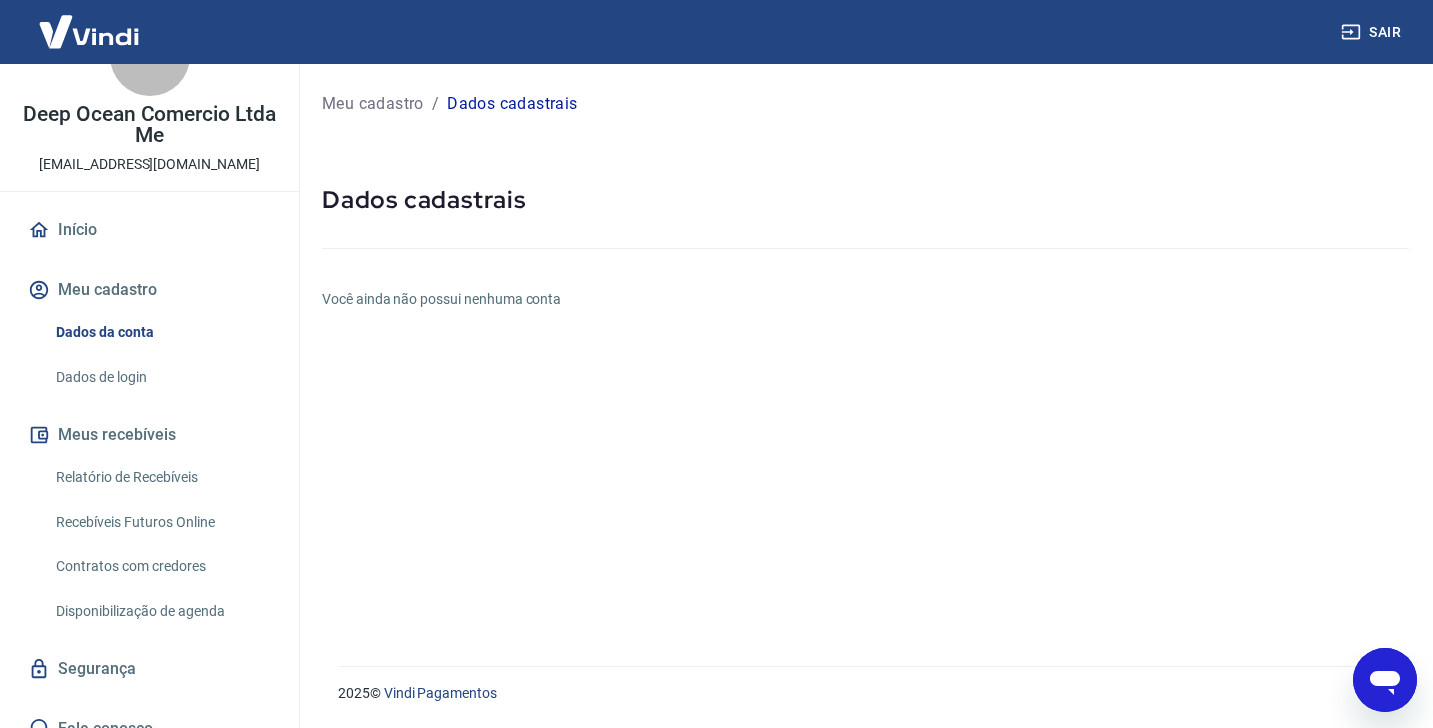 click on "Dados de login" at bounding box center (161, 377) 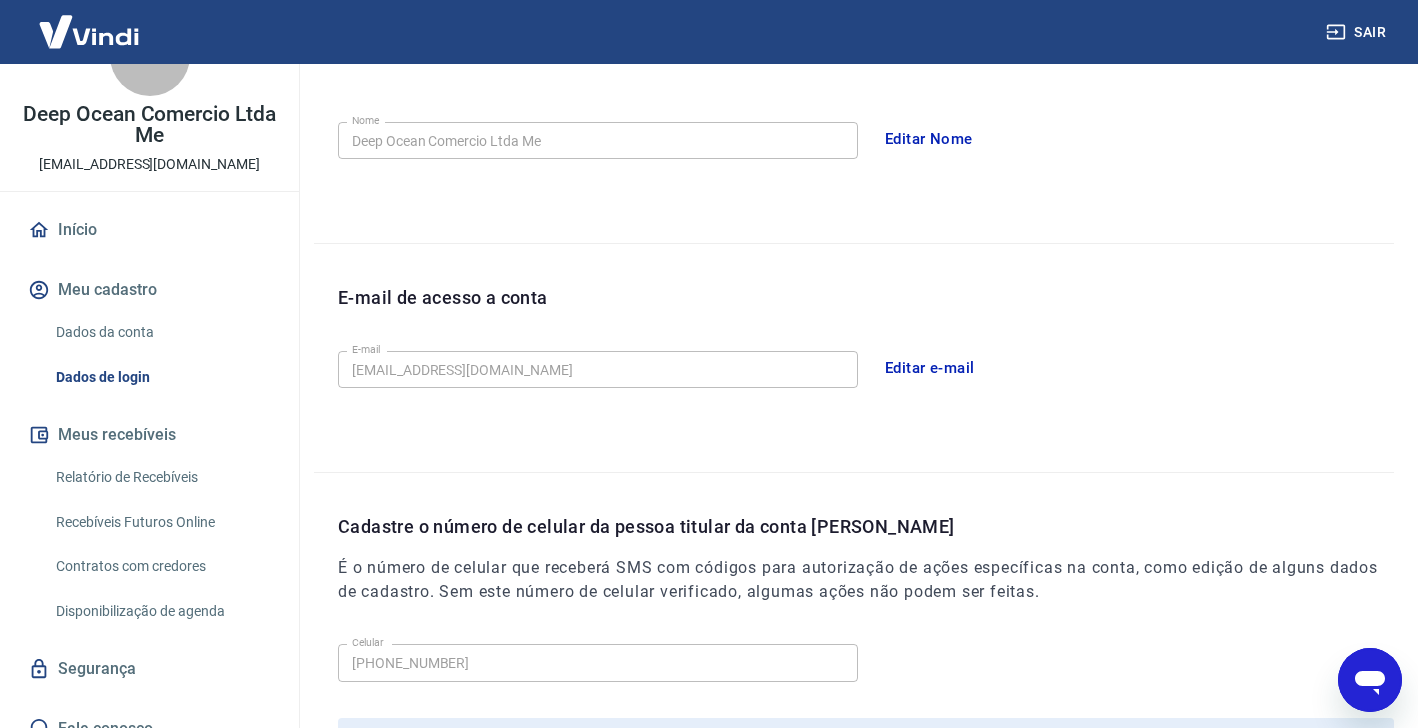 scroll, scrollTop: 537, scrollLeft: 0, axis: vertical 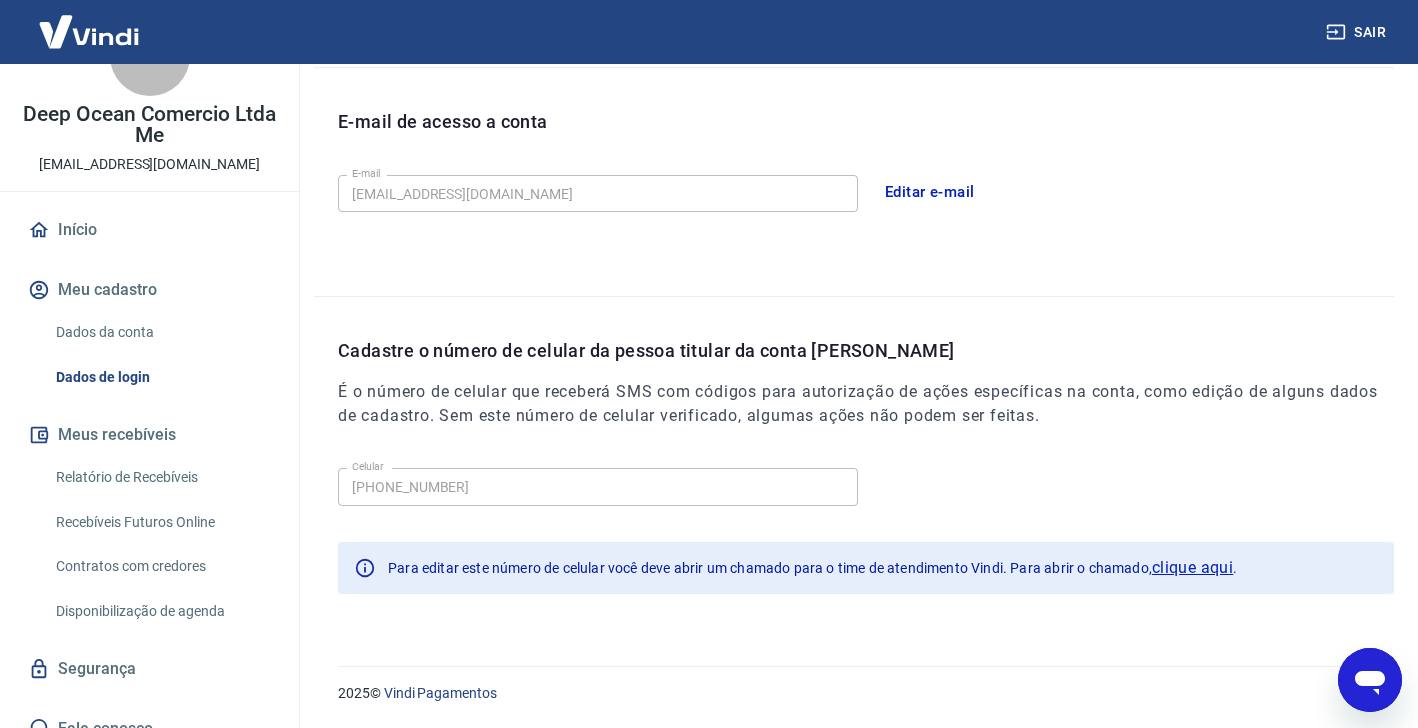 click on "Meu cadastro" at bounding box center (149, 290) 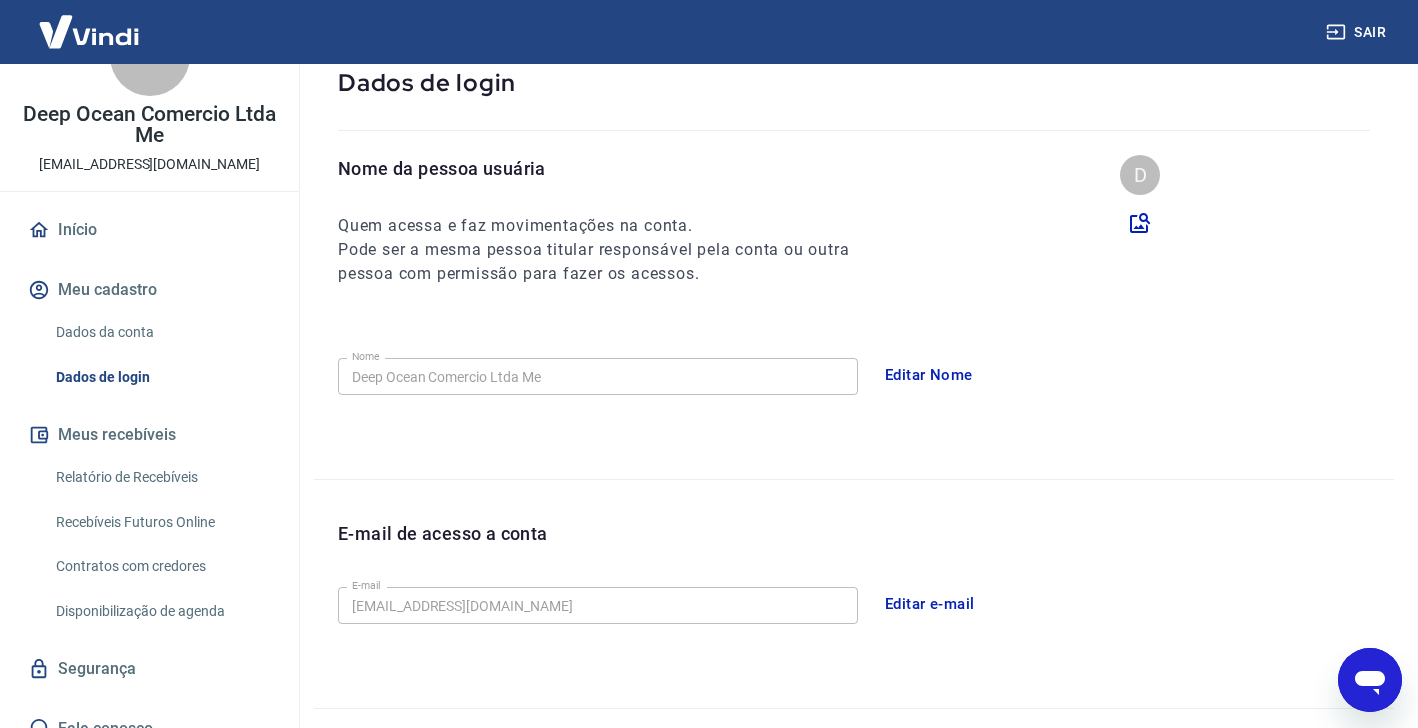 scroll, scrollTop: 0, scrollLeft: 0, axis: both 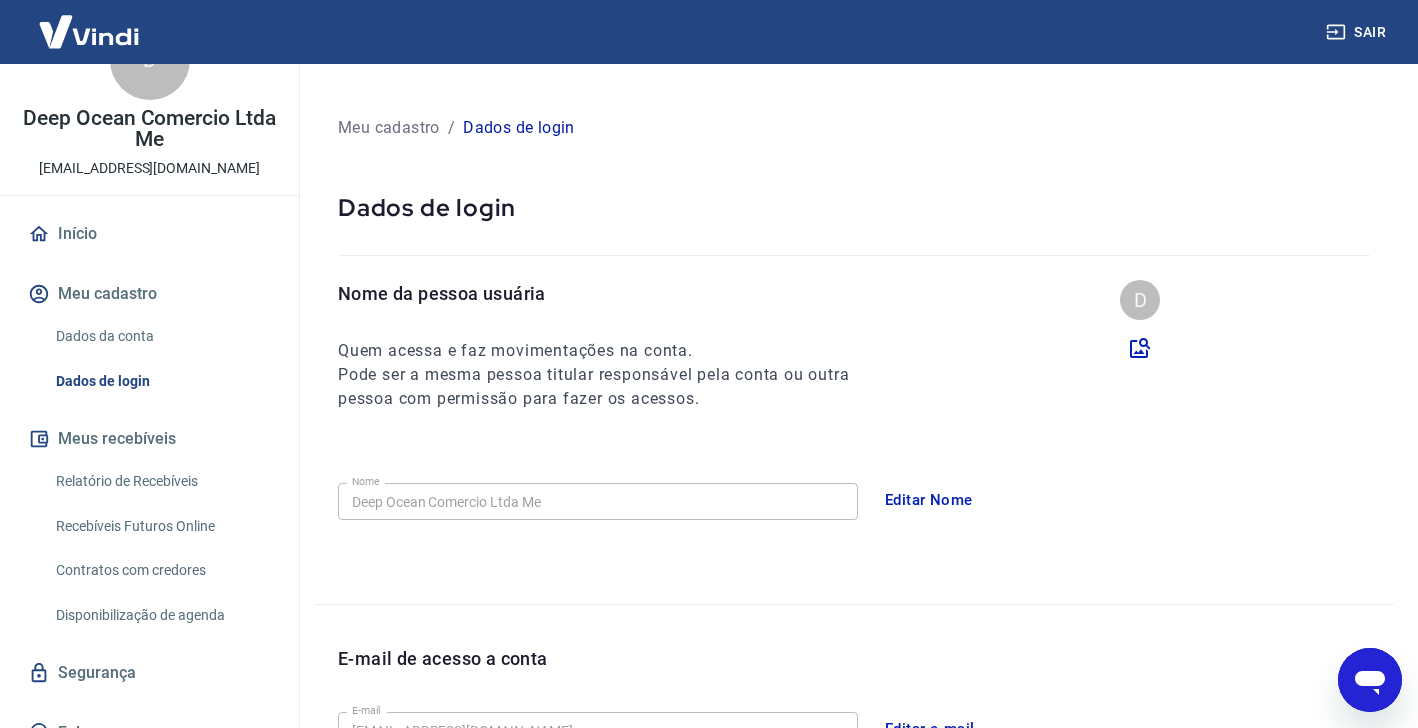 click on "Início" at bounding box center [149, 234] 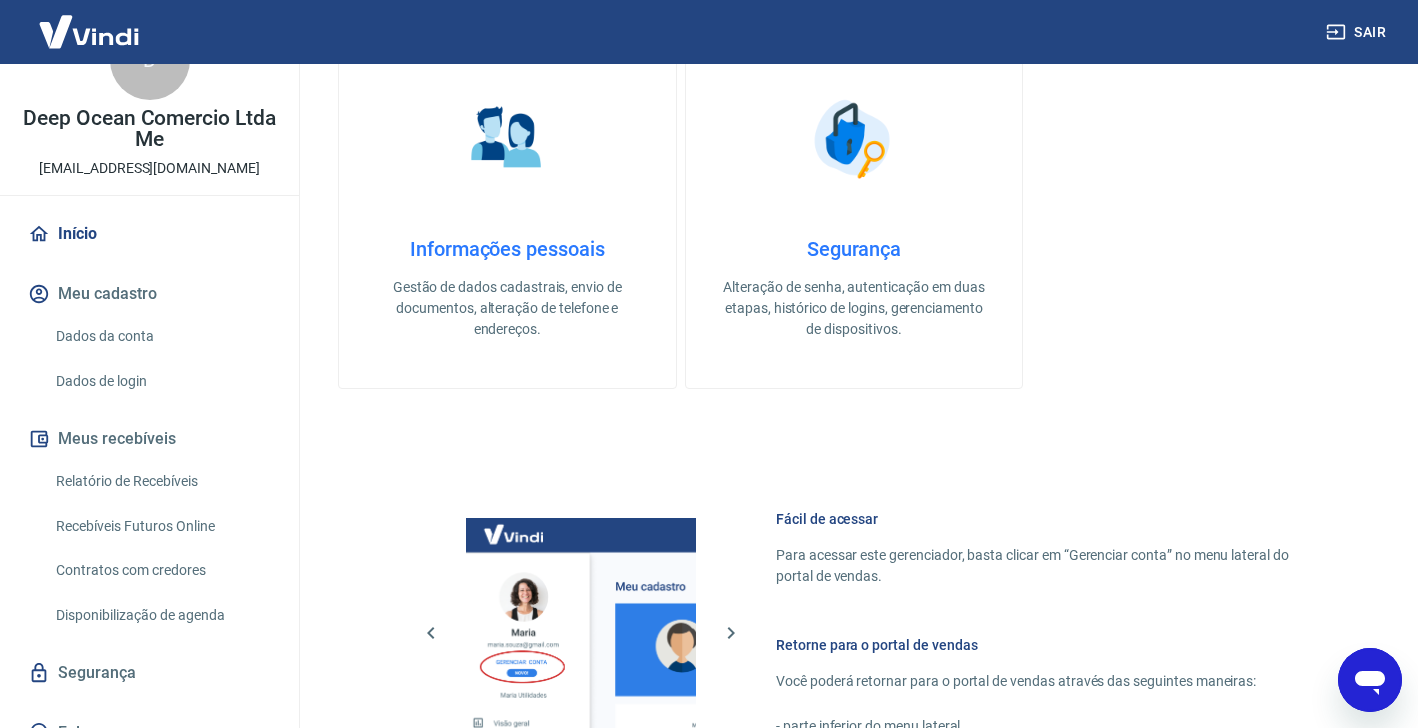 scroll, scrollTop: 0, scrollLeft: 0, axis: both 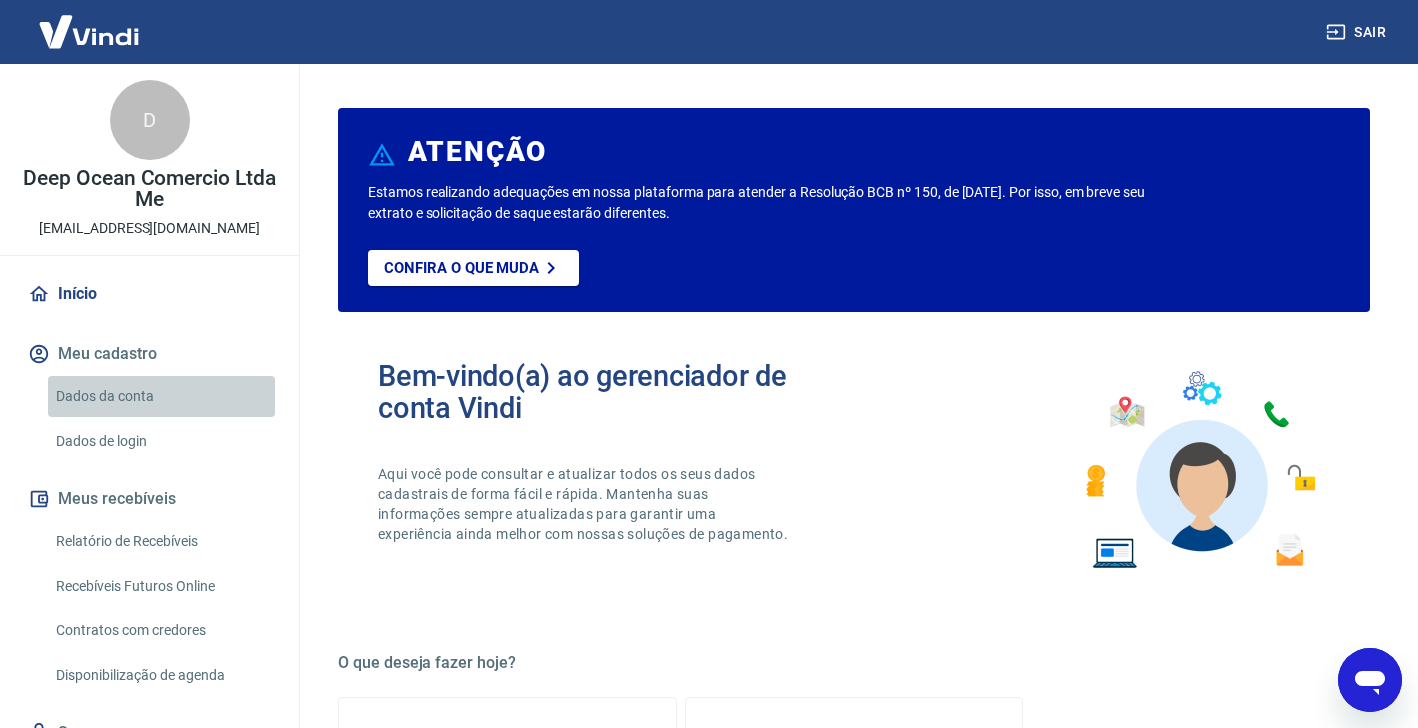 click on "Dados da conta" at bounding box center [161, 396] 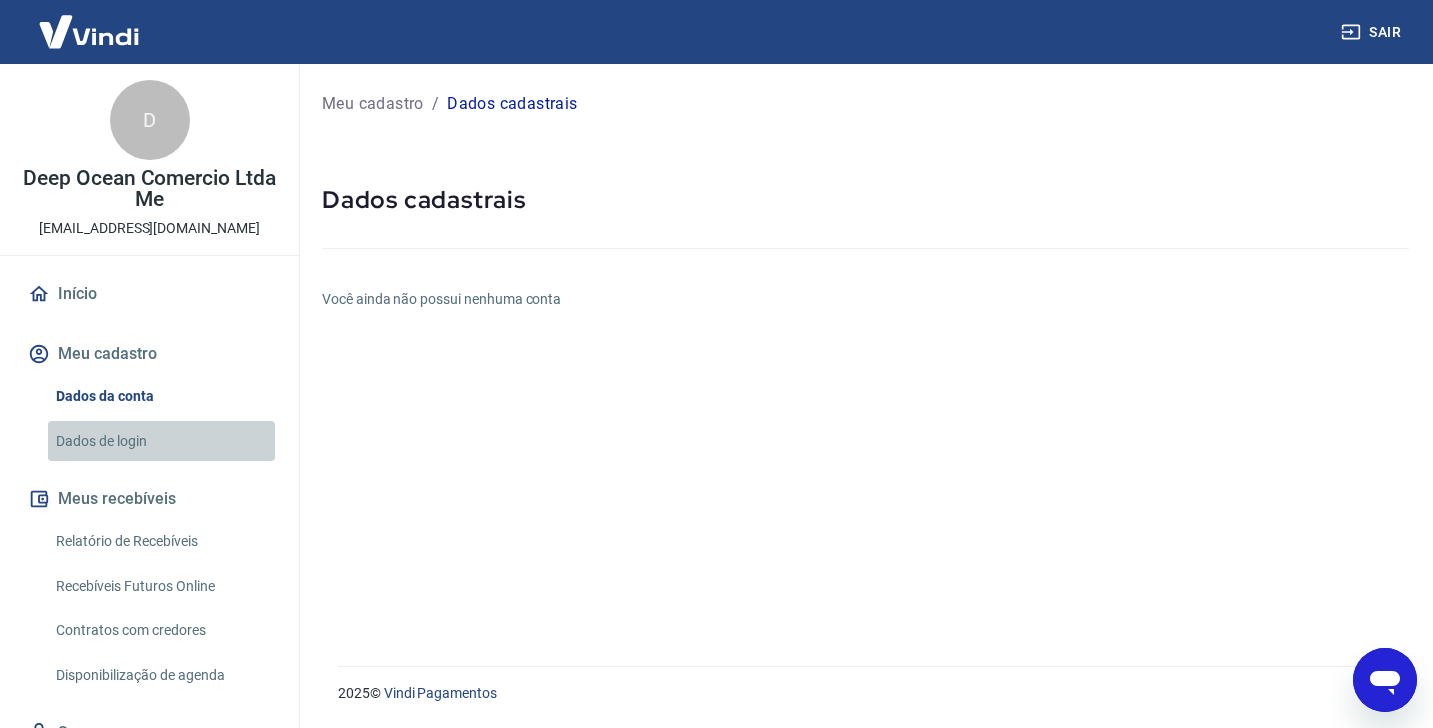 click on "Dados de login" at bounding box center (161, 441) 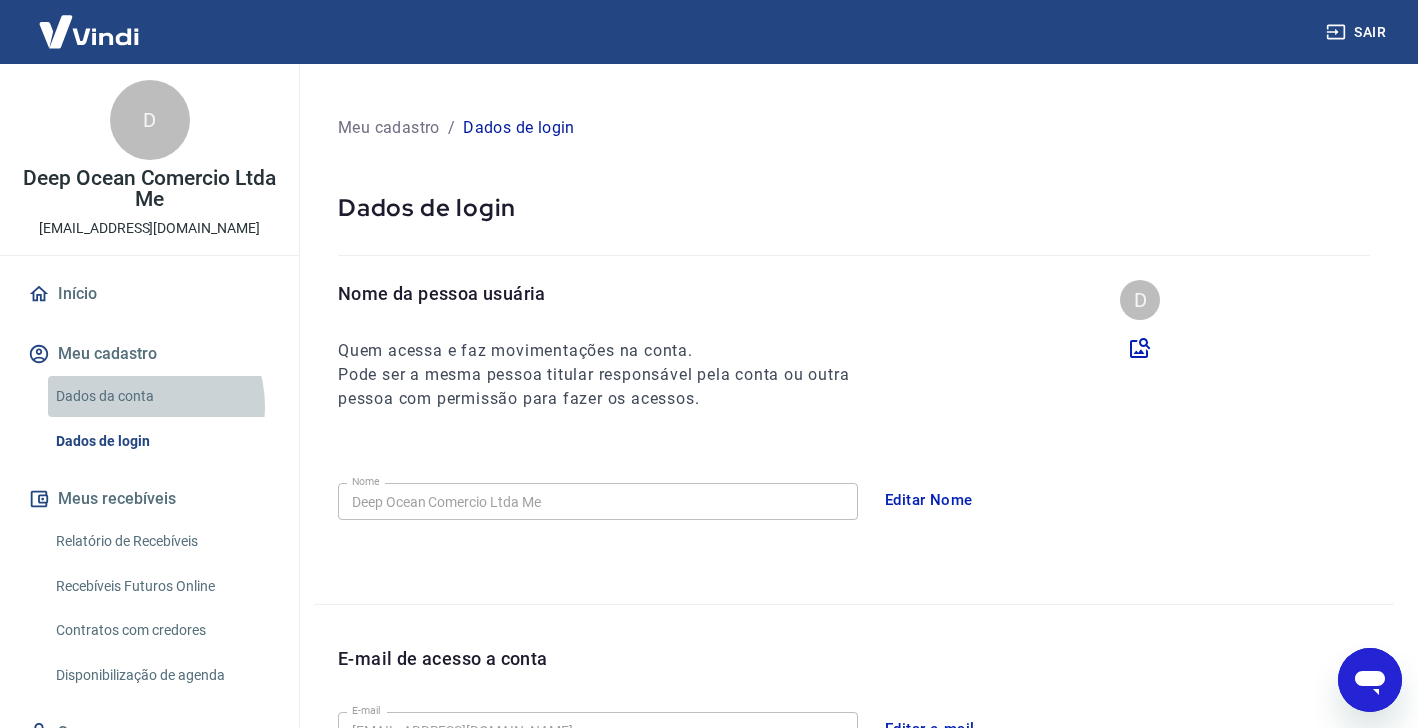 click on "Dados da conta" at bounding box center (161, 396) 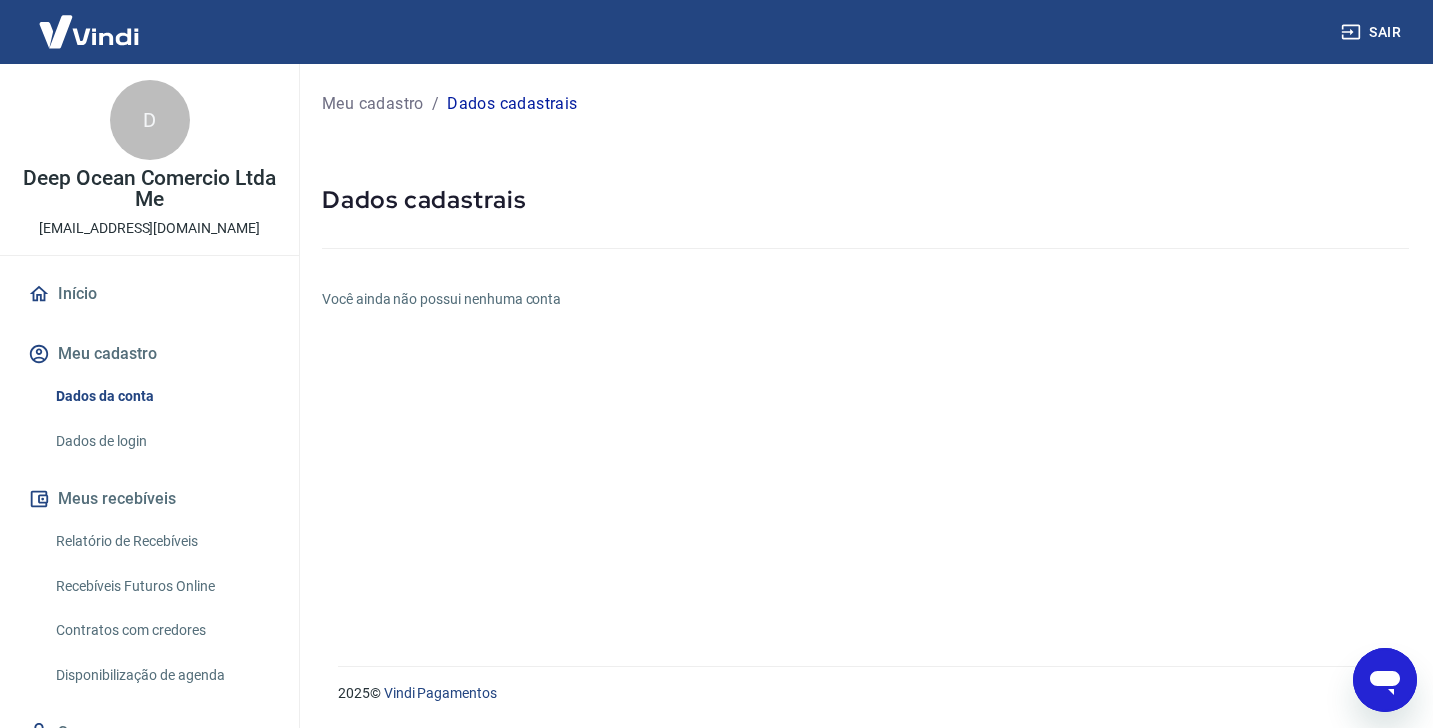 click on "Meu cadastro / Dados cadastrais Dados cadastrais Você ainda não possui nenhuma conta" at bounding box center [865, 353] 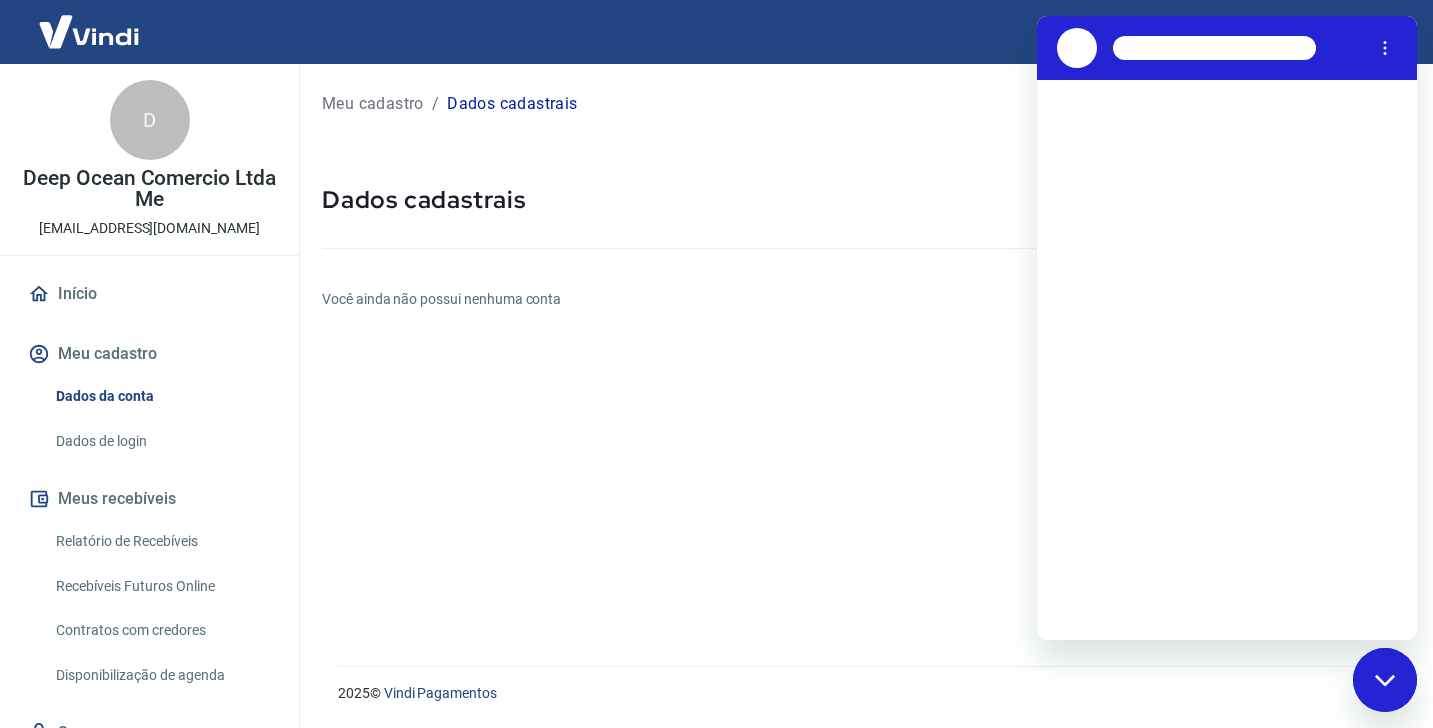 scroll, scrollTop: 0, scrollLeft: 0, axis: both 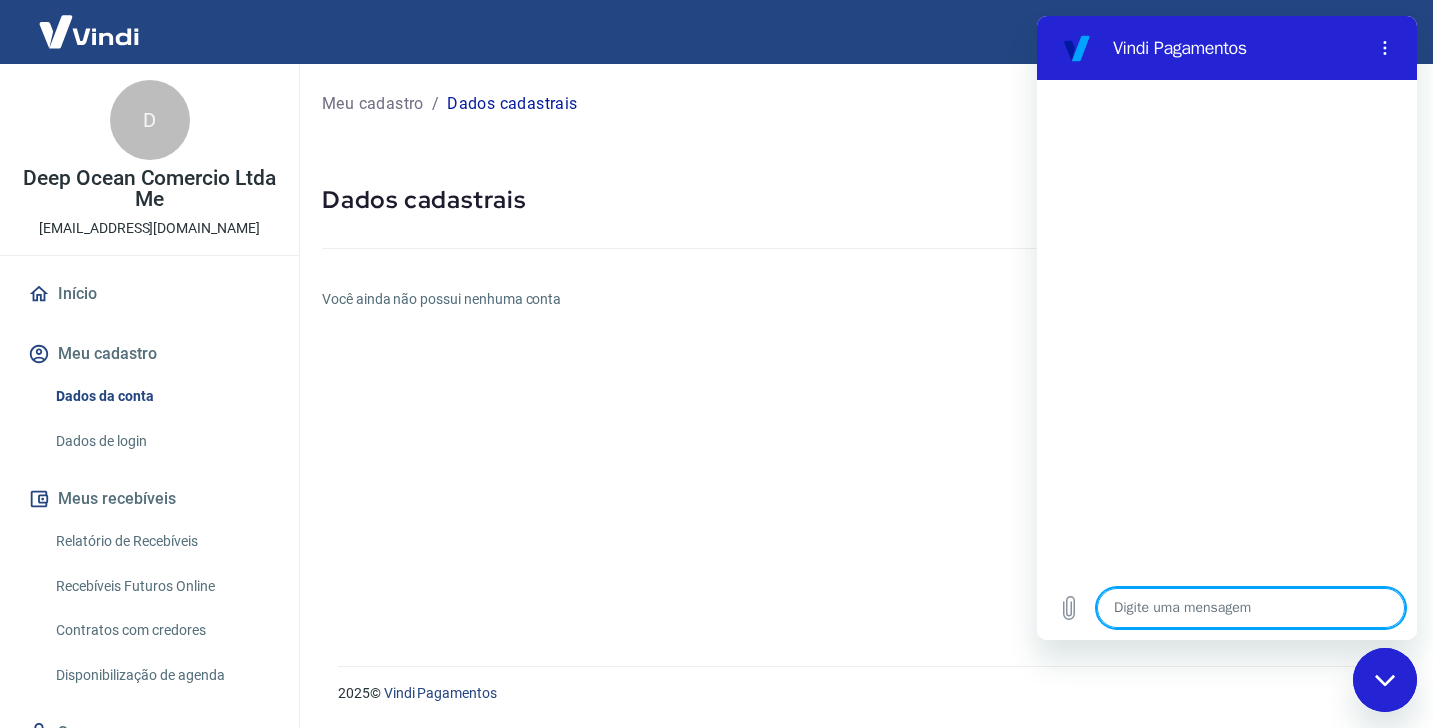 click at bounding box center (1251, 608) 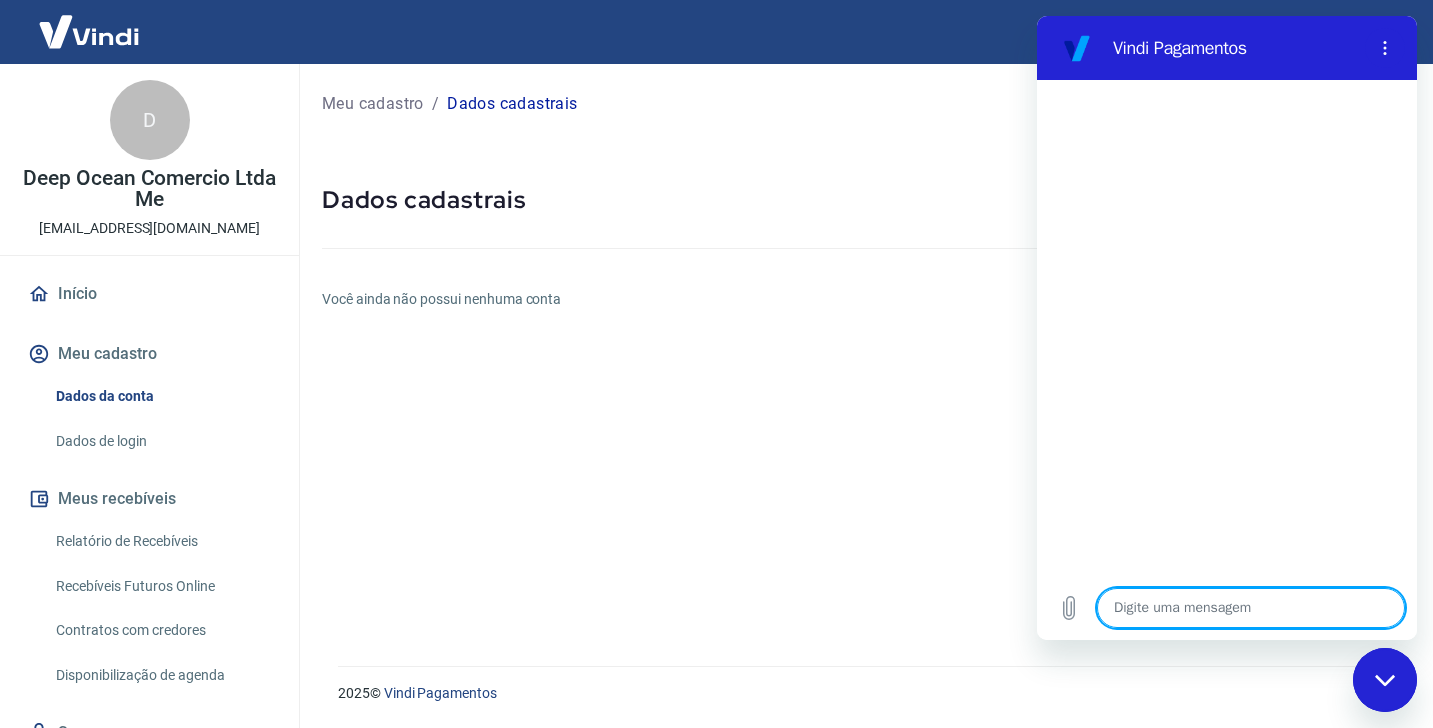 type on "C" 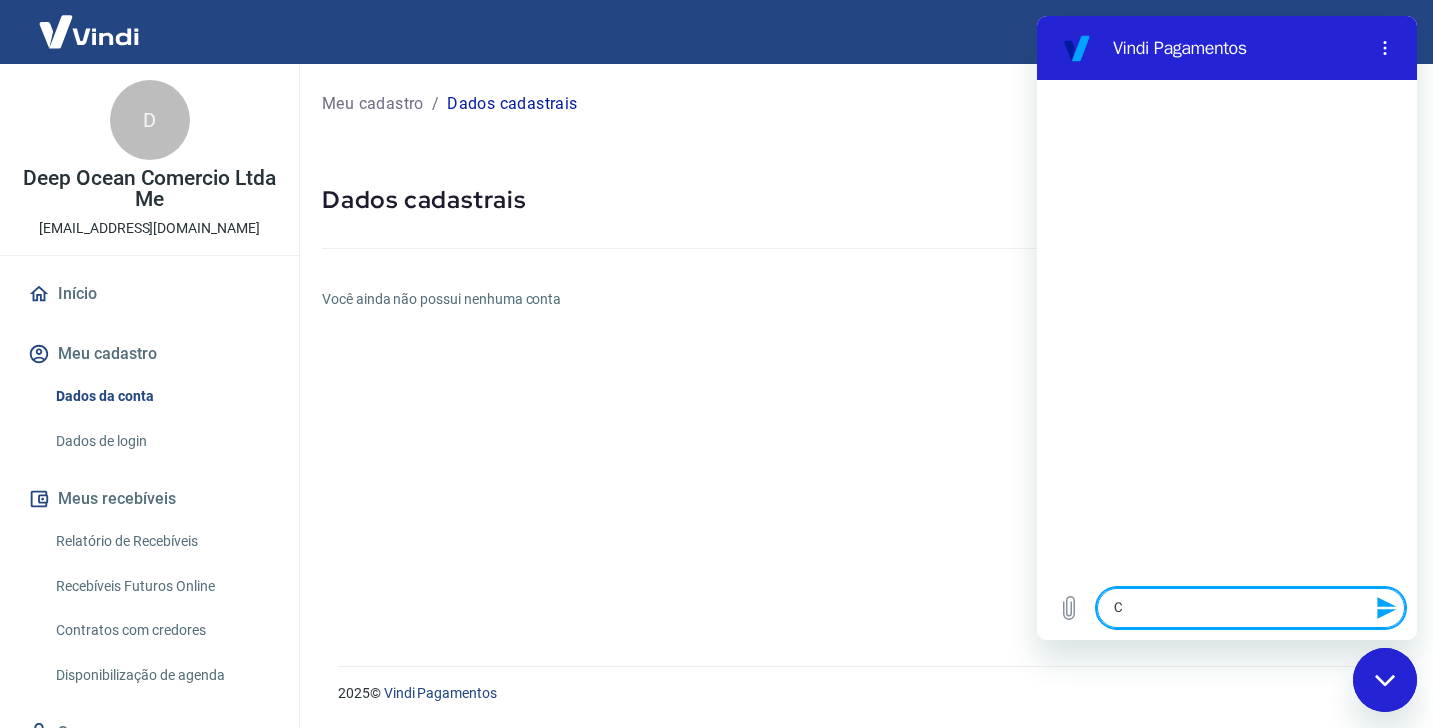 type on "Cp" 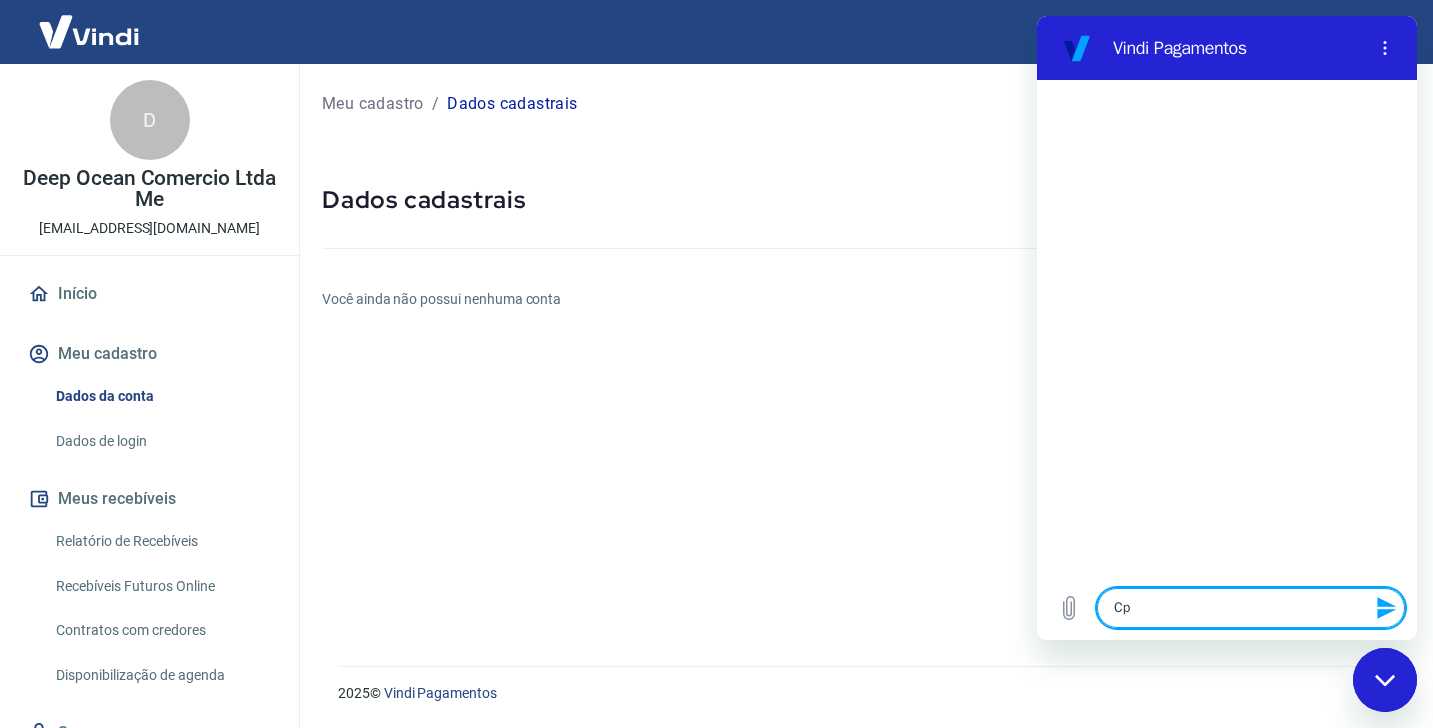 type on "x" 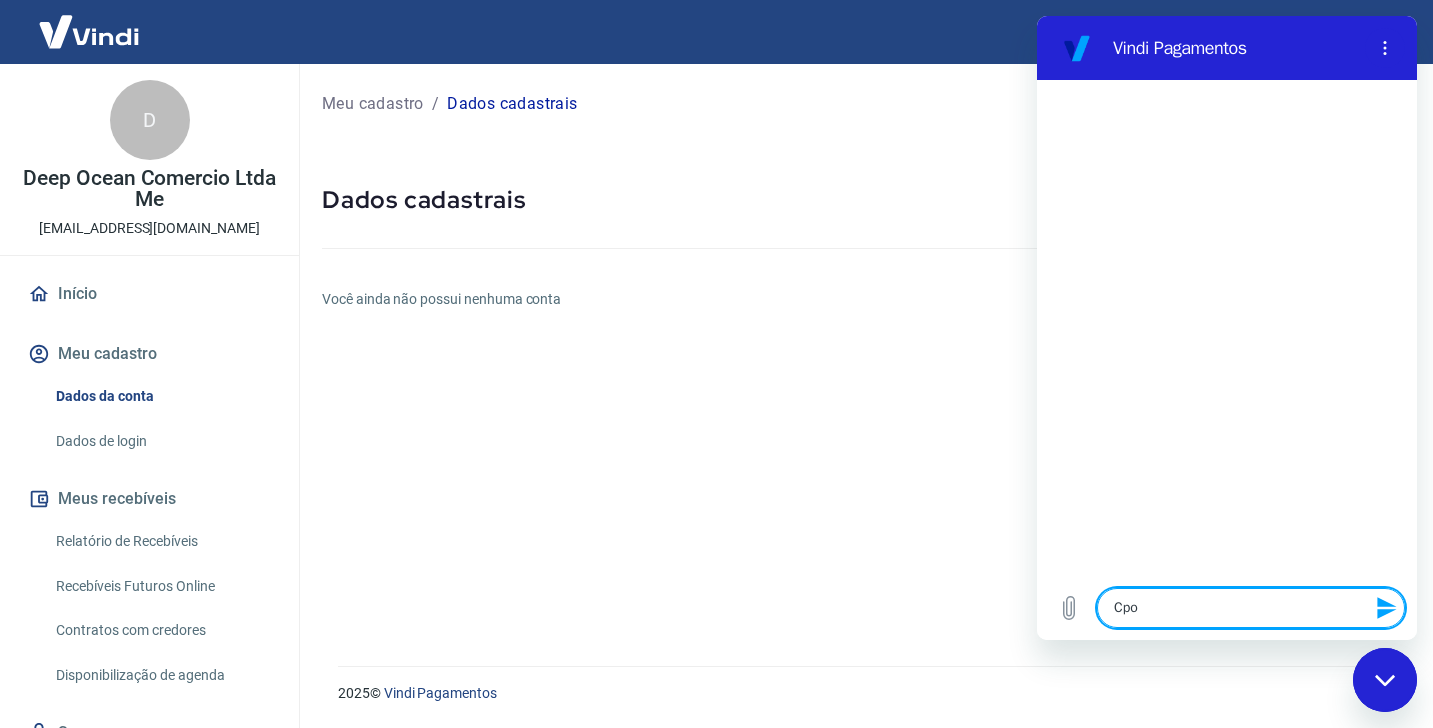 type on "Cp" 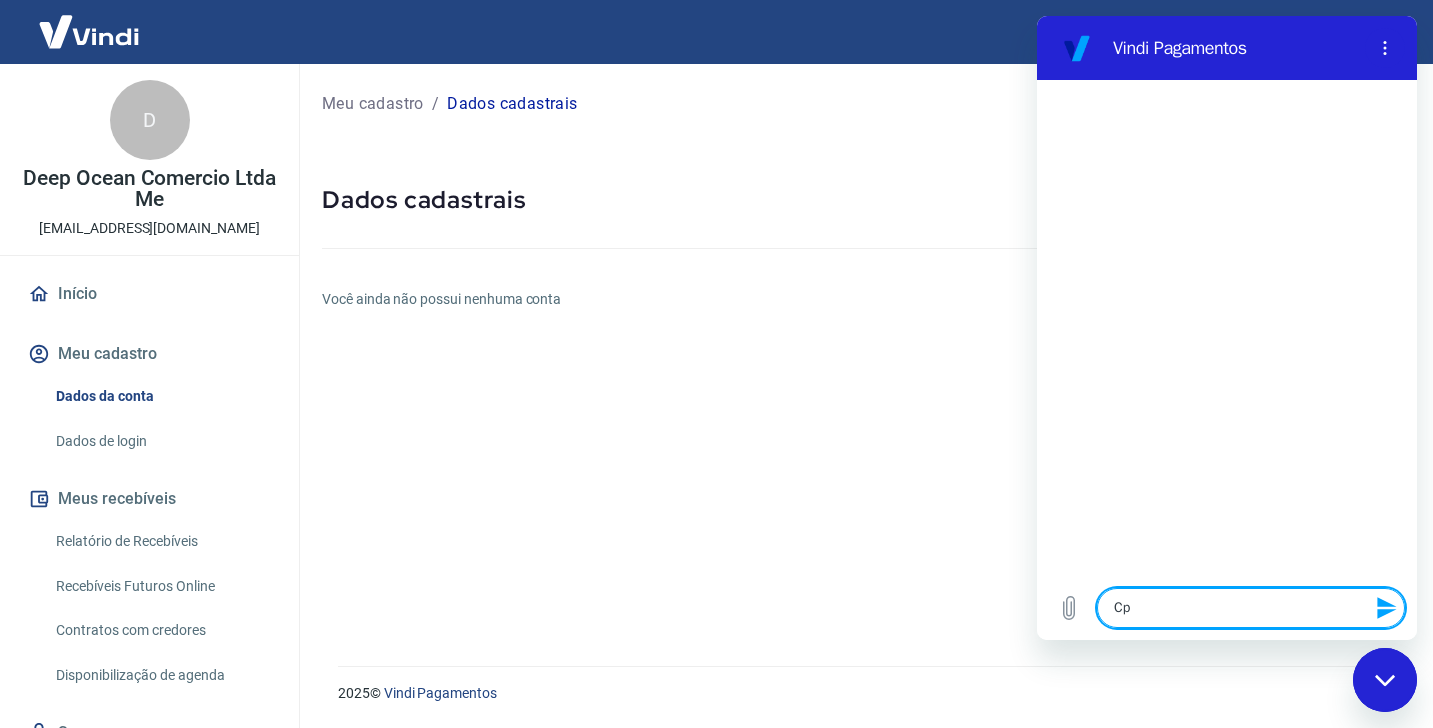 type on "x" 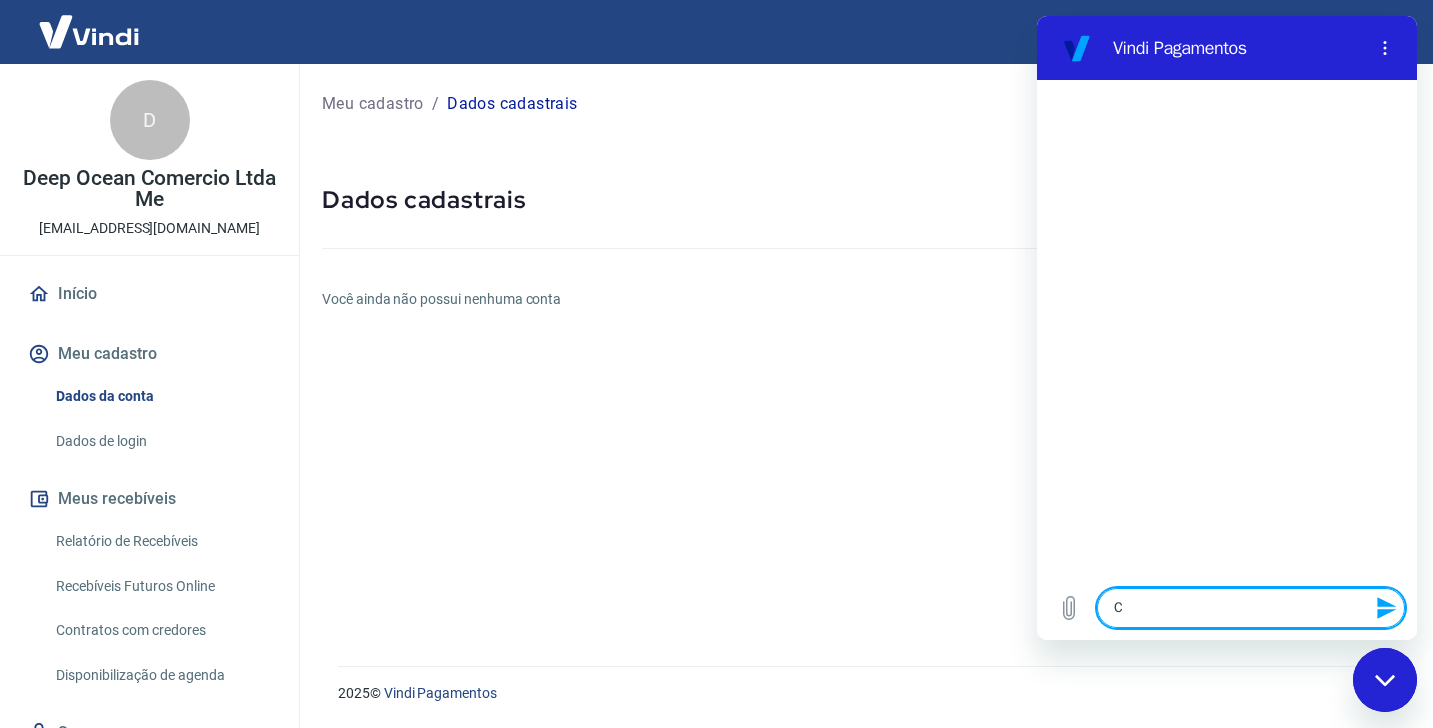 type on "Co" 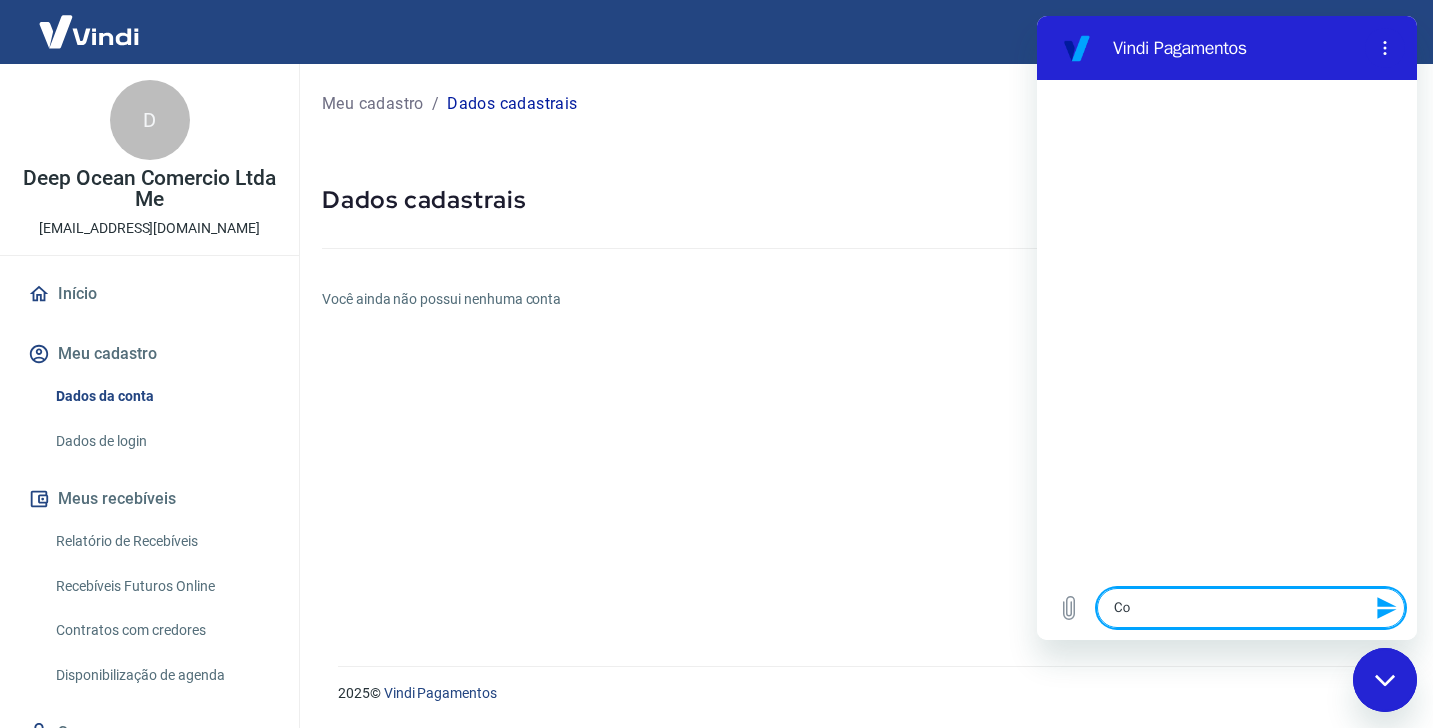 type on "Com" 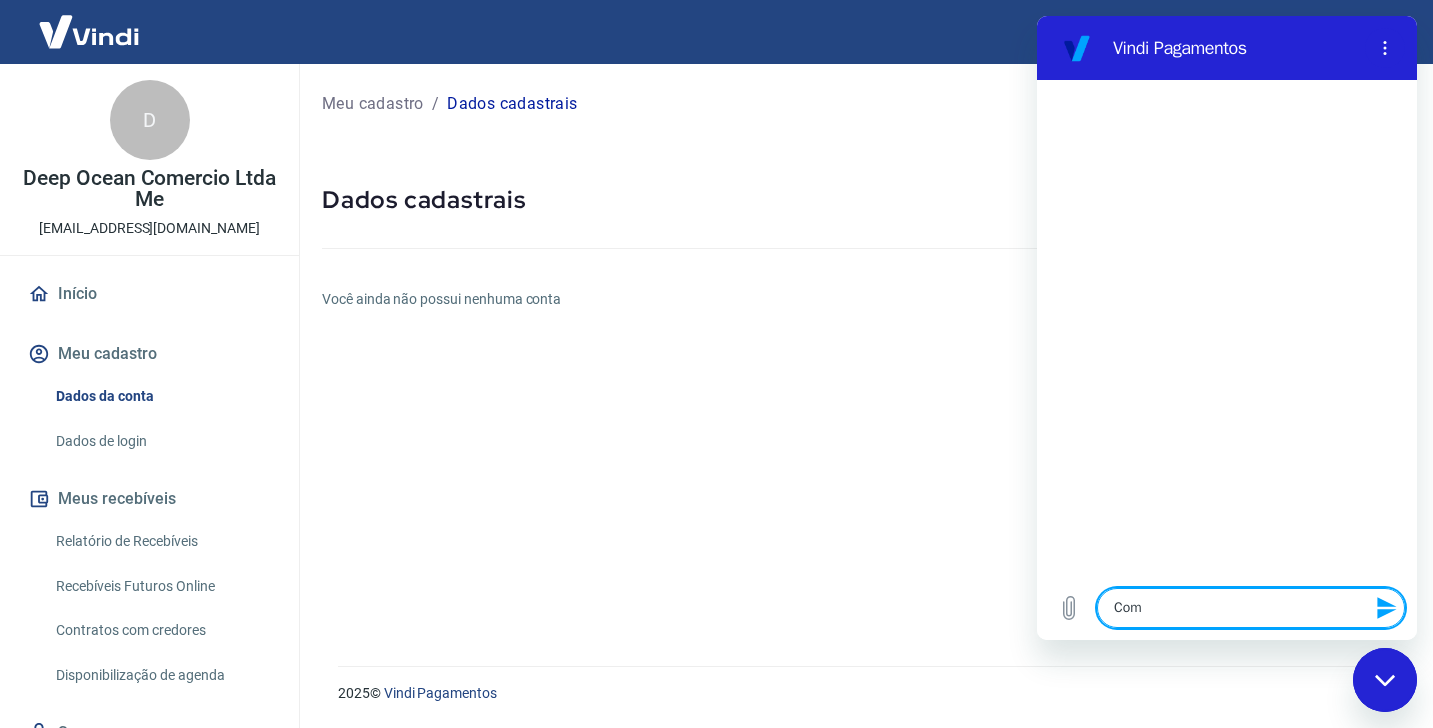 type on "Como" 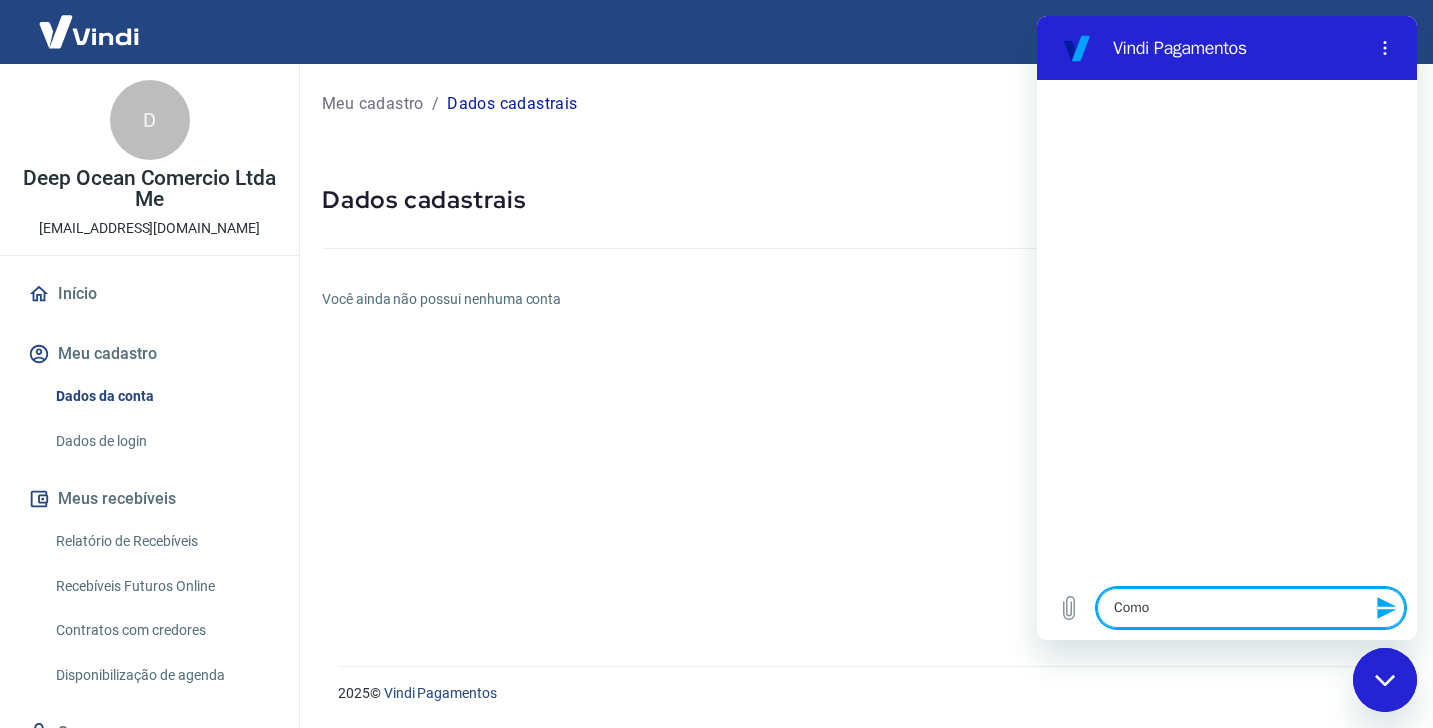 type on "Como" 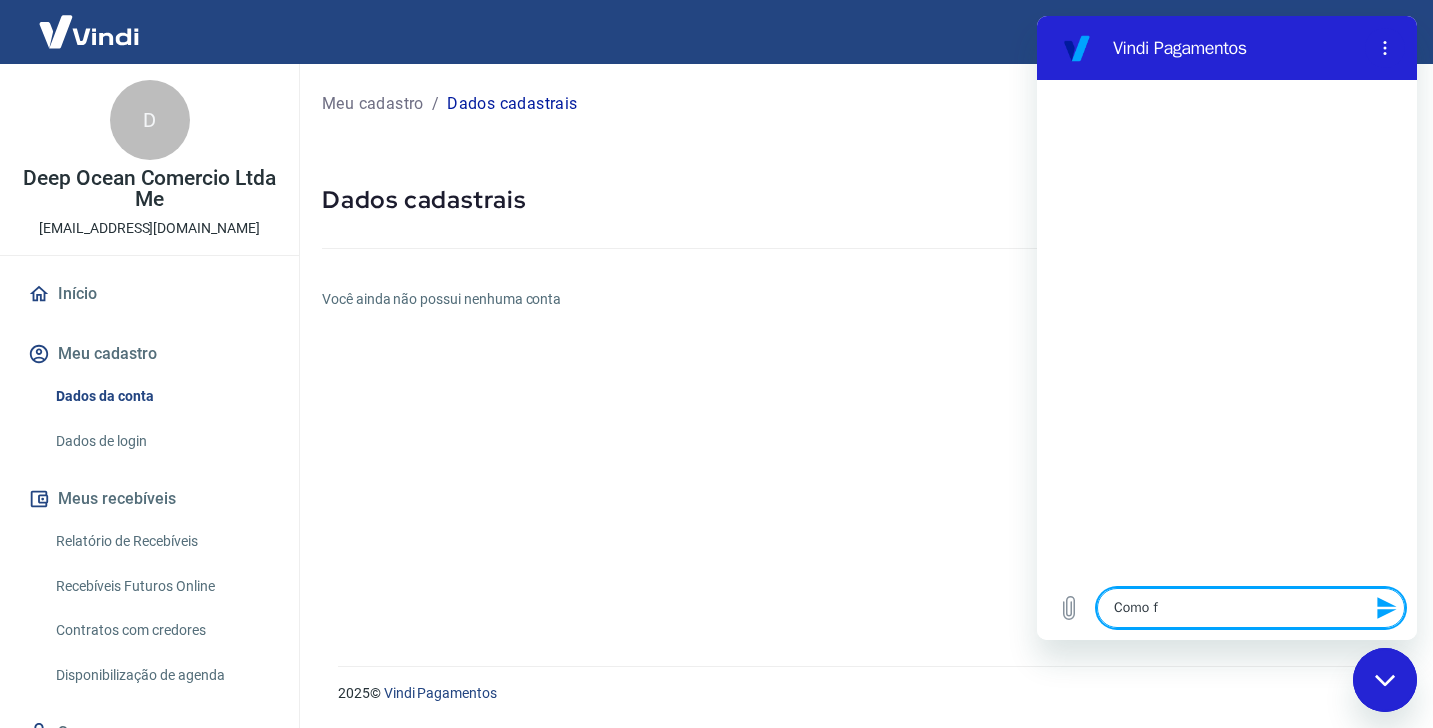 type on "Como fa" 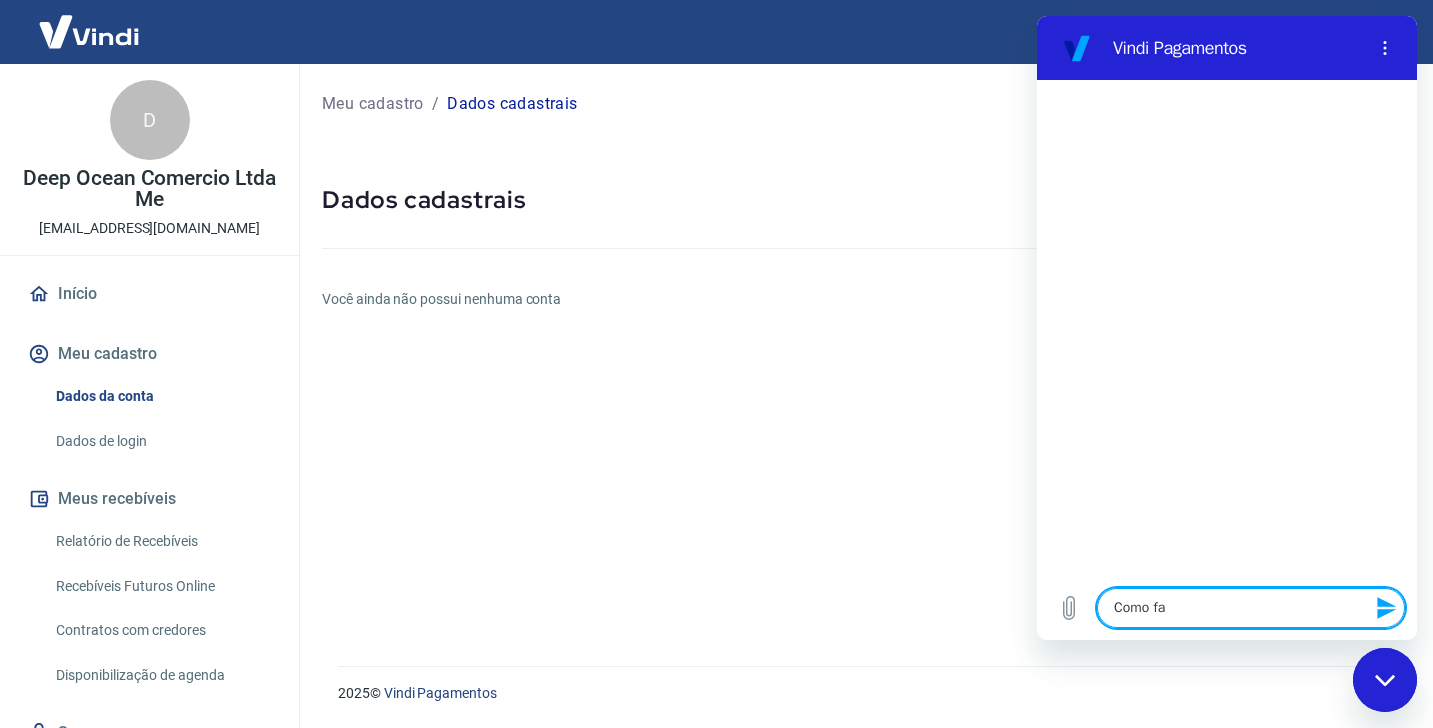 type on "Como fac" 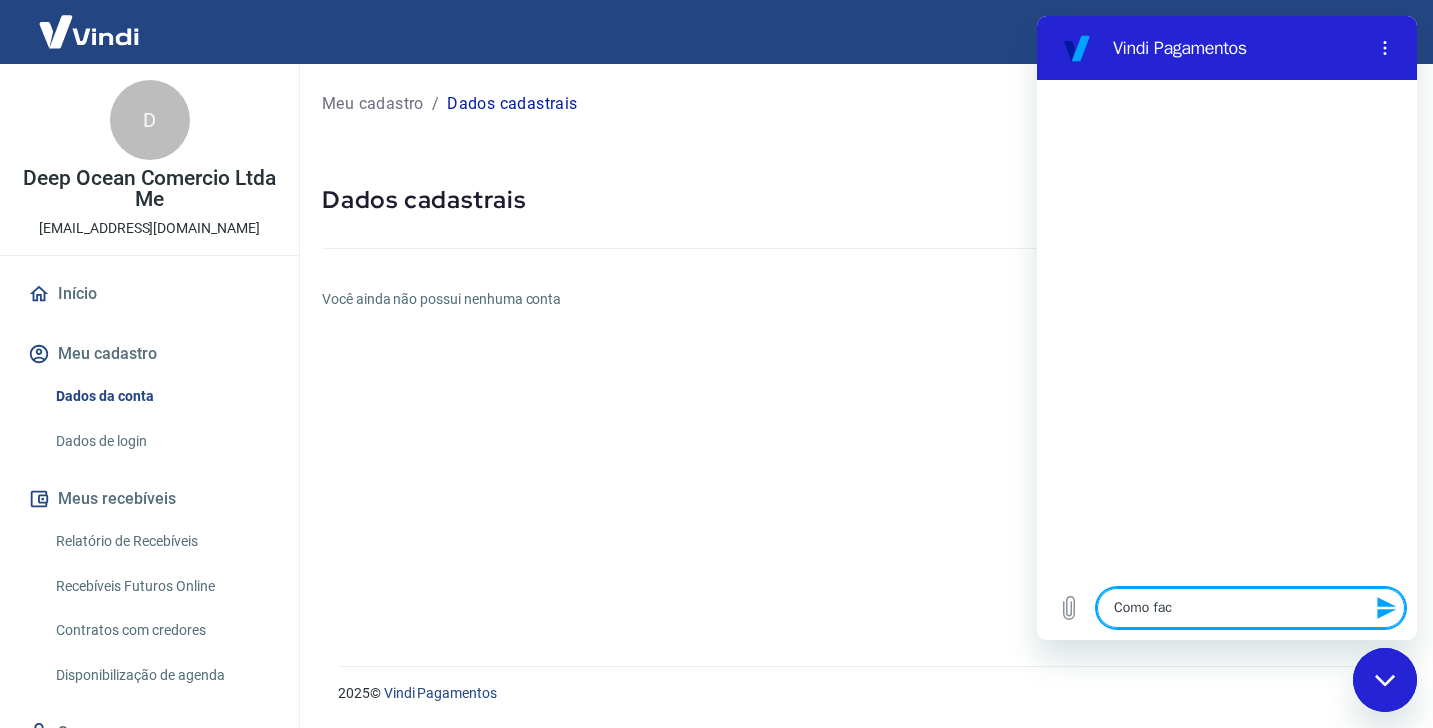 type on "Como faco" 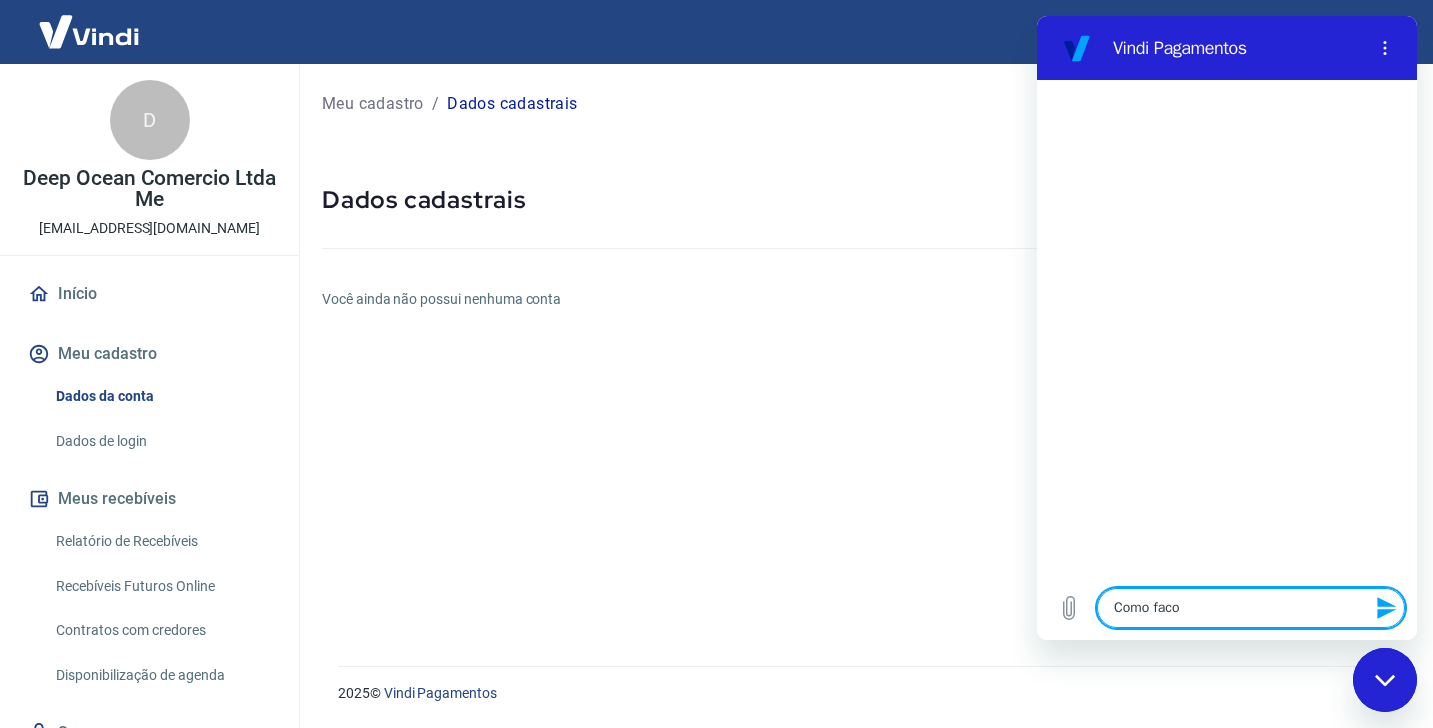 type on "Como faco" 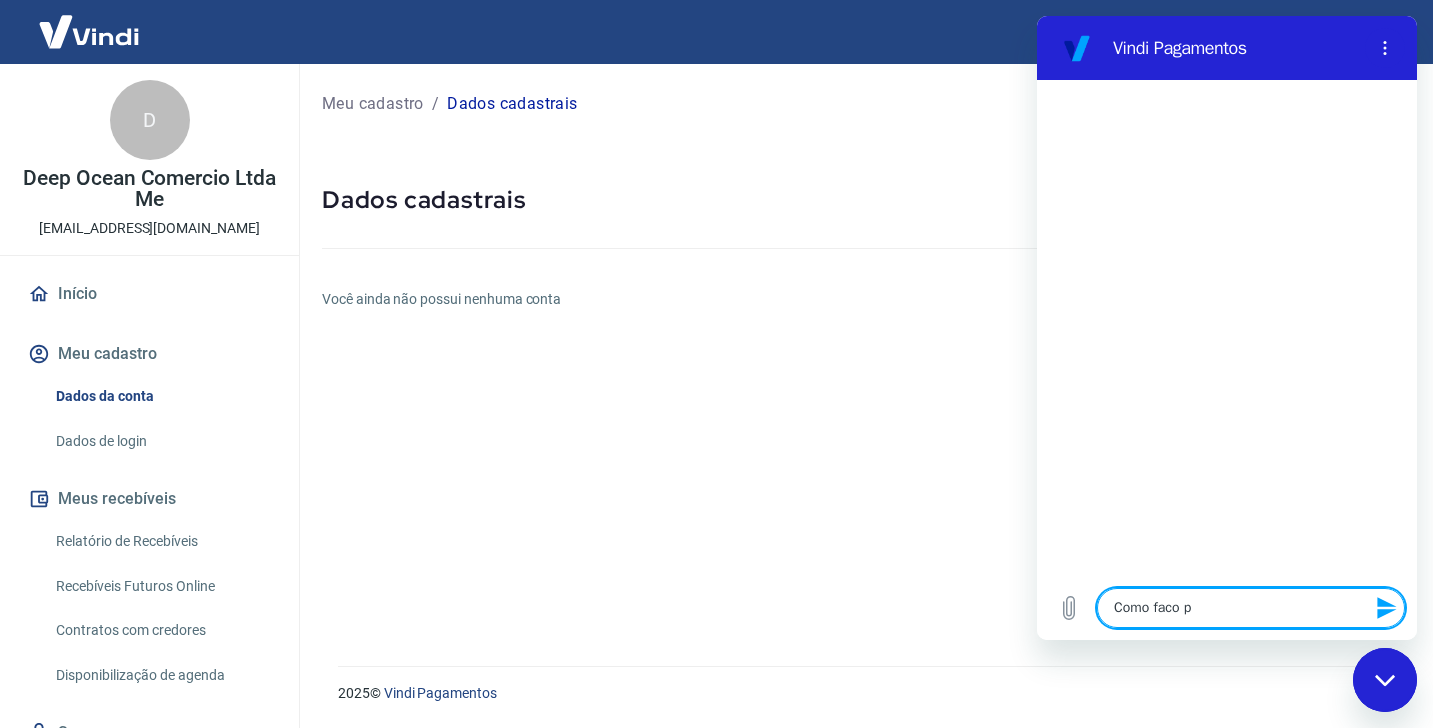 type on "Como faco pa" 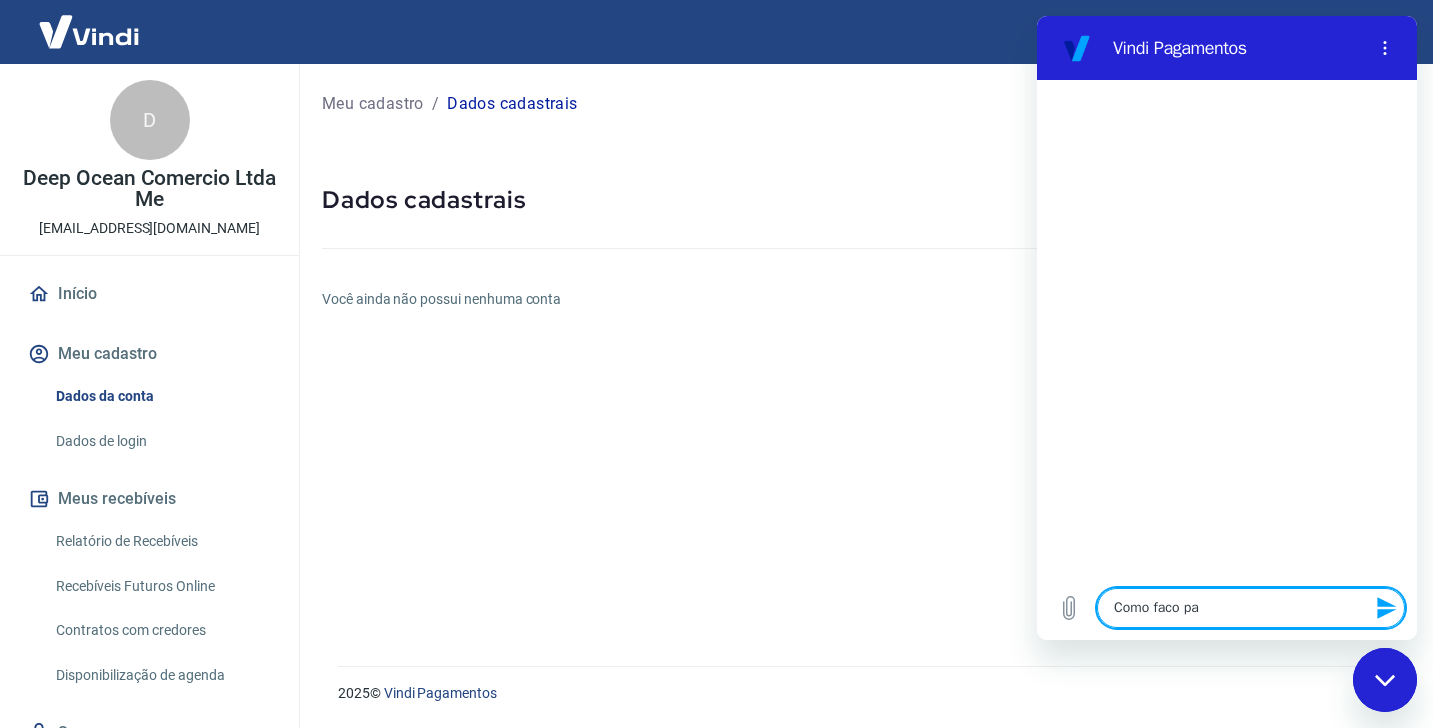 type on "Como faco par" 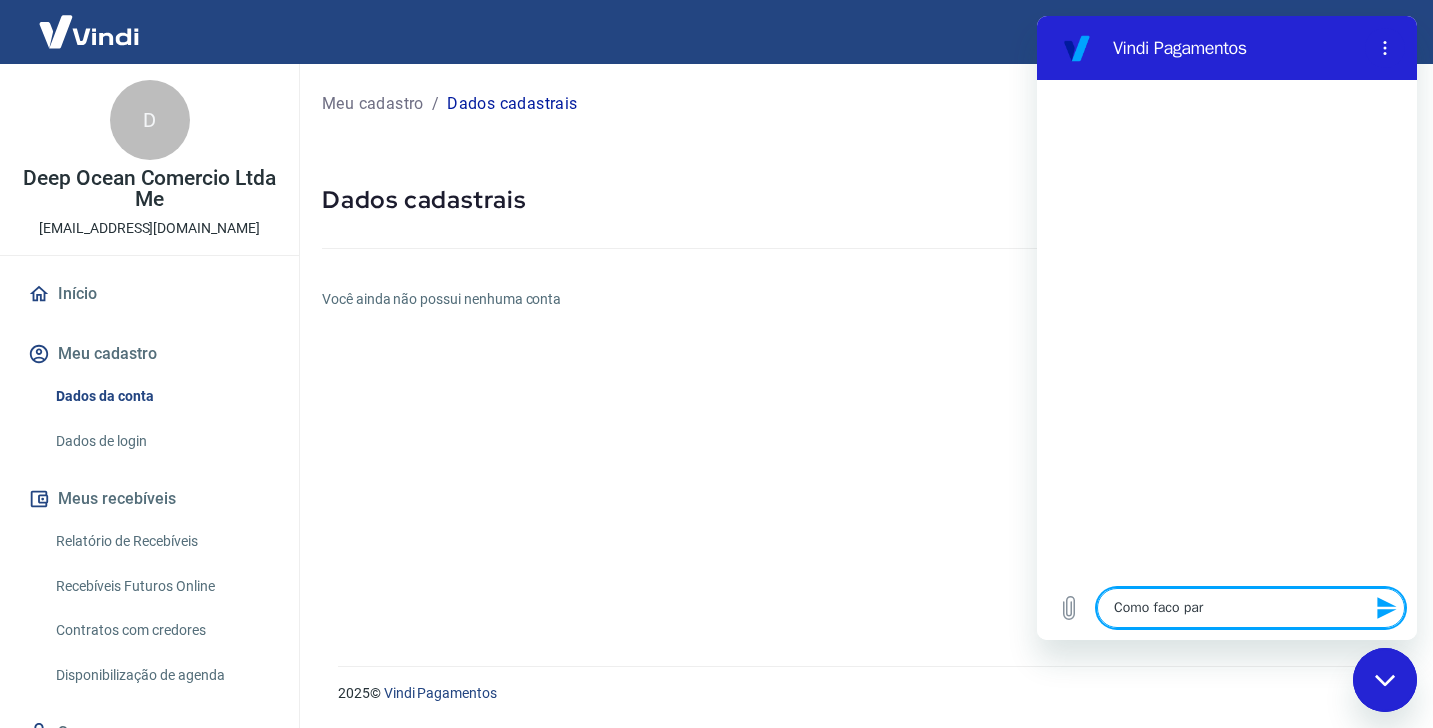 type on "Como faco para" 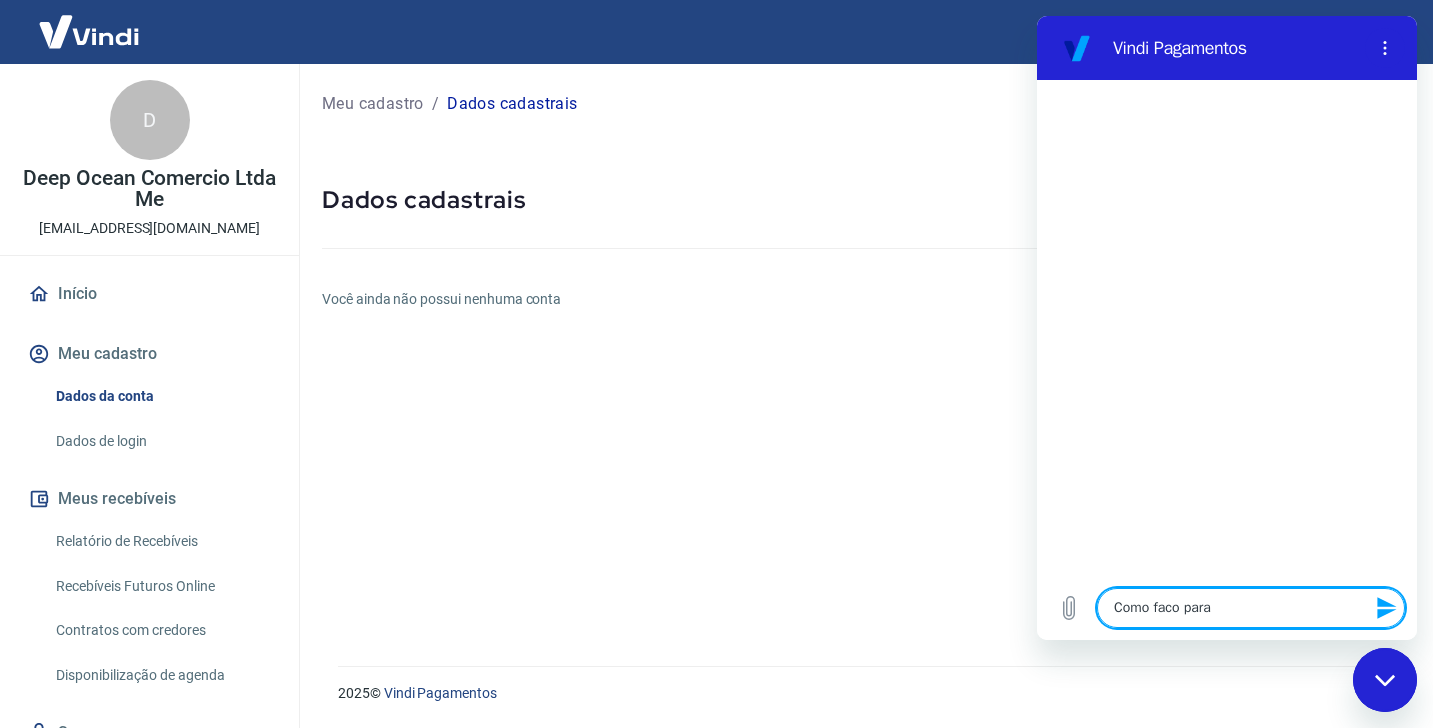 type on "x" 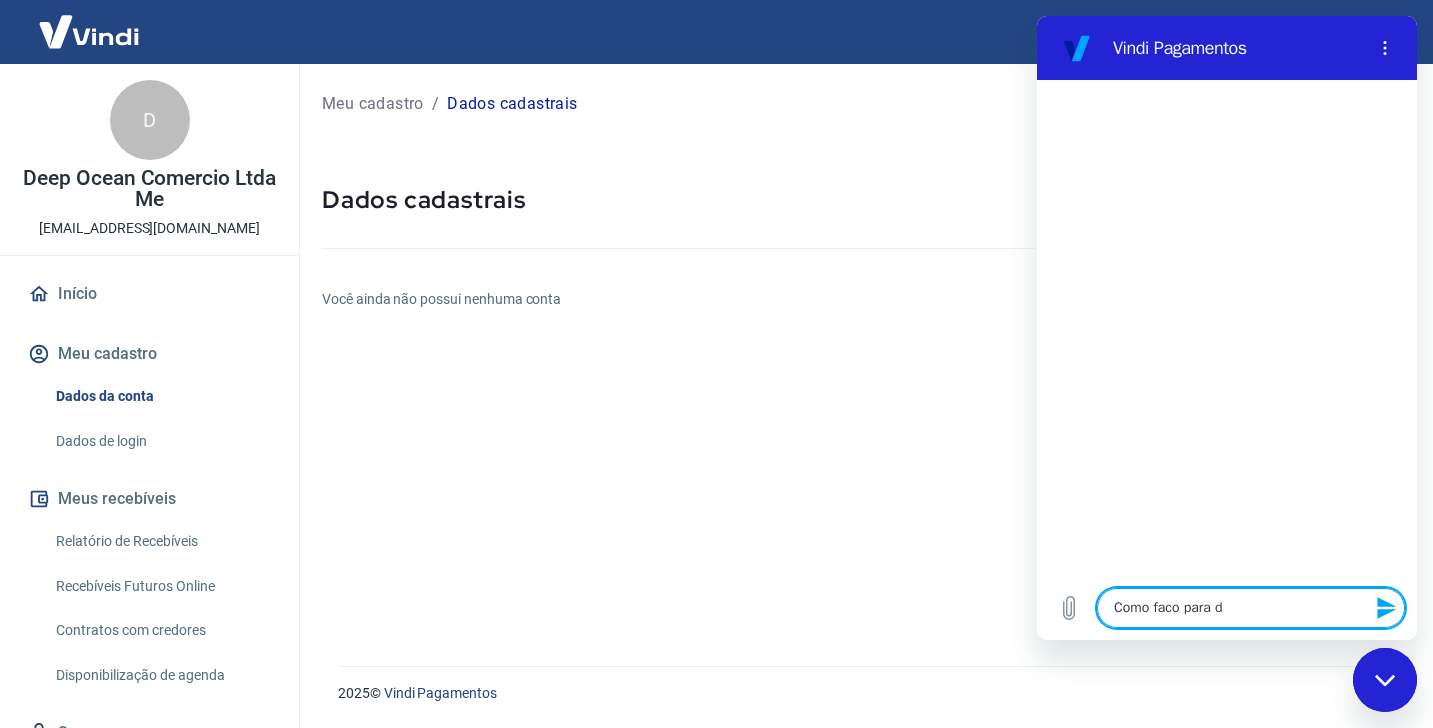 type on "Como faco para di" 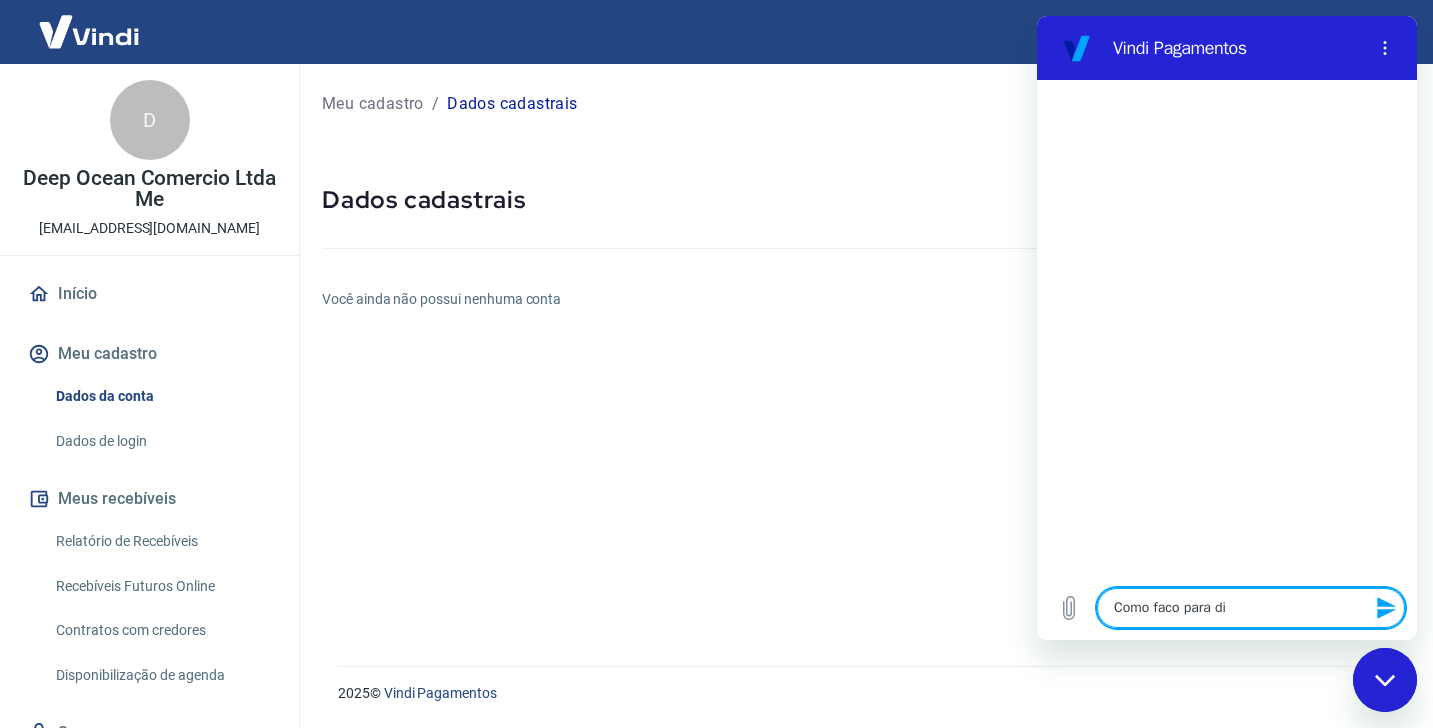 type on "Como faco para din" 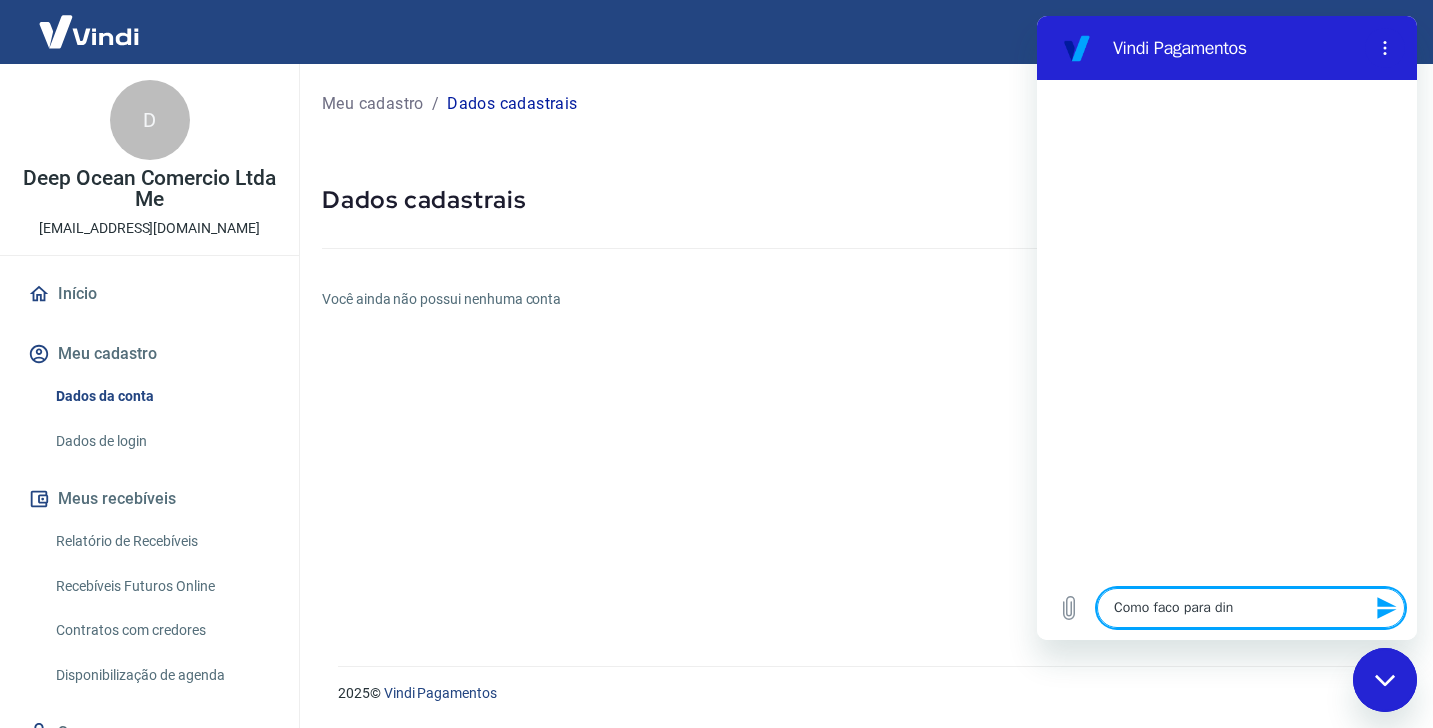 type on "Como faco para dini" 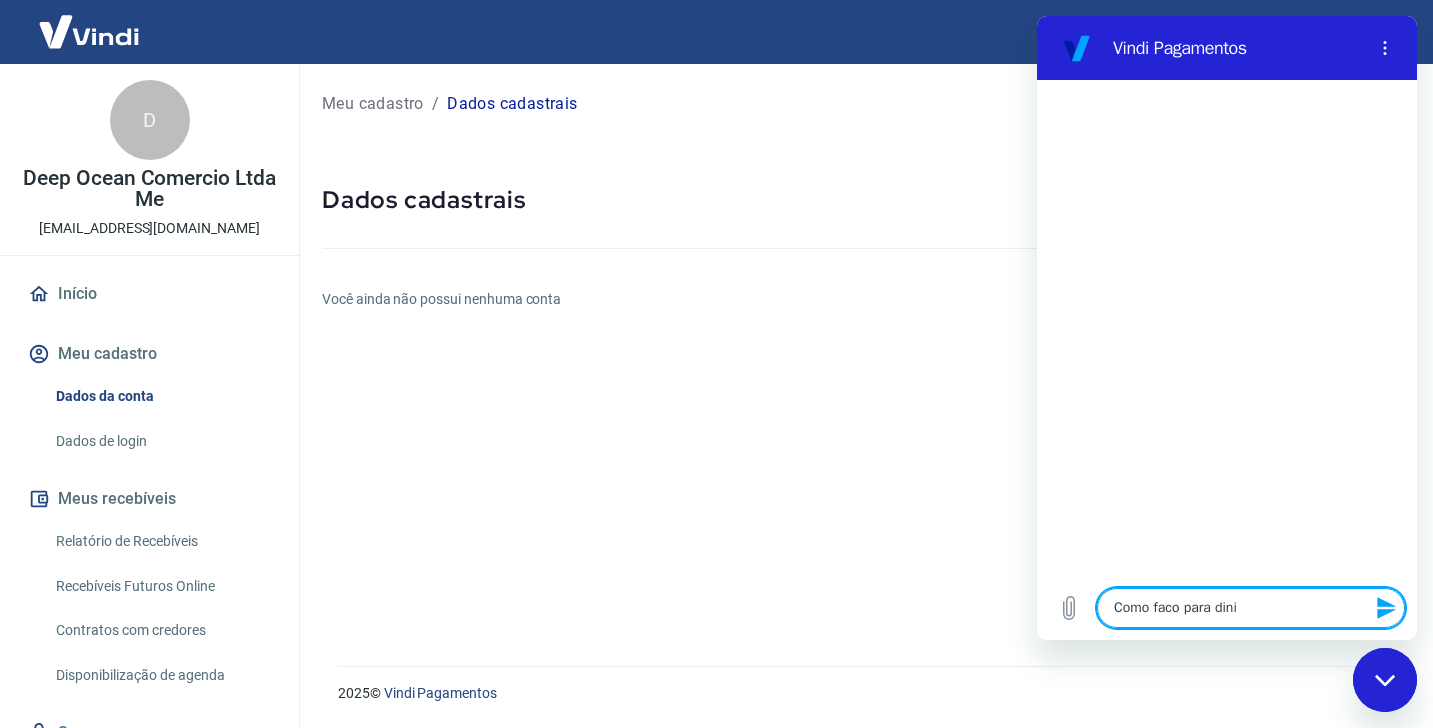 type on "Como faco para dinic" 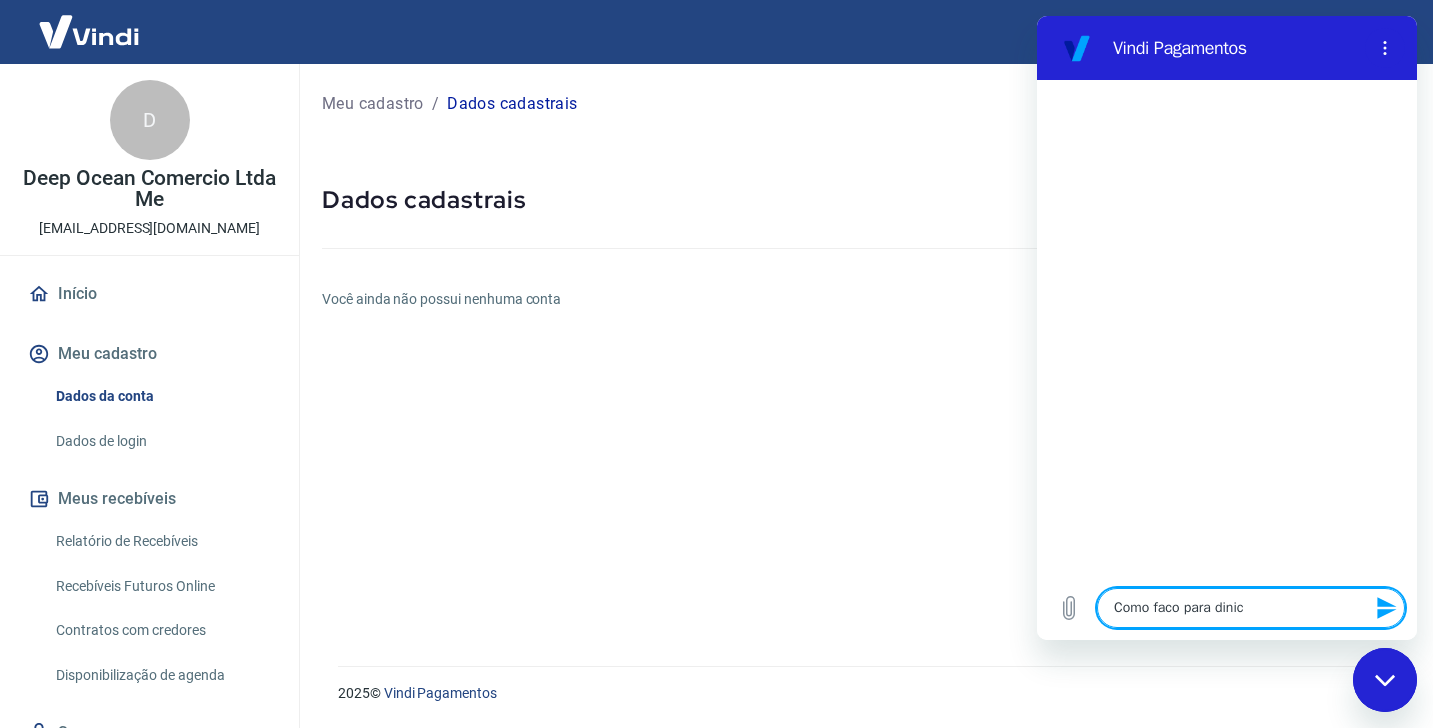 type on "Como faco para dinici" 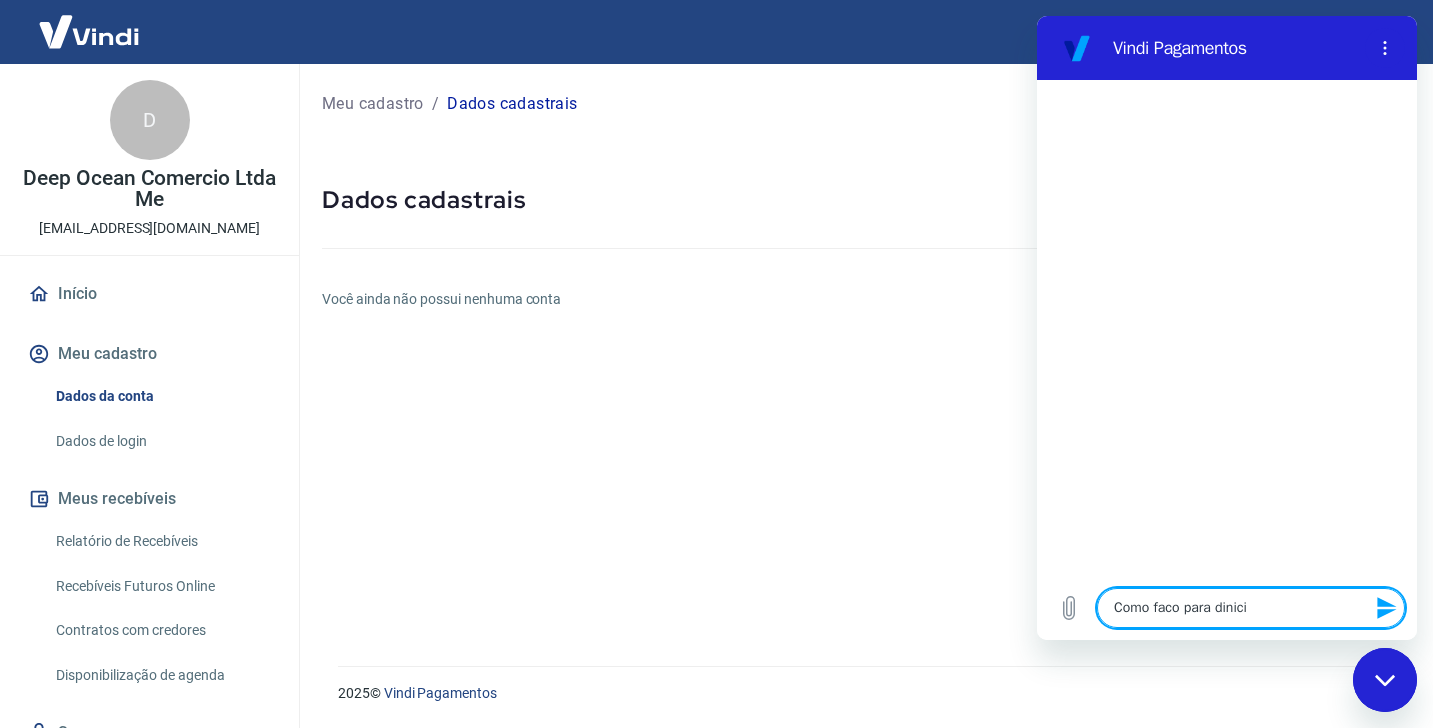 type on "Como faco para dinicio" 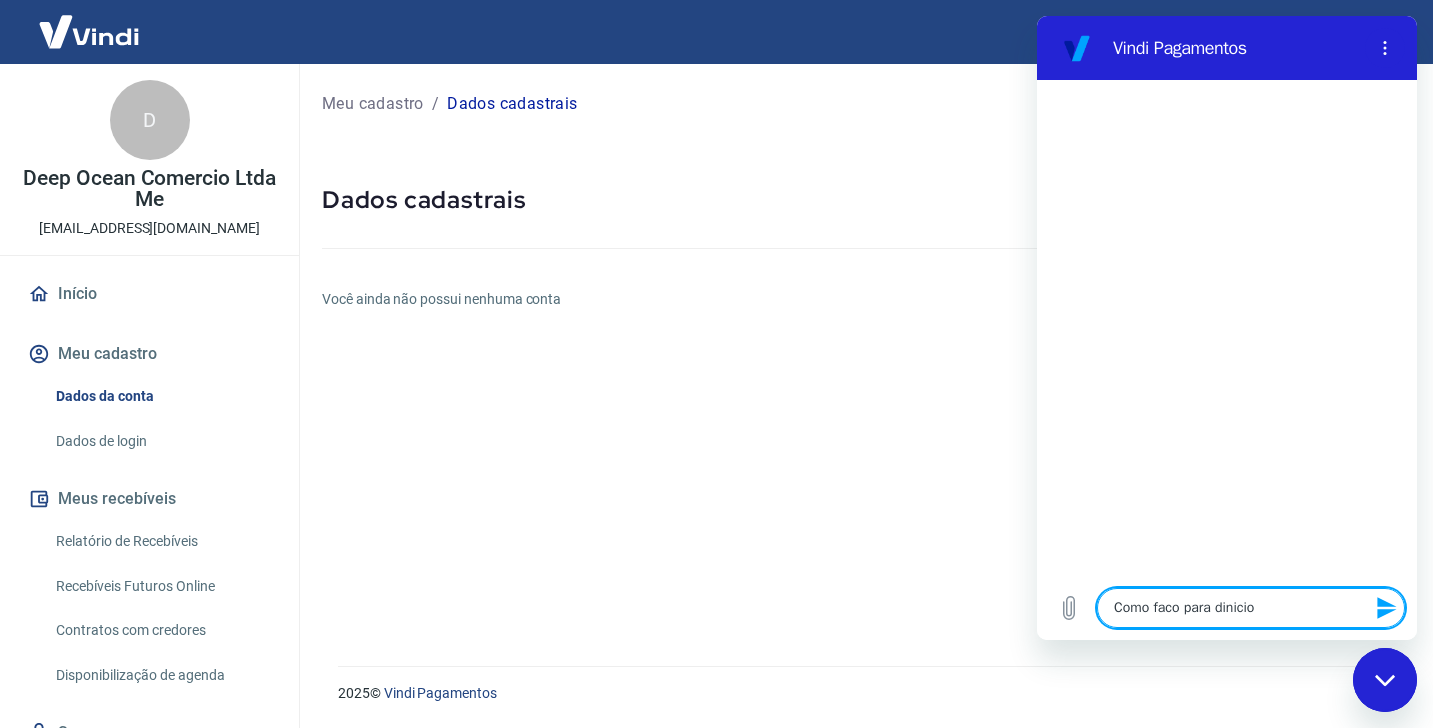 type on "Como faco para dinicion" 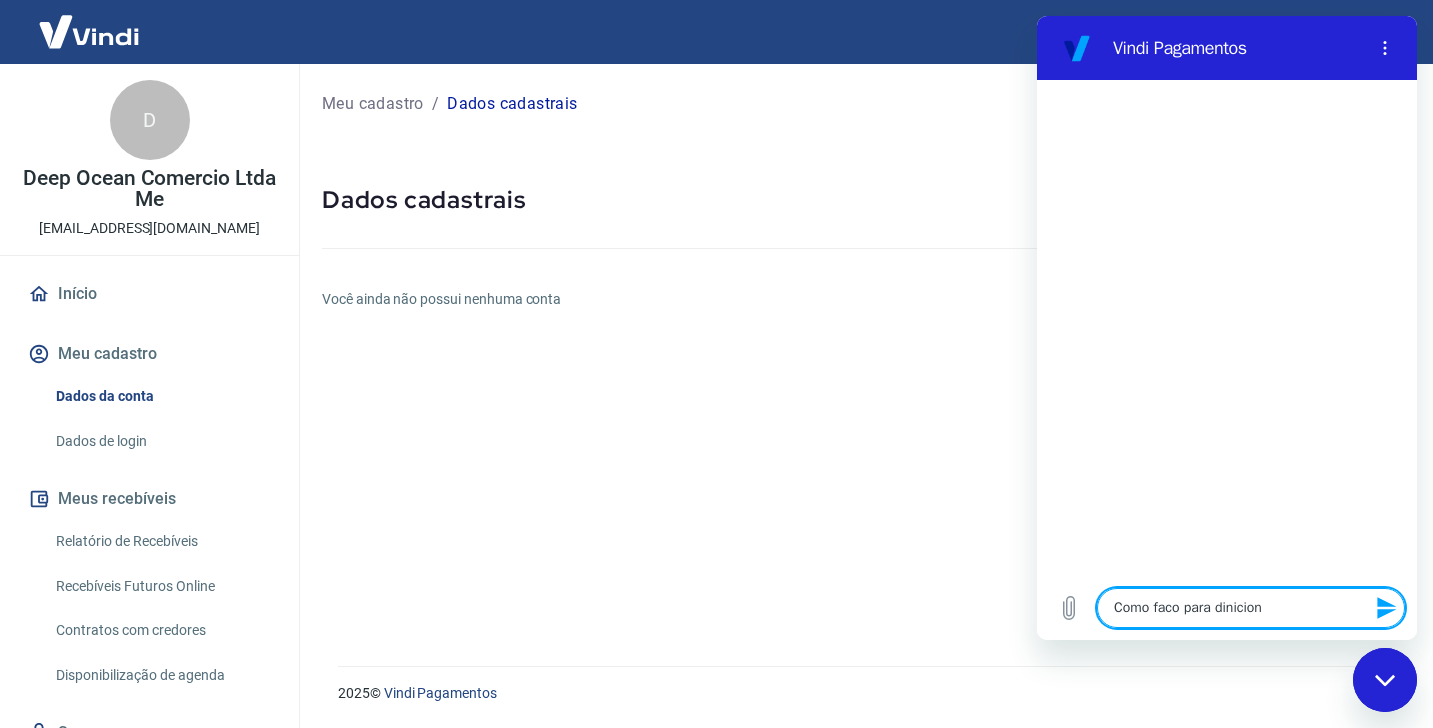 type on "Como faco para diniciona" 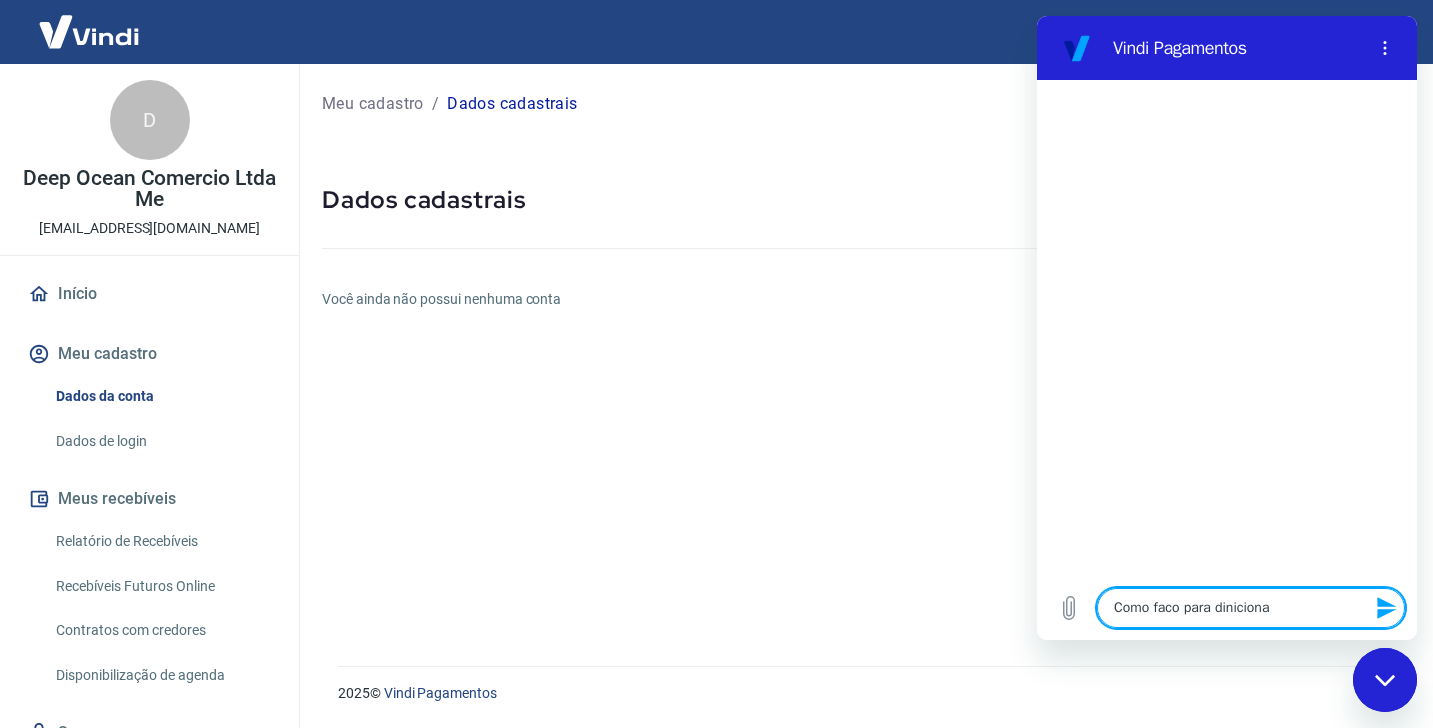 type on "Como faco para dinicionat" 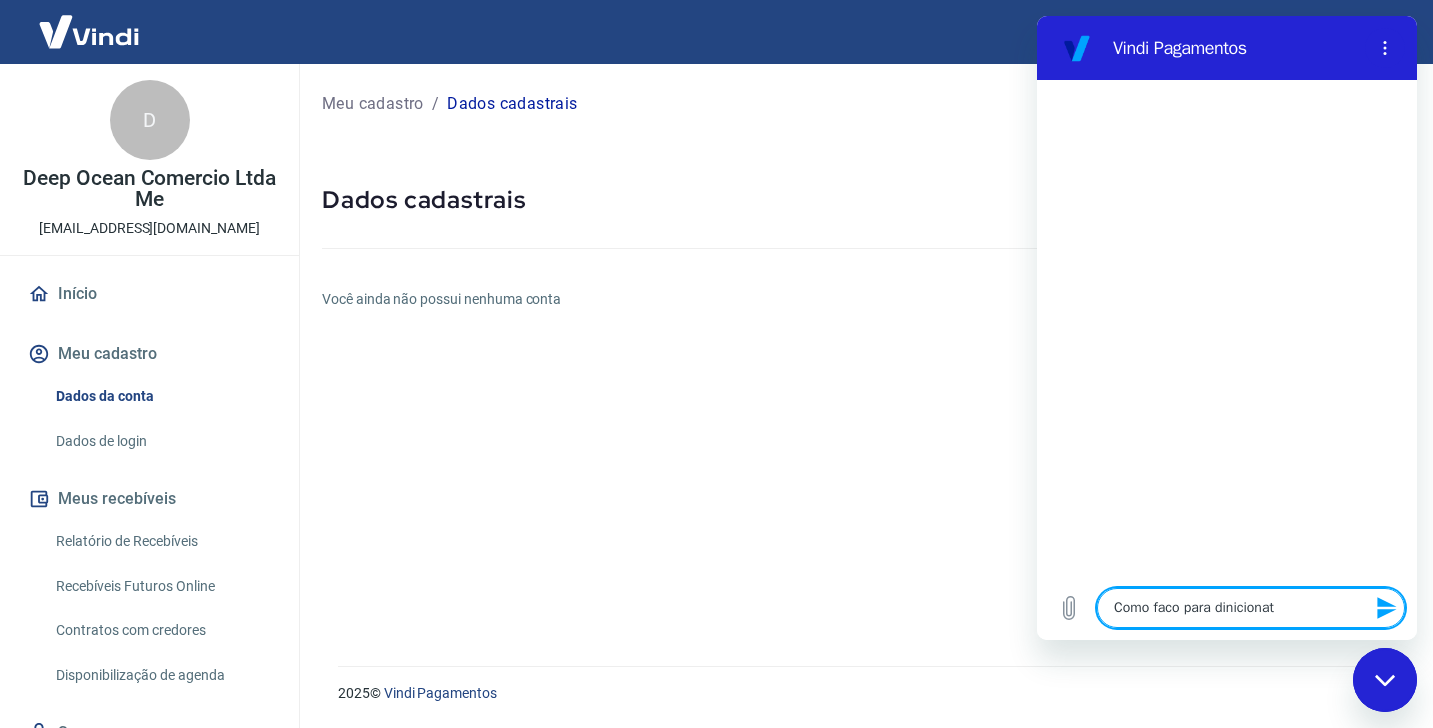 type on "Como faco para diniciona" 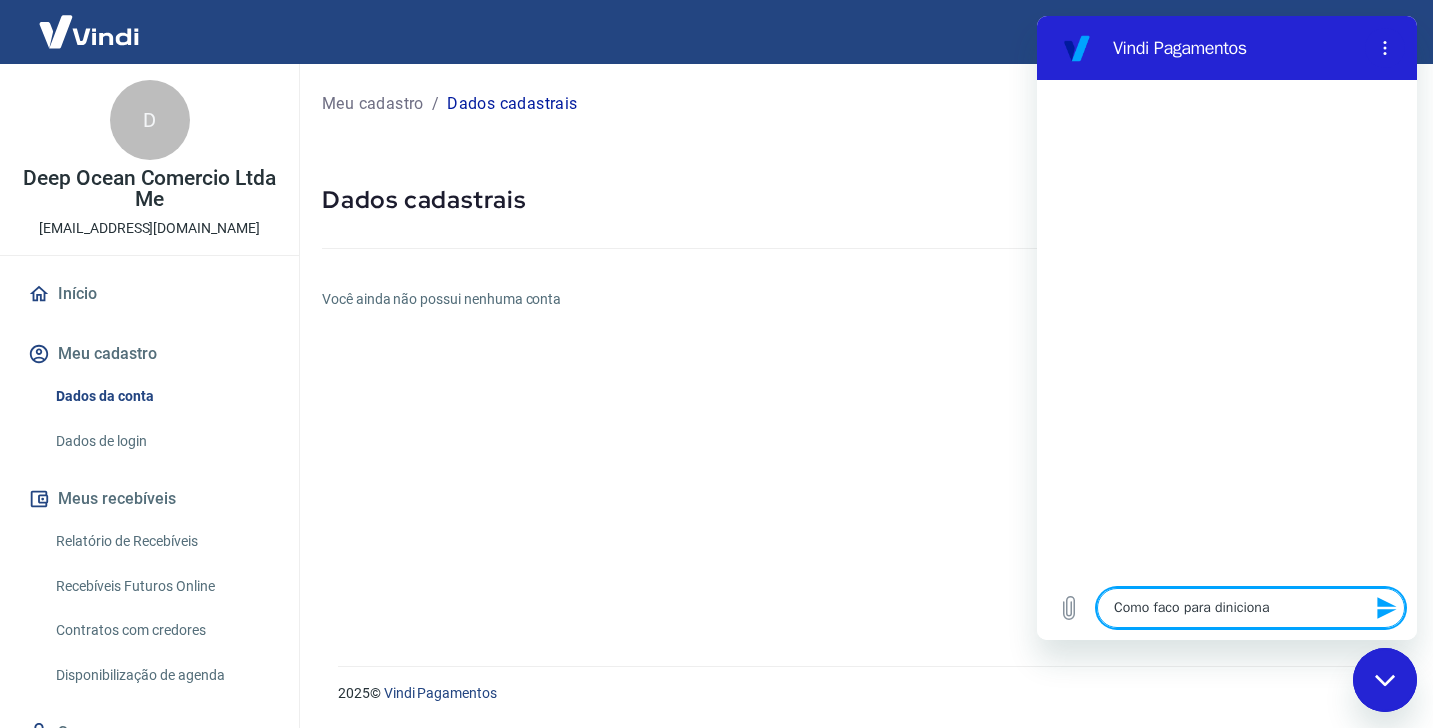 type on "Como faco para dinicion" 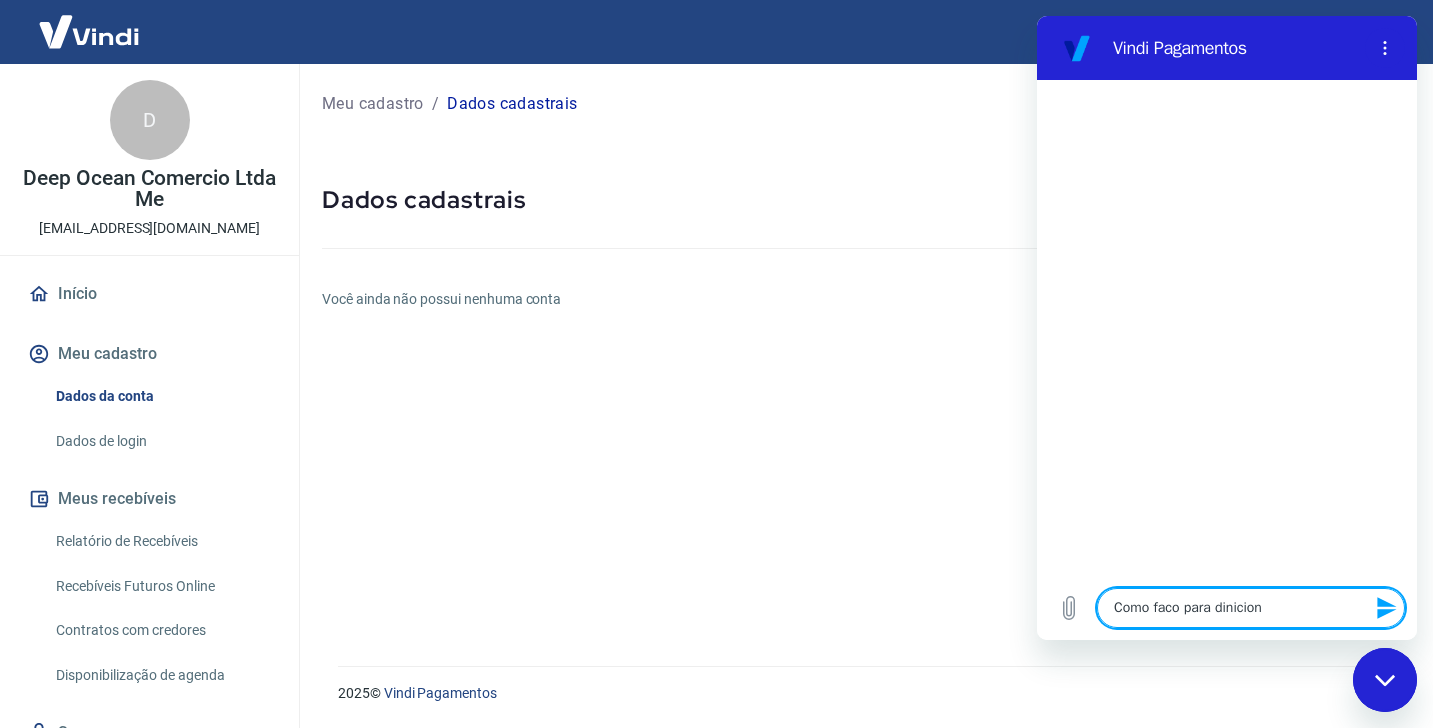type on "Como faco para dinicio" 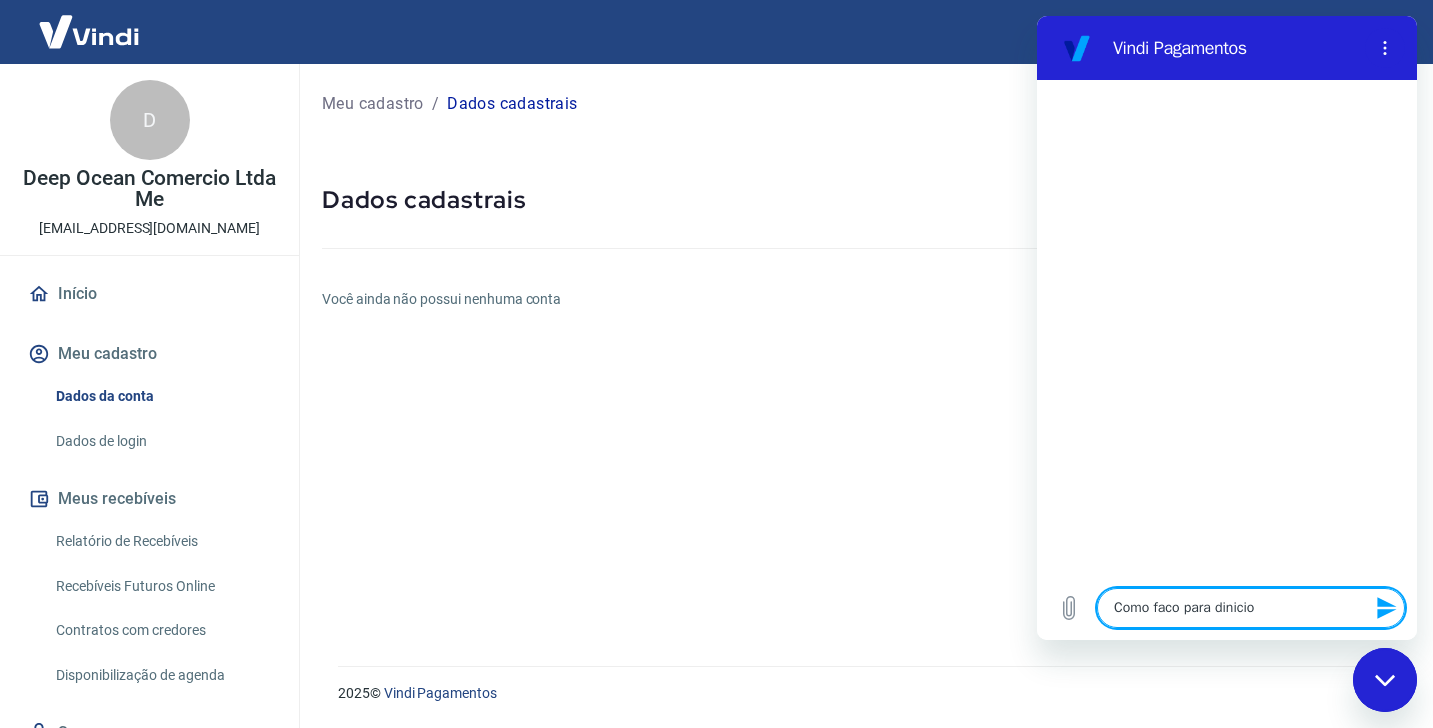 type on "Como faco para dinici" 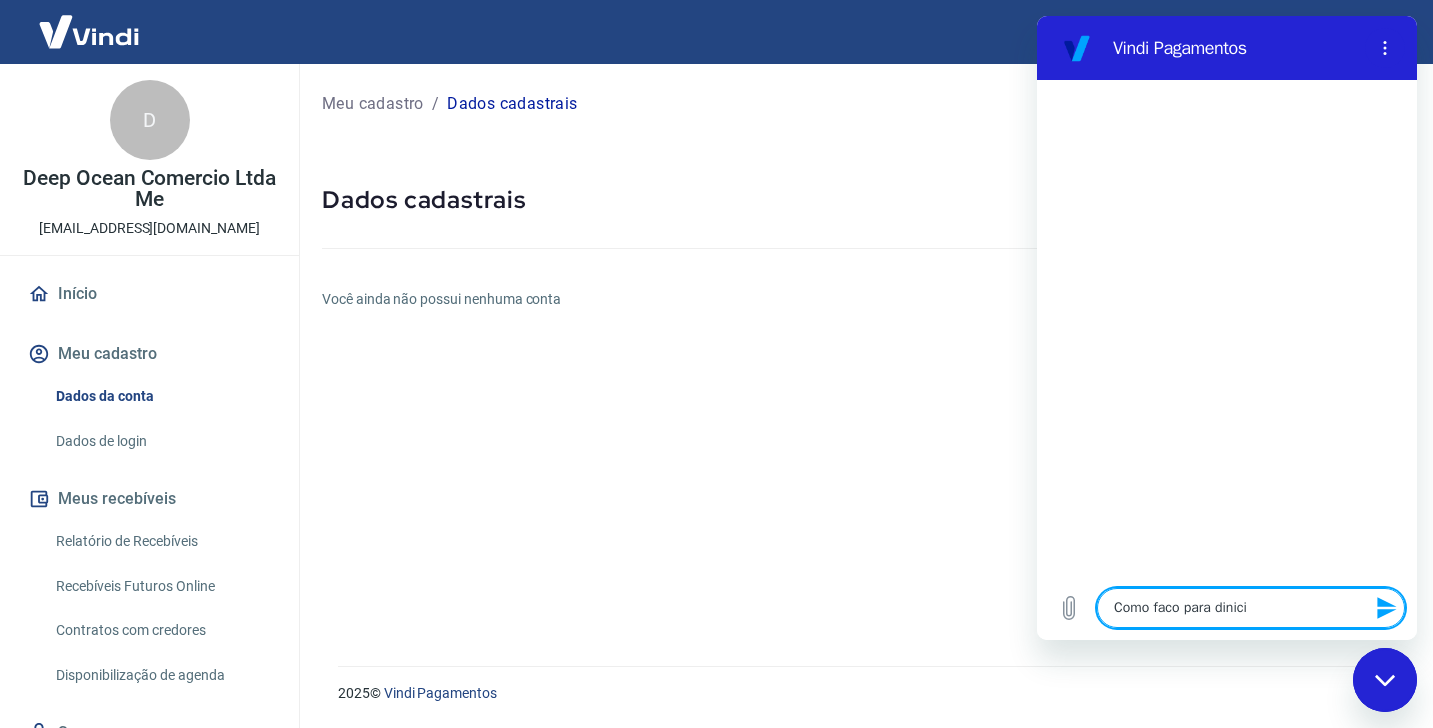 type on "Como faco para dinic" 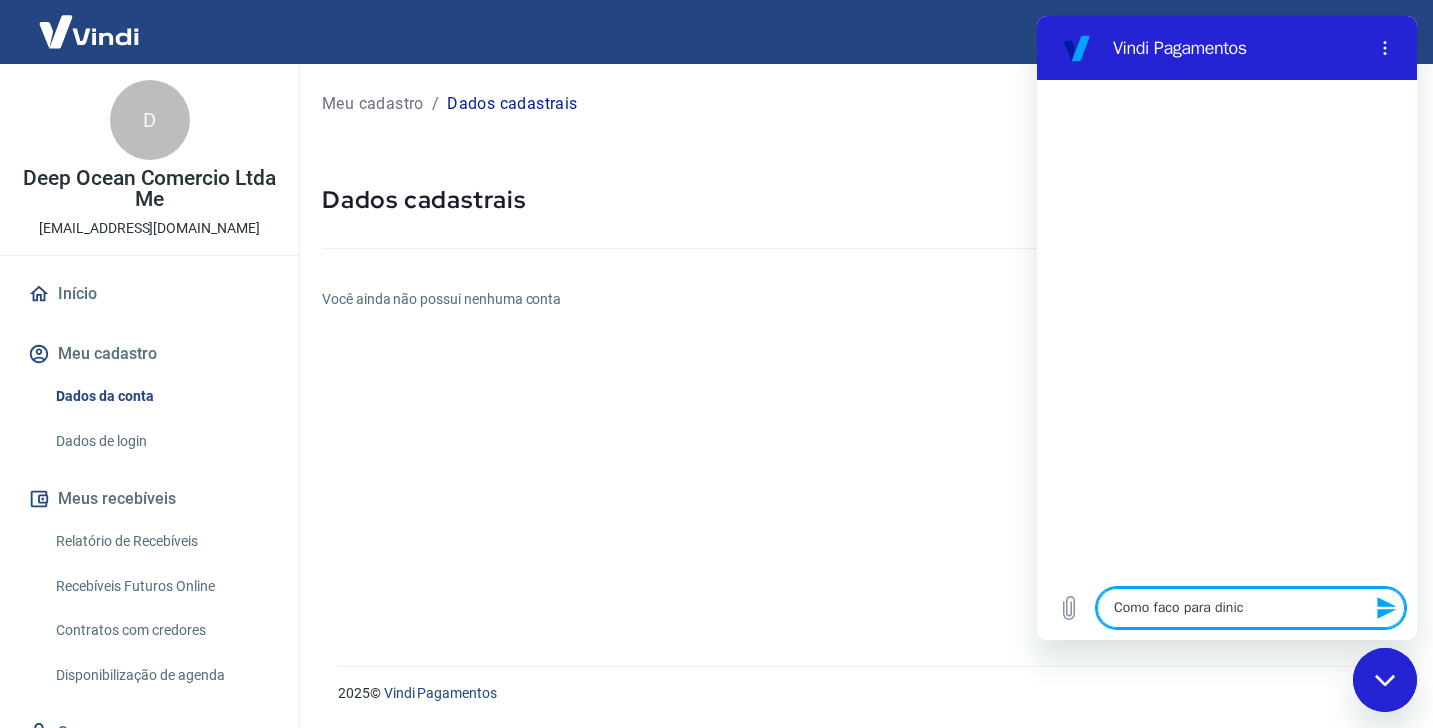 type on "Como faco para dini" 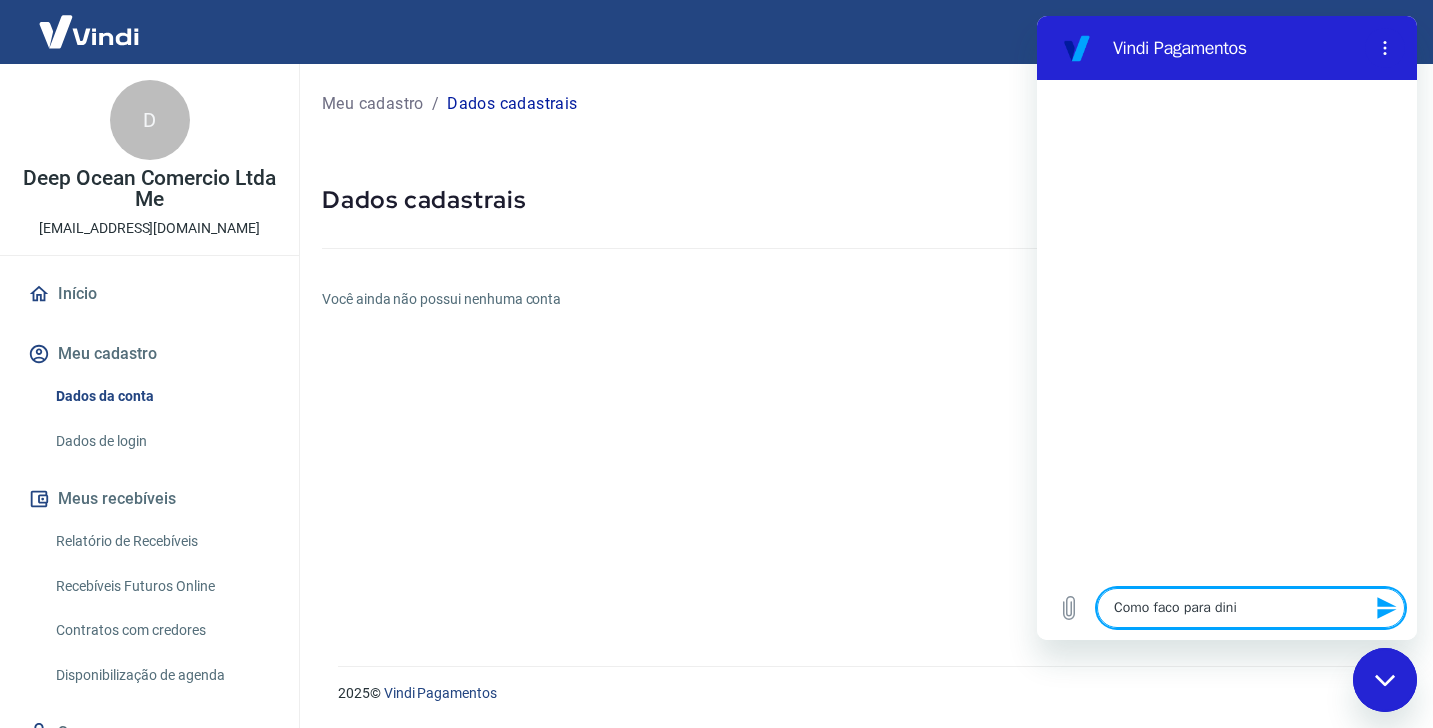 type on "Como faco para din" 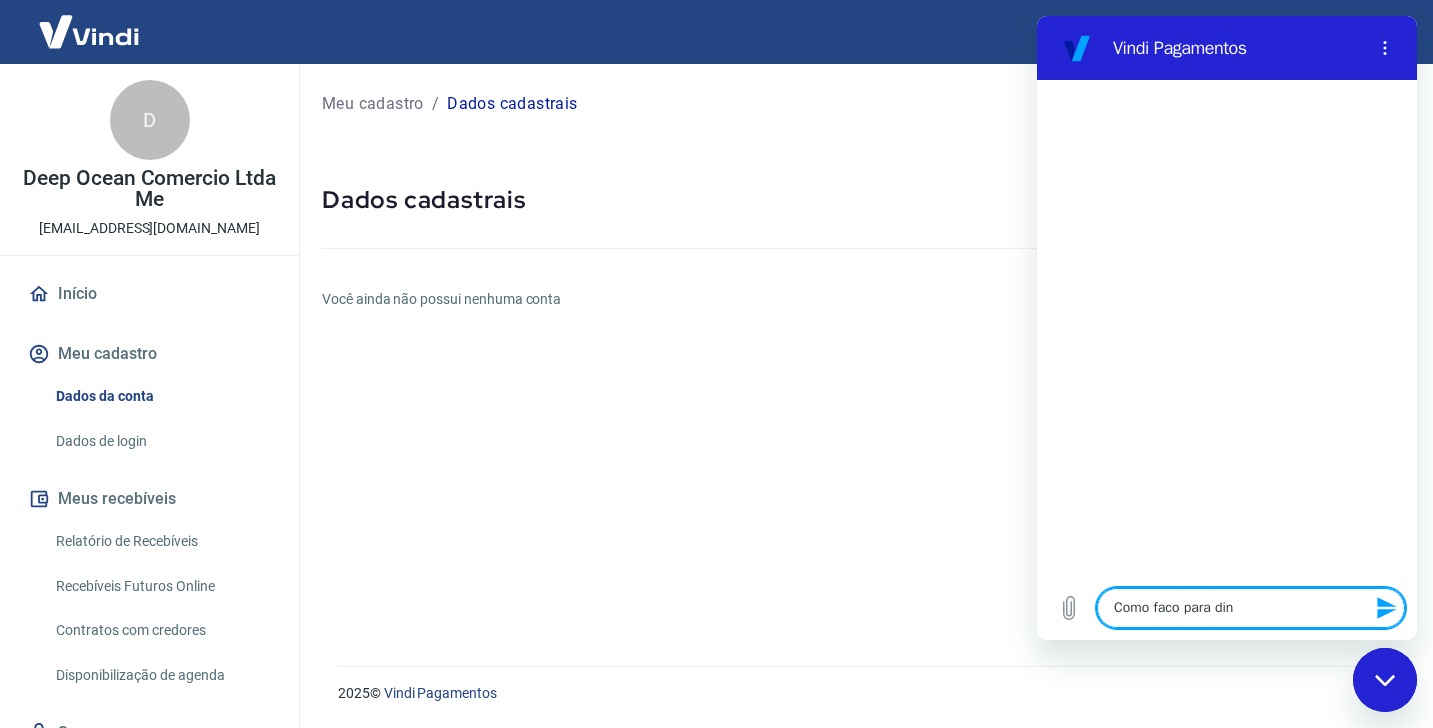 type on "Como faco para di" 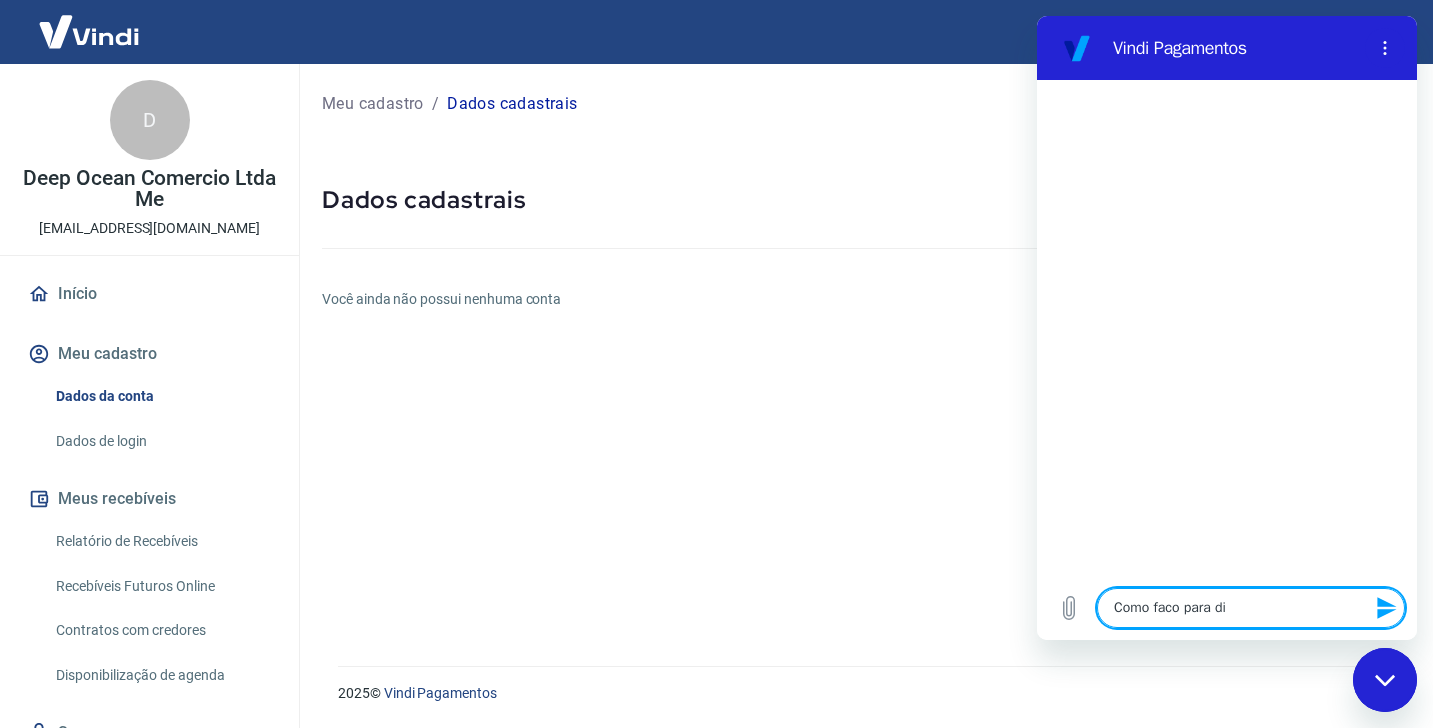 type on "Como faco para d" 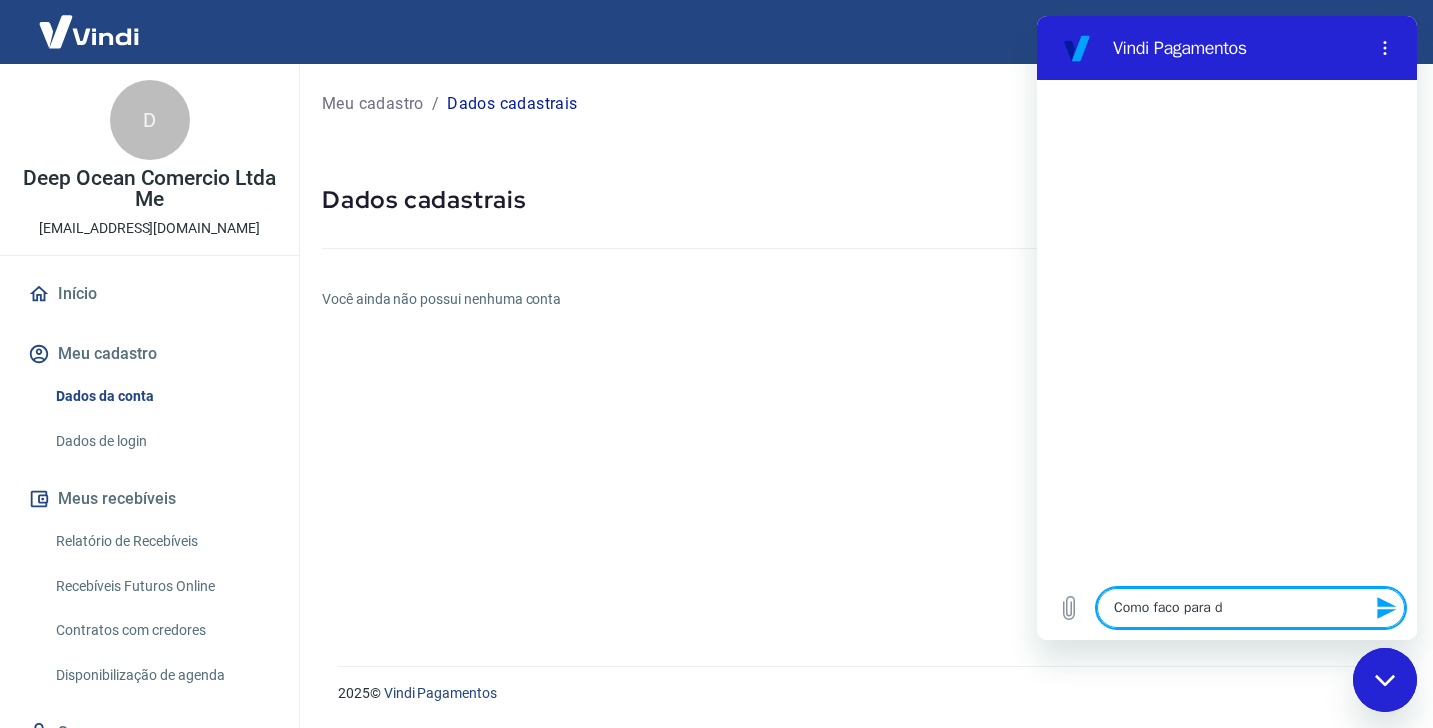 type on "x" 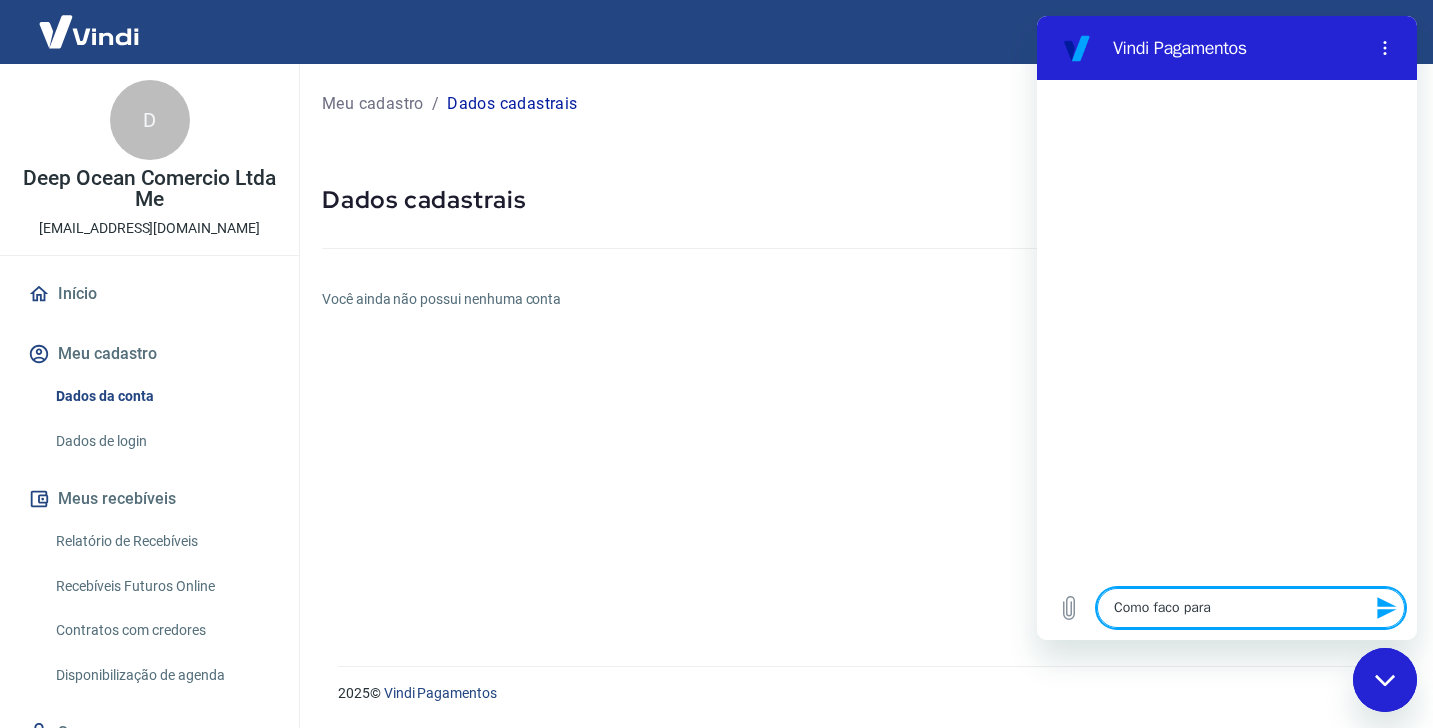 type on "Como faco para a" 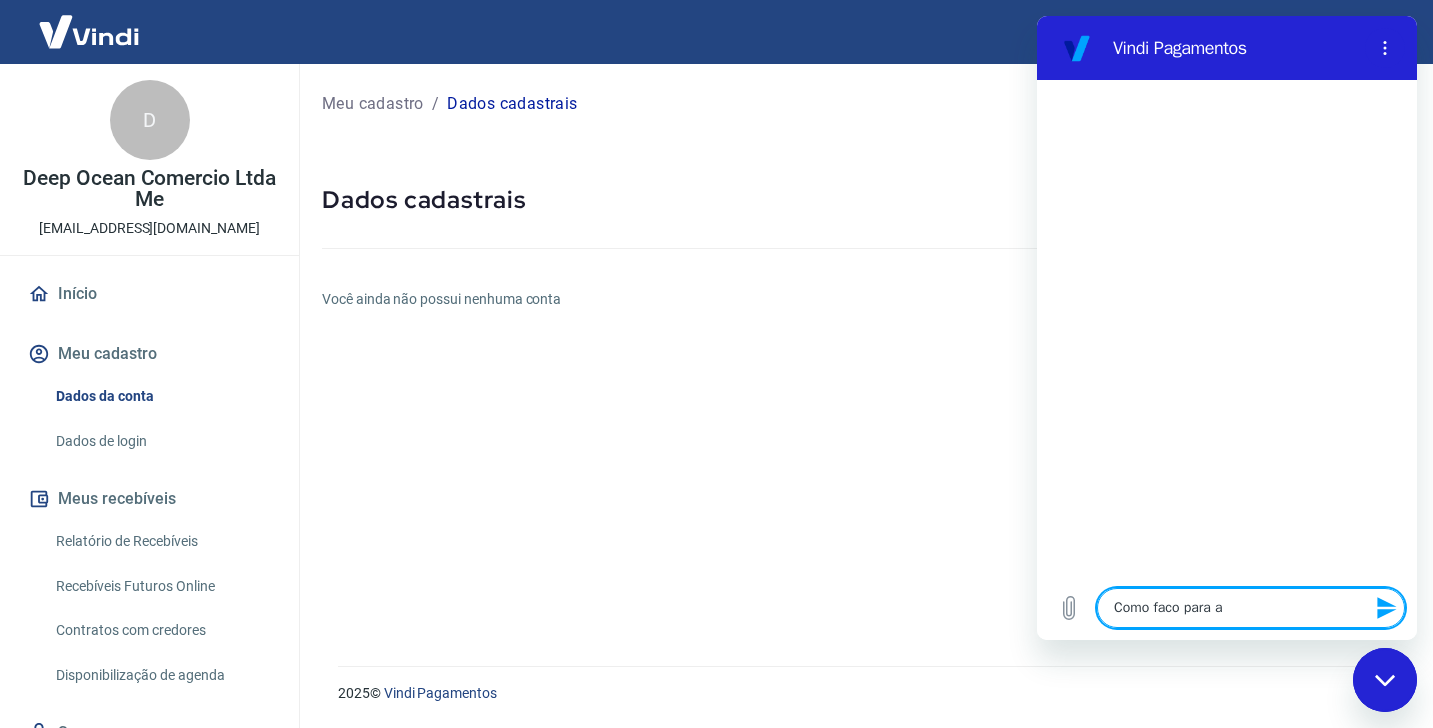type on "Como faco para ad" 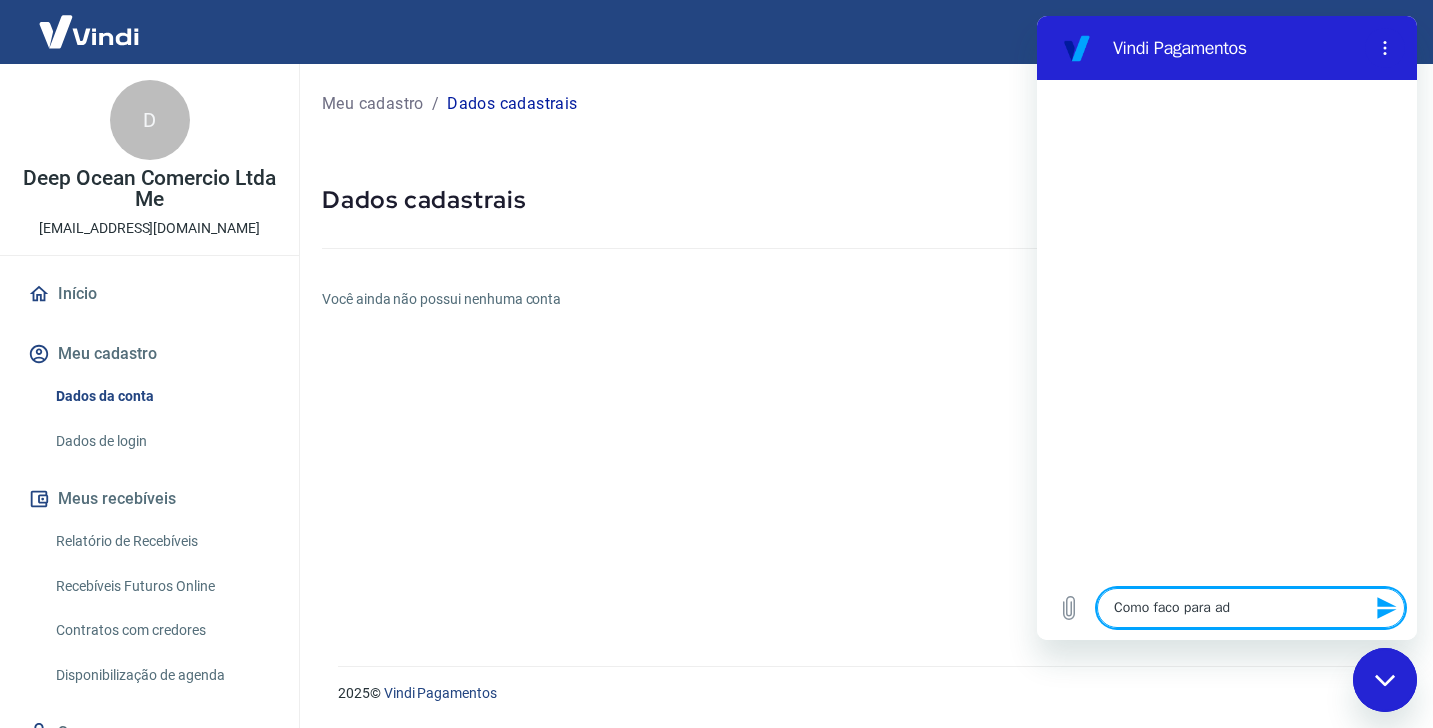 type on "Como faco para adi" 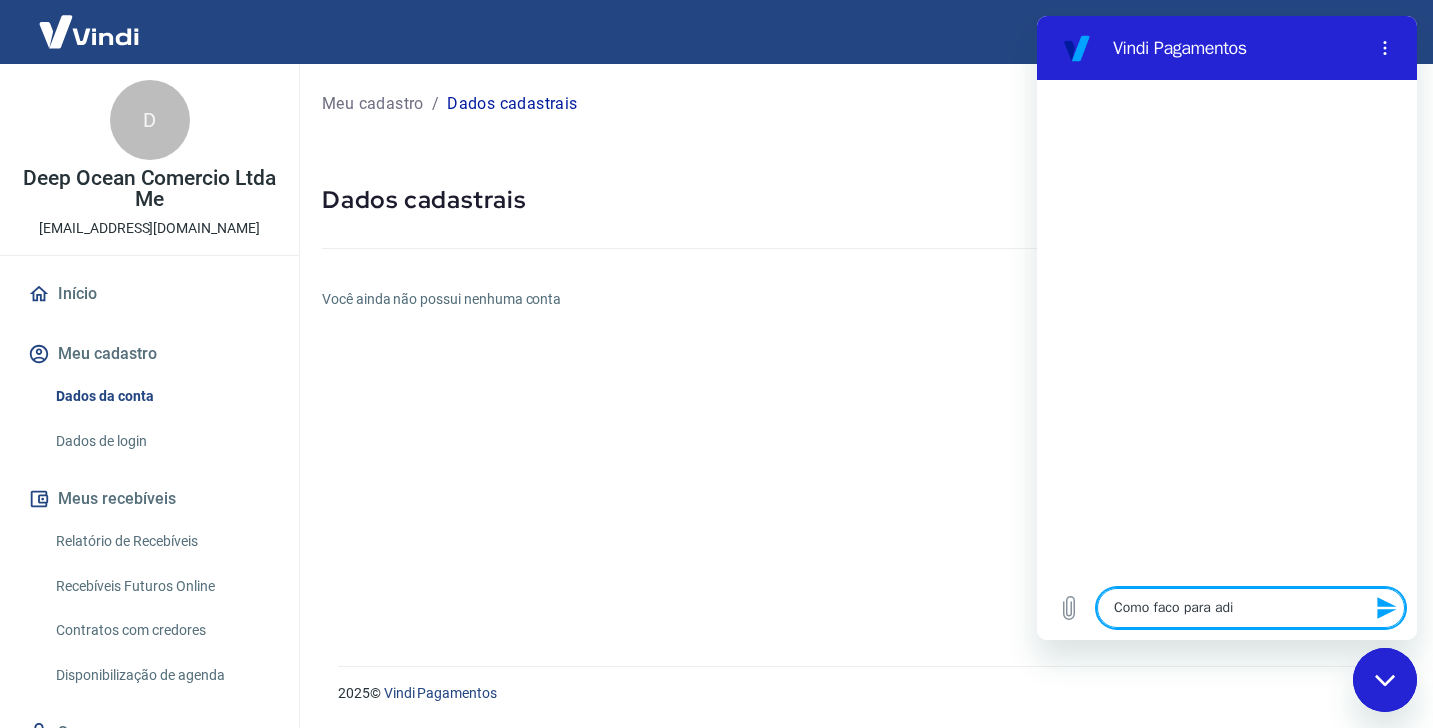 type on "Como faco para adic" 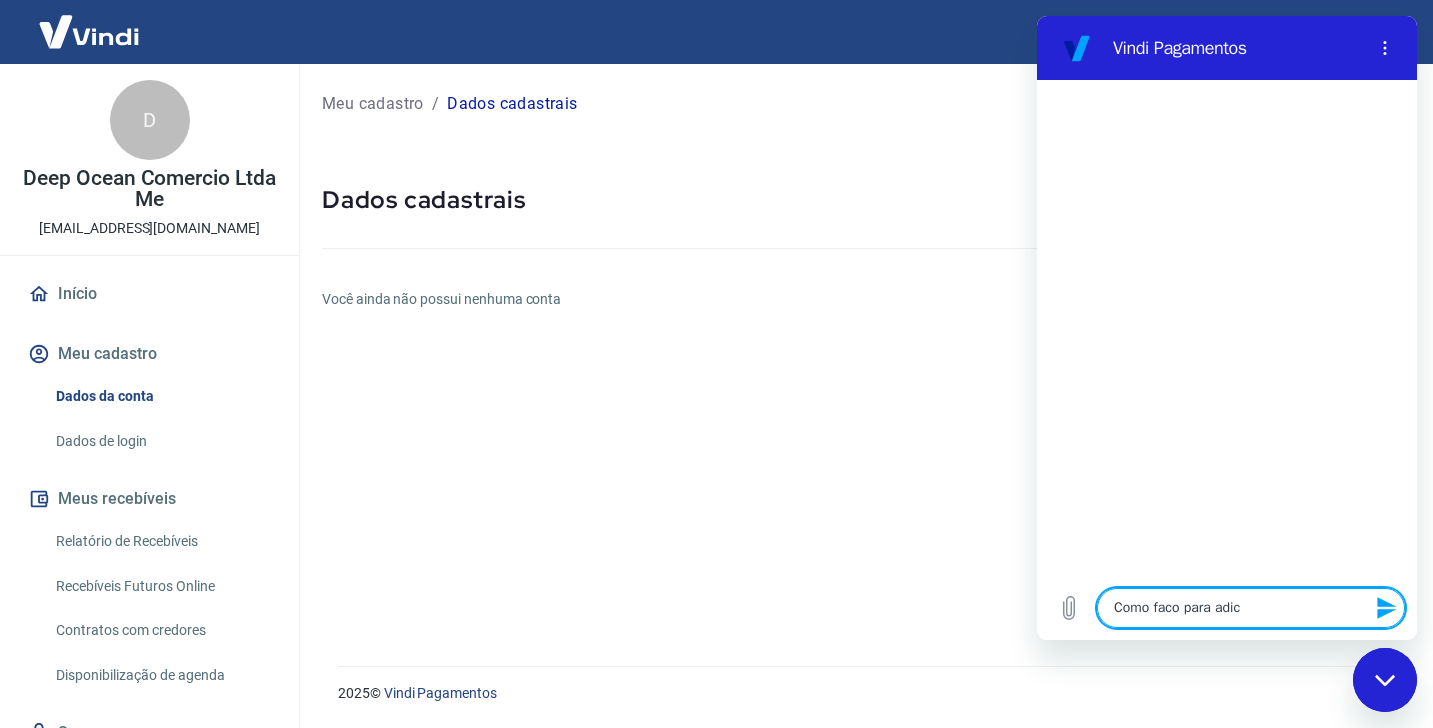 type on "Como faco para adici" 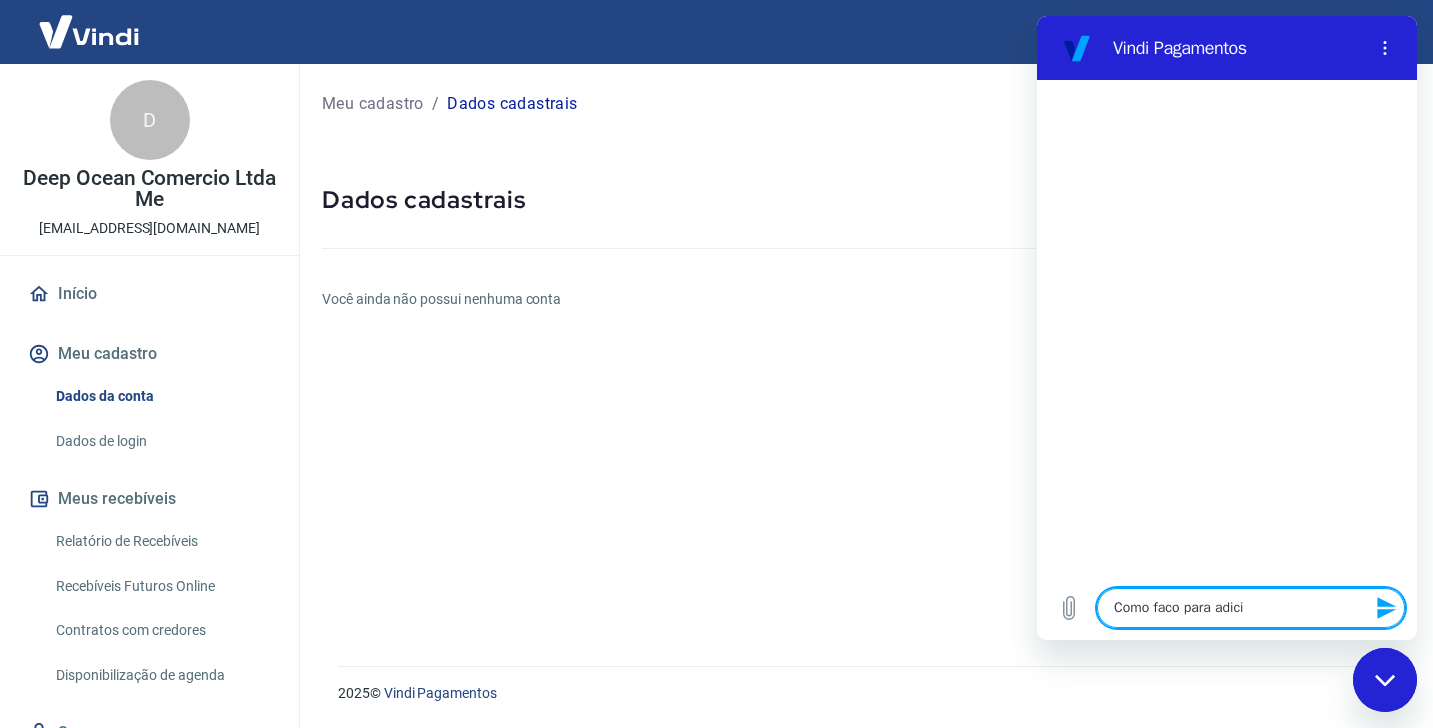 type on "Como faco para adicio" 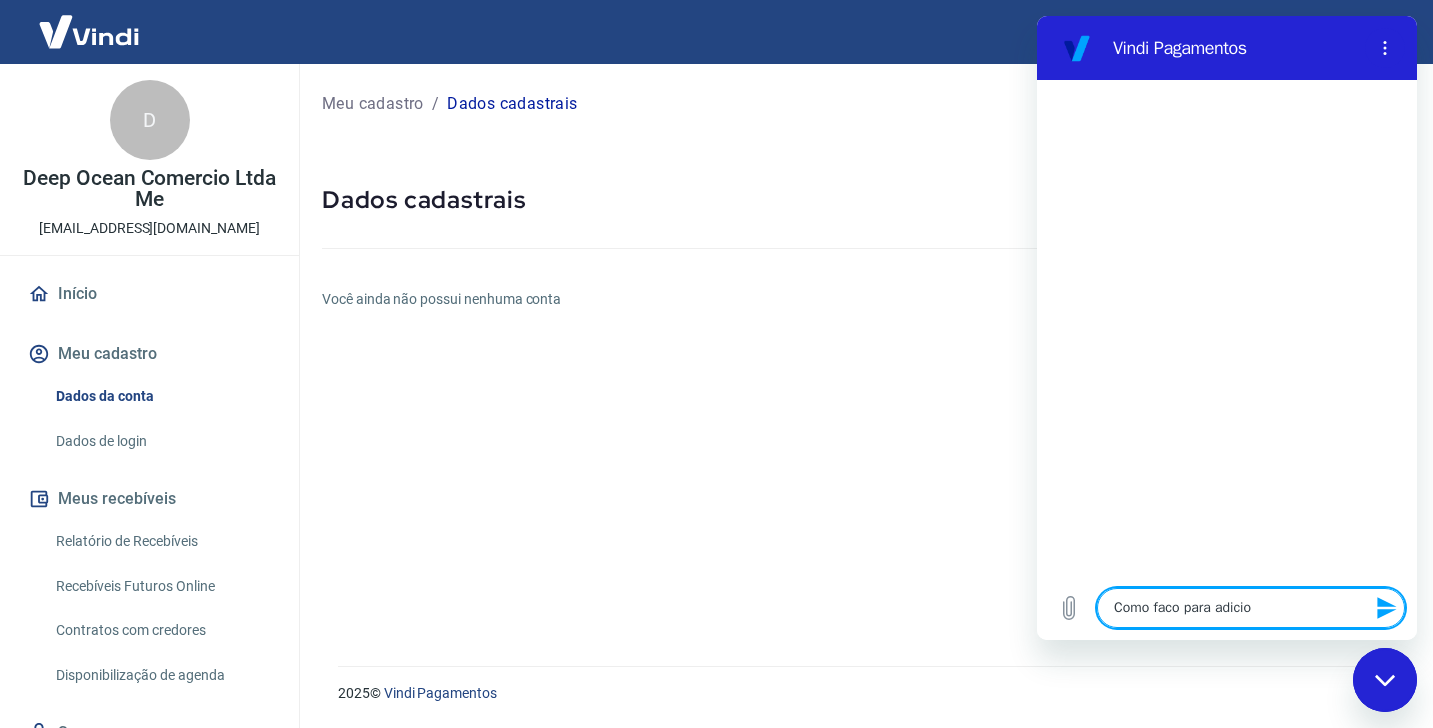 type on "Como faco para adicion" 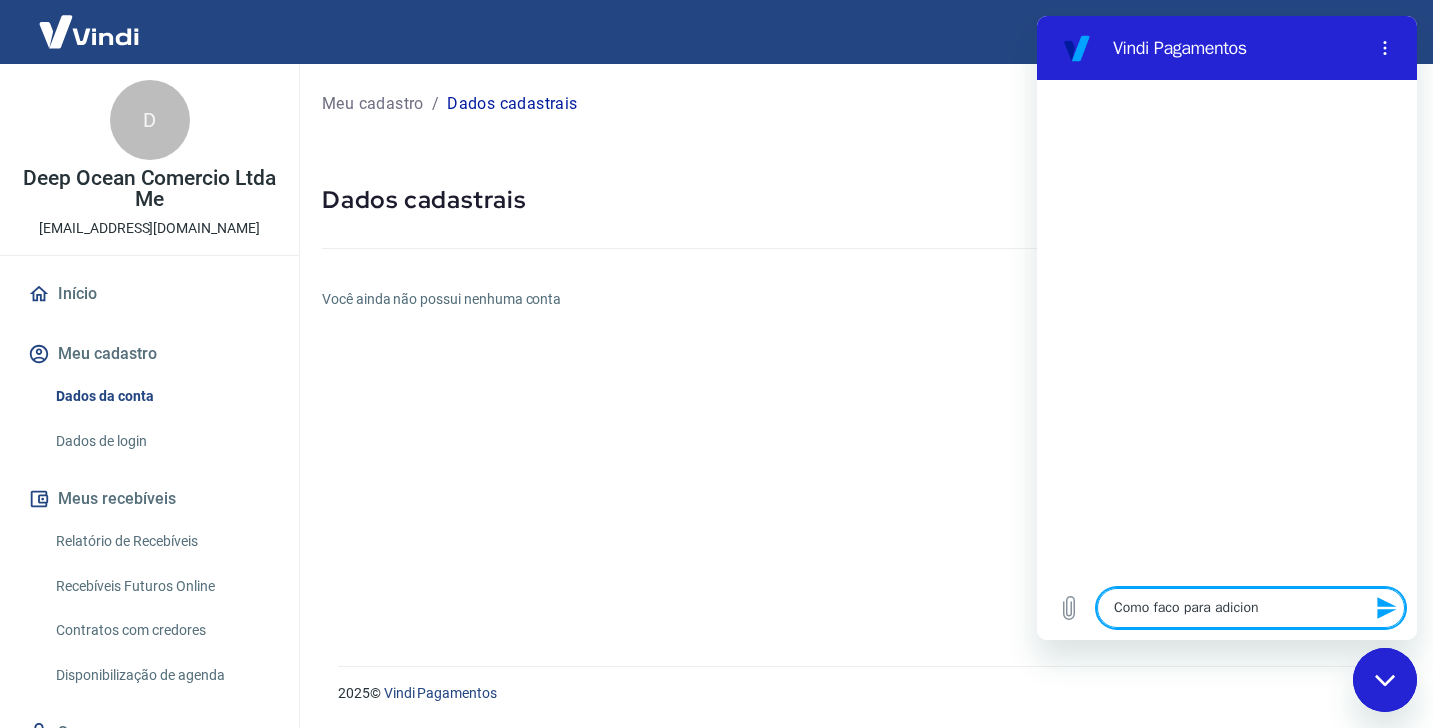type on "Como faco para adiciona" 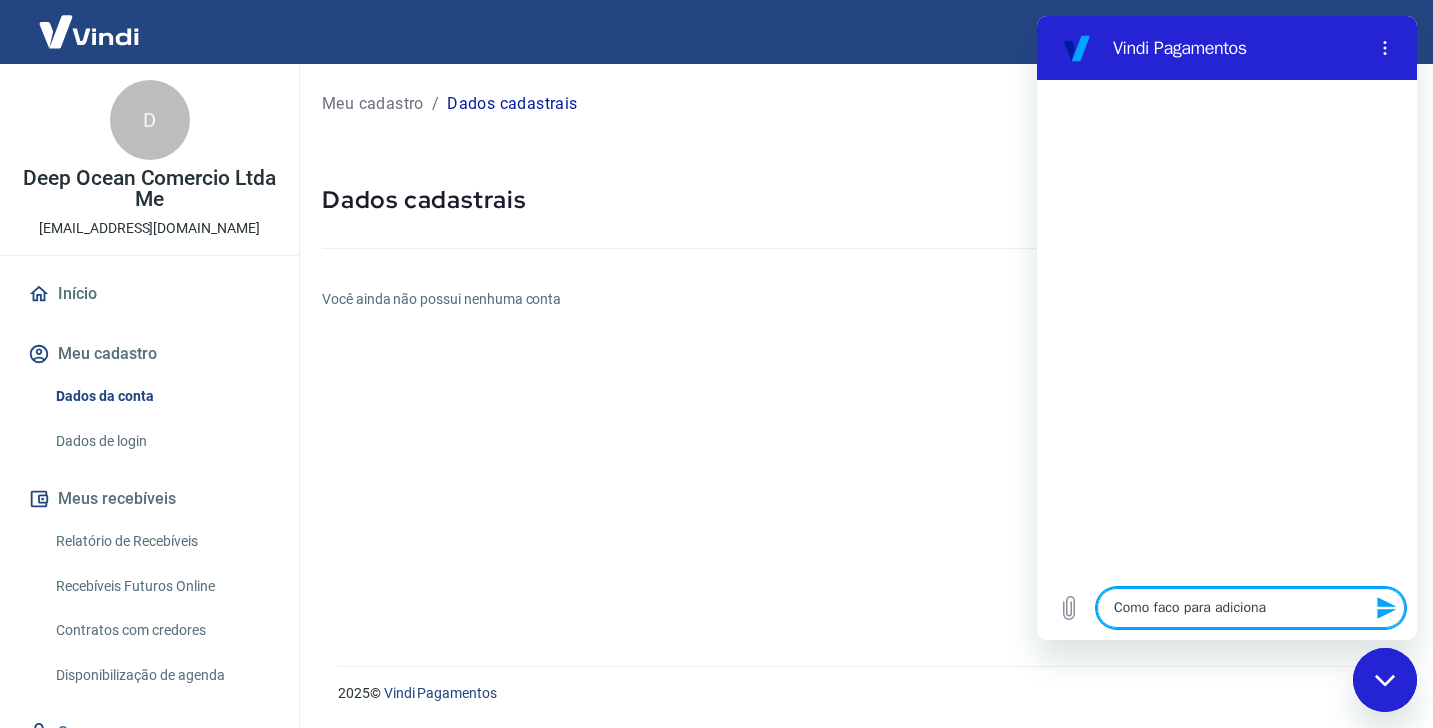 type on "Como faco para adicionar" 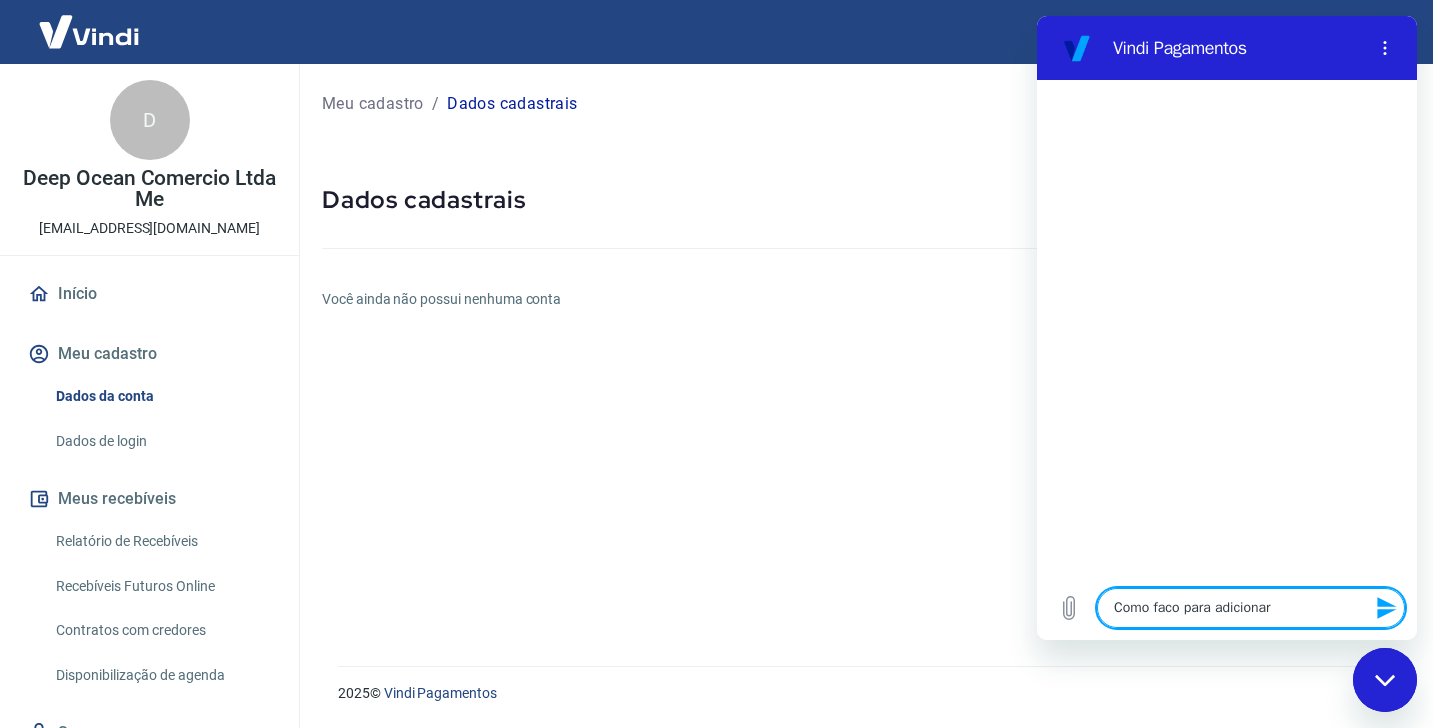 type on "Como faco para adicionar" 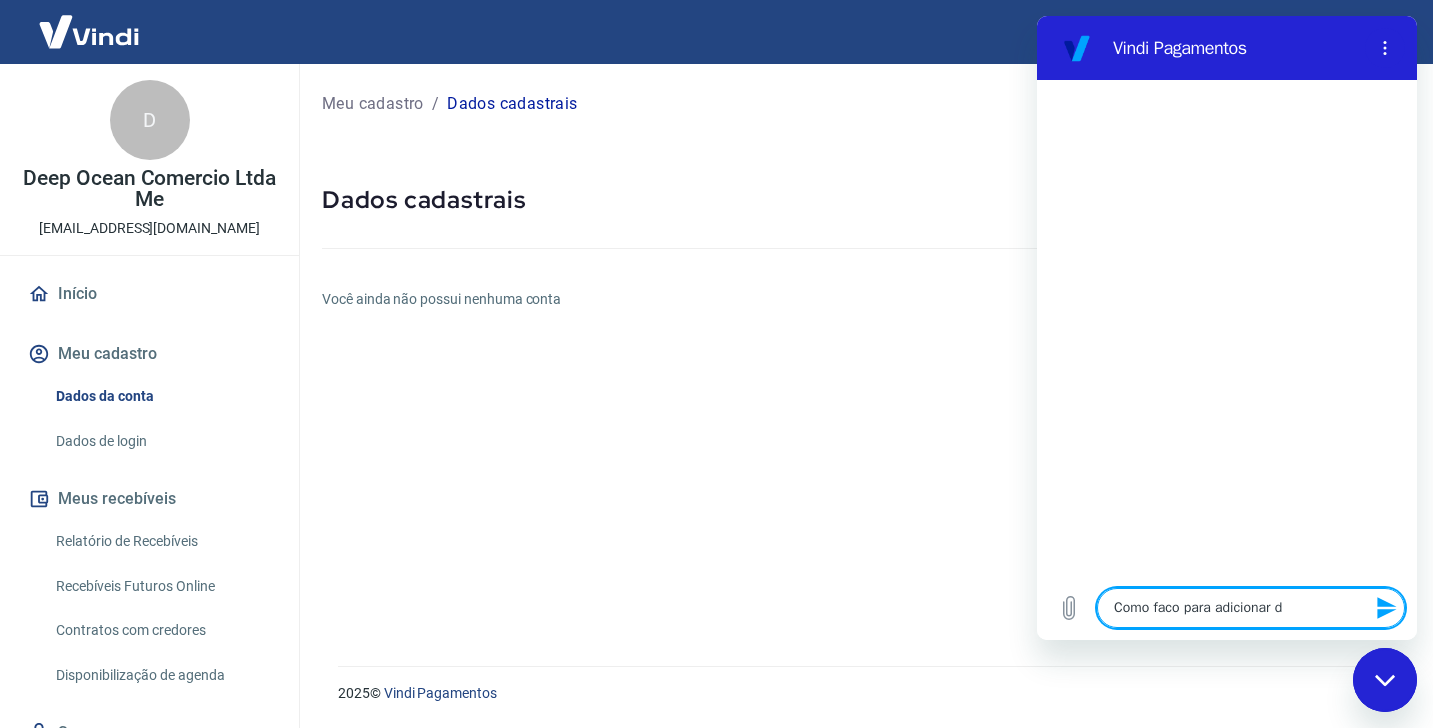 type on "Como faco para adicionar da" 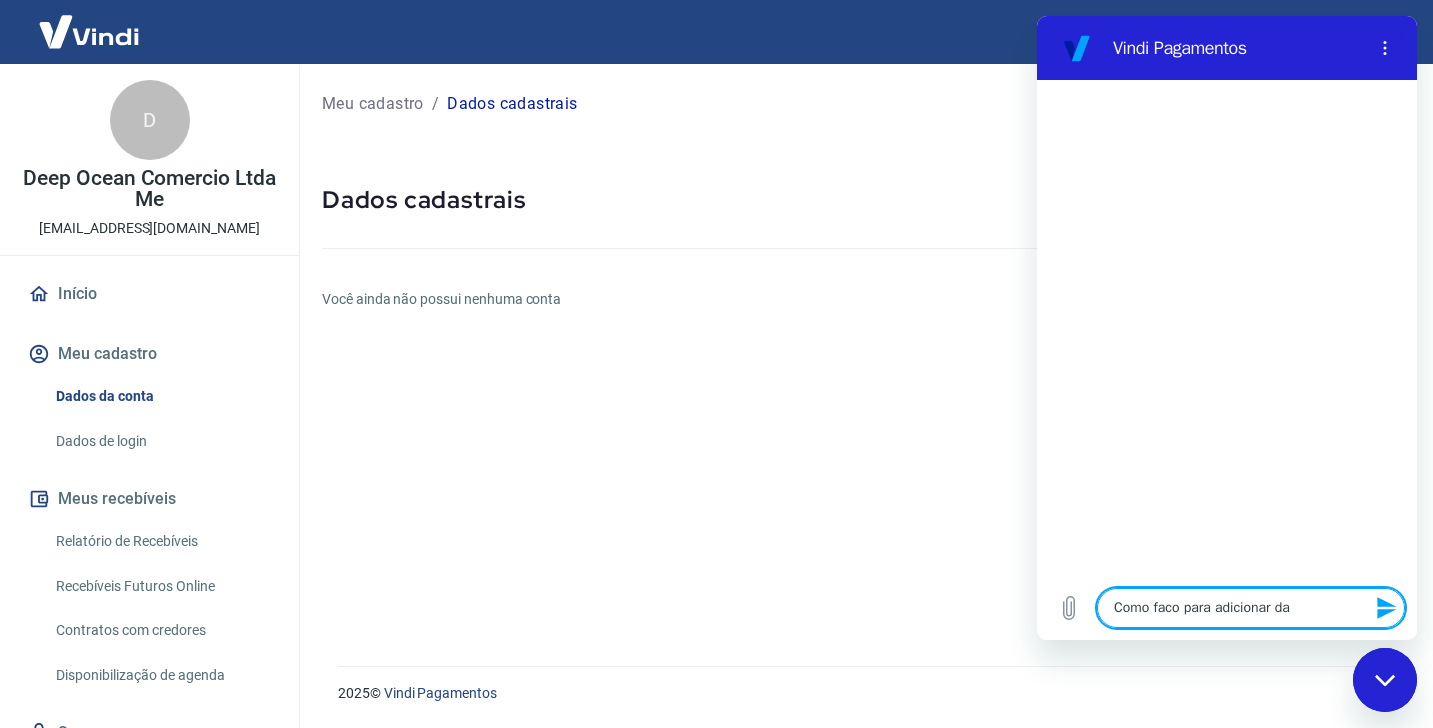 type on "Como faco para adicionar dad" 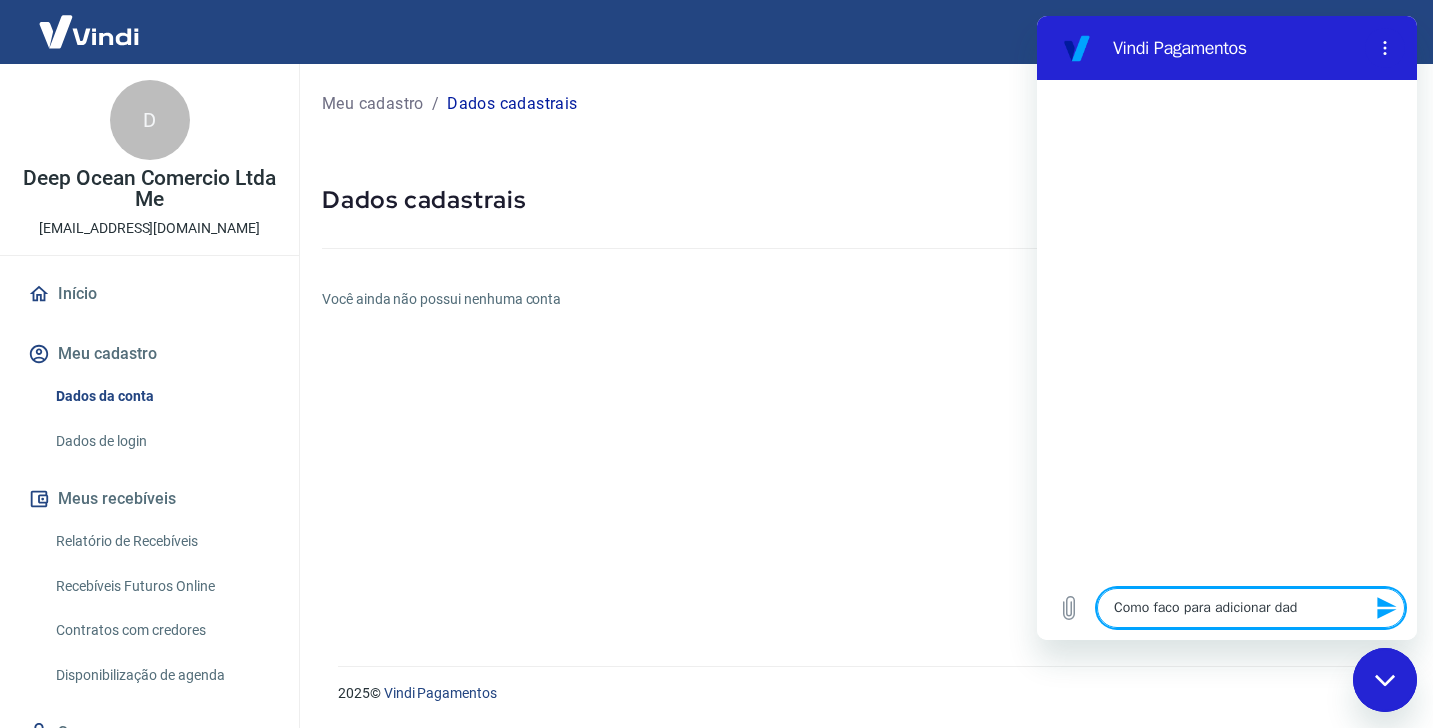 type on "Como faco para adicionar dado" 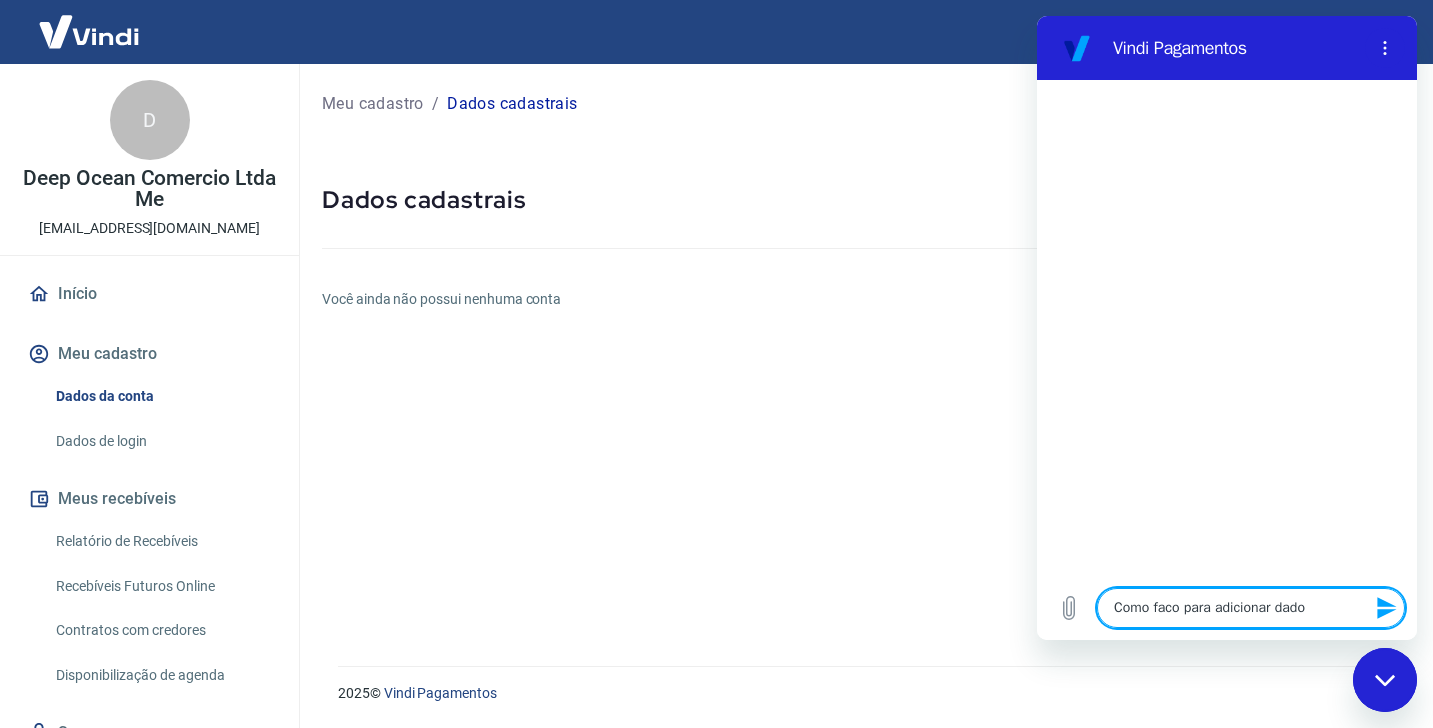 type on "Como faco para adicionar dados" 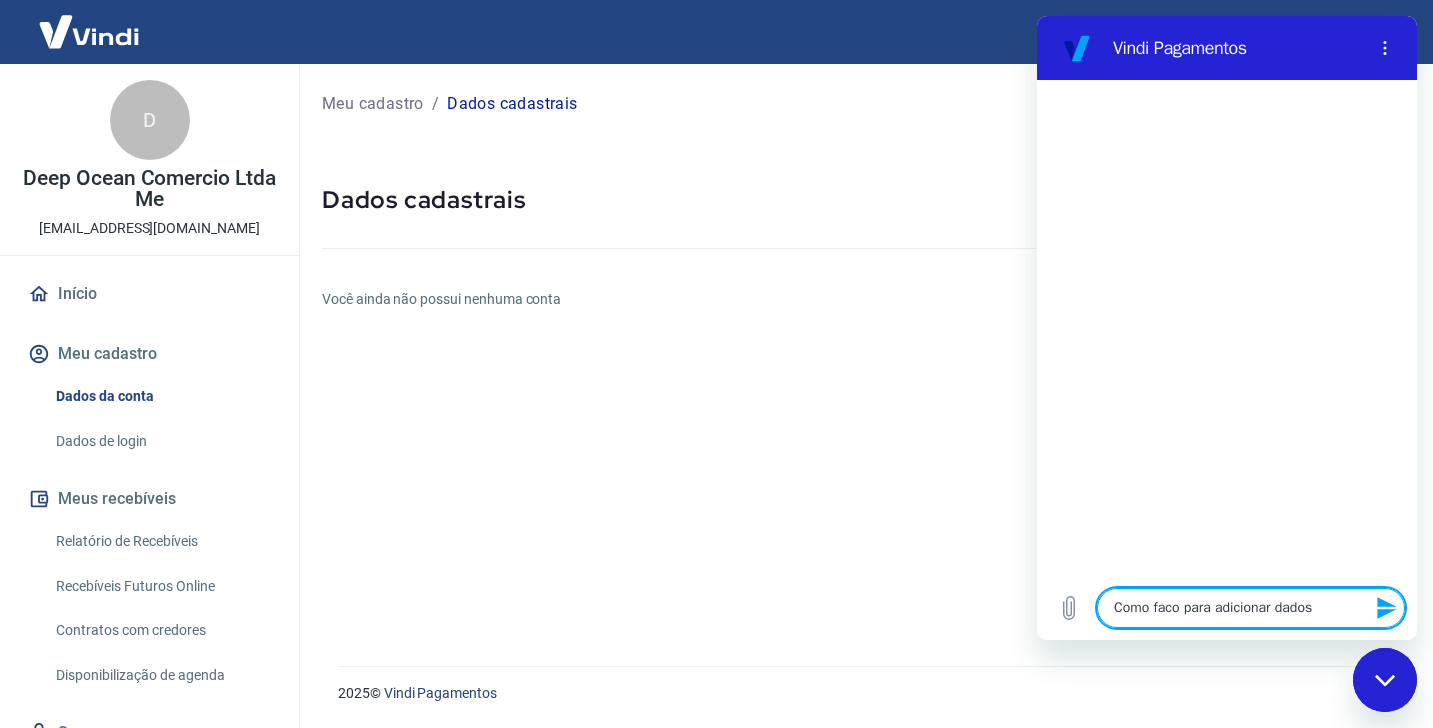type on "Como faco para adicionar dados" 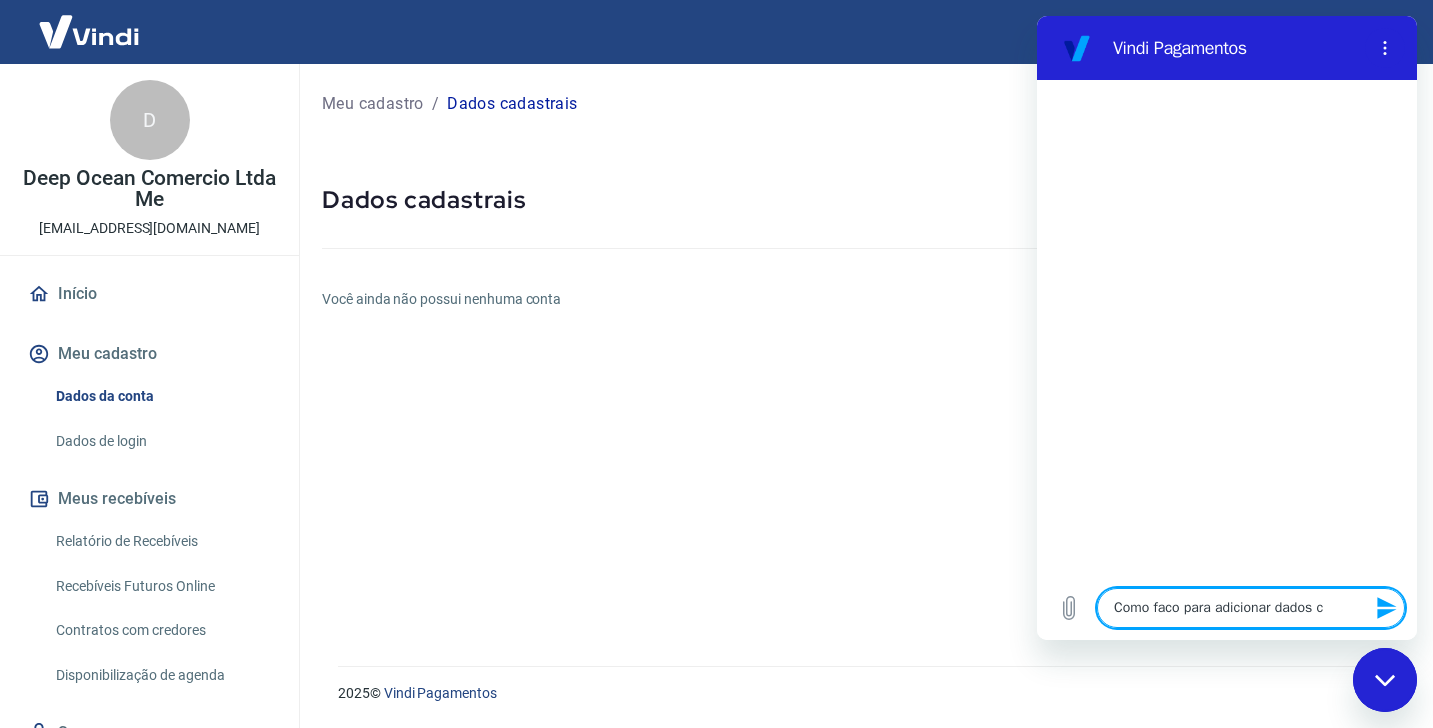 type on "Como faco para adicionar dados ca" 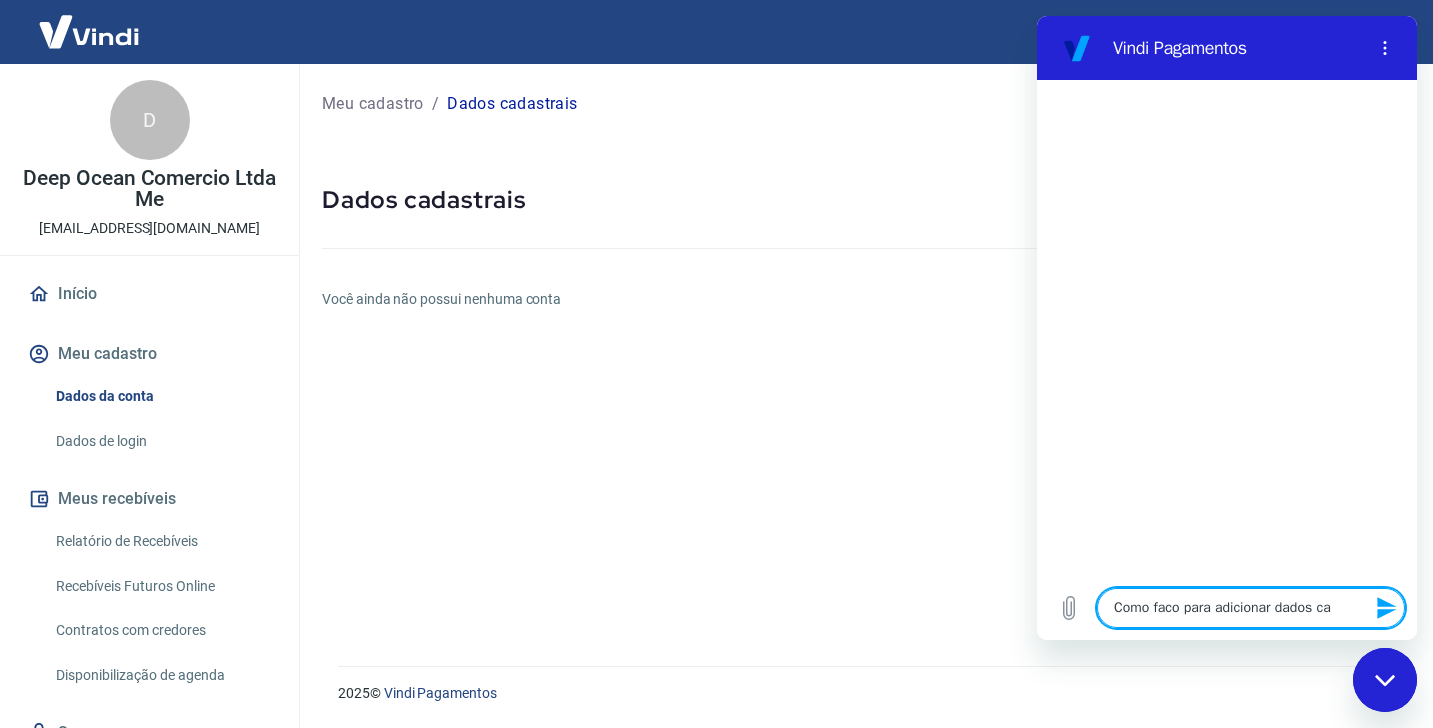 type on "Como faco para adicionar dados cad" 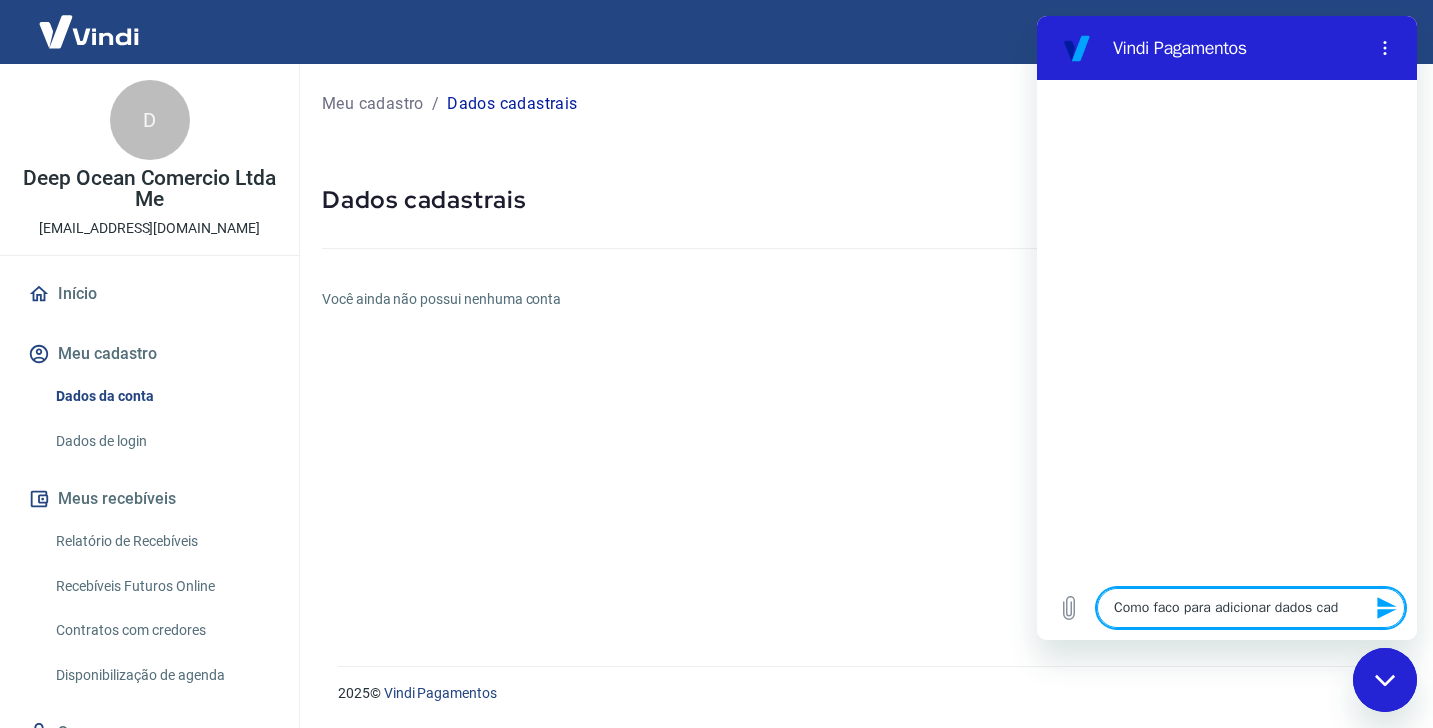 type on "Como faco para adicionar dados cads" 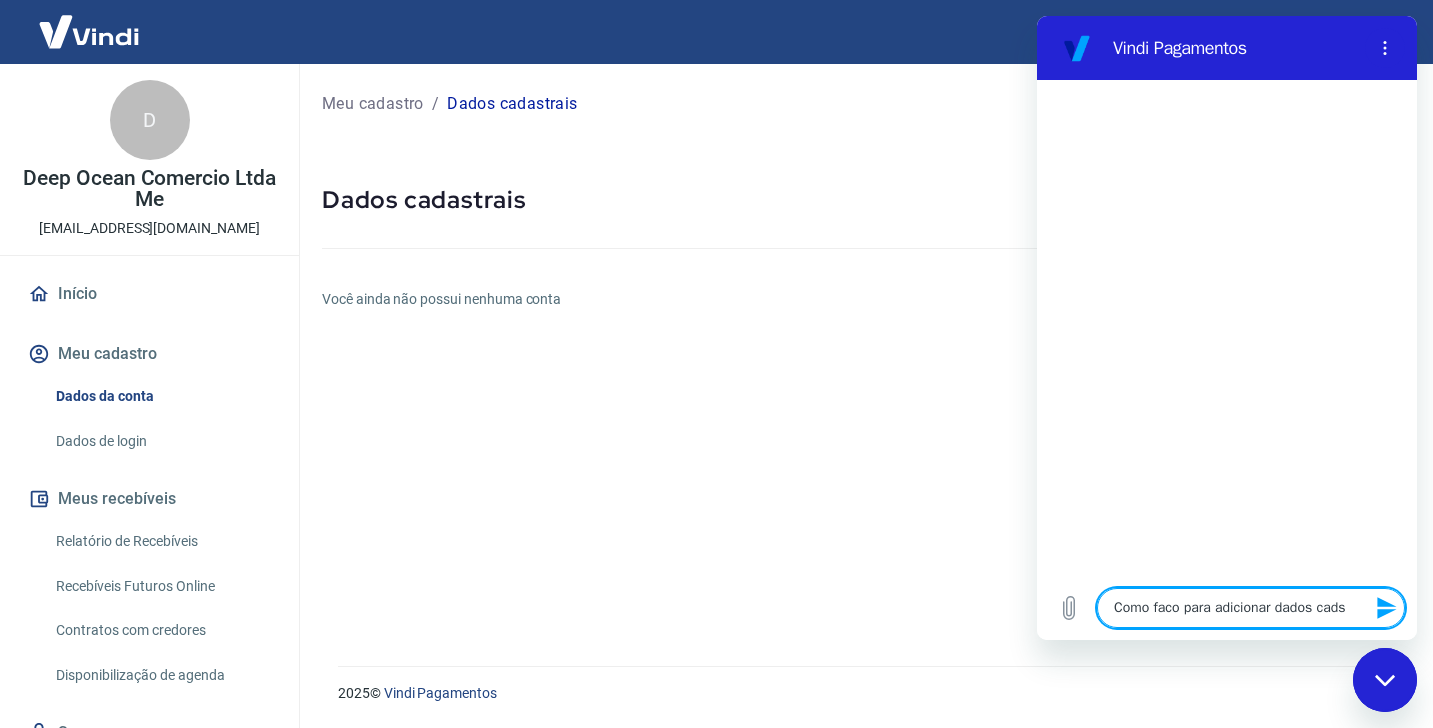 type on "Como faco para adicionar dados cadst" 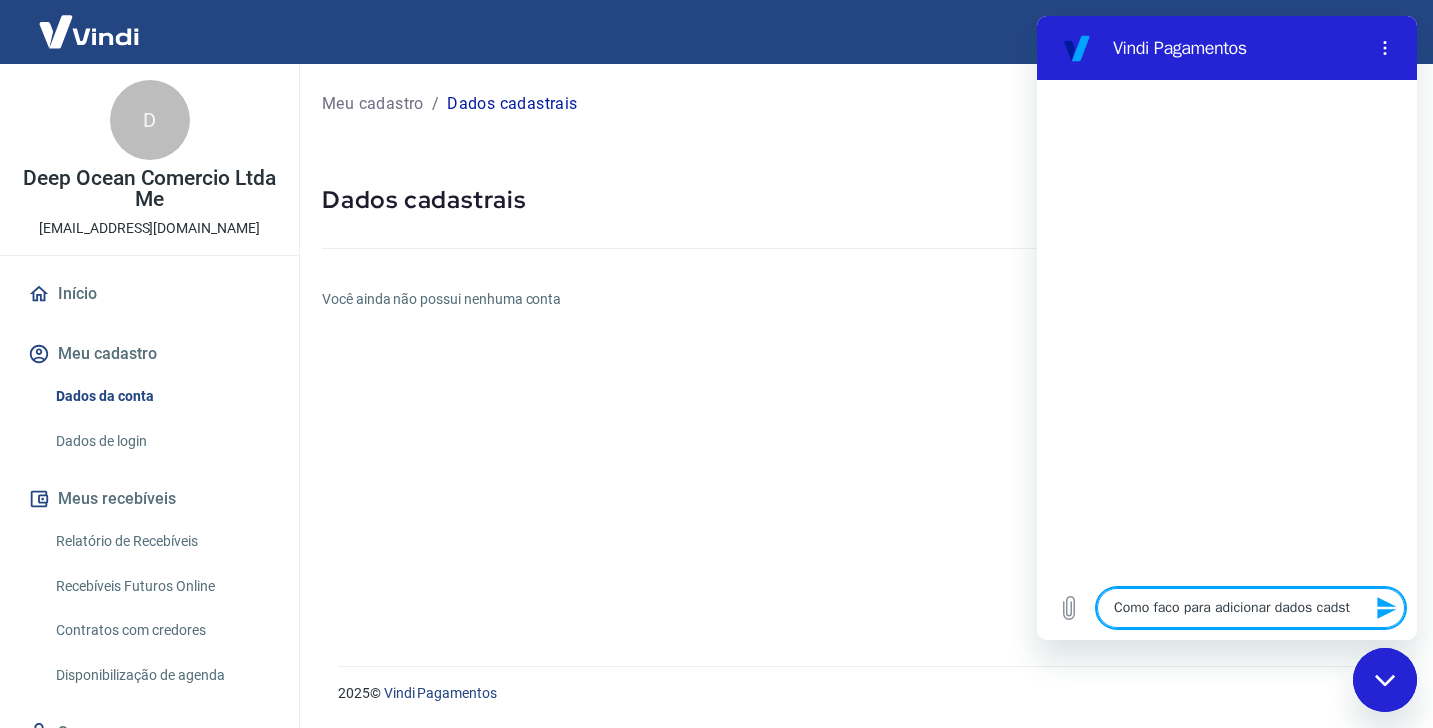 type on "Como faco para adicionar dados cadstr" 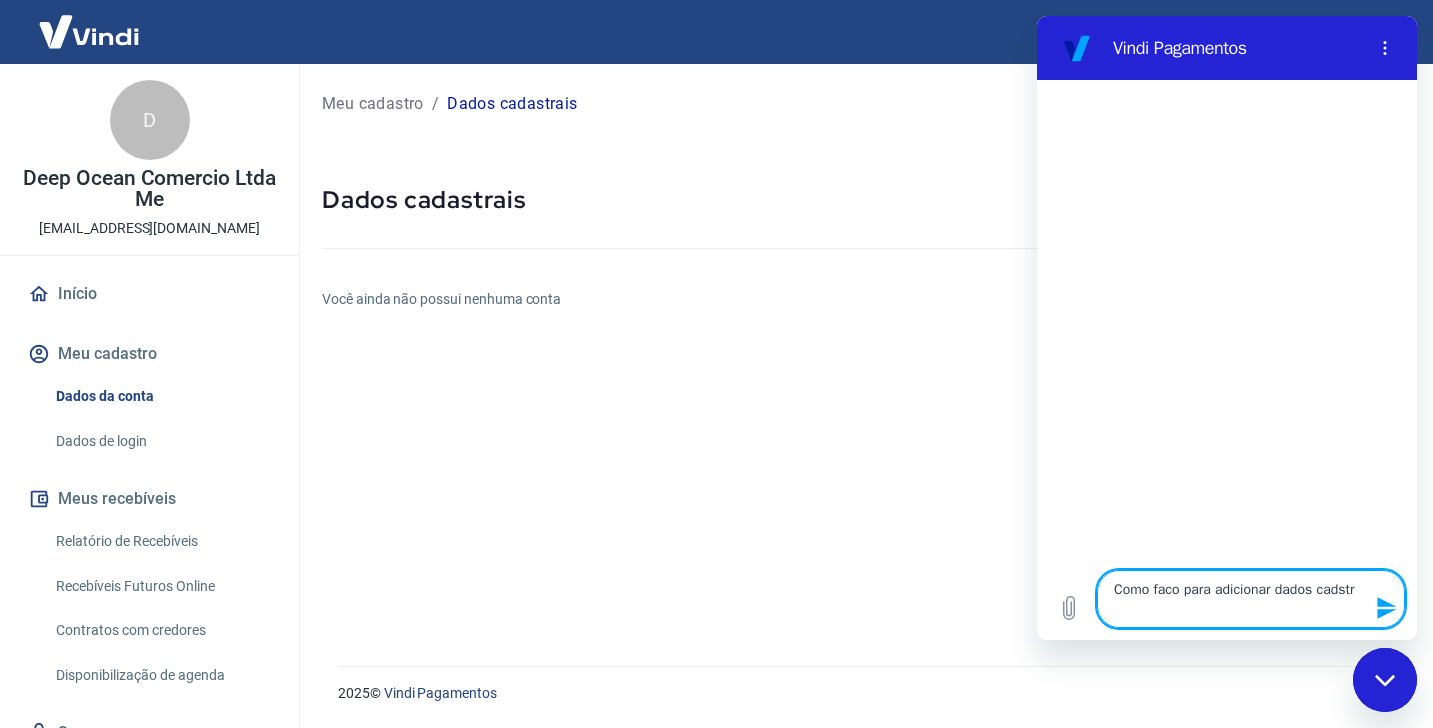 type on "Como faco para adicionar dados cadstra" 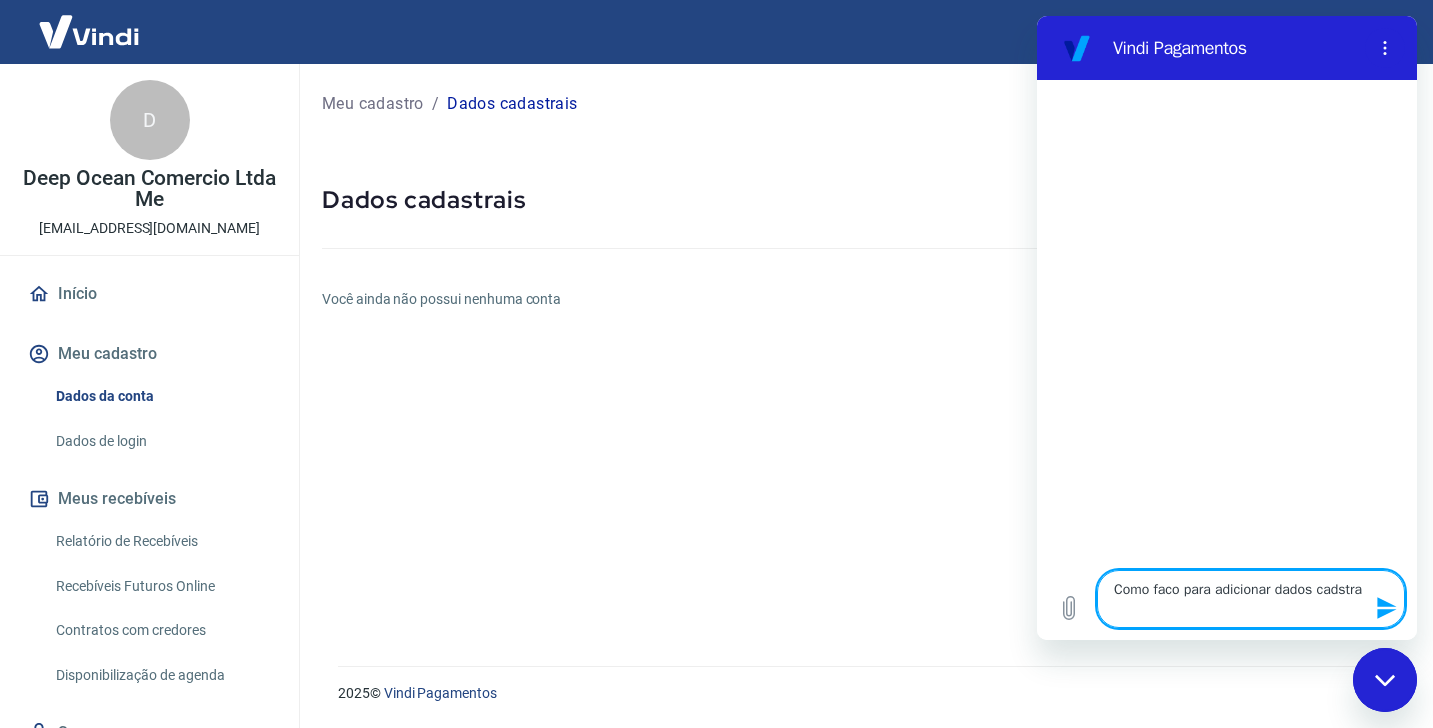 type on "Como faco para adicionar dados cadstrai" 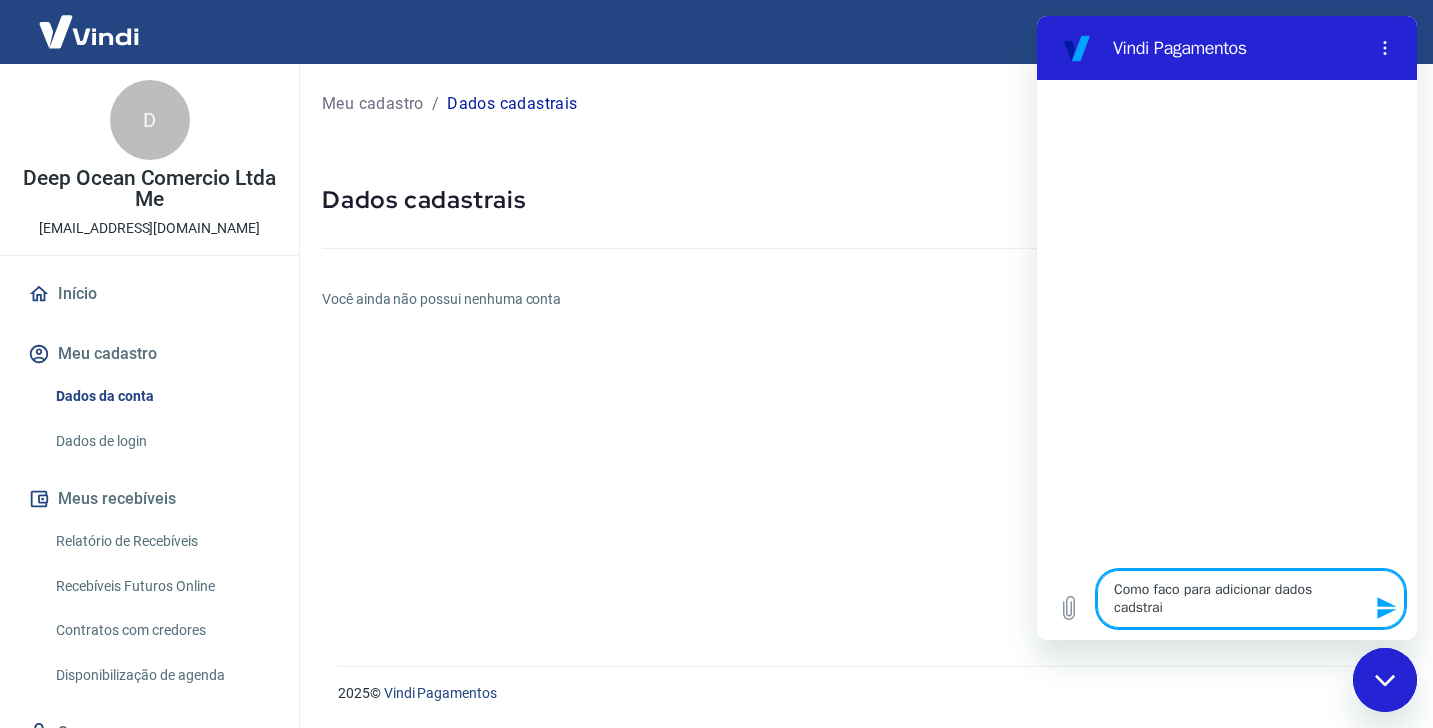type on "Como faco para adicionar dados cadstrais" 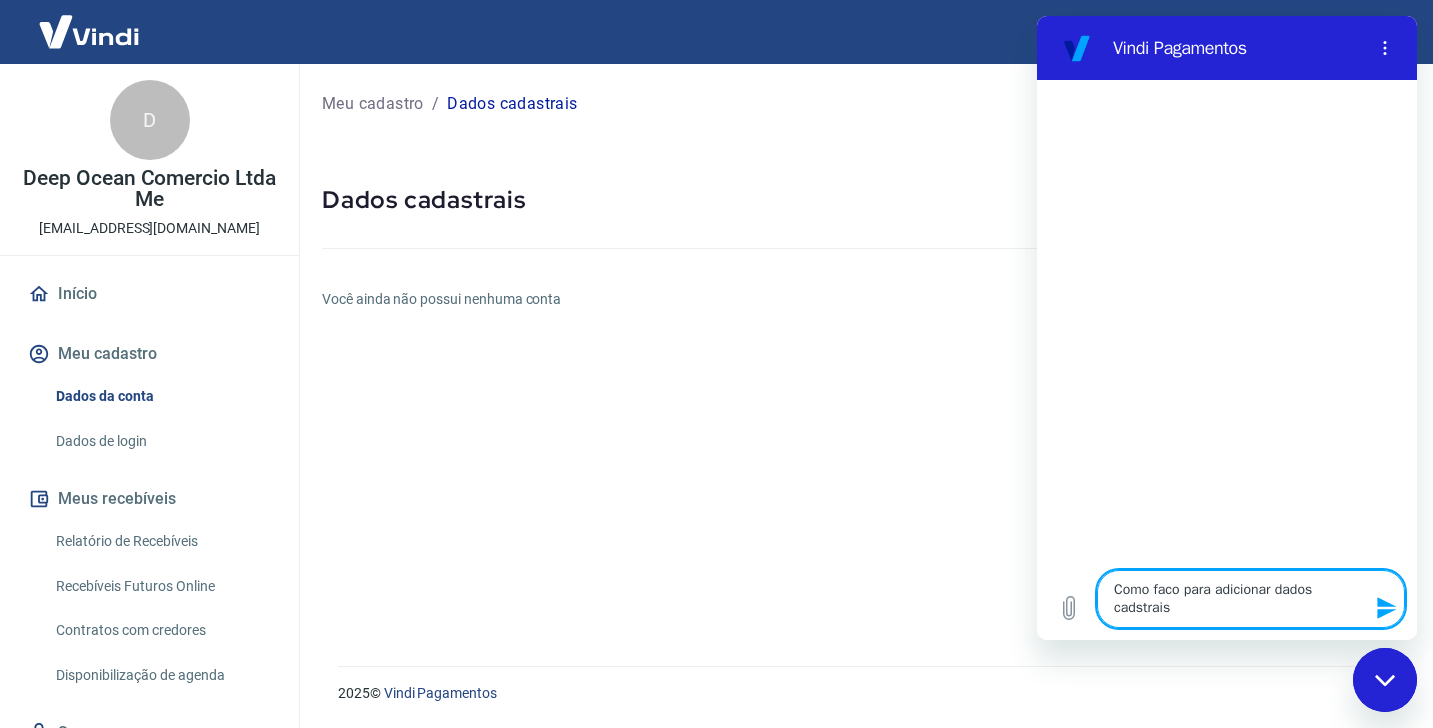 type on "Como faco para adicionar dados cadstrais" 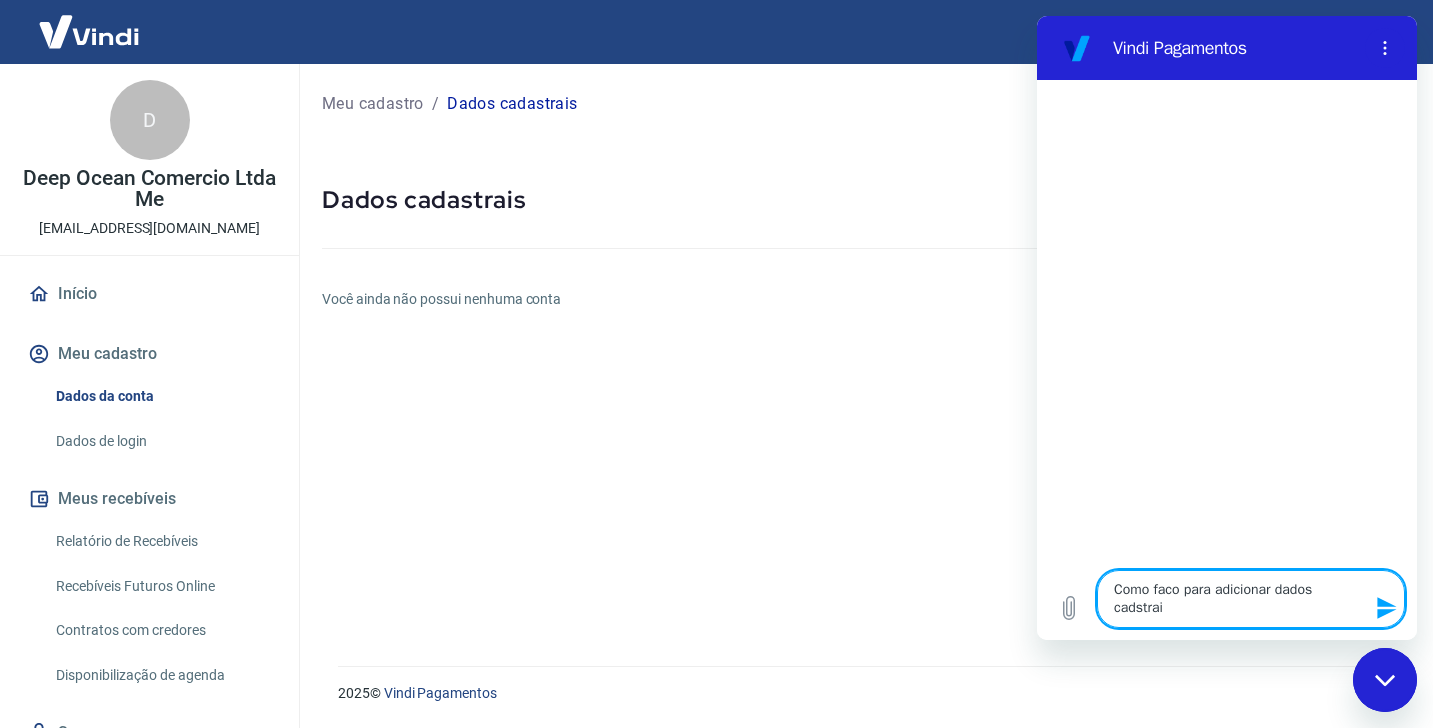 type on "Como faco para adicionar dados cadstra" 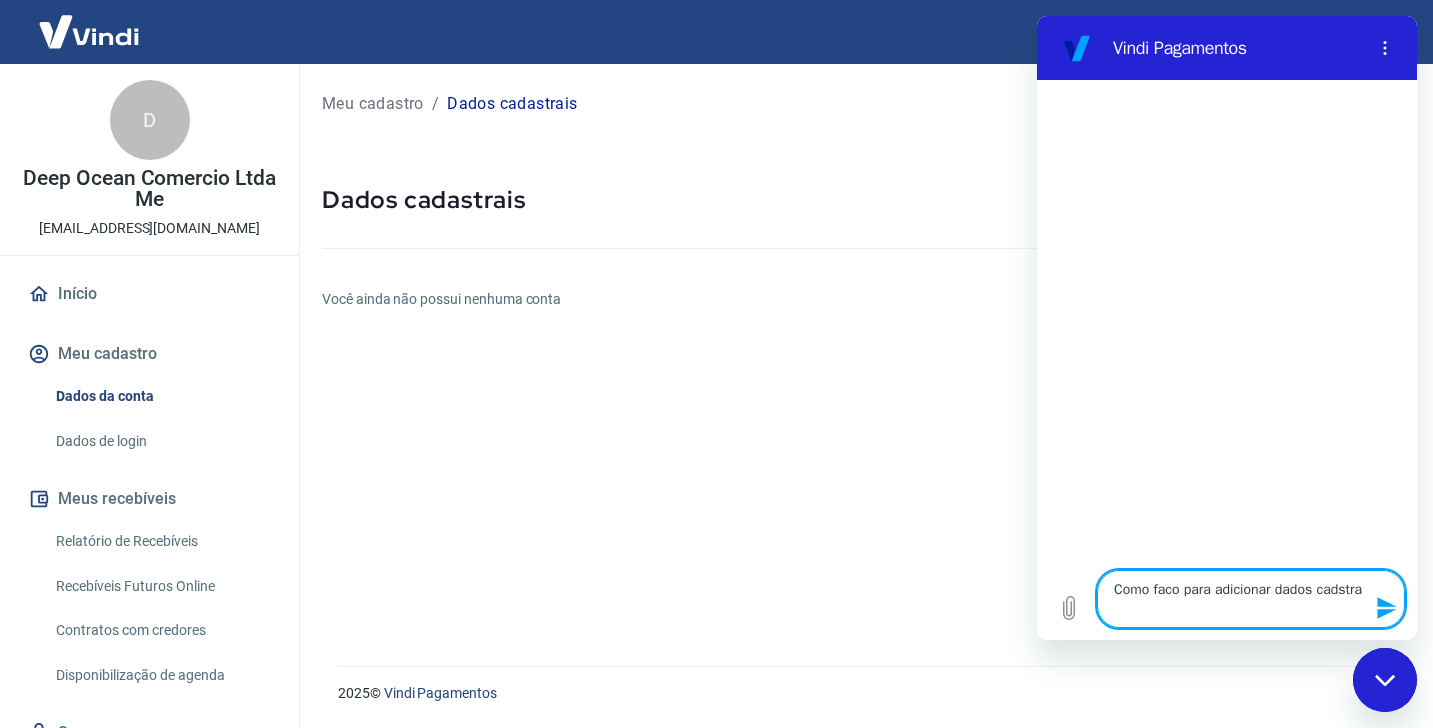 type on "Como faco para adicionar dados cadstr" 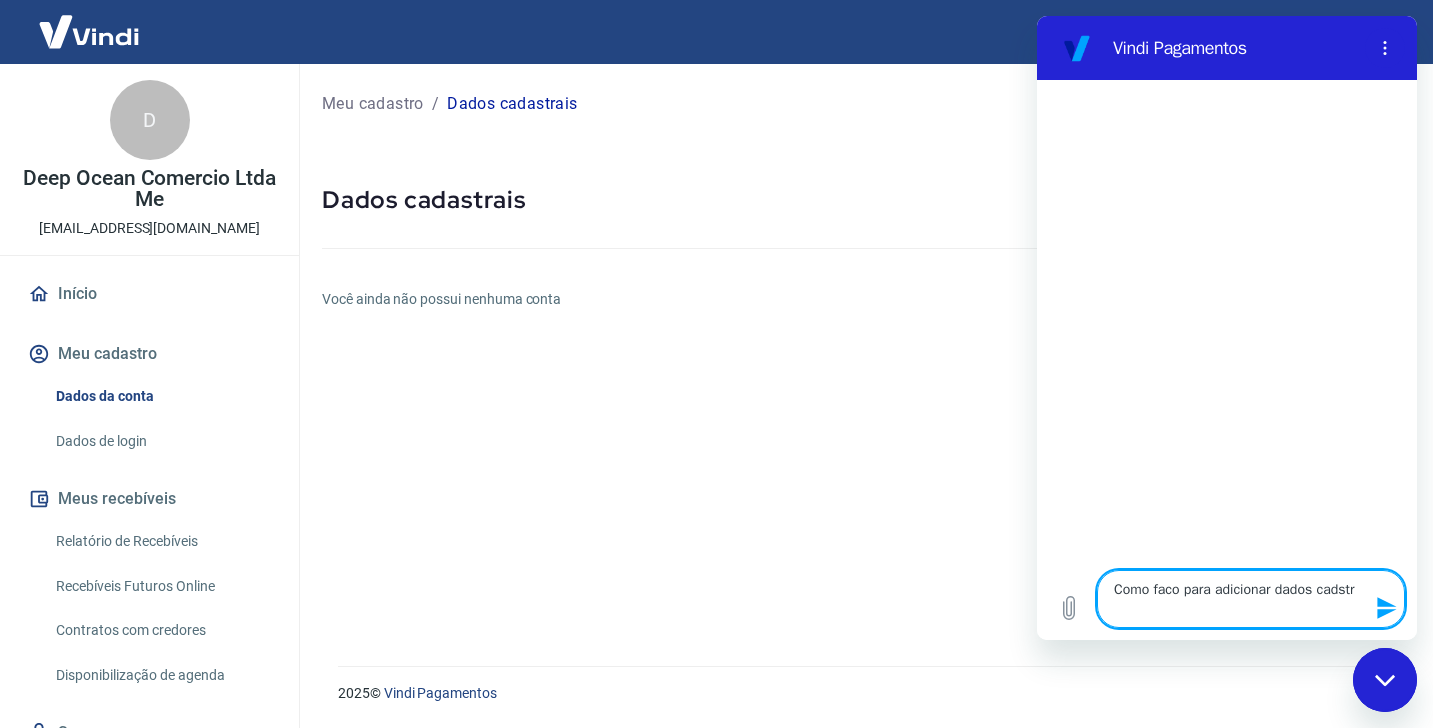 type on "Como faco para adicionar dados cadst" 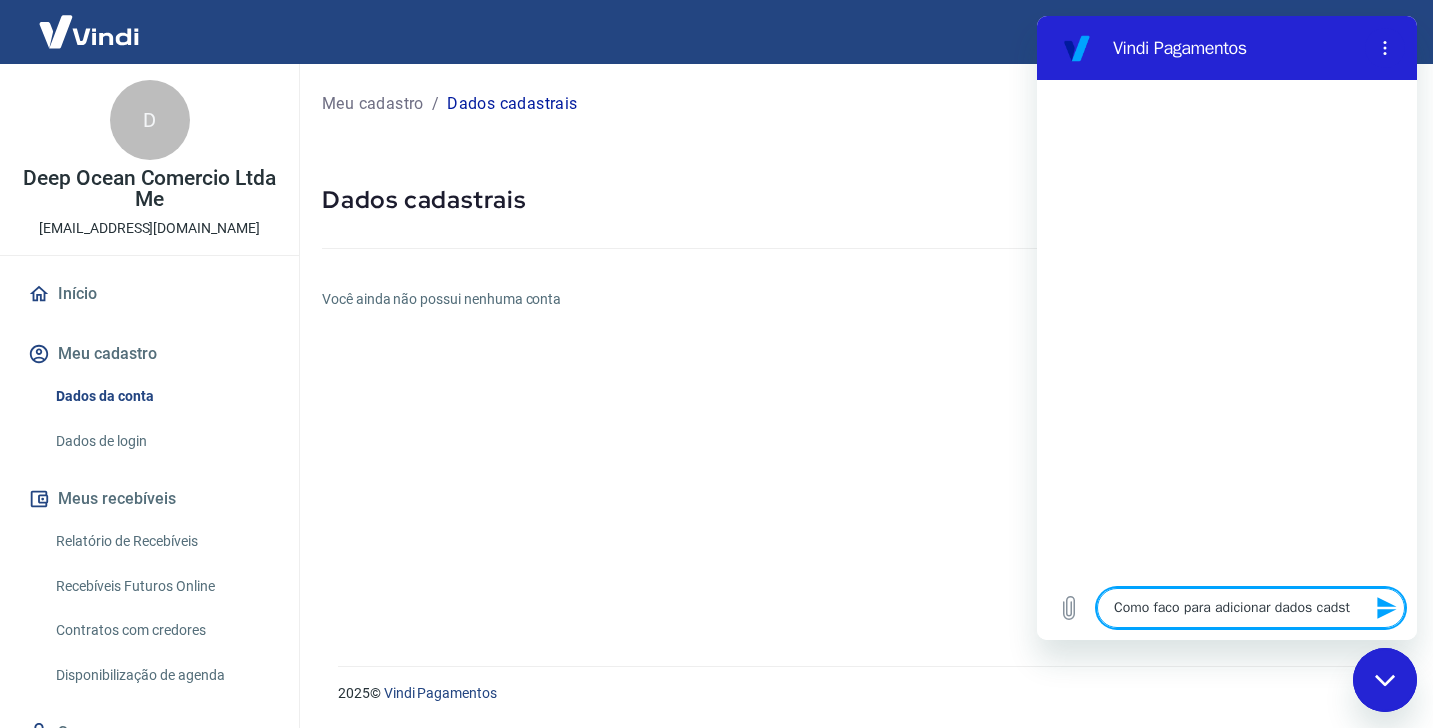 type on "Como faco para adicionar dados cads" 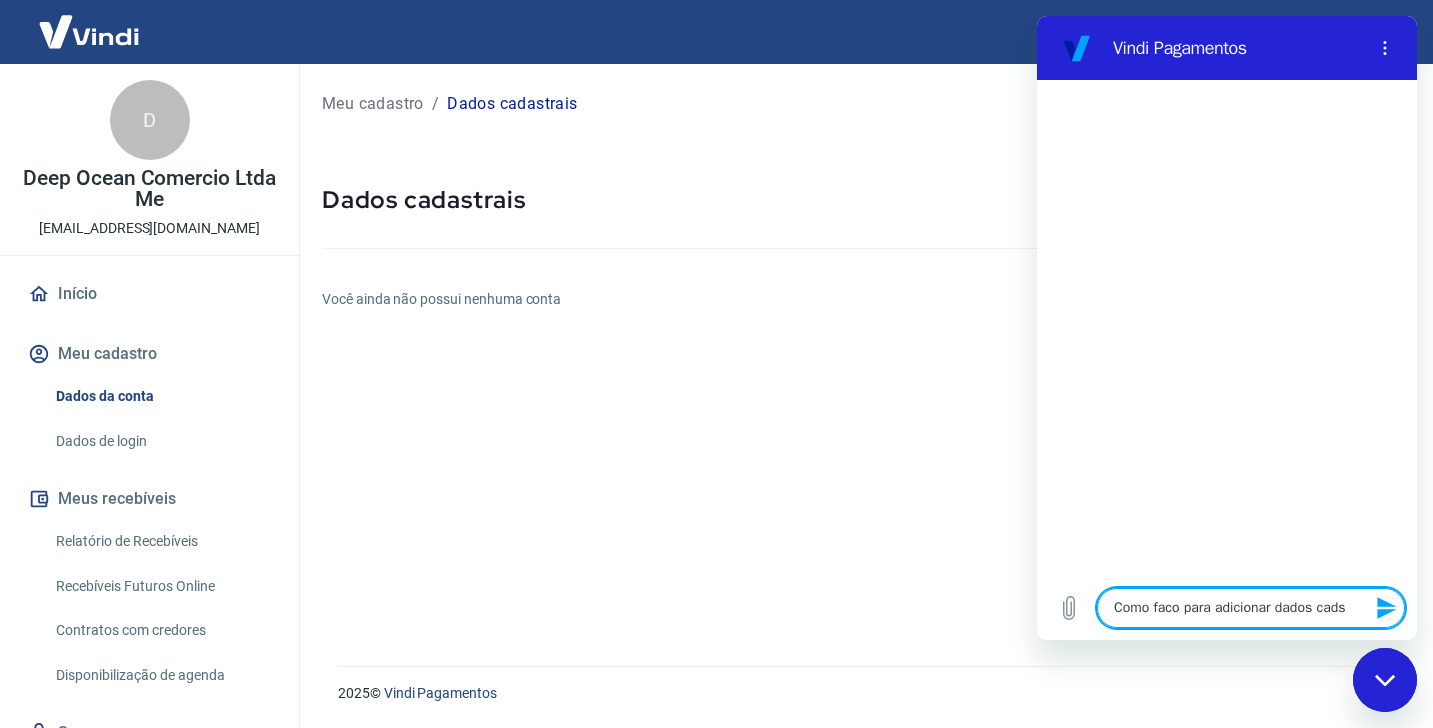 type on "Como faco para adicionar dados cad" 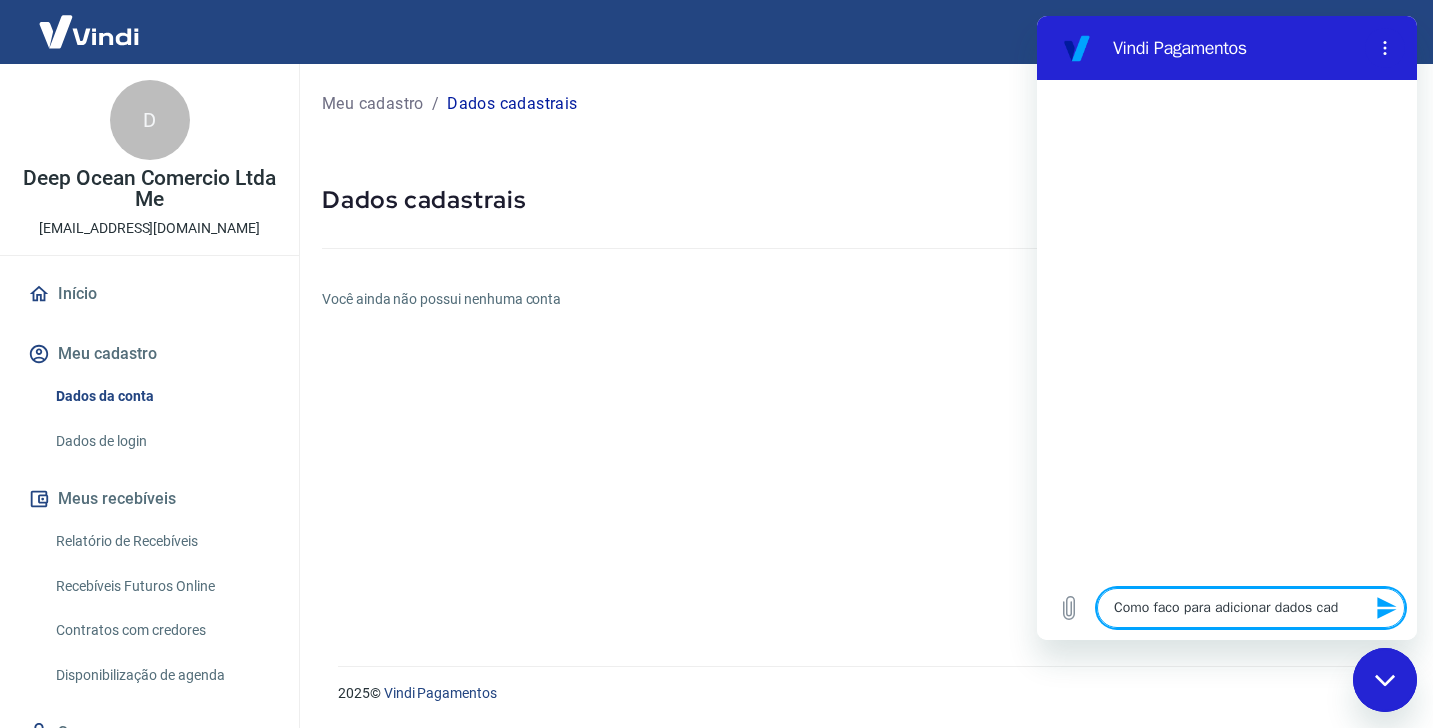 type on "Como faco para adicionar dados cada" 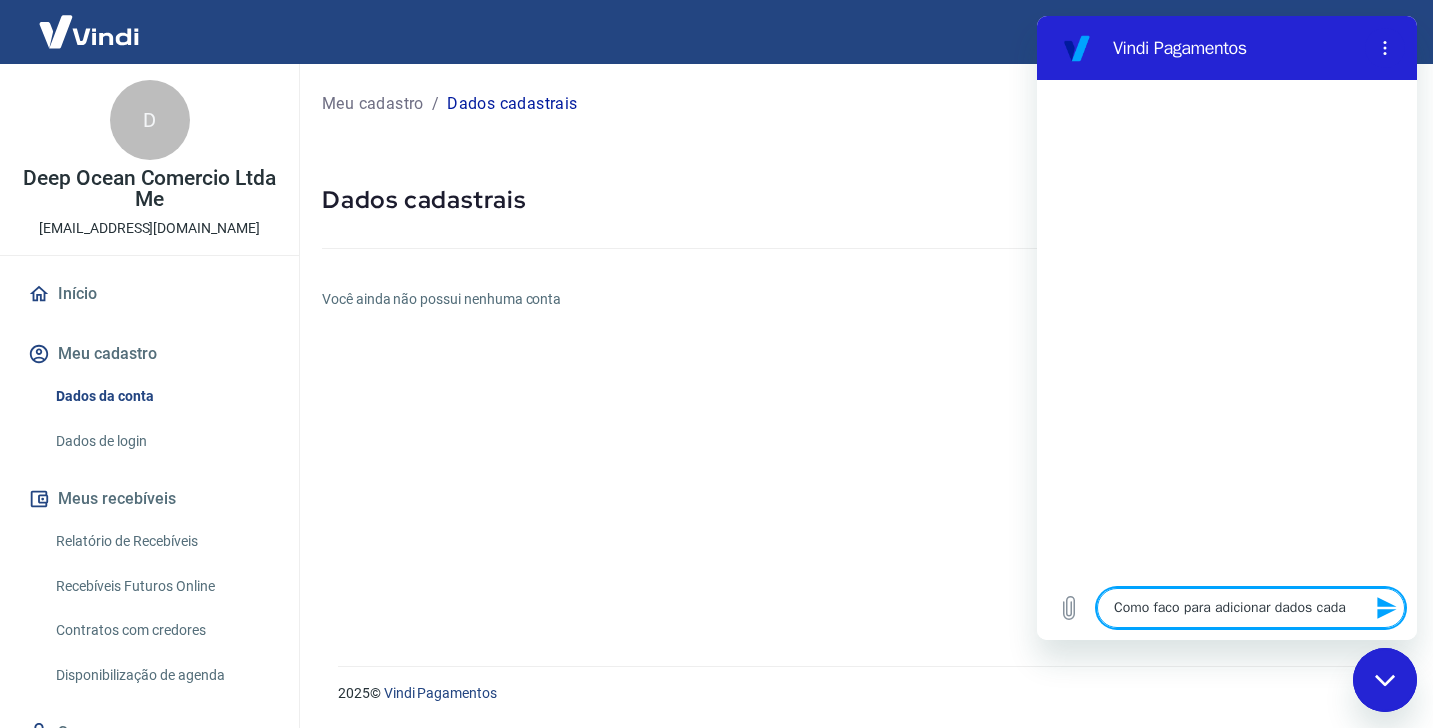 type on "Como faco para adicionar dados cadas" 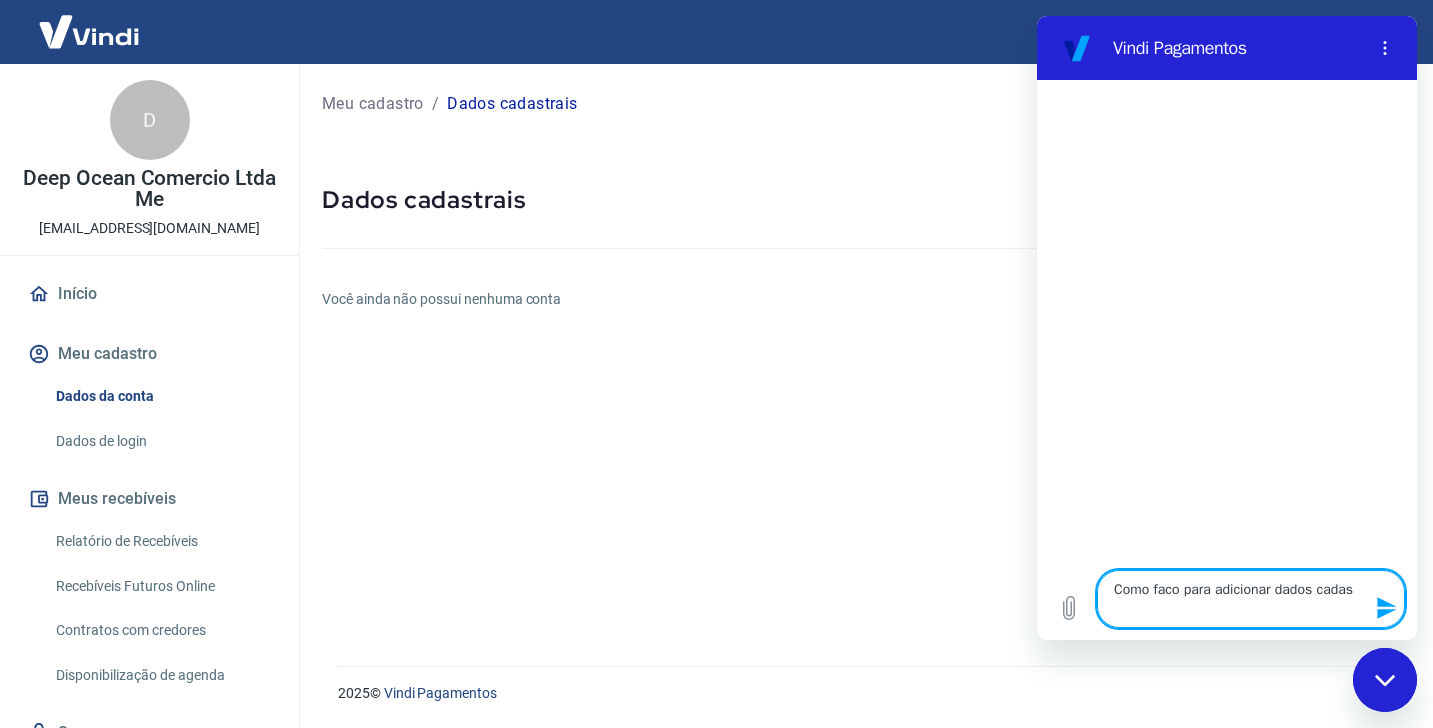 type on "Como faco para adicionar dados cadast" 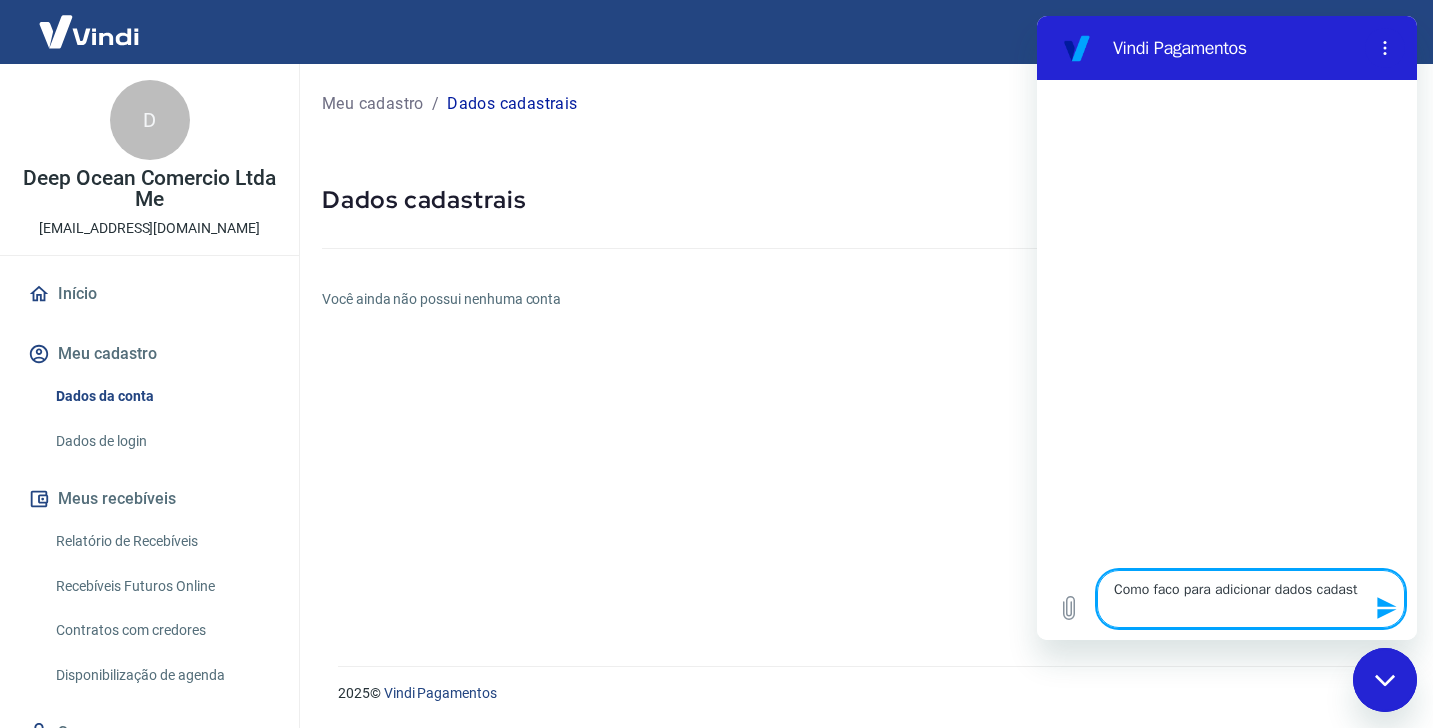type on "Como faco para adicionar dados cadastr" 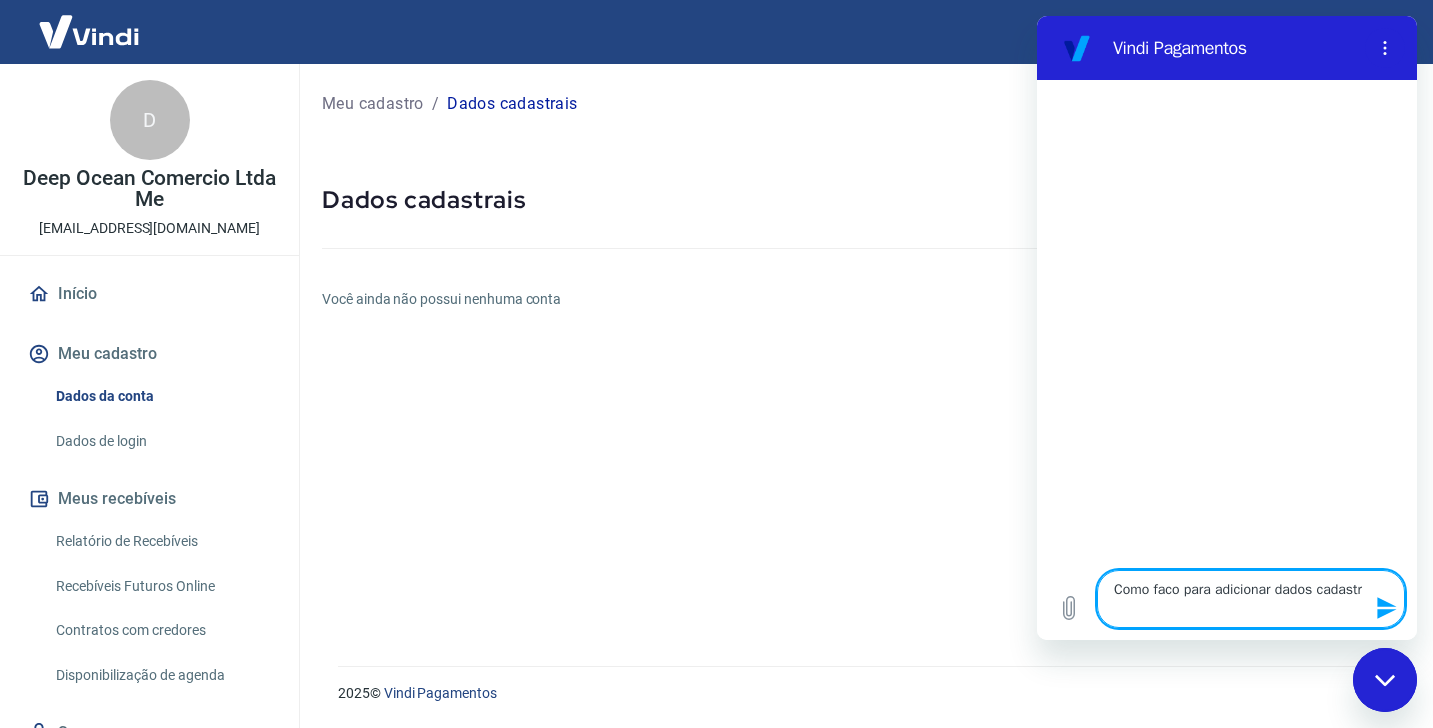 type on "Como faco para adicionar dados cadastra" 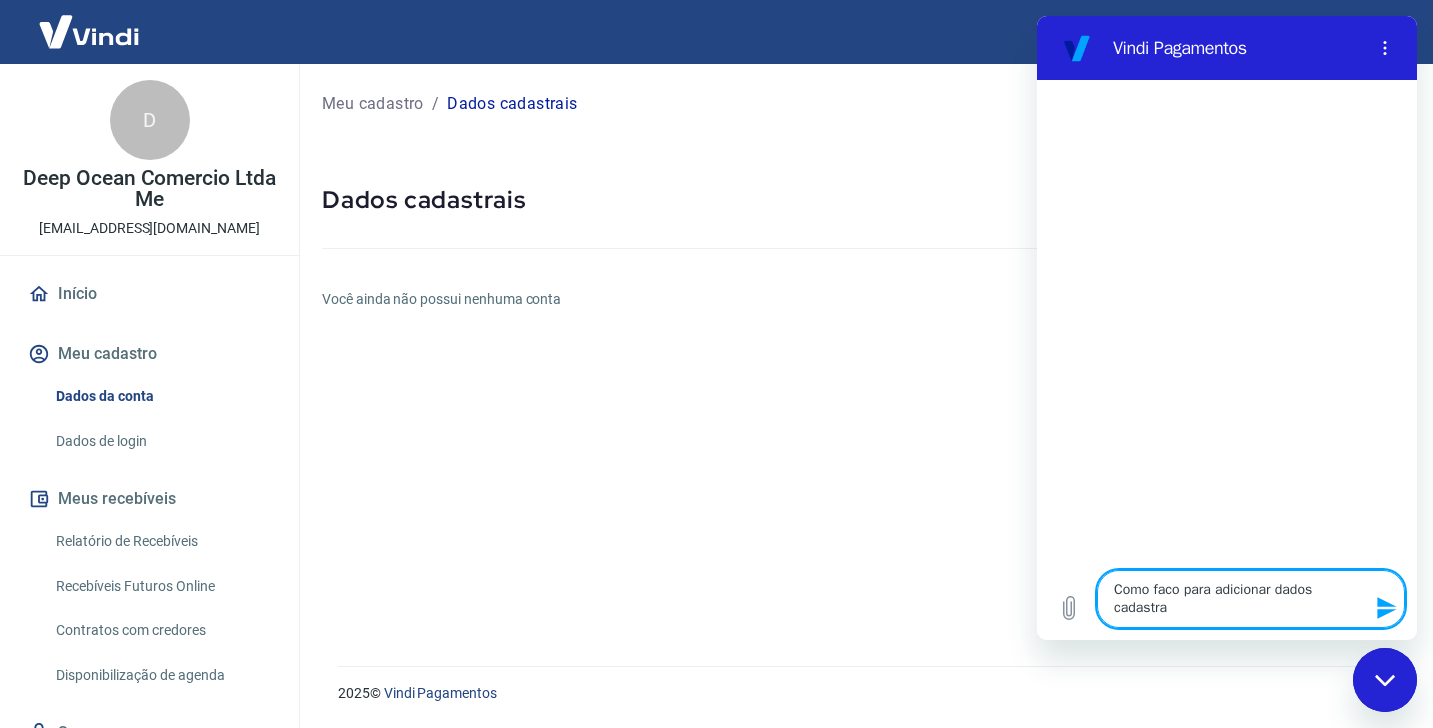 type on "Como faco para adicionar dados cadastrai" 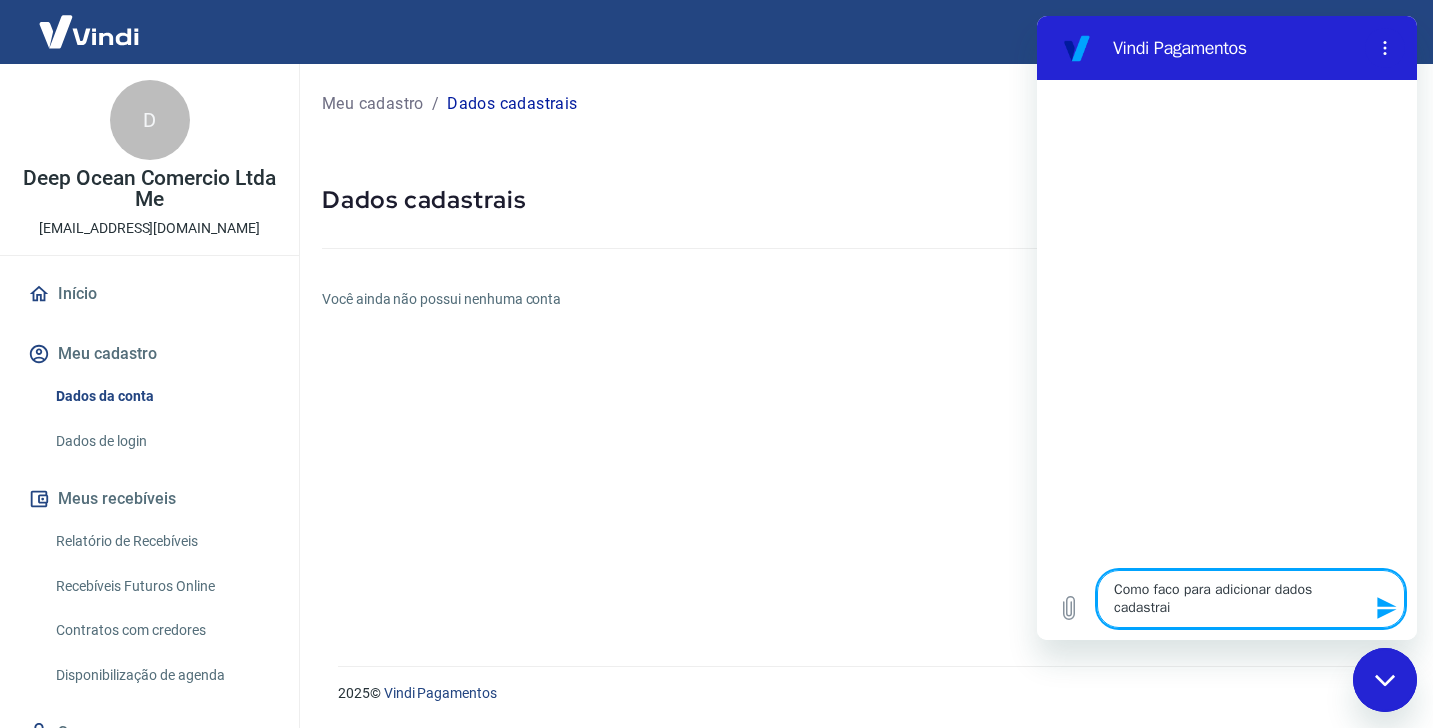 type on "Como faco para adicionar dados cadastrais" 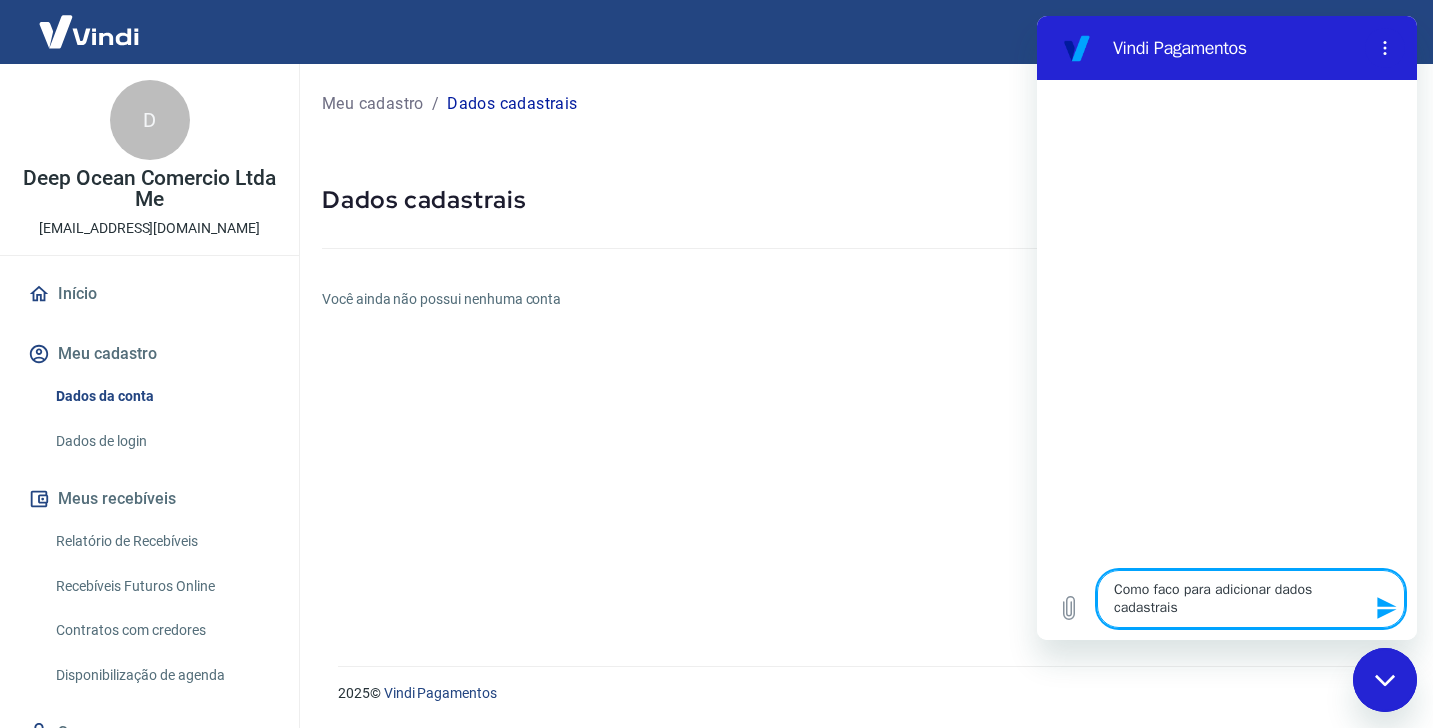 type on "Como faco para adicionar dados cadastrais?" 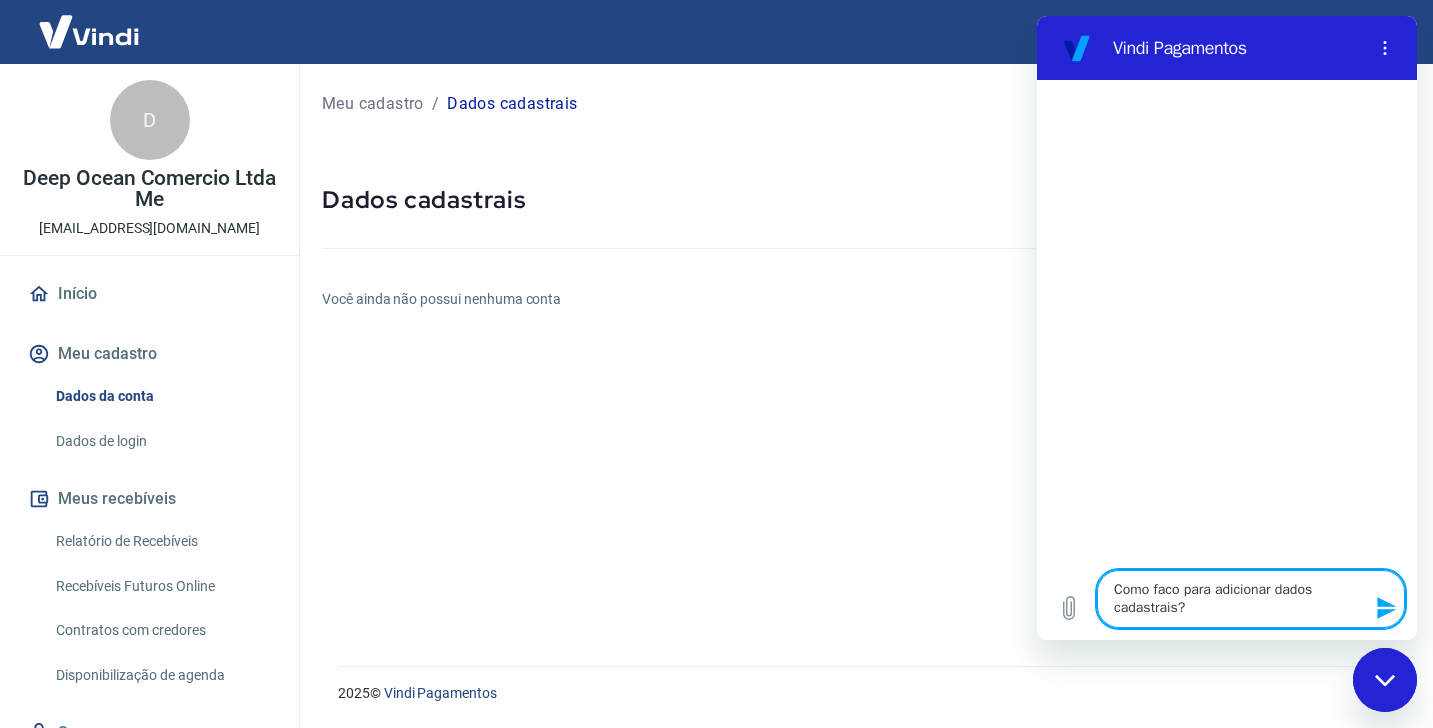 type on "Como faço para adicionar dados cadastrais?" 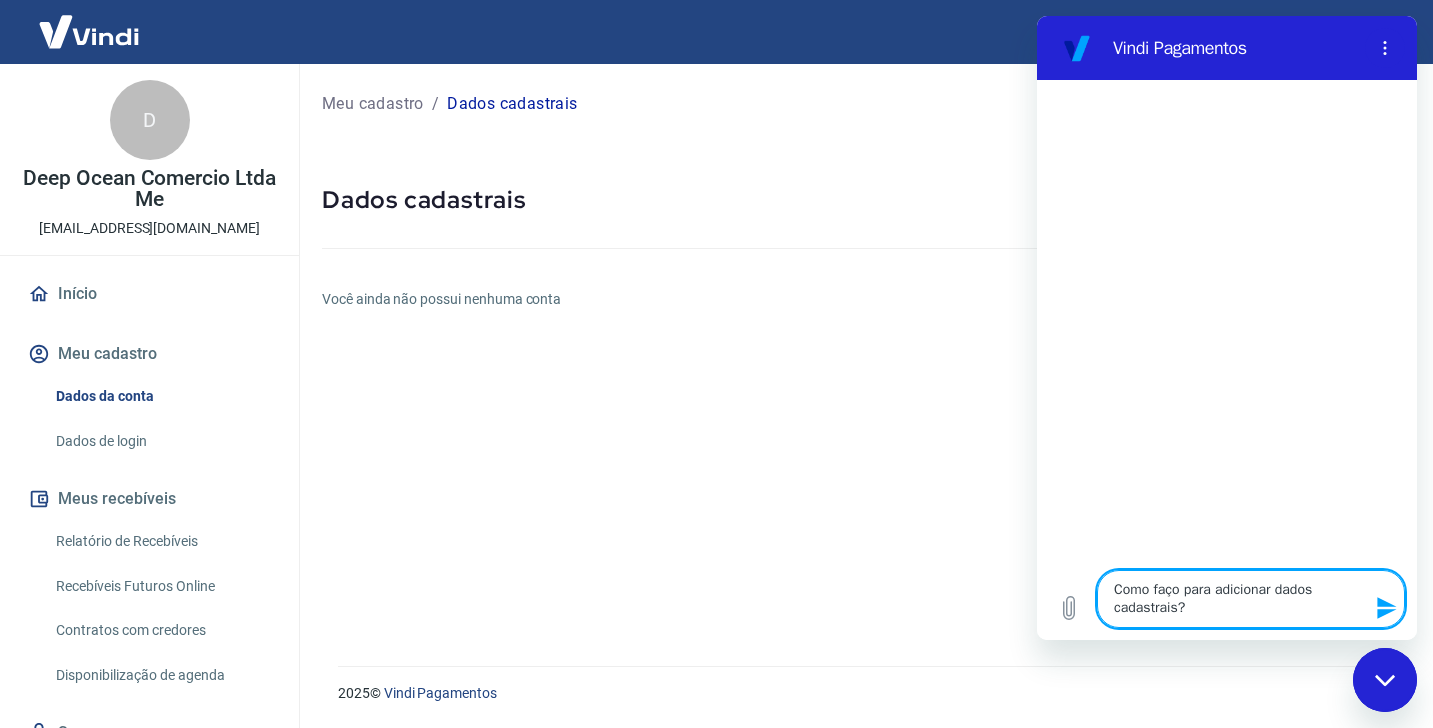 type on "Como faço para adicionar dados cadastrais?" 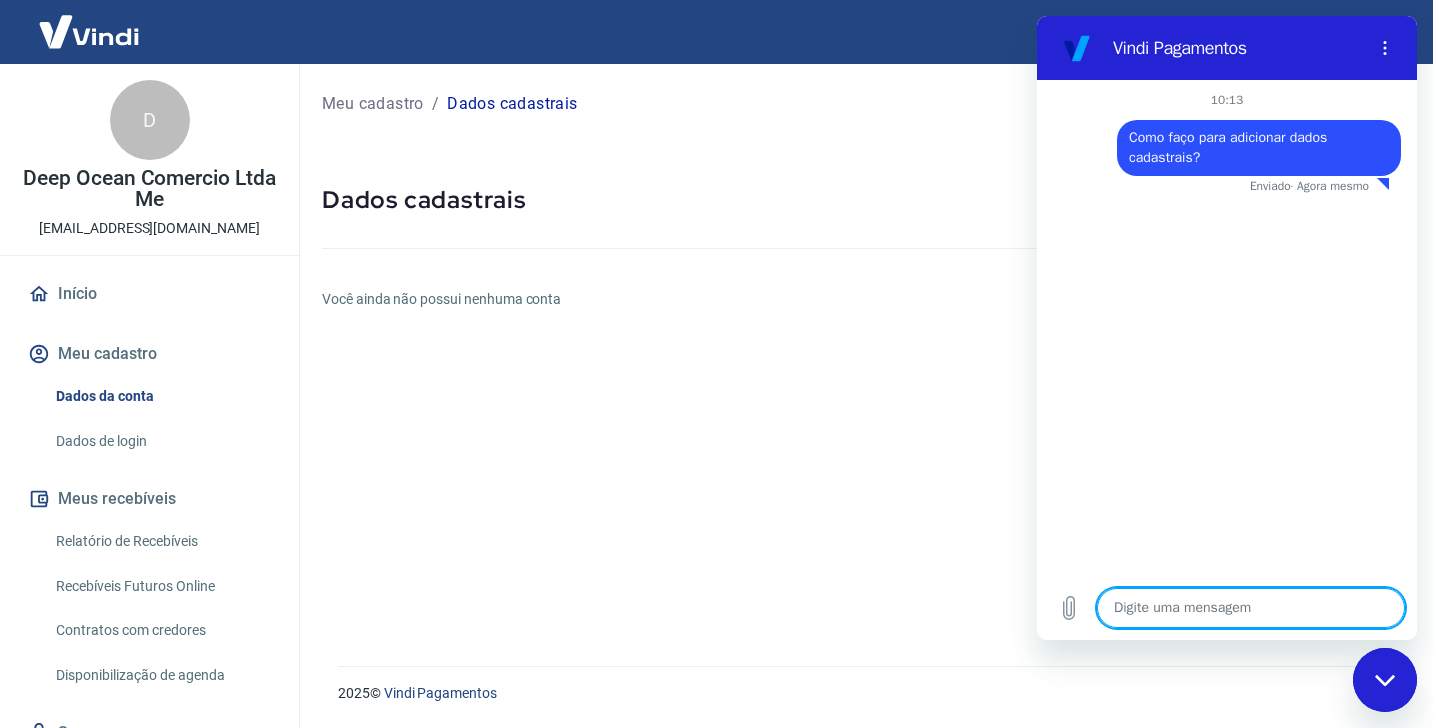 type on "x" 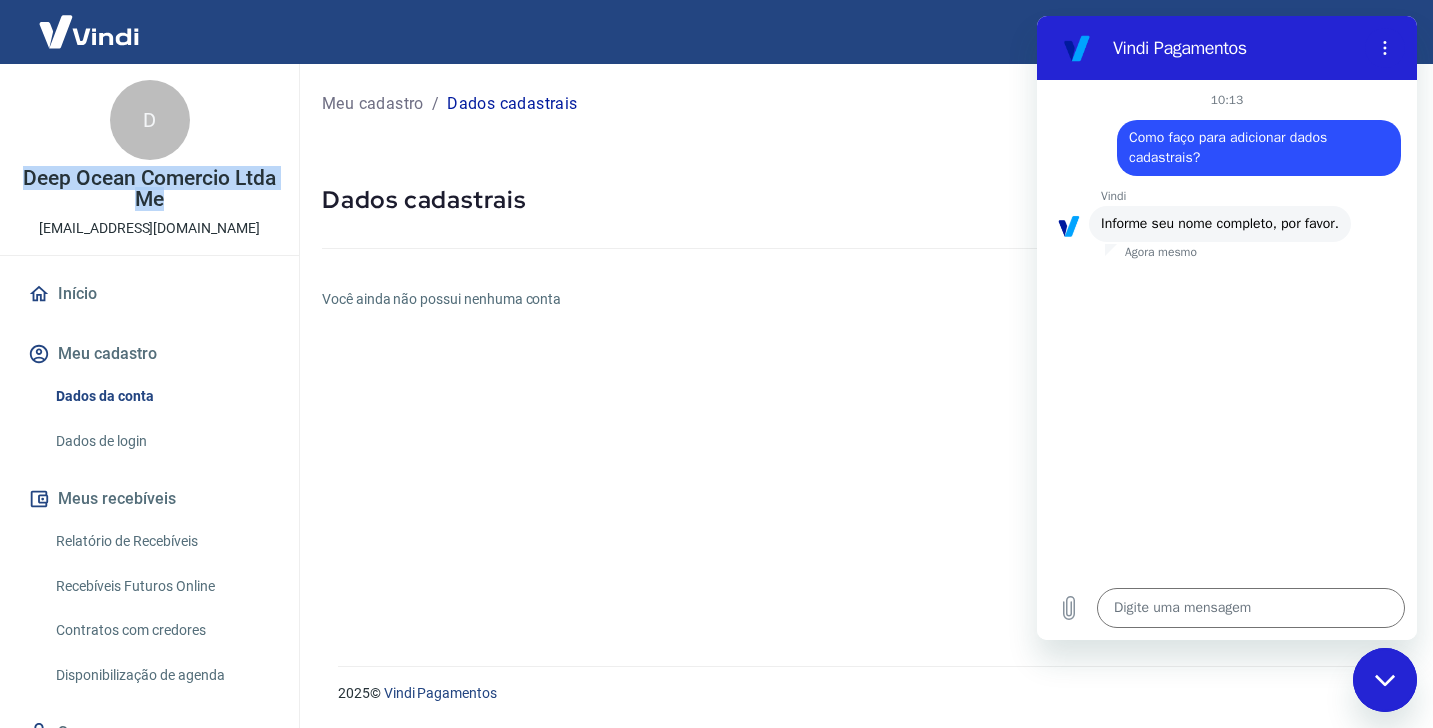 drag, startPoint x: 36, startPoint y: 180, endPoint x: 199, endPoint y: 204, distance: 164.7574 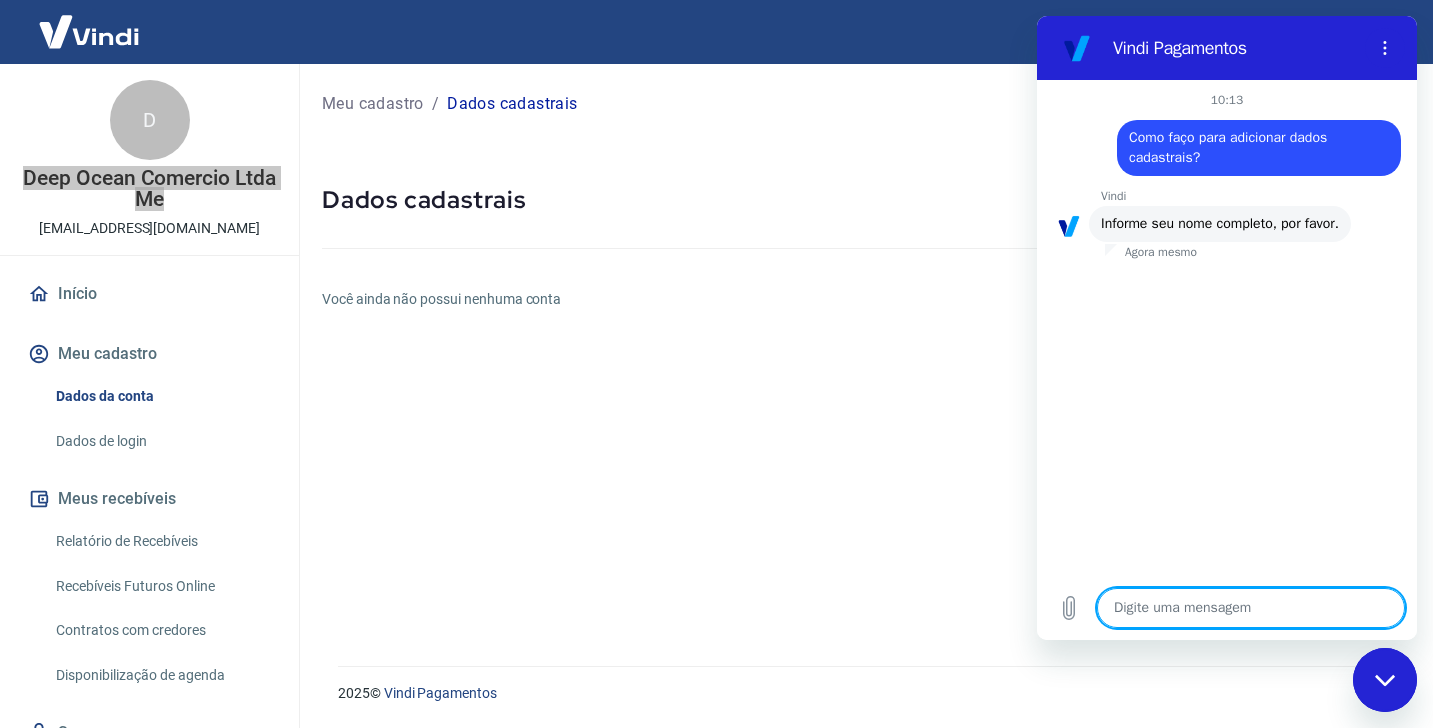 click at bounding box center [1251, 608] 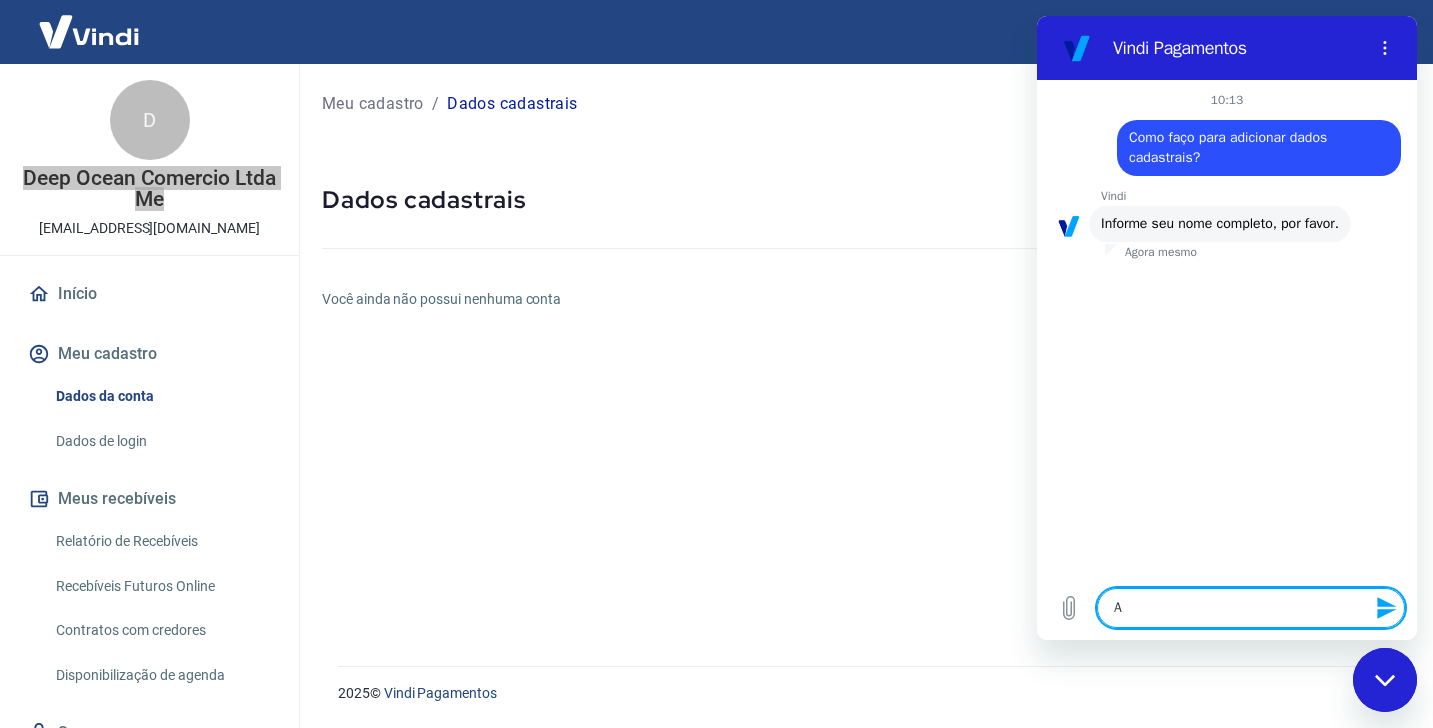 type on "Am" 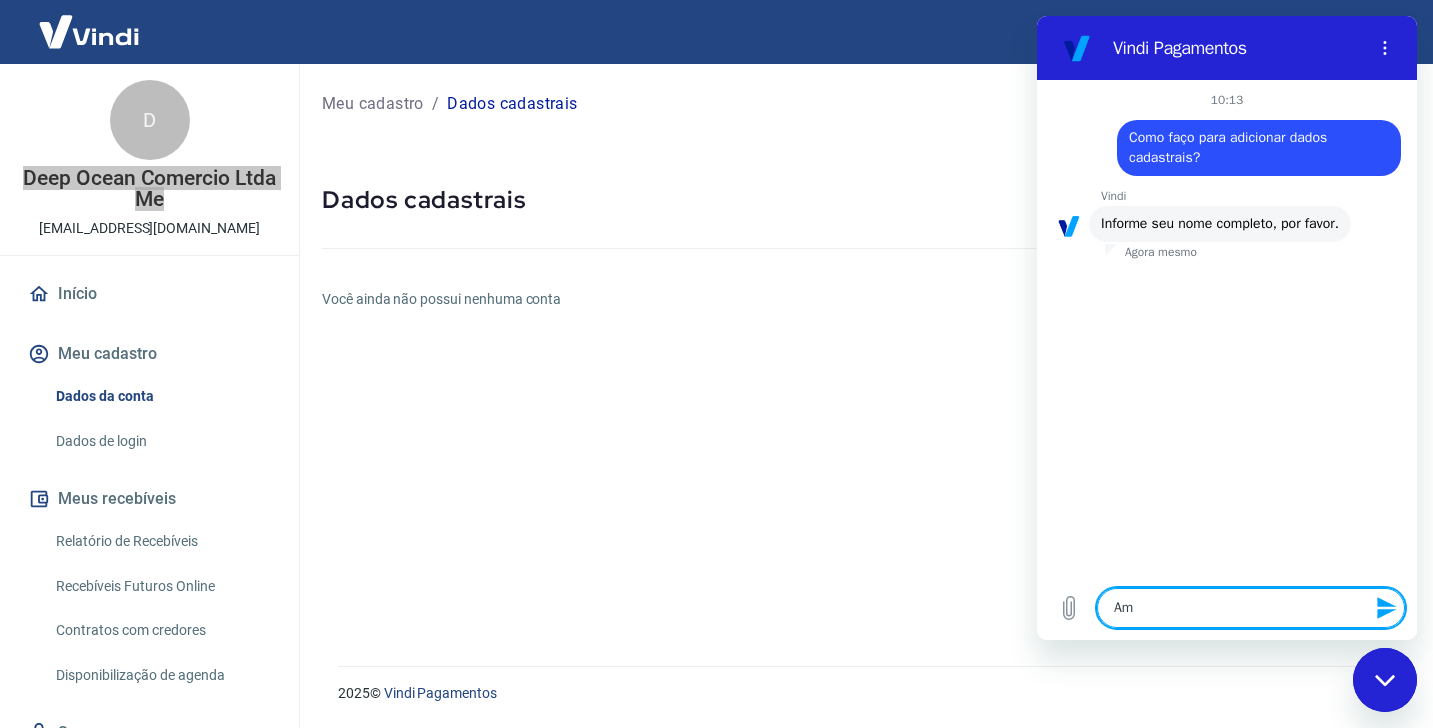 type on "Ama" 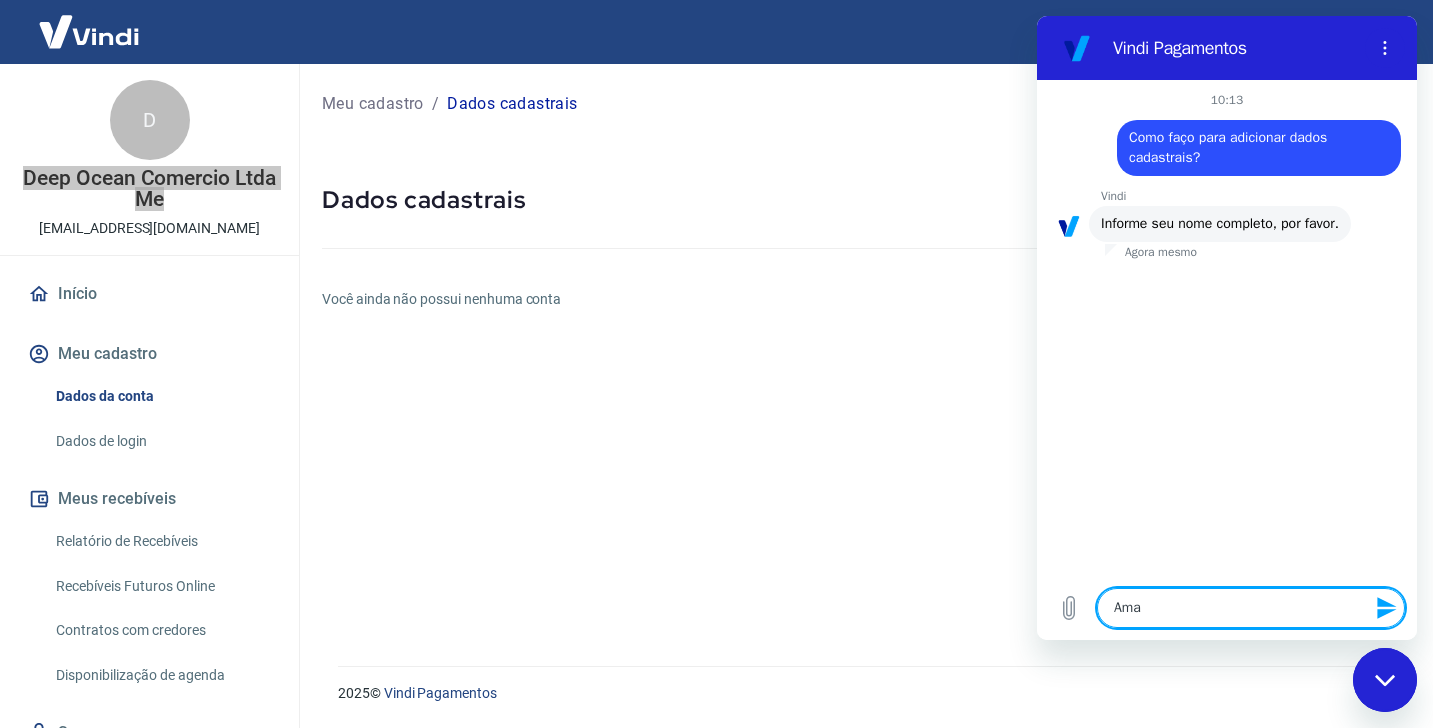 type on "Amad" 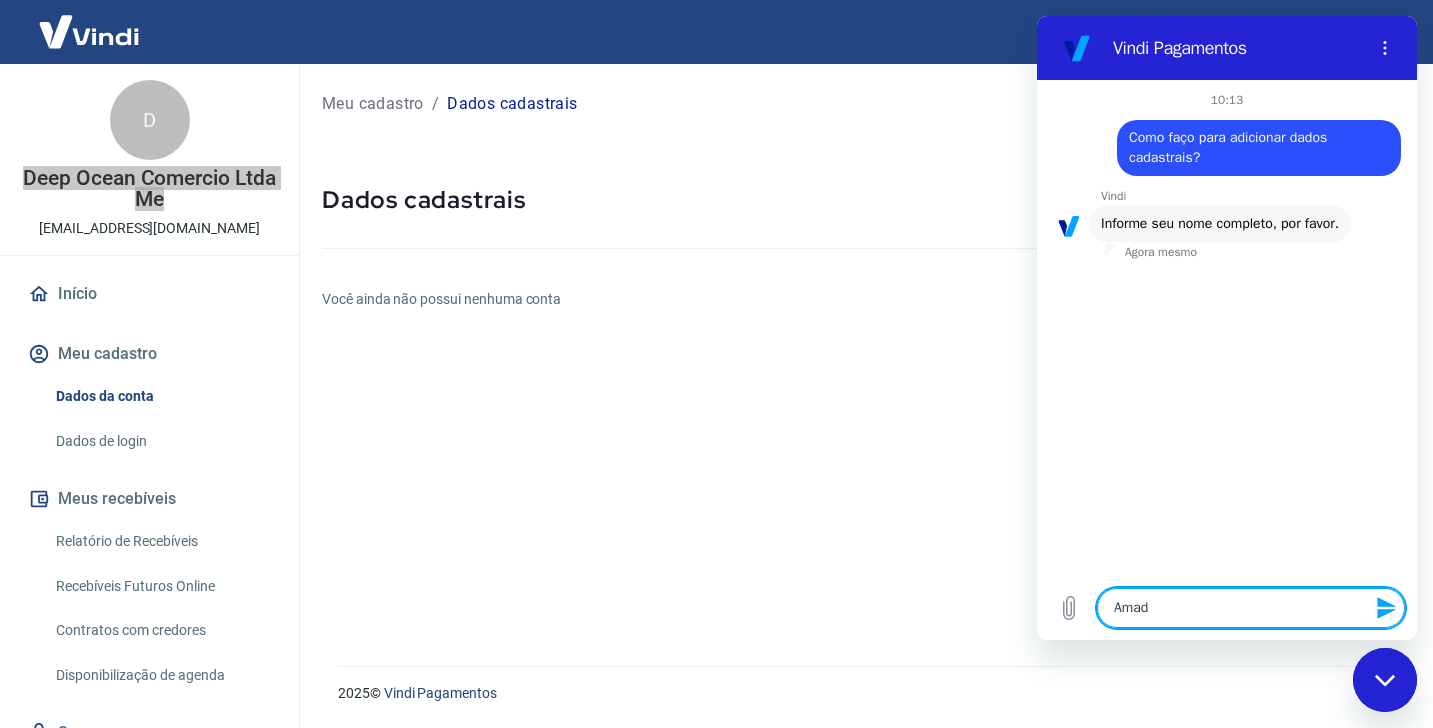 type on "Amade" 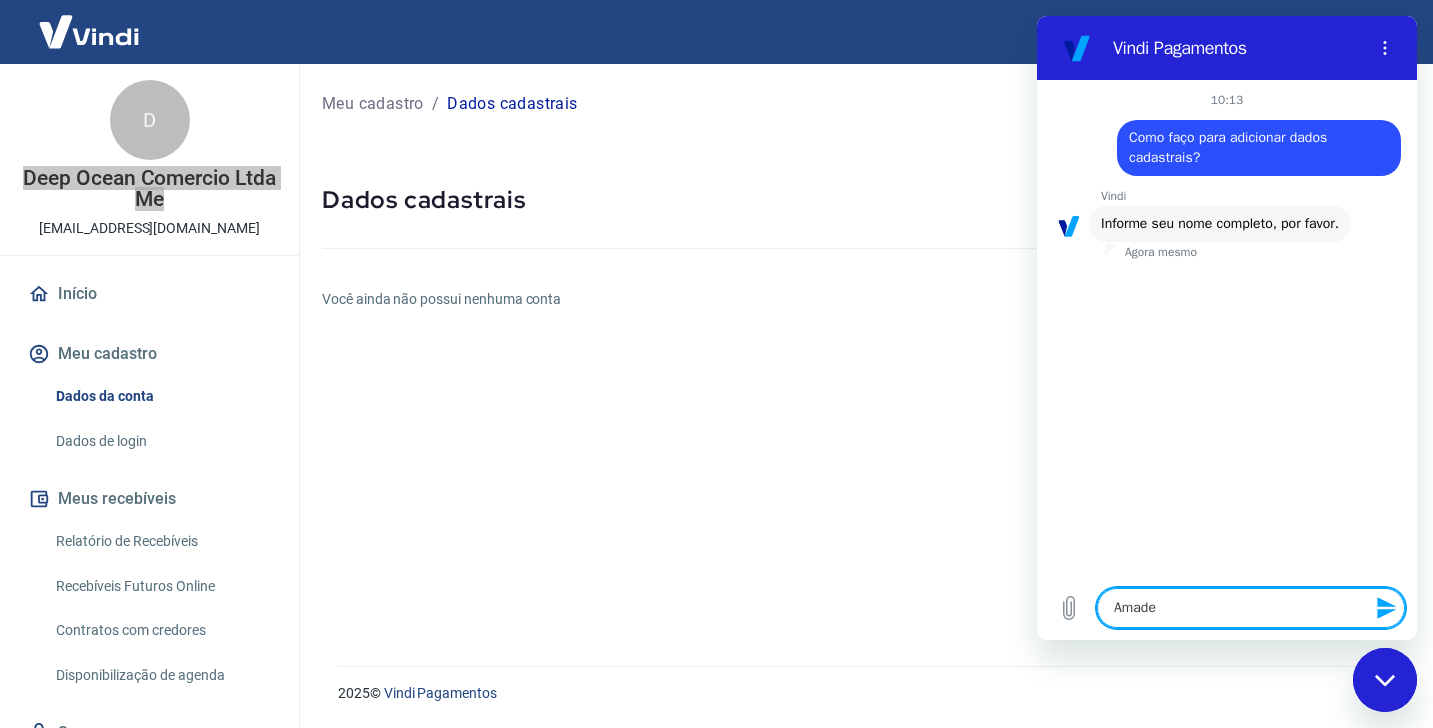 type on "Amadeu" 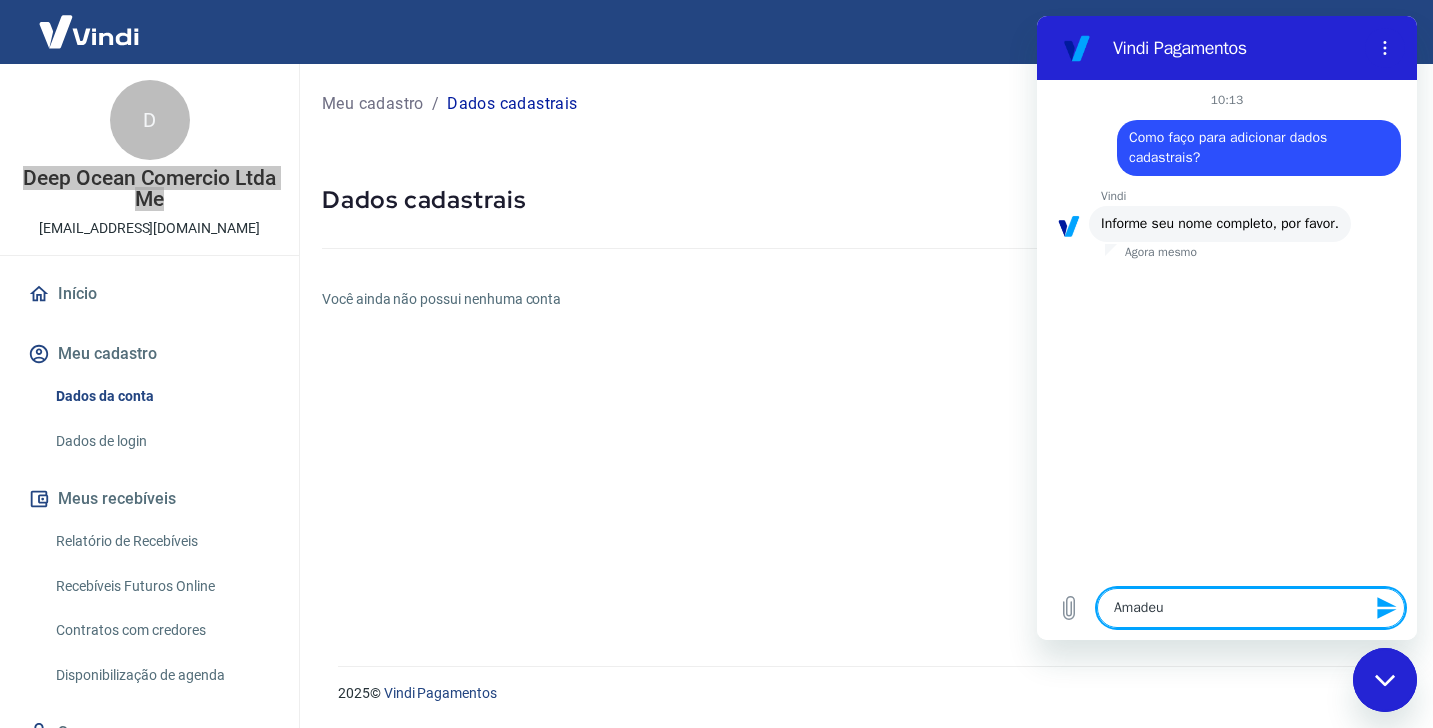 type on "Amadeu" 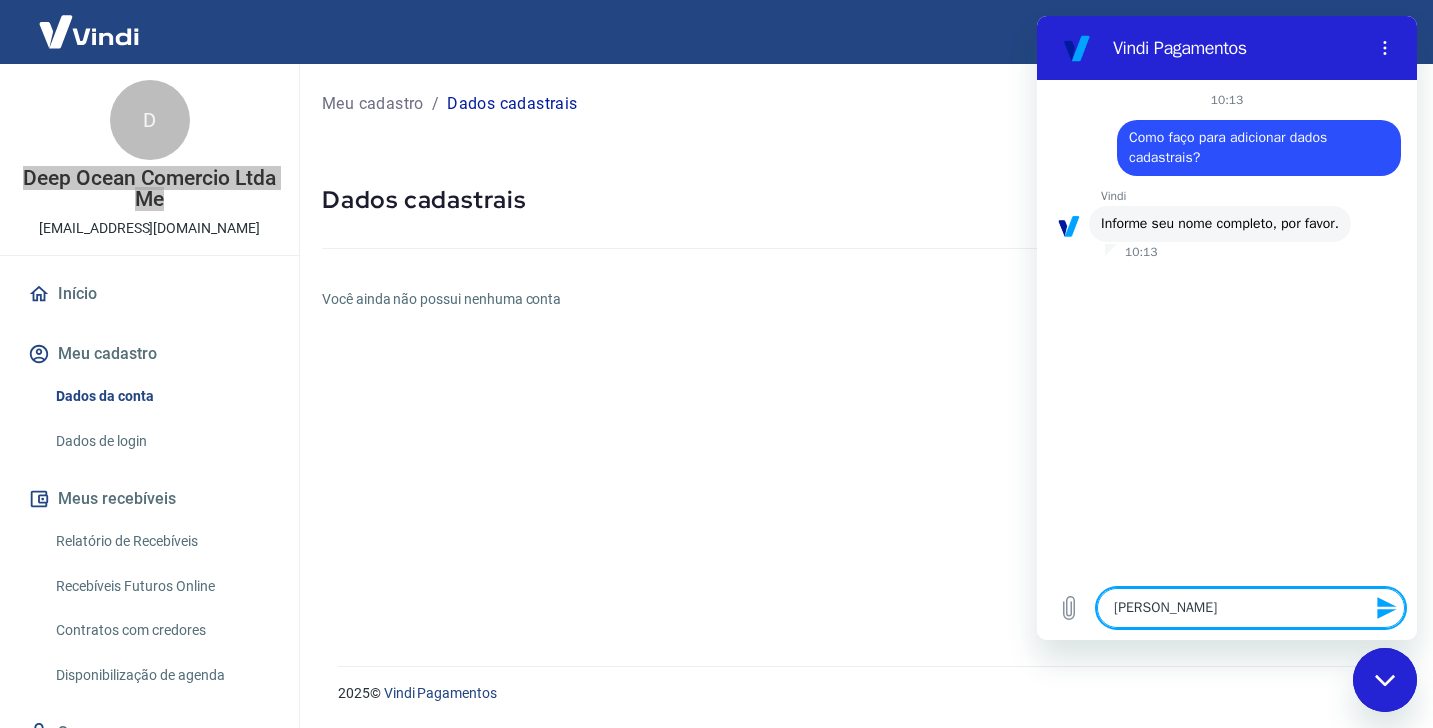 click on "10:13  diz:  Como faço para adicionar dados cadastrais? Enviado  · 10:13 Vindi Vindi diz:  Informe seu nome completo, por favor. 10:13" at bounding box center [1227, 328] 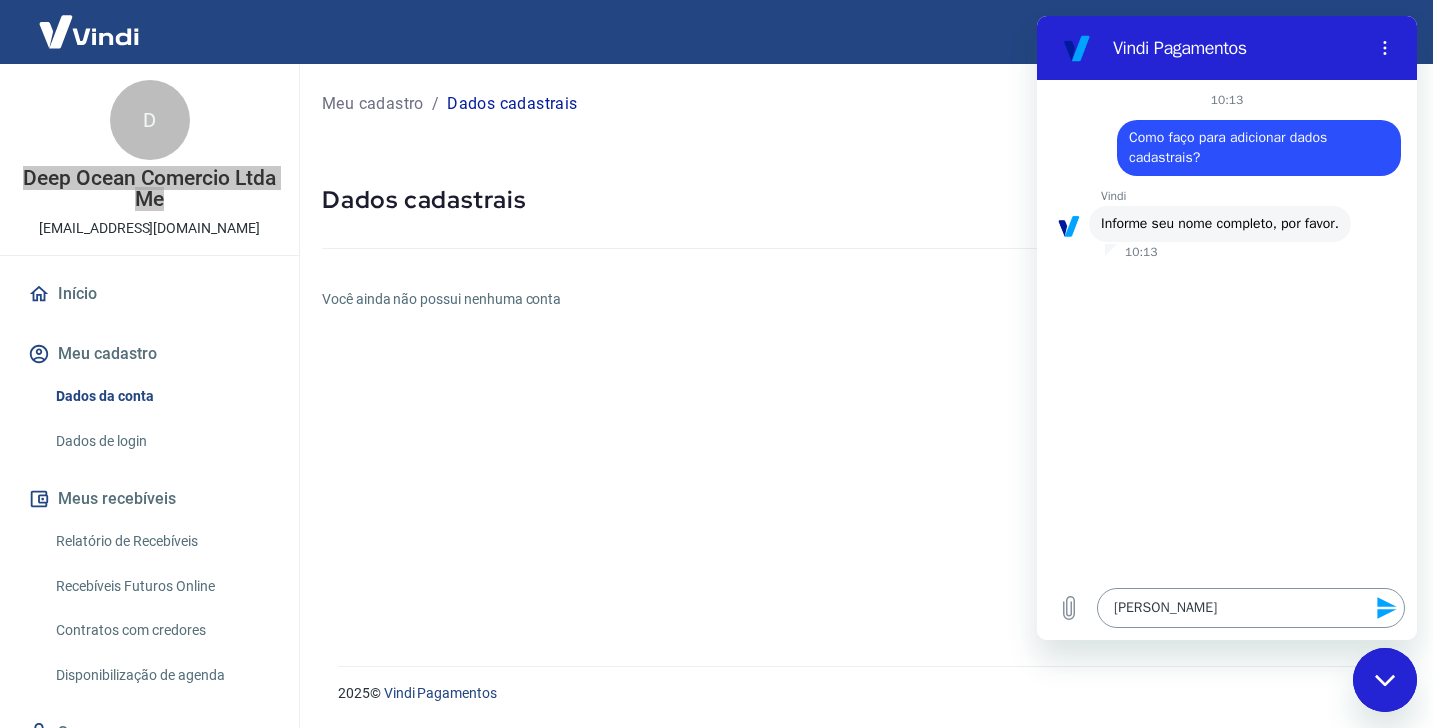 drag, startPoint x: 1236, startPoint y: 618, endPoint x: 1271, endPoint y: 621, distance: 35.128338 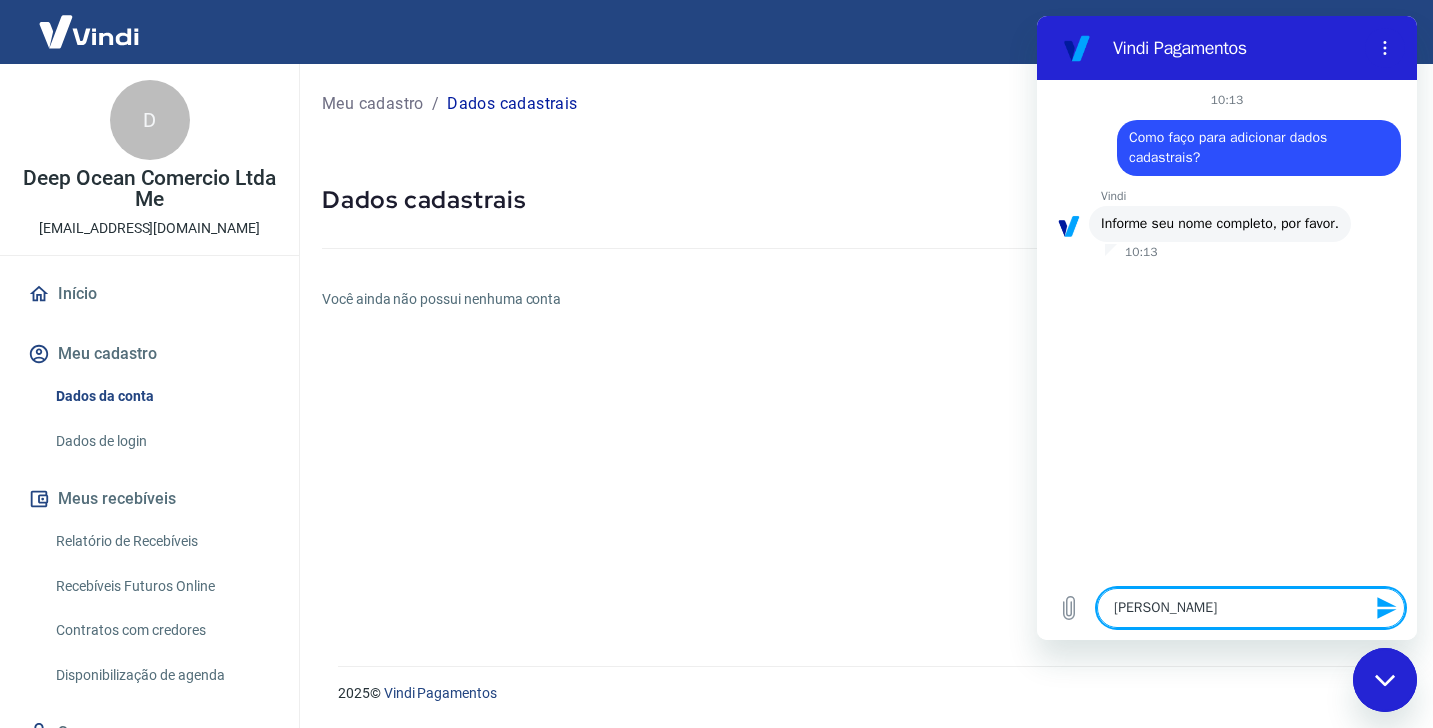 click on "Amadeu Valter" at bounding box center (1251, 608) 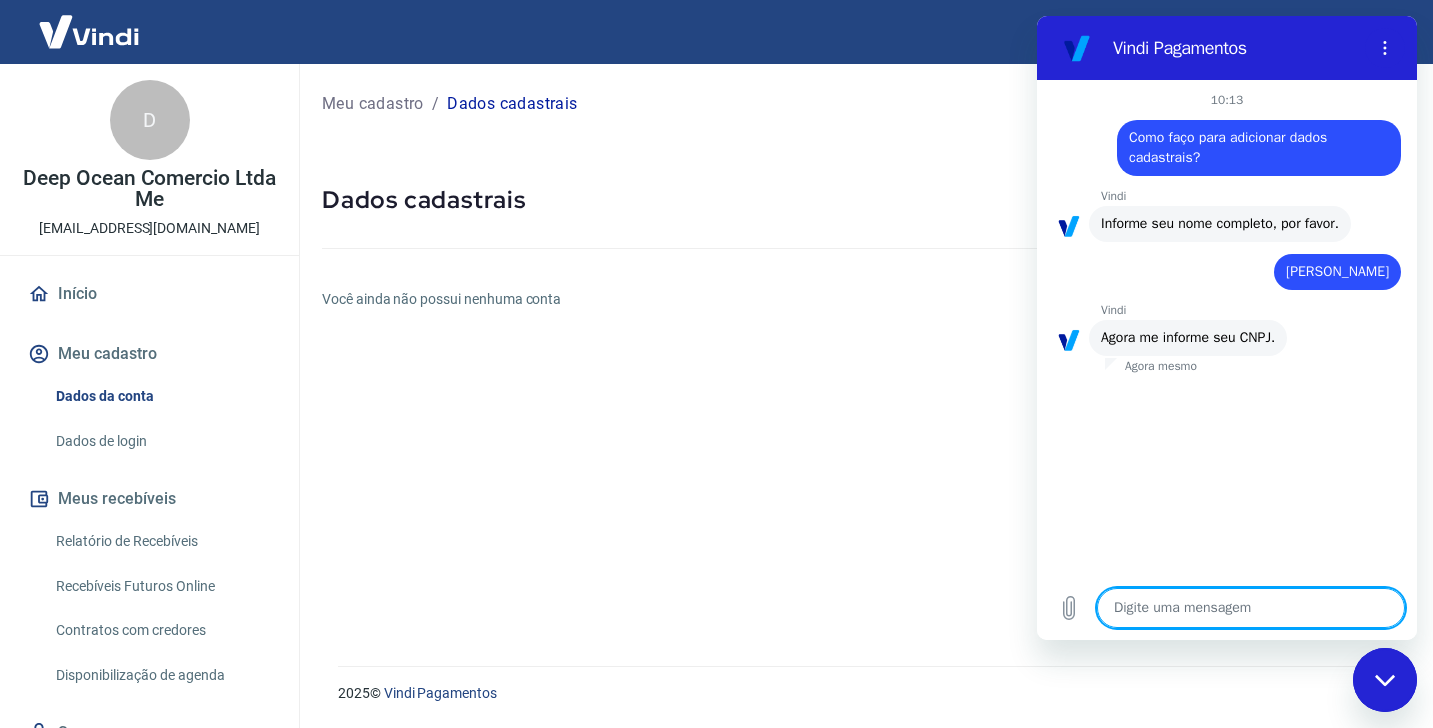paste on "26.005.624/0001-95" 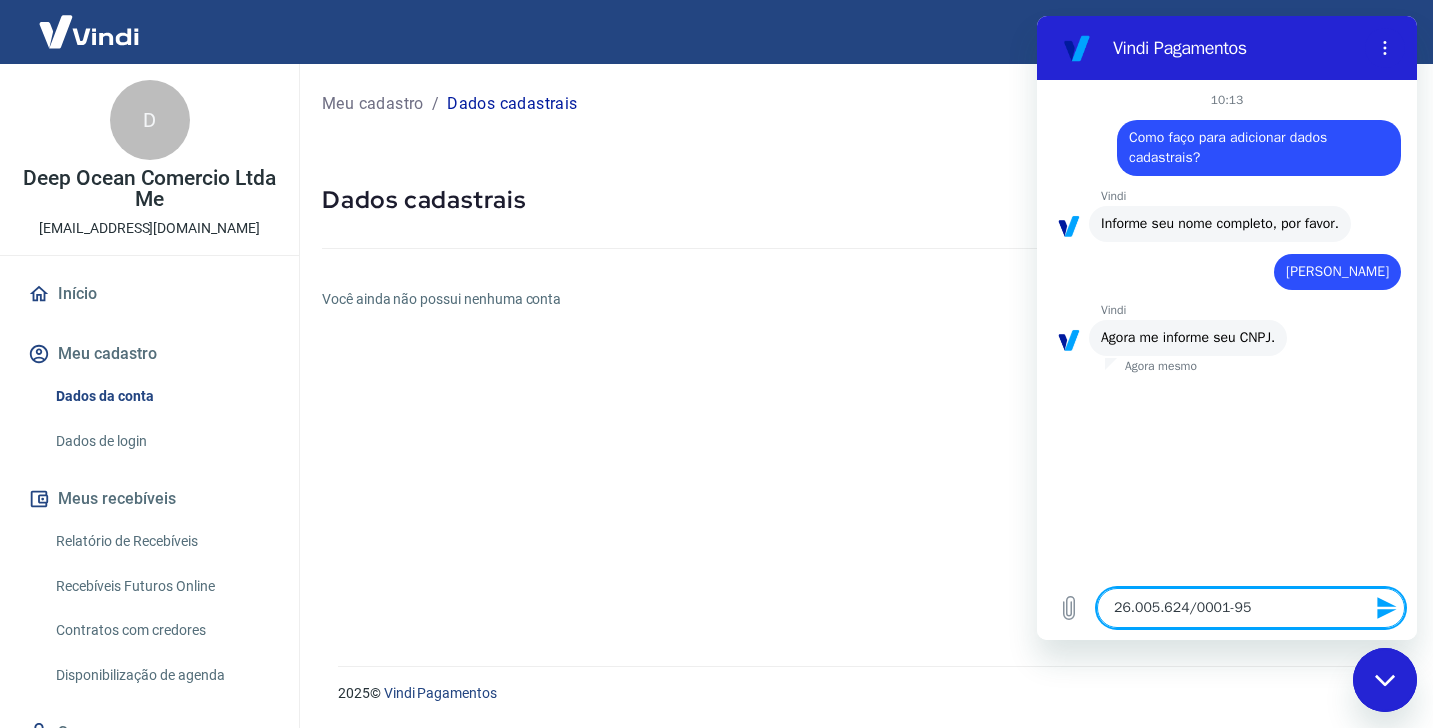 click at bounding box center [1385, 680] 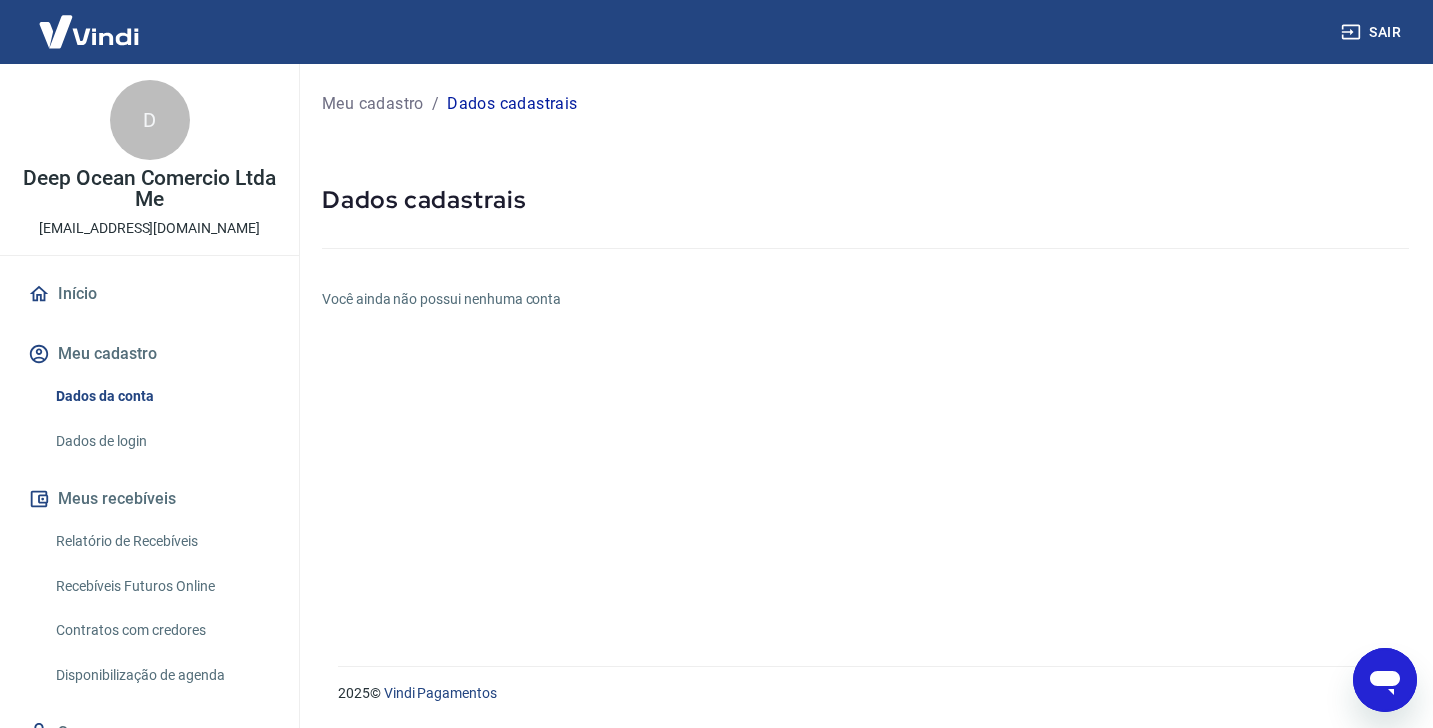 click 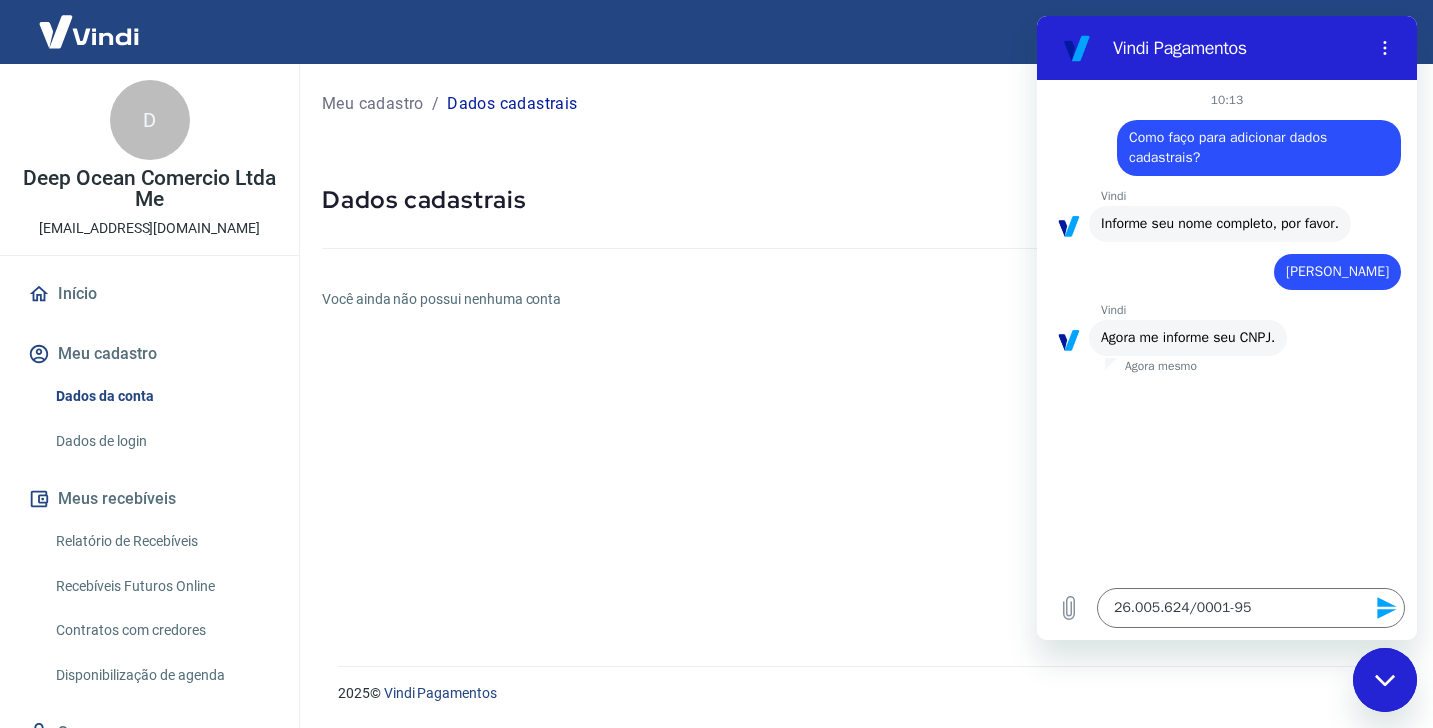click 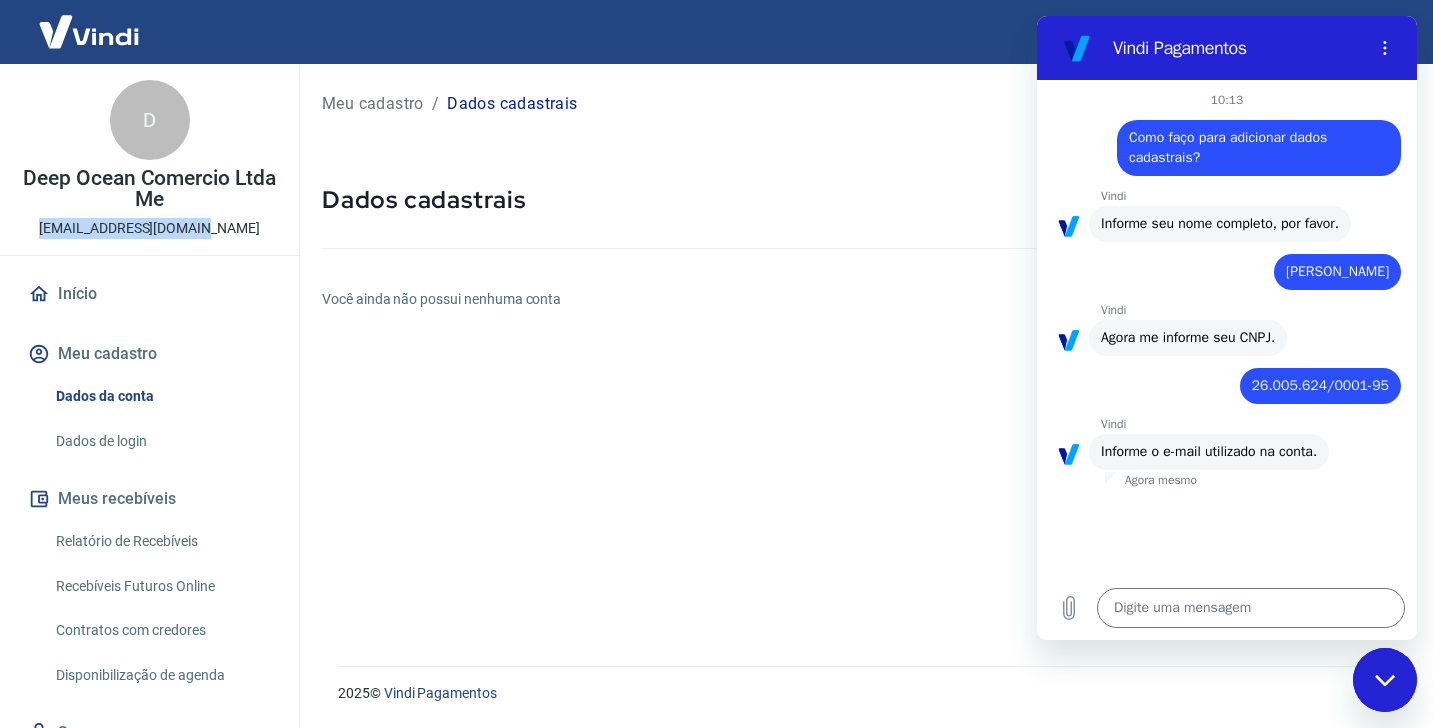 drag, startPoint x: 52, startPoint y: 232, endPoint x: 217, endPoint y: 224, distance: 165.19383 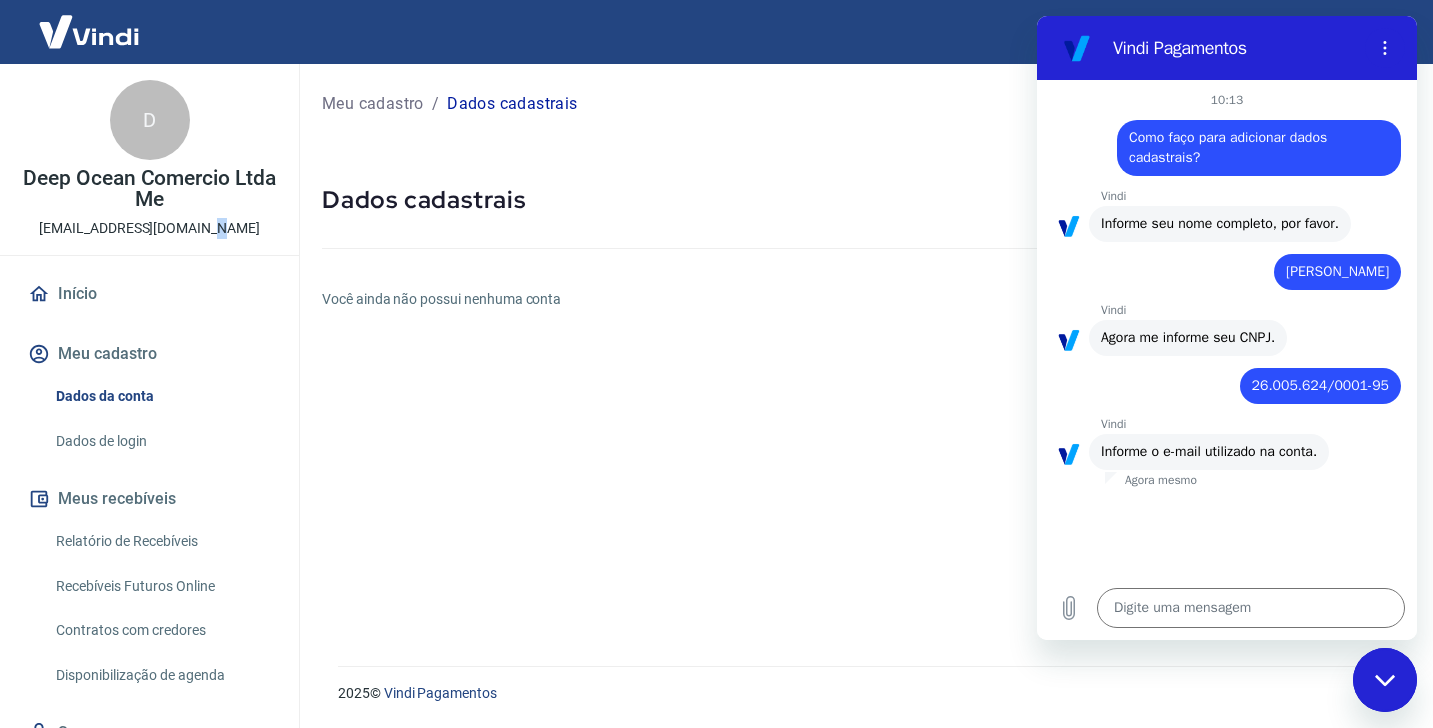 drag, startPoint x: 217, startPoint y: 224, endPoint x: 228, endPoint y: 225, distance: 11.045361 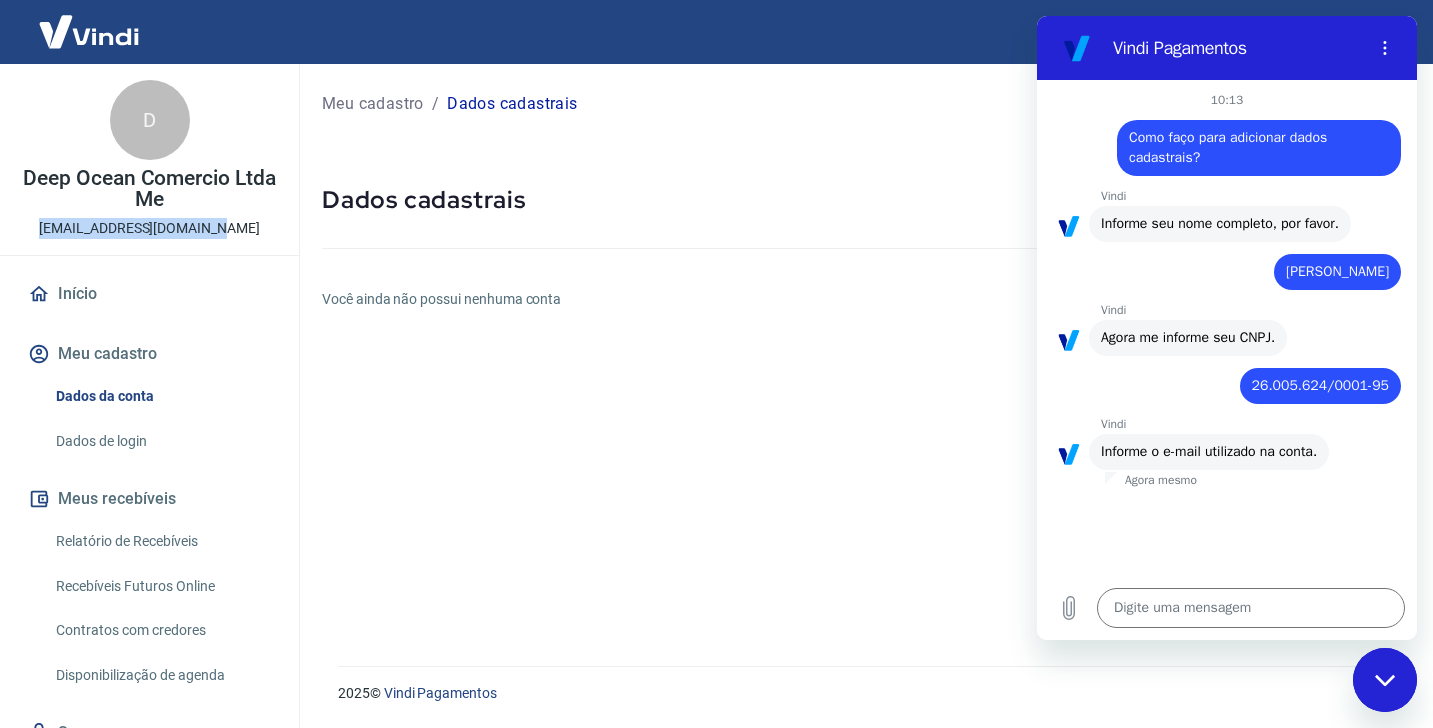 drag, startPoint x: 239, startPoint y: 230, endPoint x: 53, endPoint y: 234, distance: 186.043 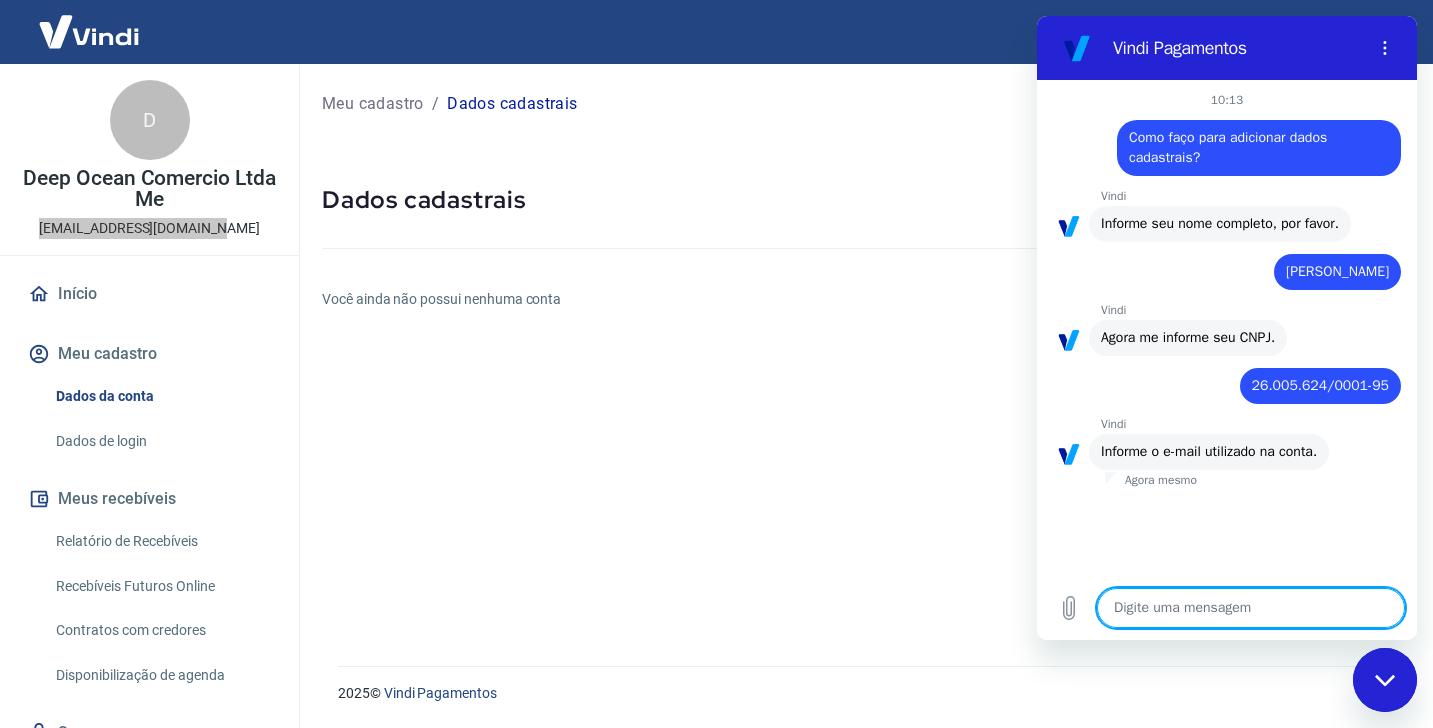 paste on "amadeuvalter@hotmail.com" 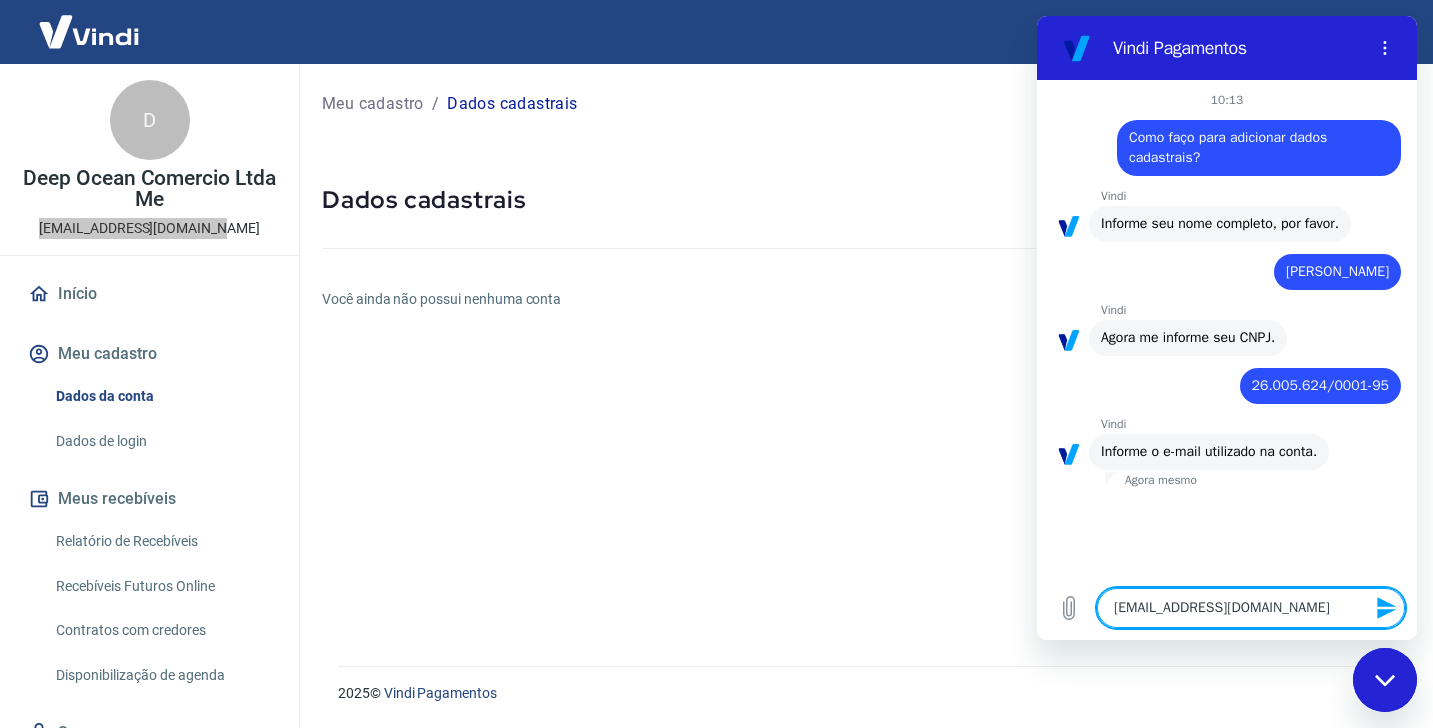 click 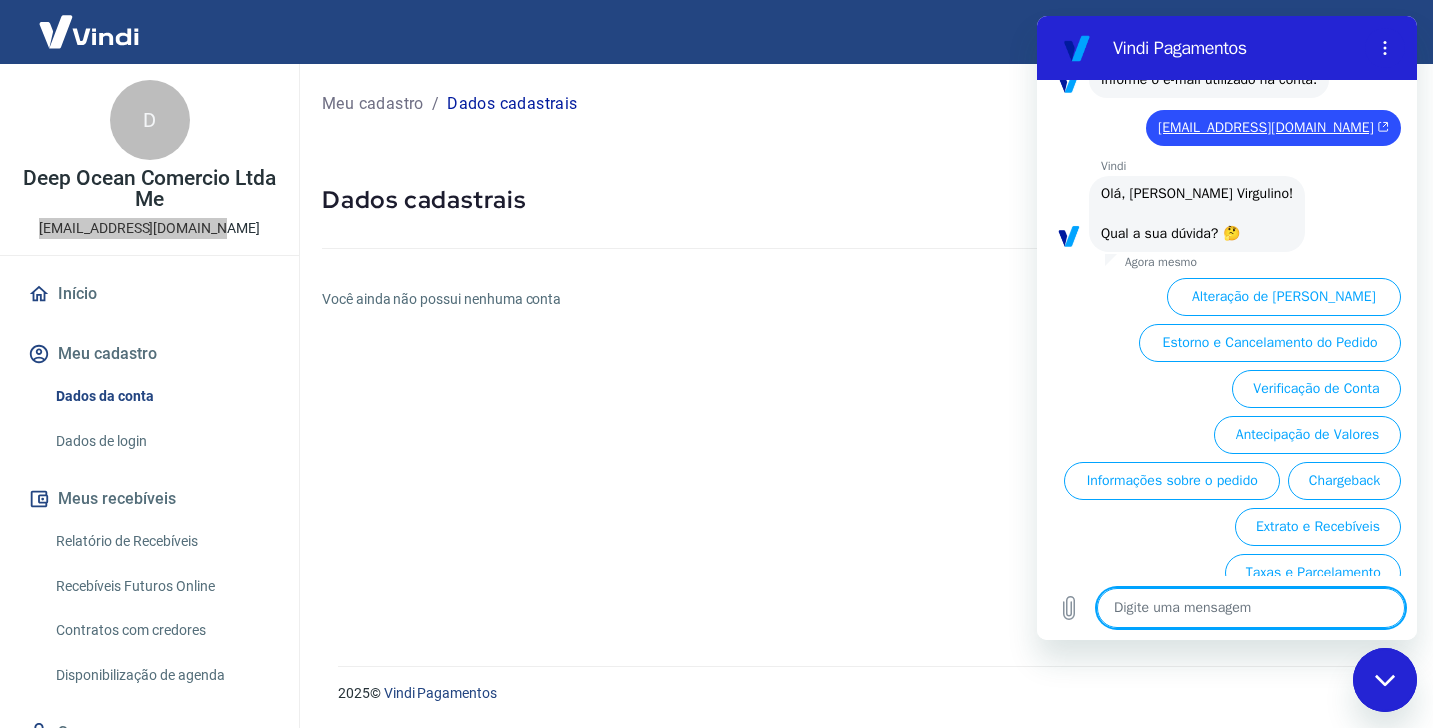 scroll, scrollTop: 479, scrollLeft: 0, axis: vertical 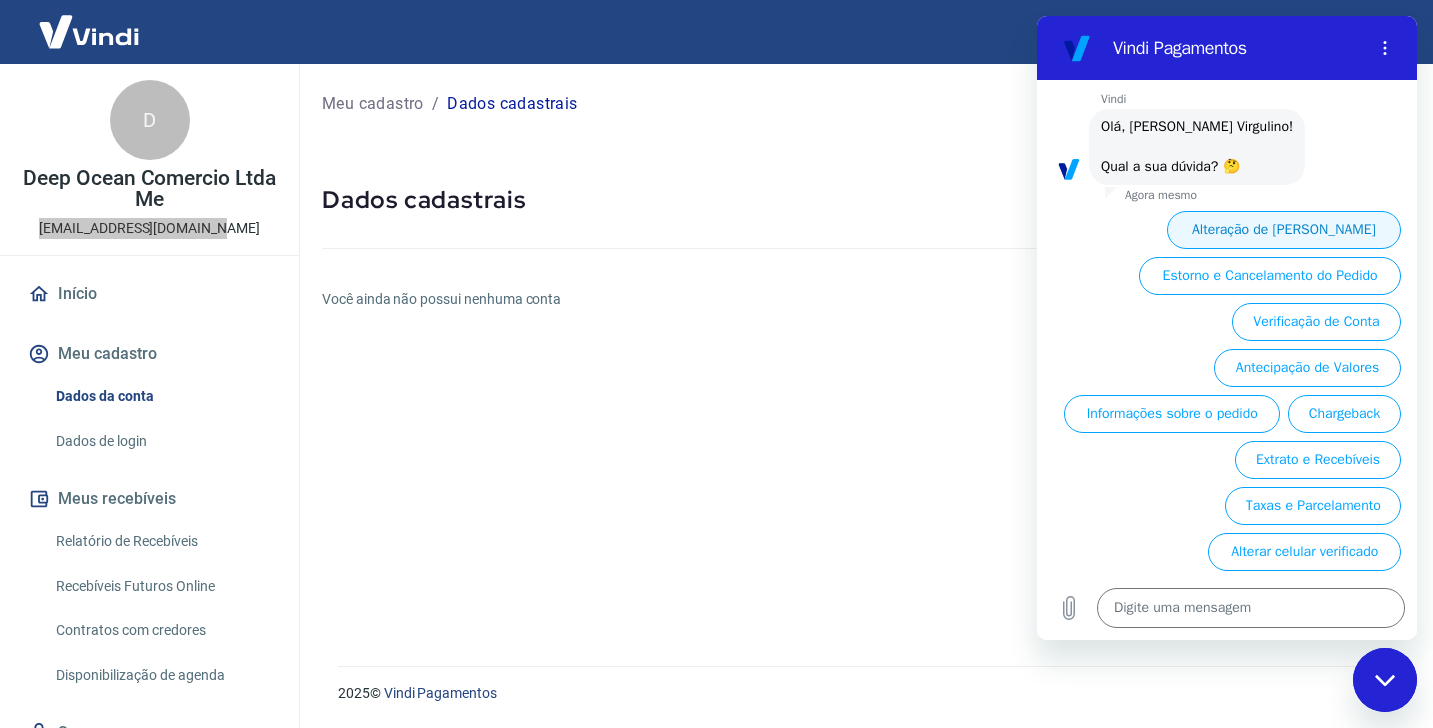 click on "Alteração de Dados Cadastrais" at bounding box center [1284, 230] 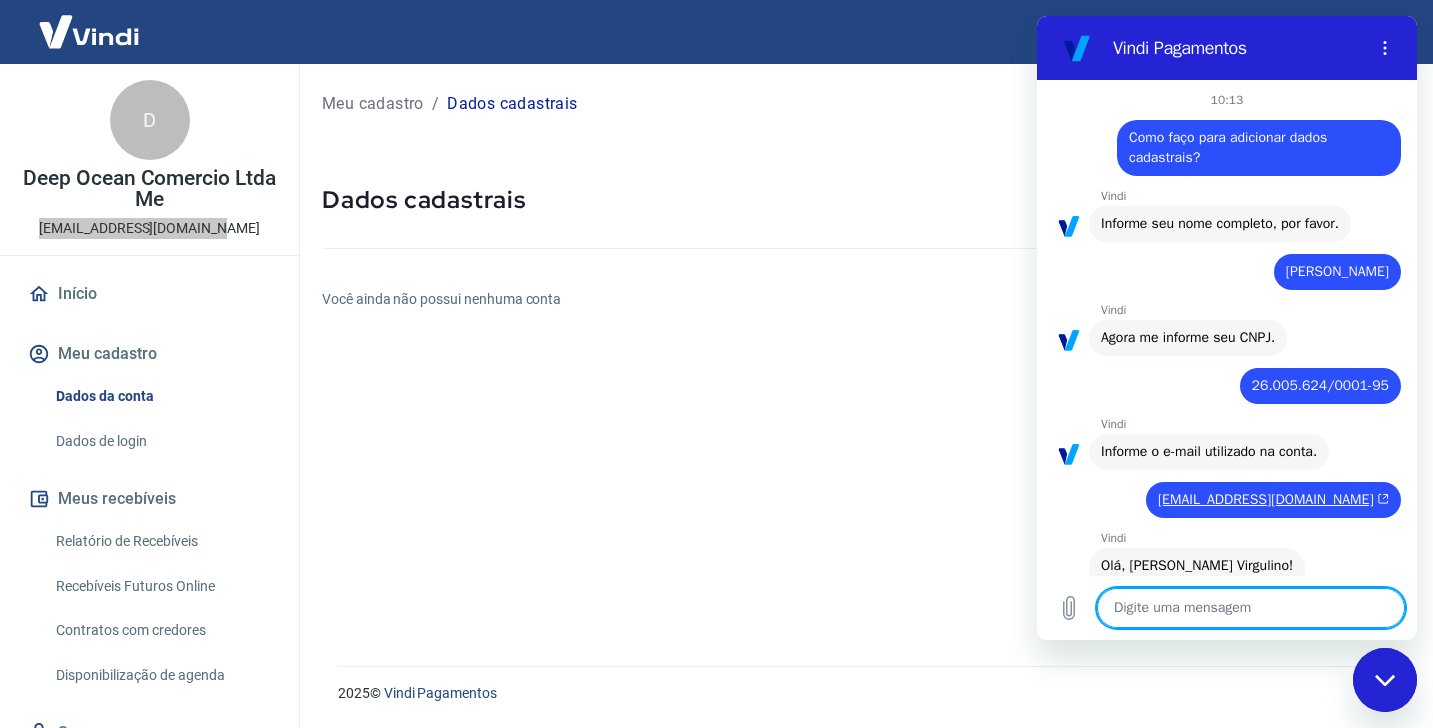 scroll, scrollTop: 869, scrollLeft: 0, axis: vertical 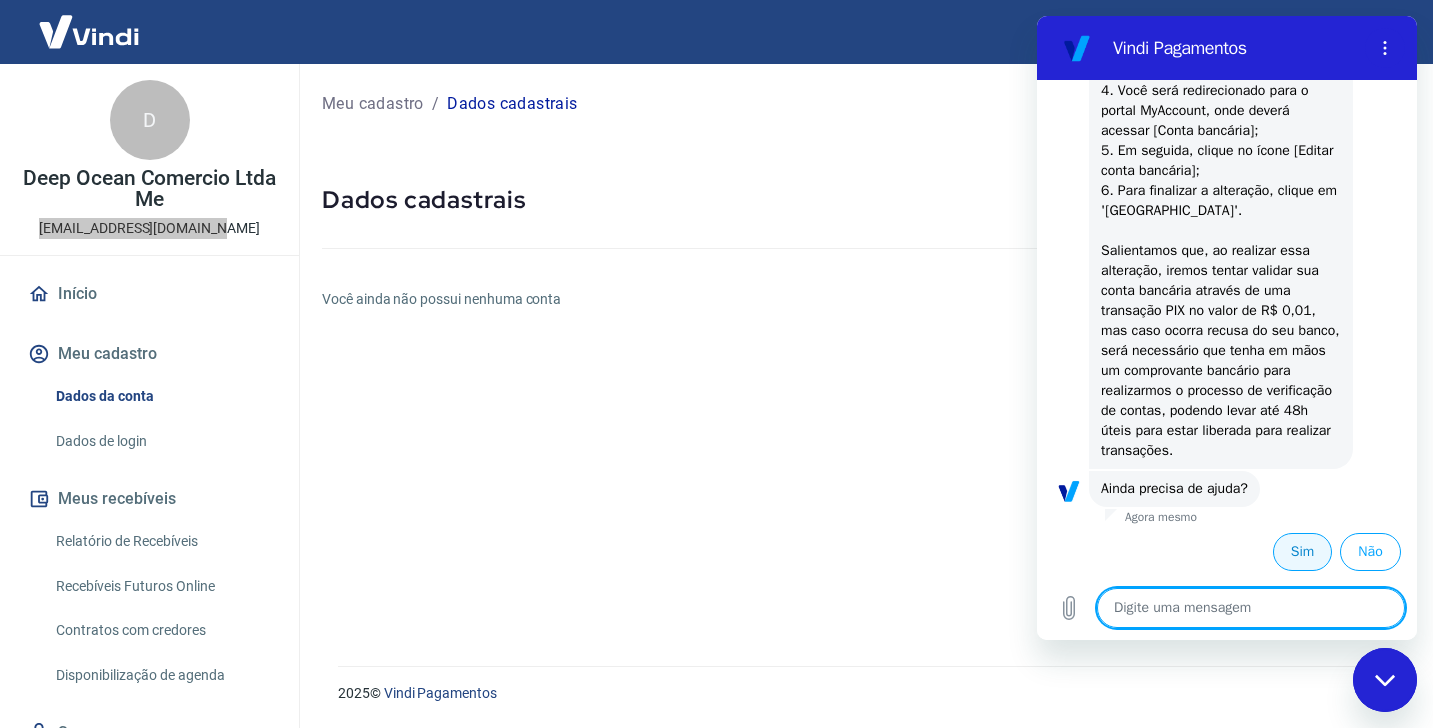 click on "Sim" at bounding box center [1302, 552] 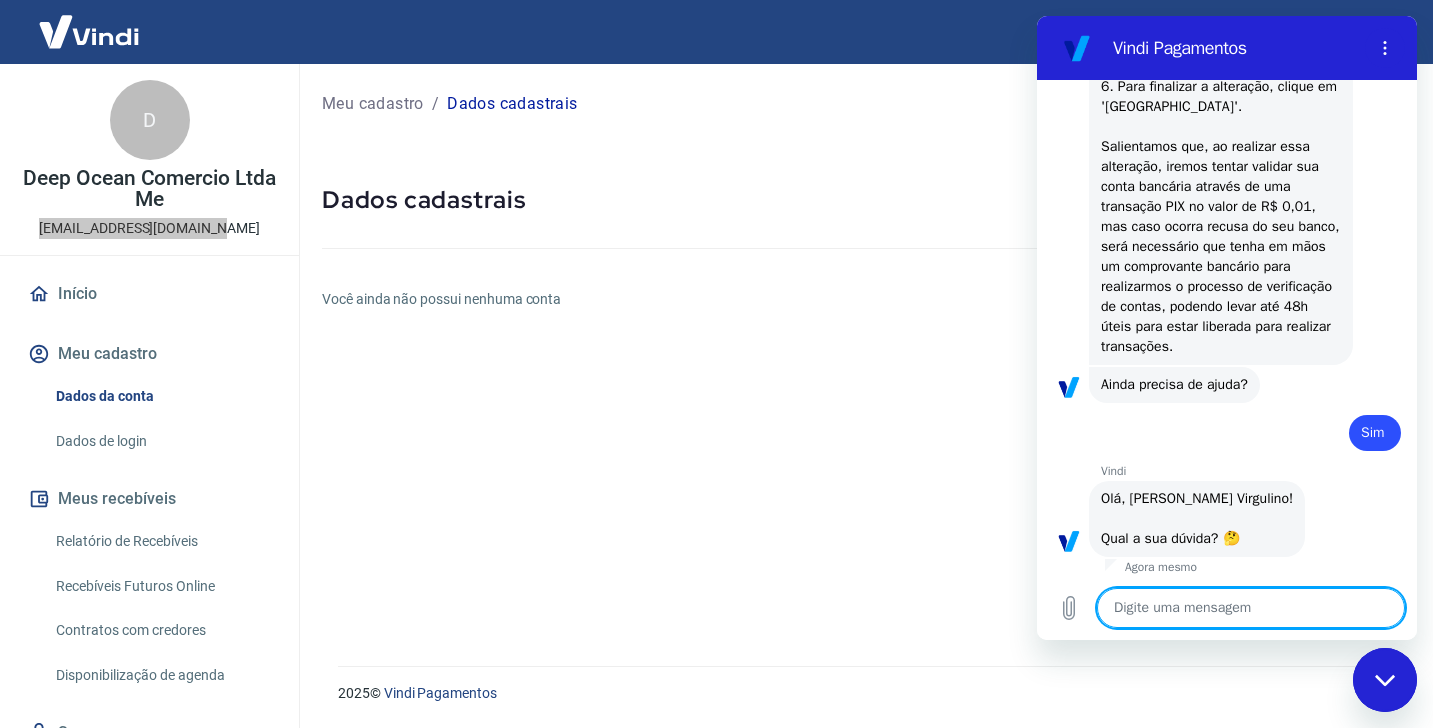 scroll, scrollTop: 973, scrollLeft: 0, axis: vertical 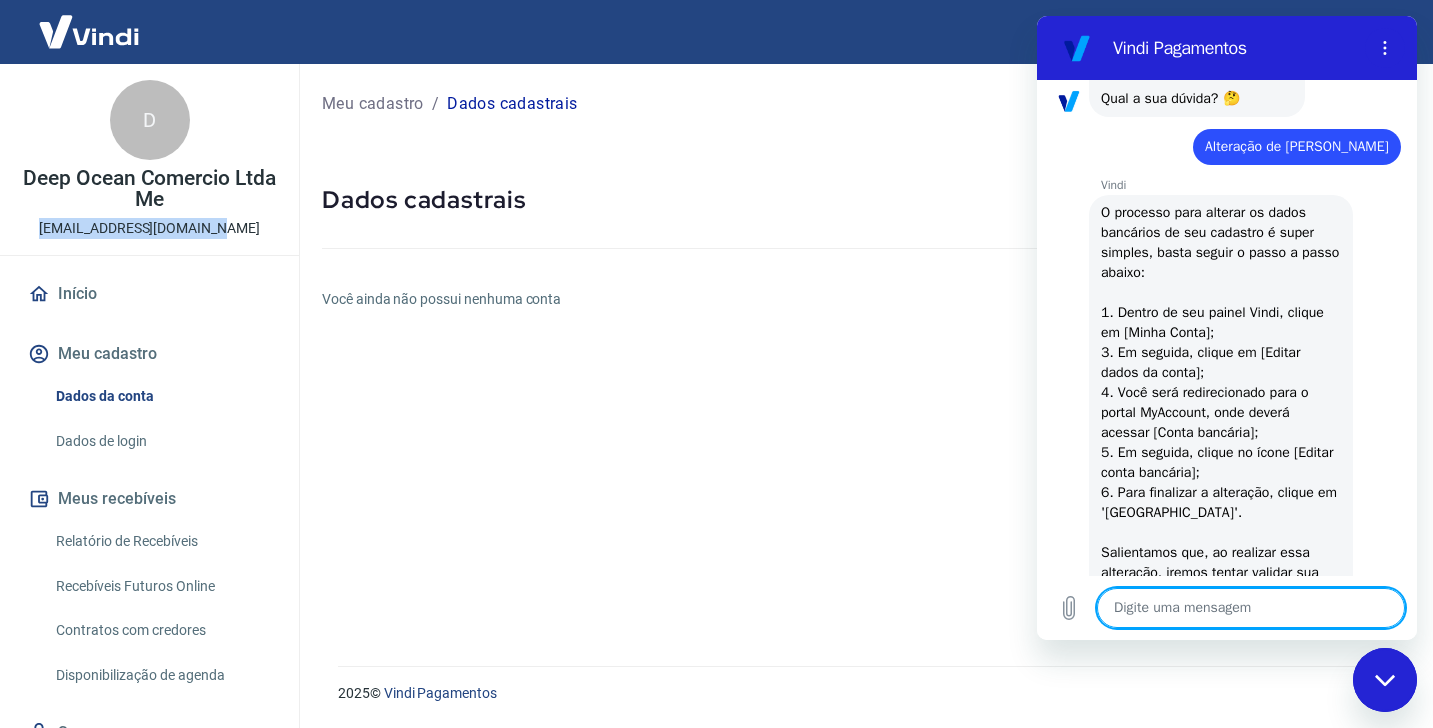 click at bounding box center [89, 31] 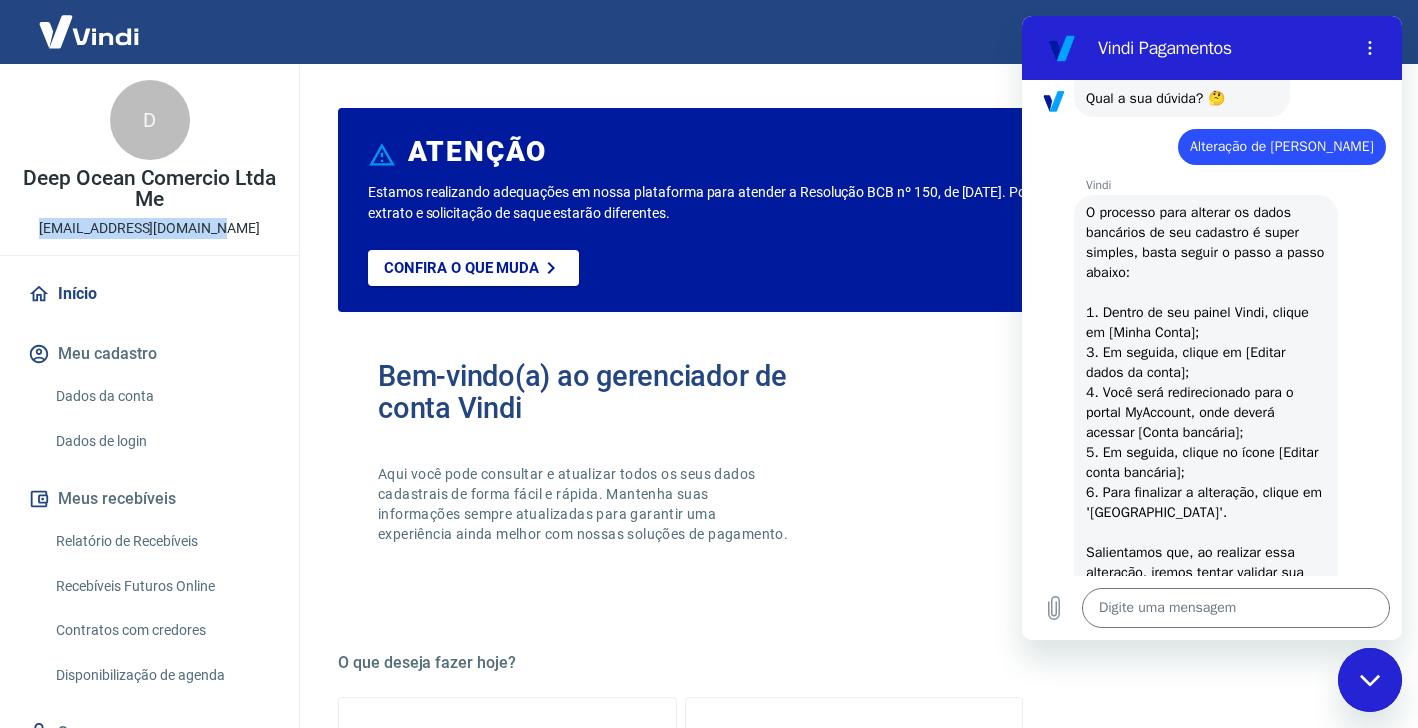 click on "Início" at bounding box center (149, 294) 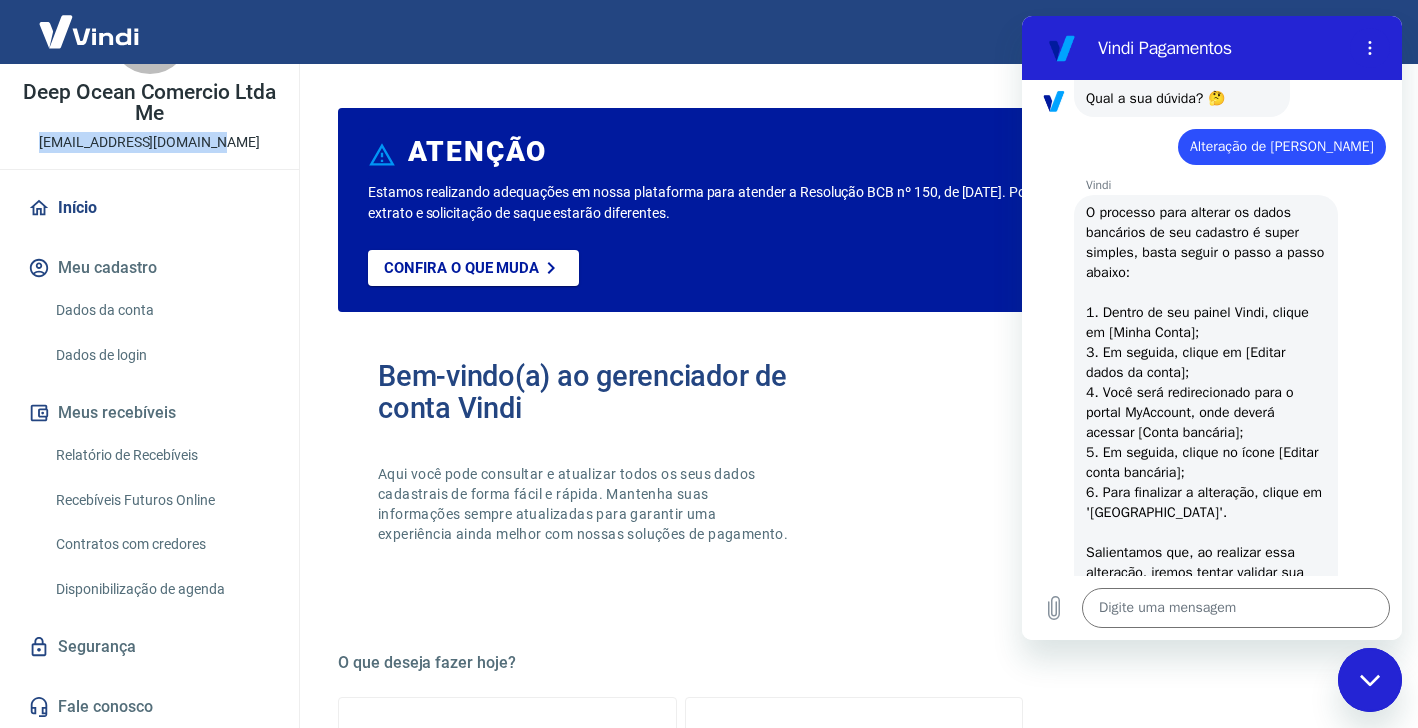 scroll, scrollTop: 87, scrollLeft: 0, axis: vertical 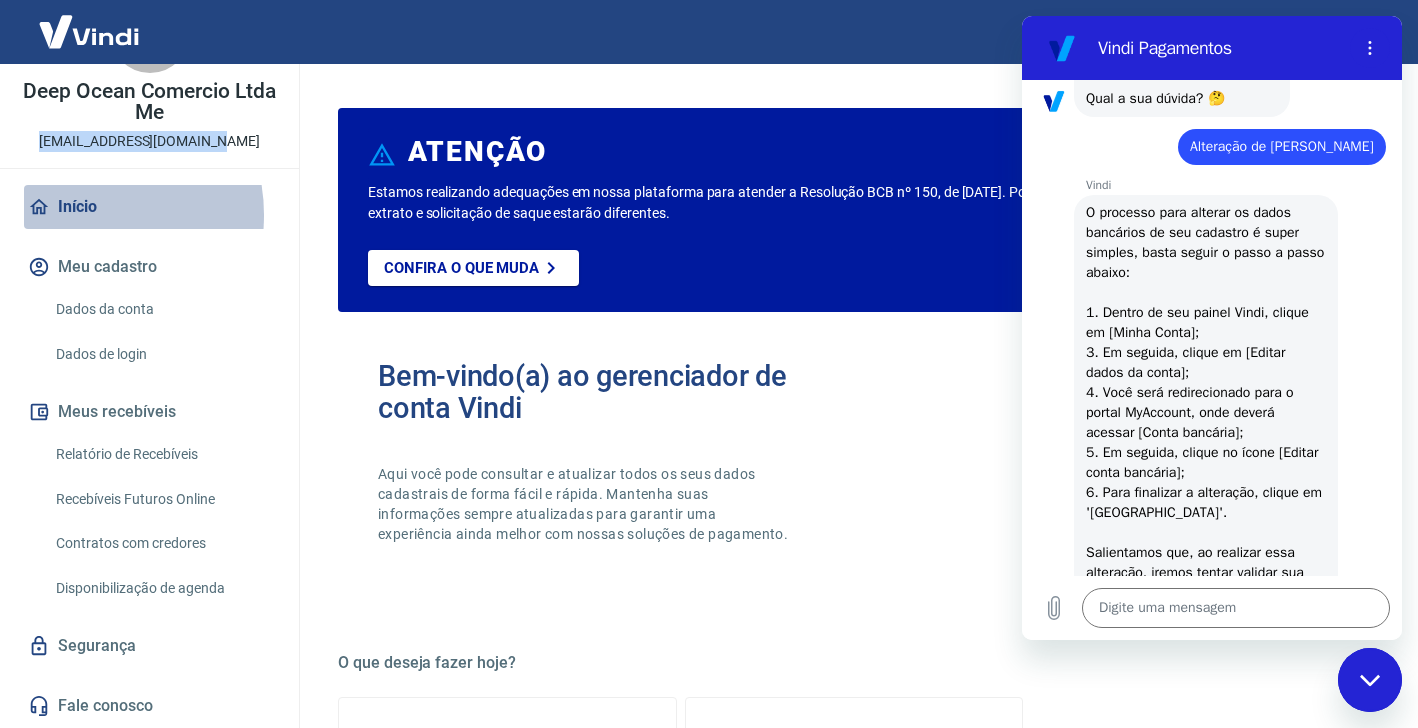 click on "Início" at bounding box center (149, 207) 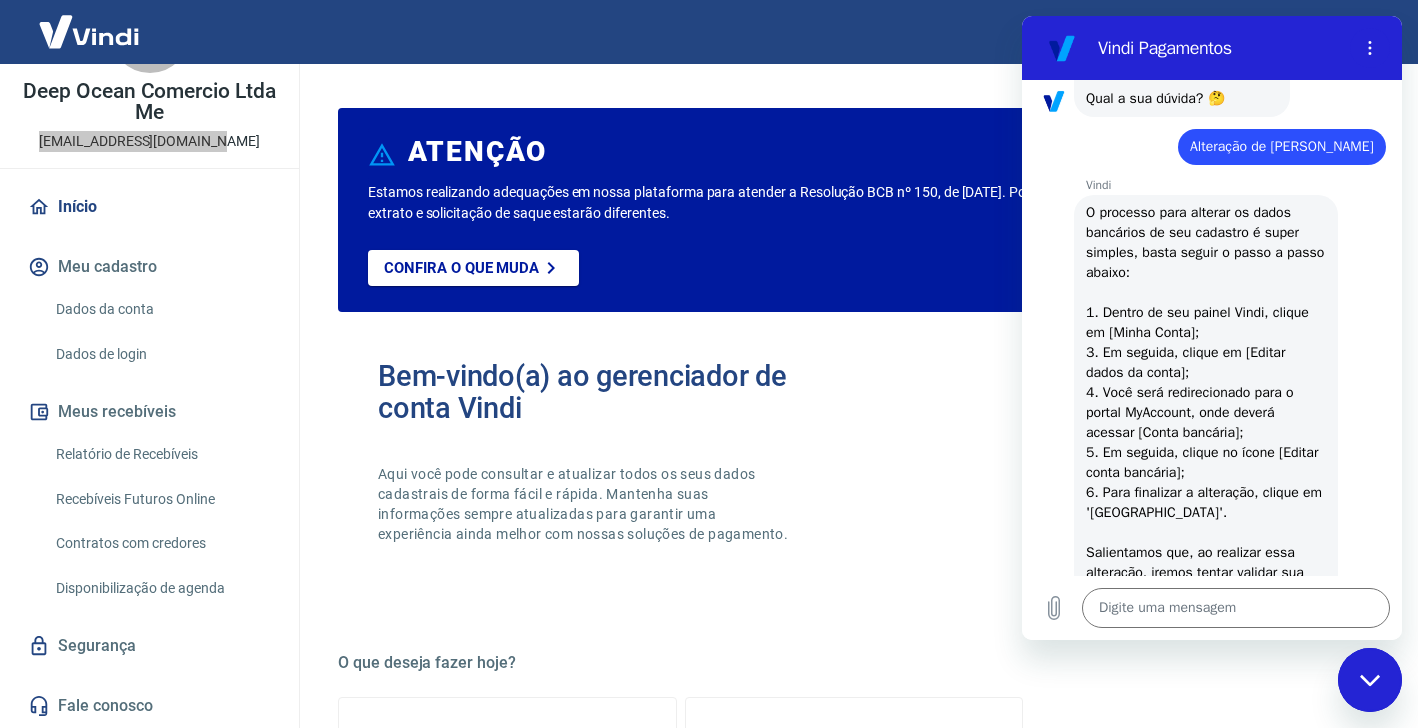 drag, startPoint x: 1360, startPoint y: 668, endPoint x: 2721, endPoint y: 1296, distance: 1498.9012 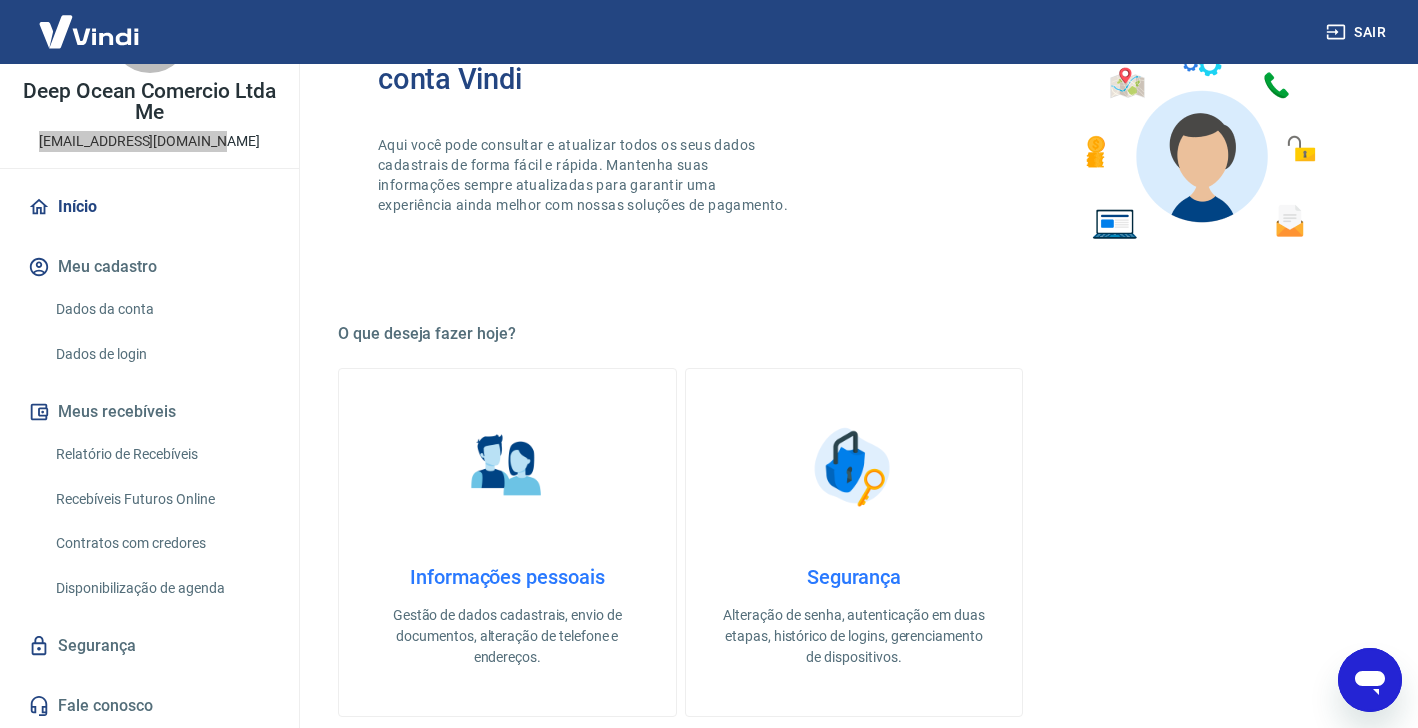 scroll, scrollTop: 0, scrollLeft: 0, axis: both 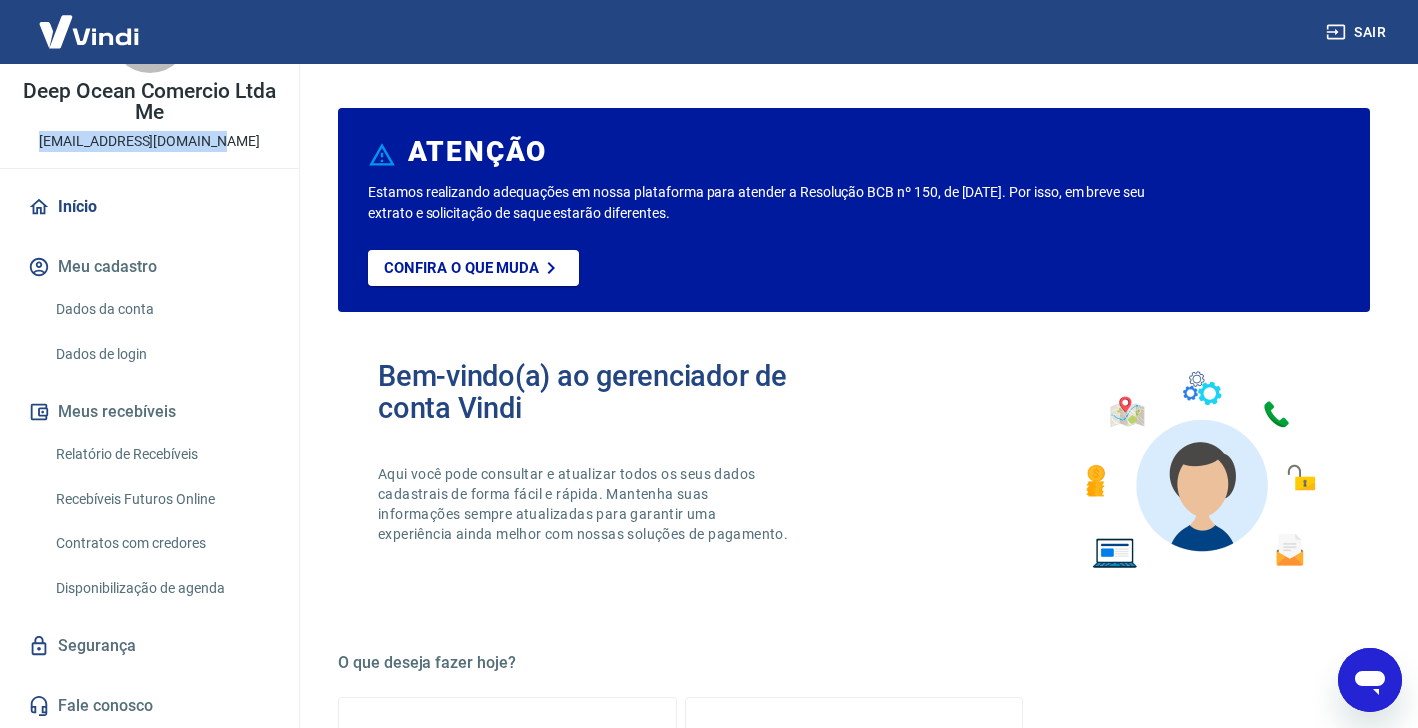 click on "Início" at bounding box center (149, 207) 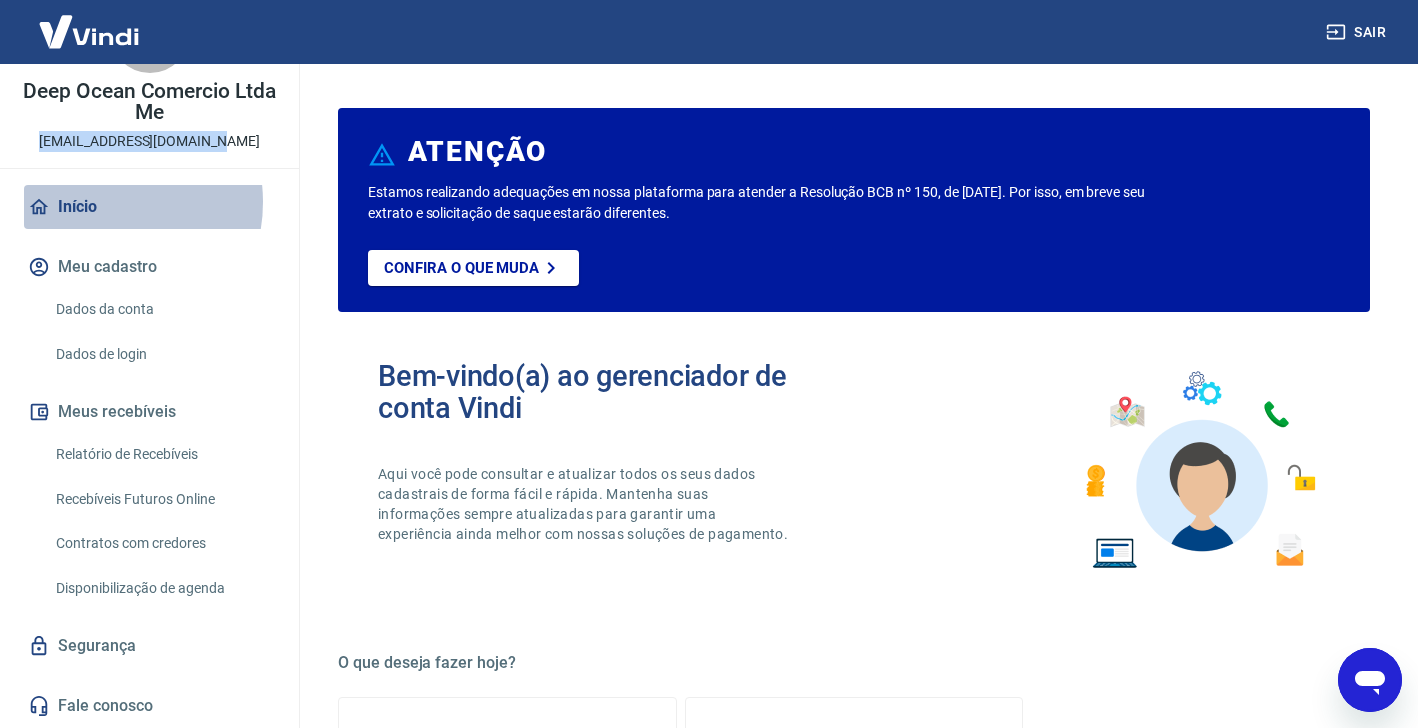 click on "Início" at bounding box center [149, 207] 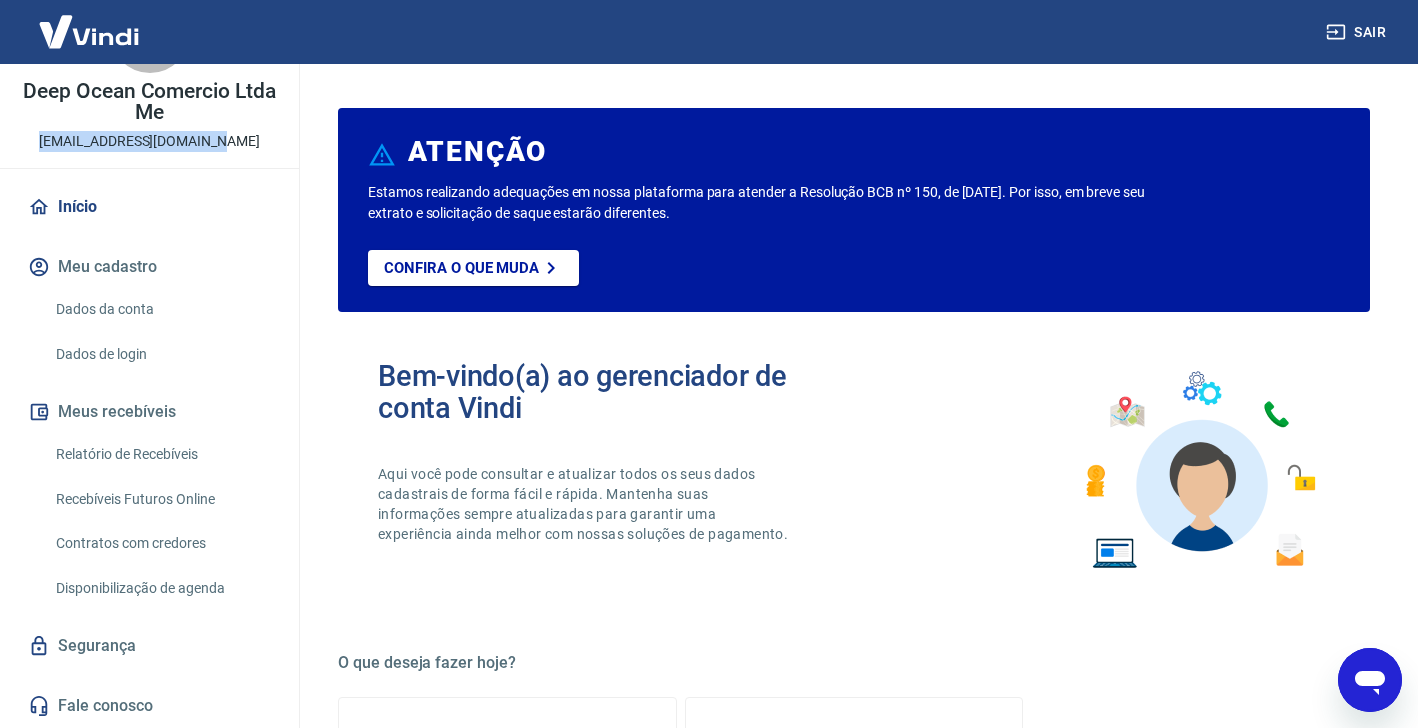 click on "D Deep Ocean Comercio Ltda Me amadeuvalter@hotmail.com" at bounding box center (149, 72) 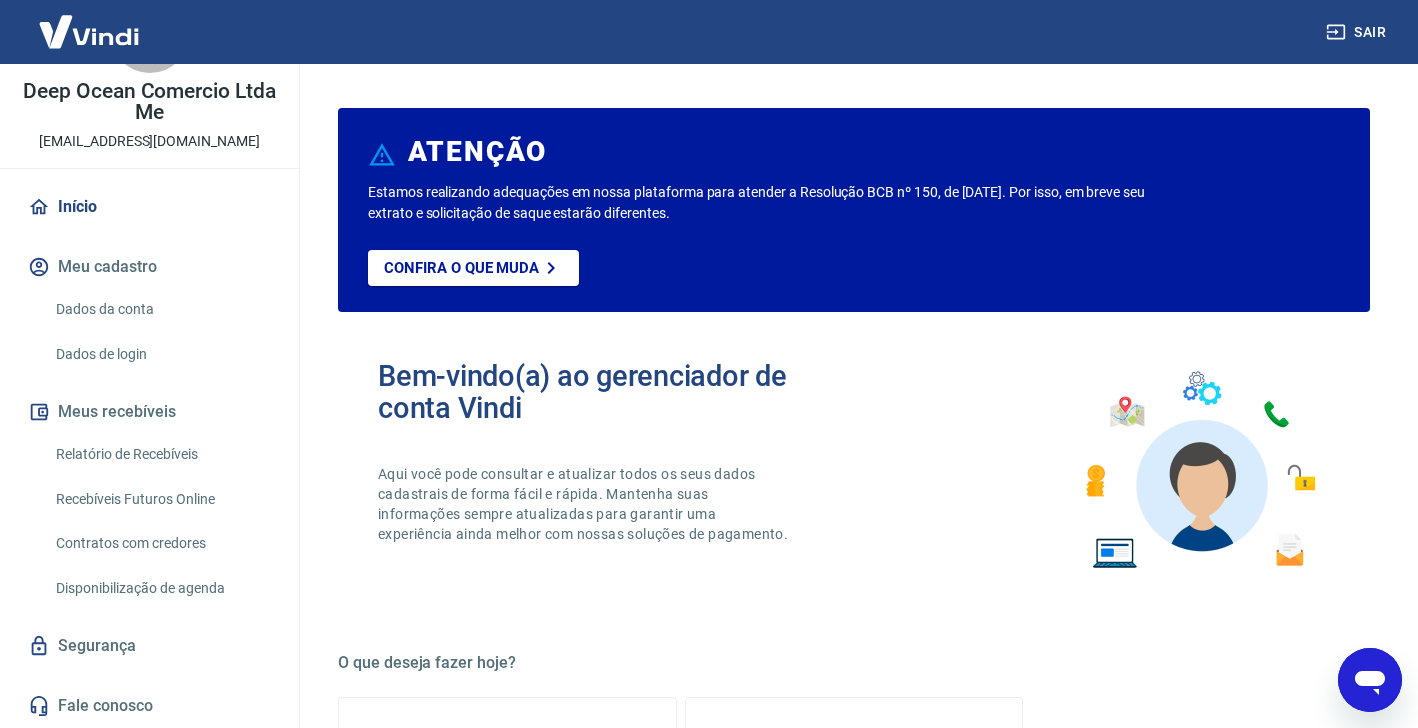 click on "Deep Ocean Comercio Ltda Me" at bounding box center [149, 102] 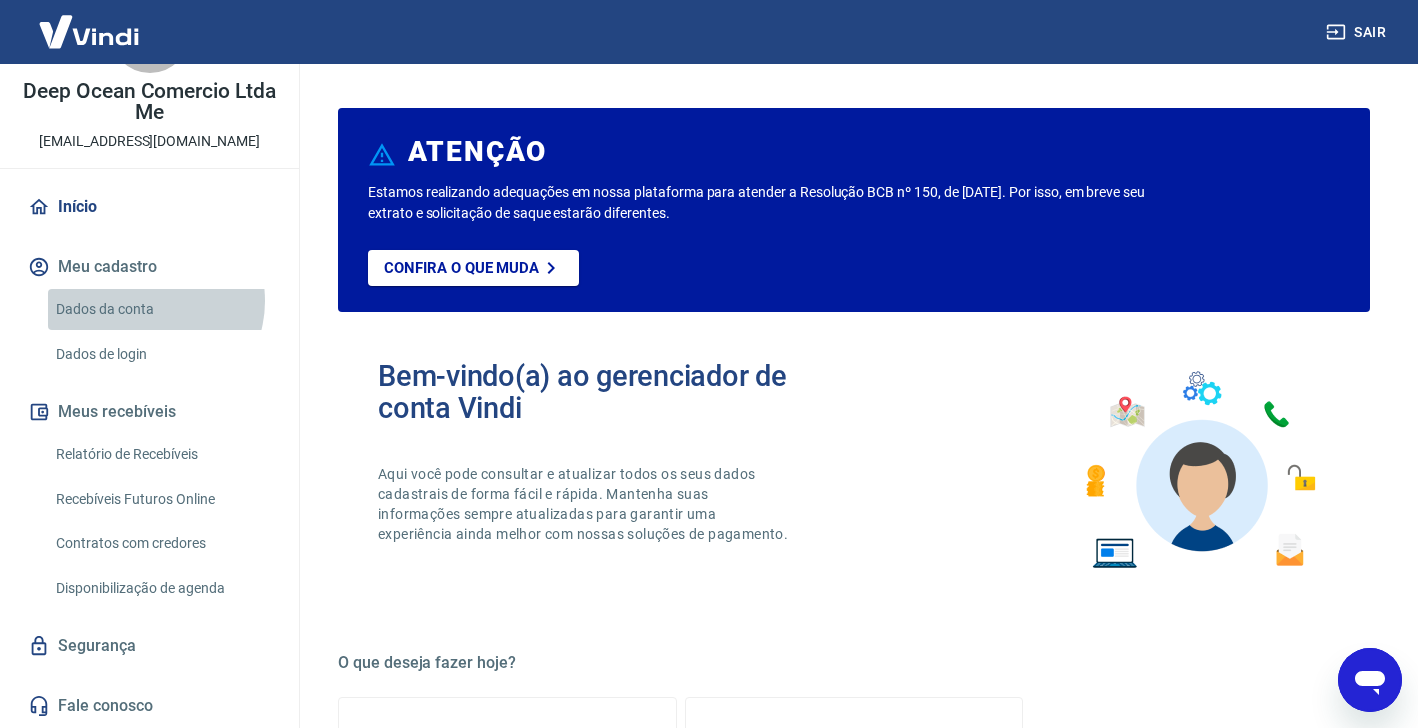 click on "Dados da conta" at bounding box center [161, 309] 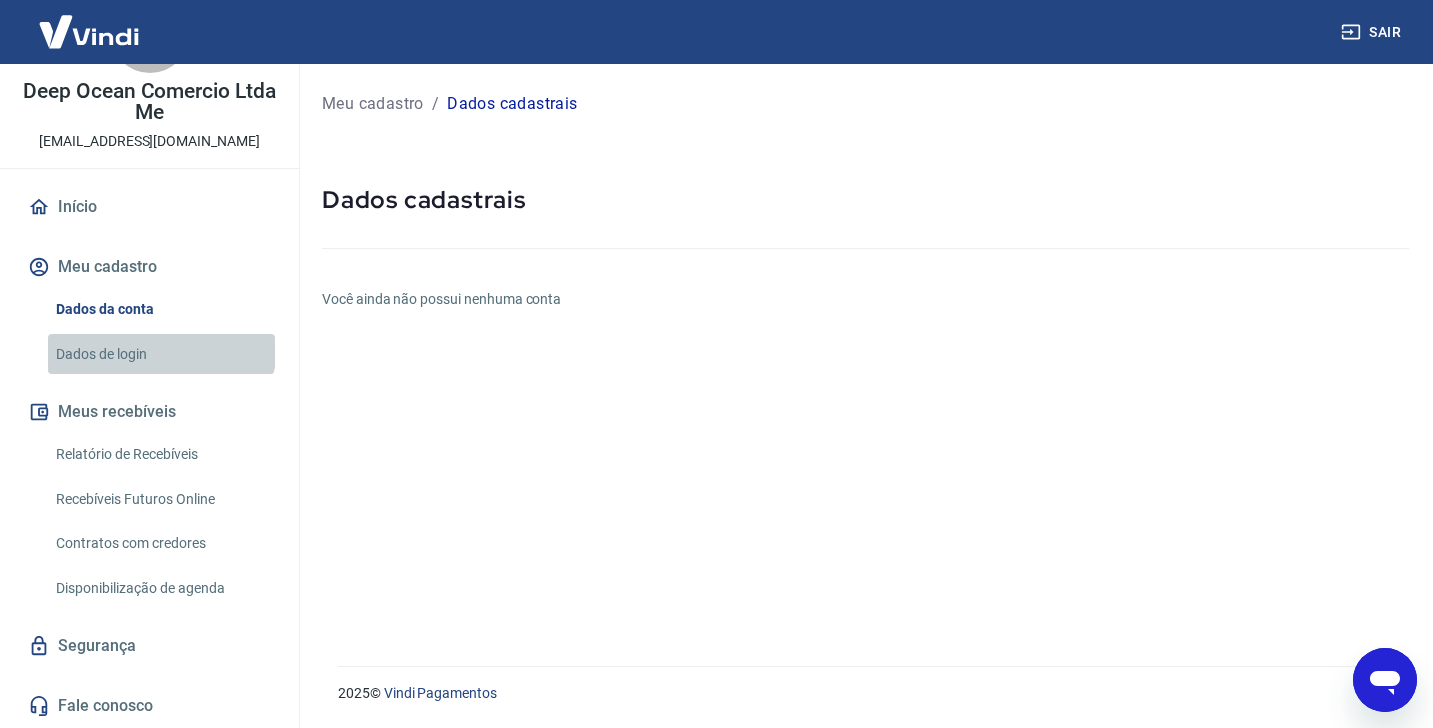 click on "Dados de login" at bounding box center (161, 354) 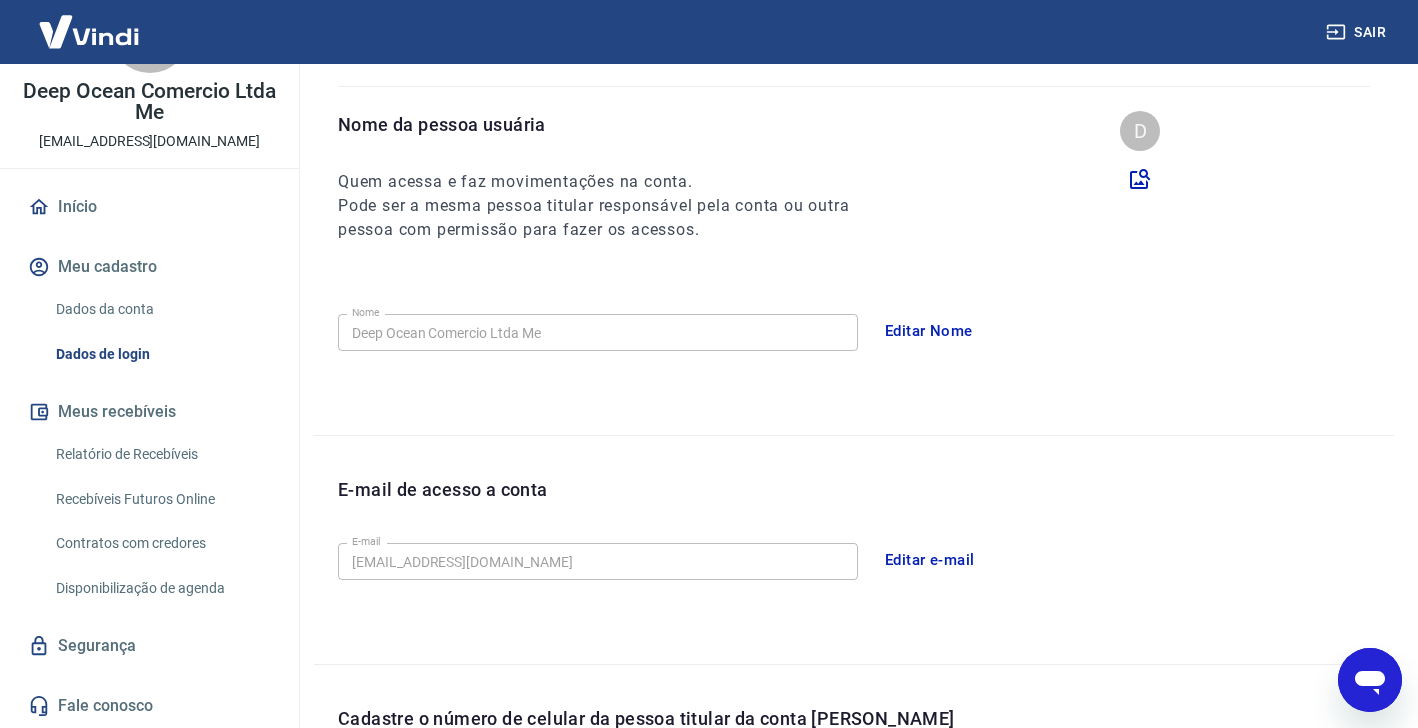 scroll, scrollTop: 0, scrollLeft: 0, axis: both 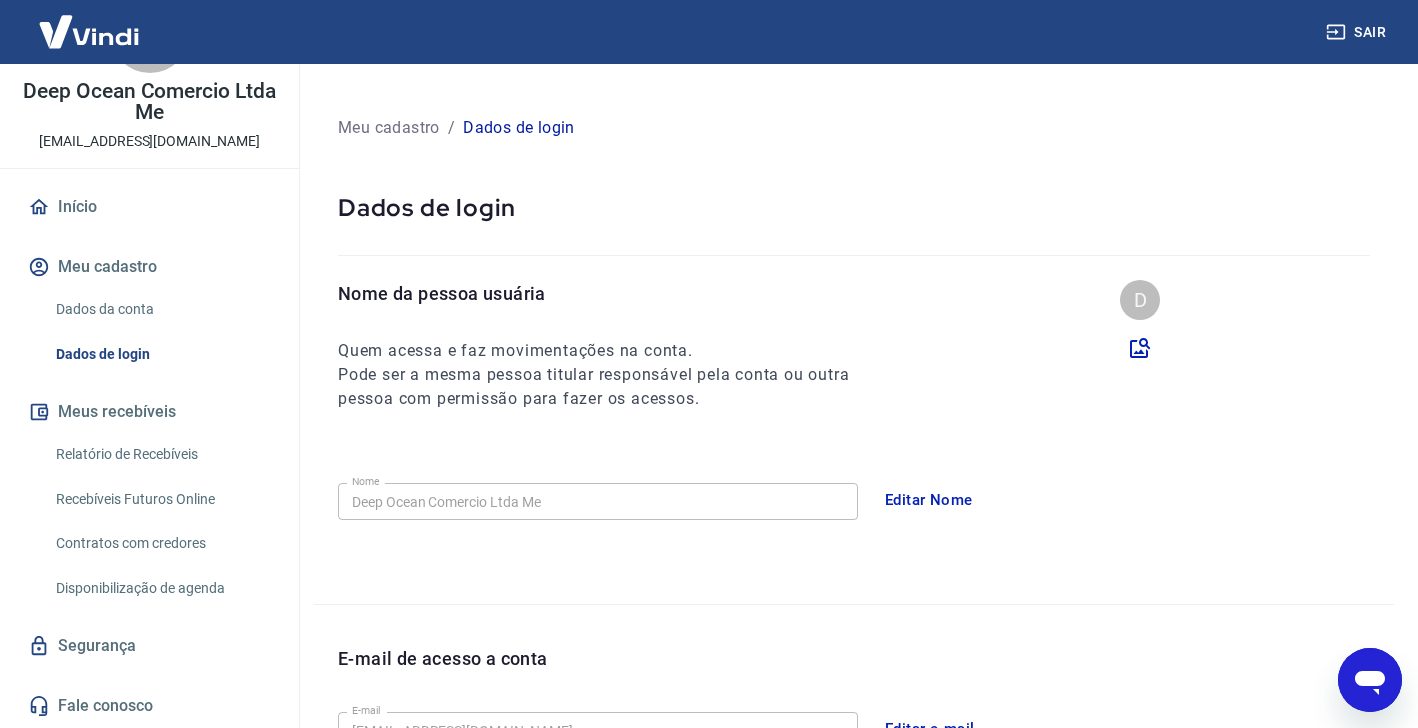 click on "Início" at bounding box center [149, 207] 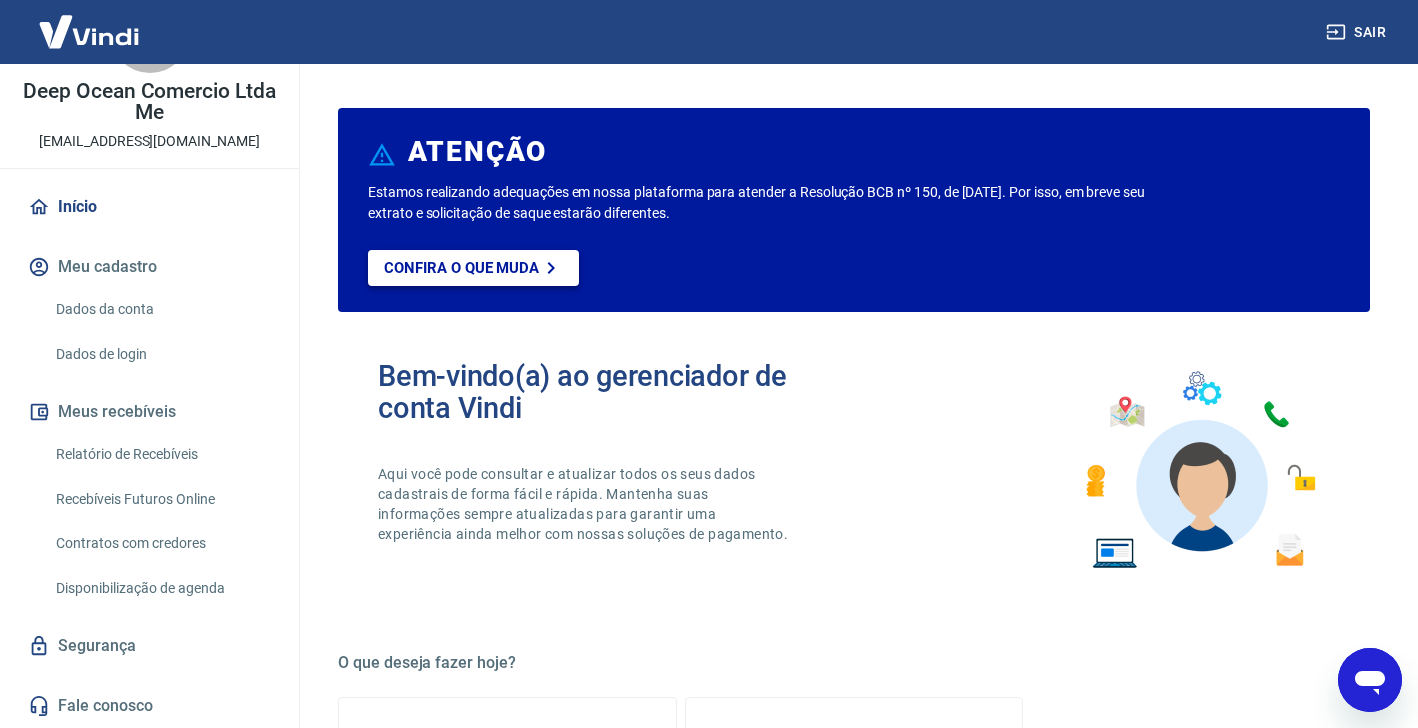 click on "Confira o que muda" at bounding box center (461, 268) 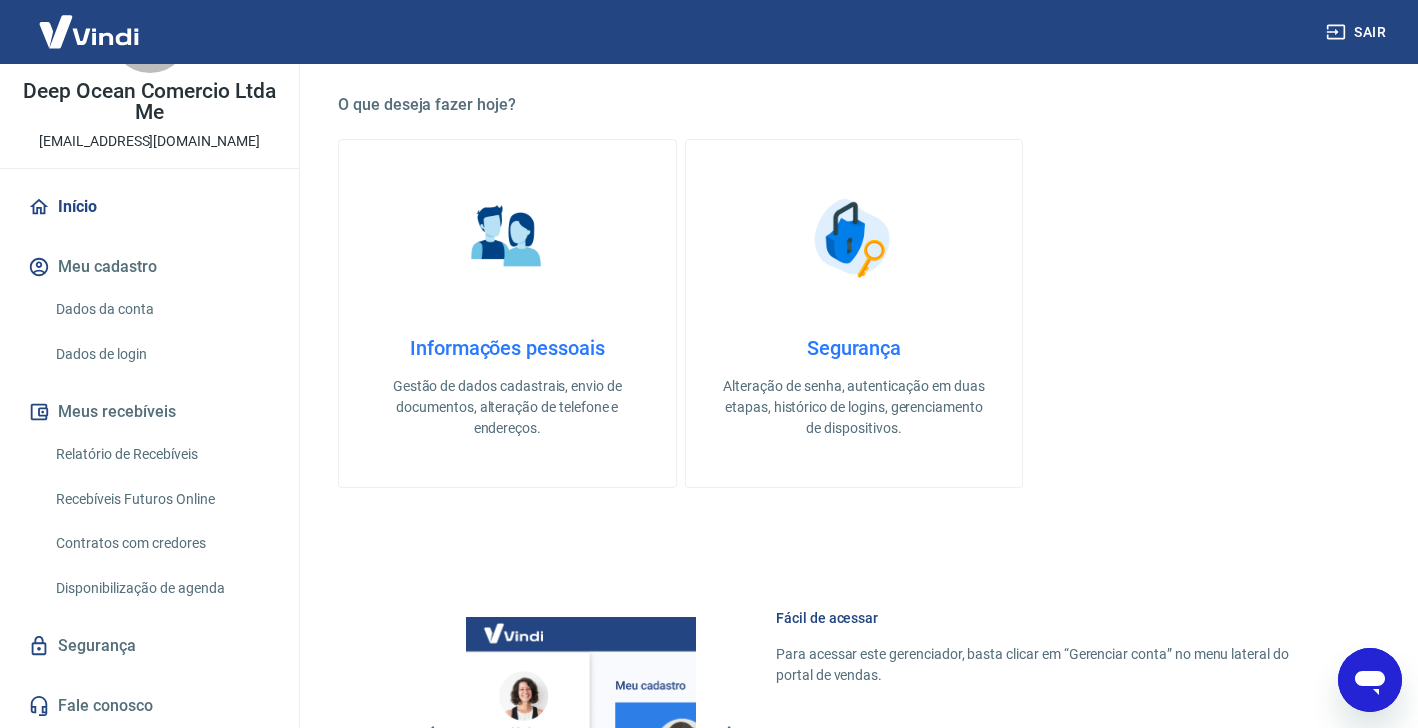 scroll, scrollTop: 588, scrollLeft: 0, axis: vertical 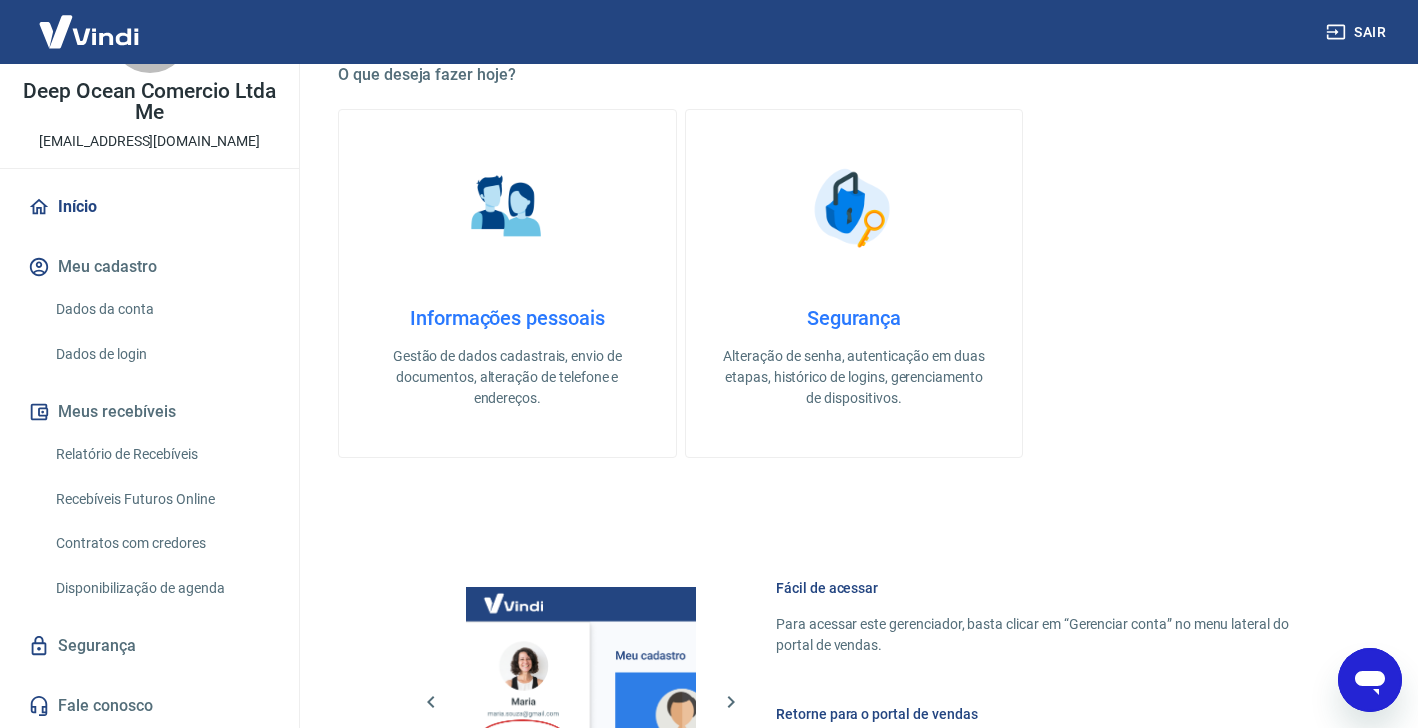 click on "Informações pessoais Gestão de dados cadastrais, envio de documentos, alteração de telefone e endereços." at bounding box center (507, 283) 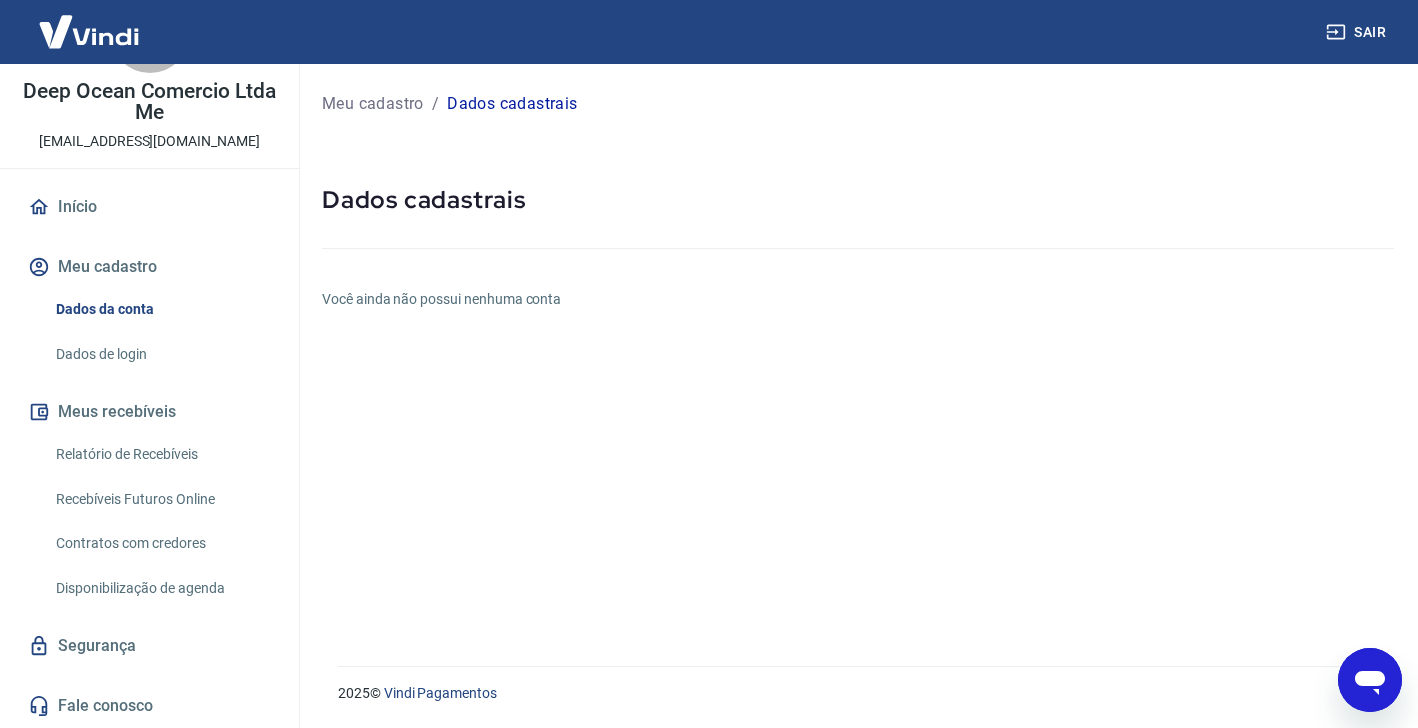 scroll, scrollTop: 0, scrollLeft: 0, axis: both 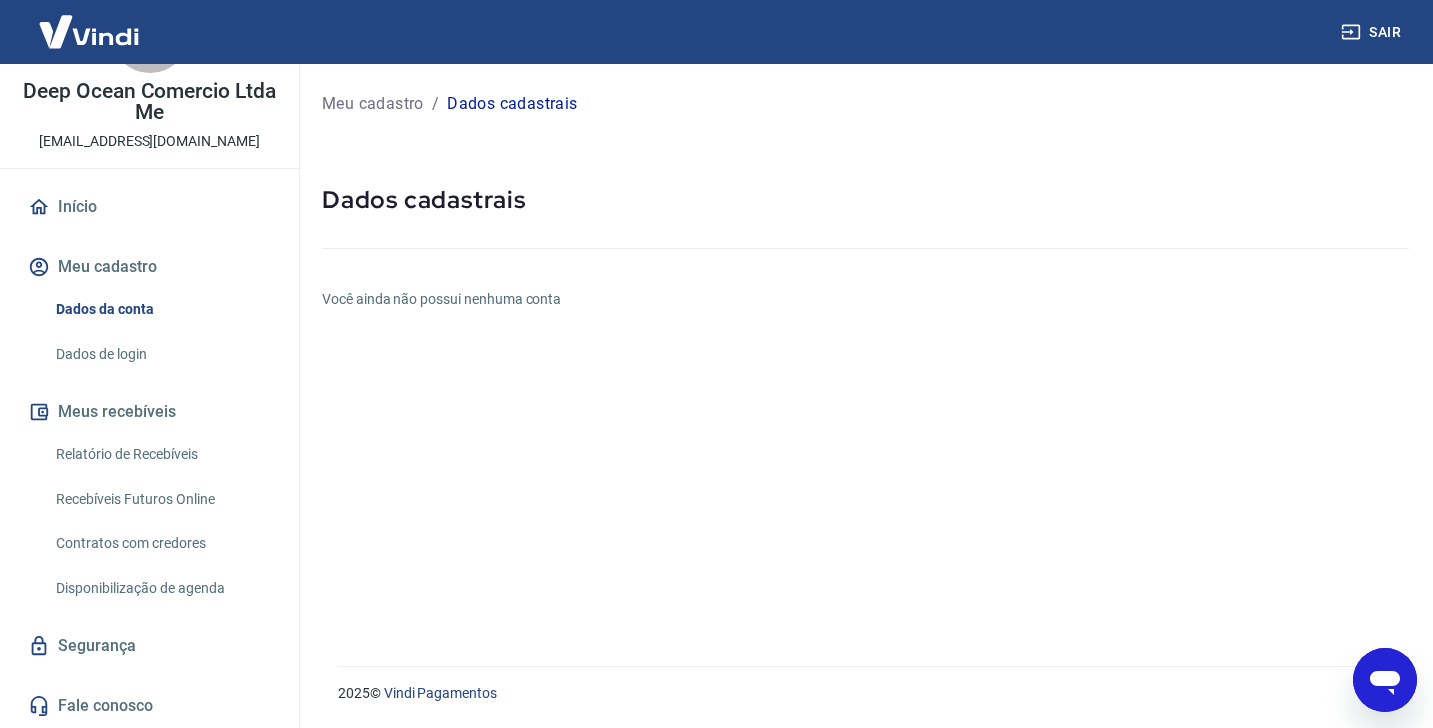 click on "Dados cadastrais" at bounding box center [512, 104] 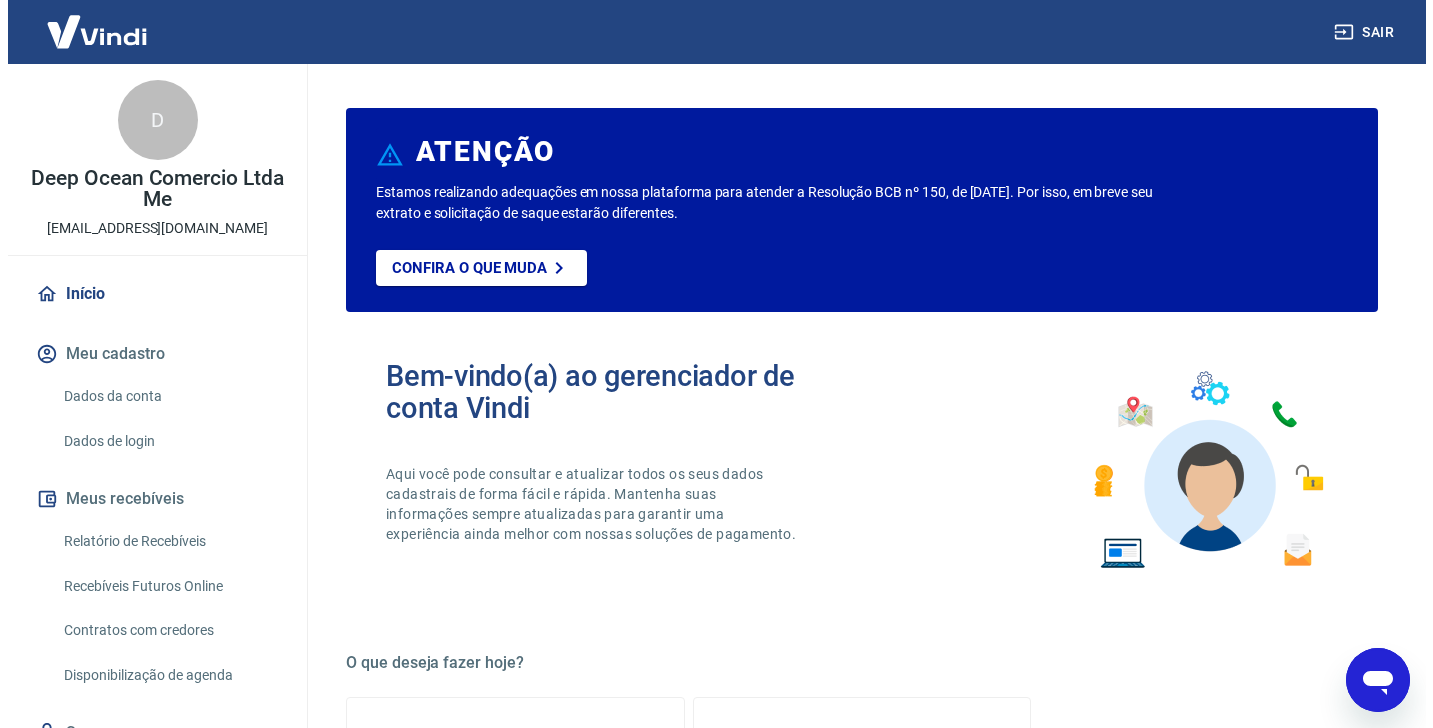 scroll, scrollTop: 87, scrollLeft: 0, axis: vertical 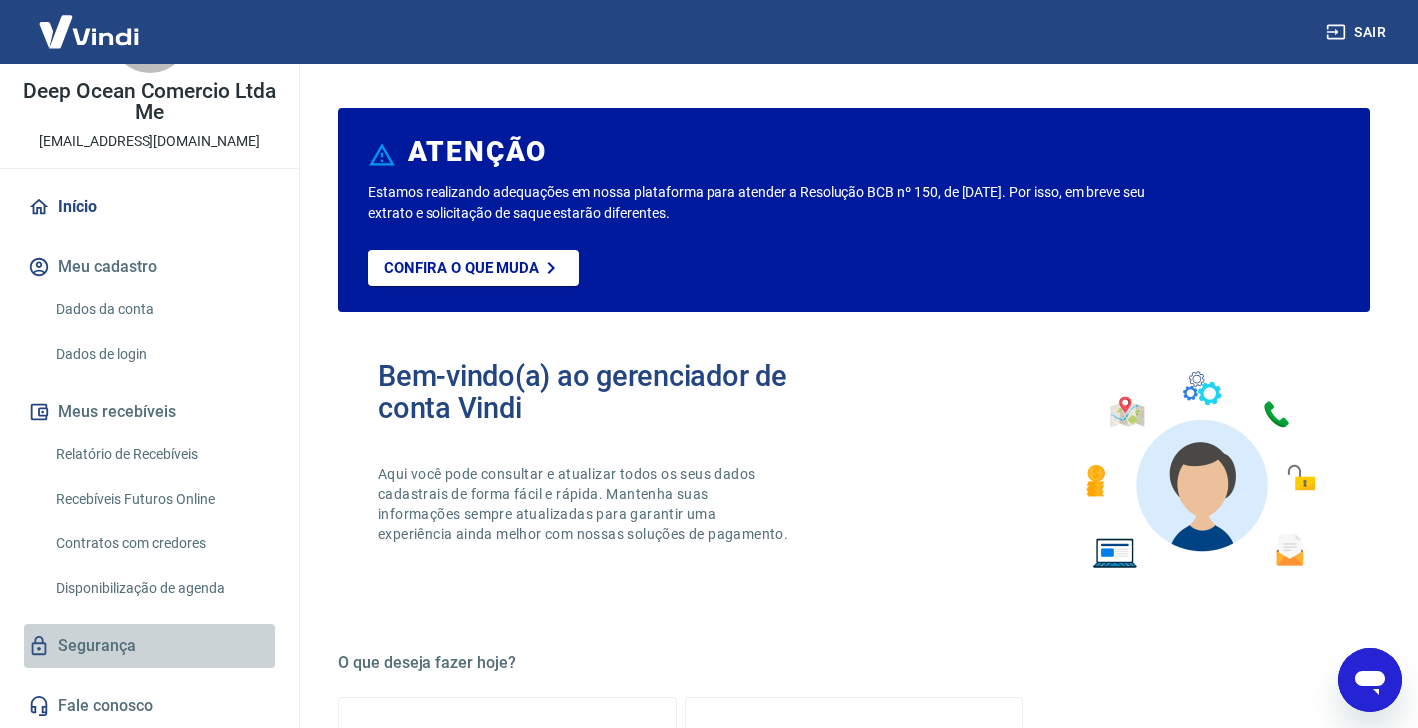 click on "Segurança" at bounding box center [149, 646] 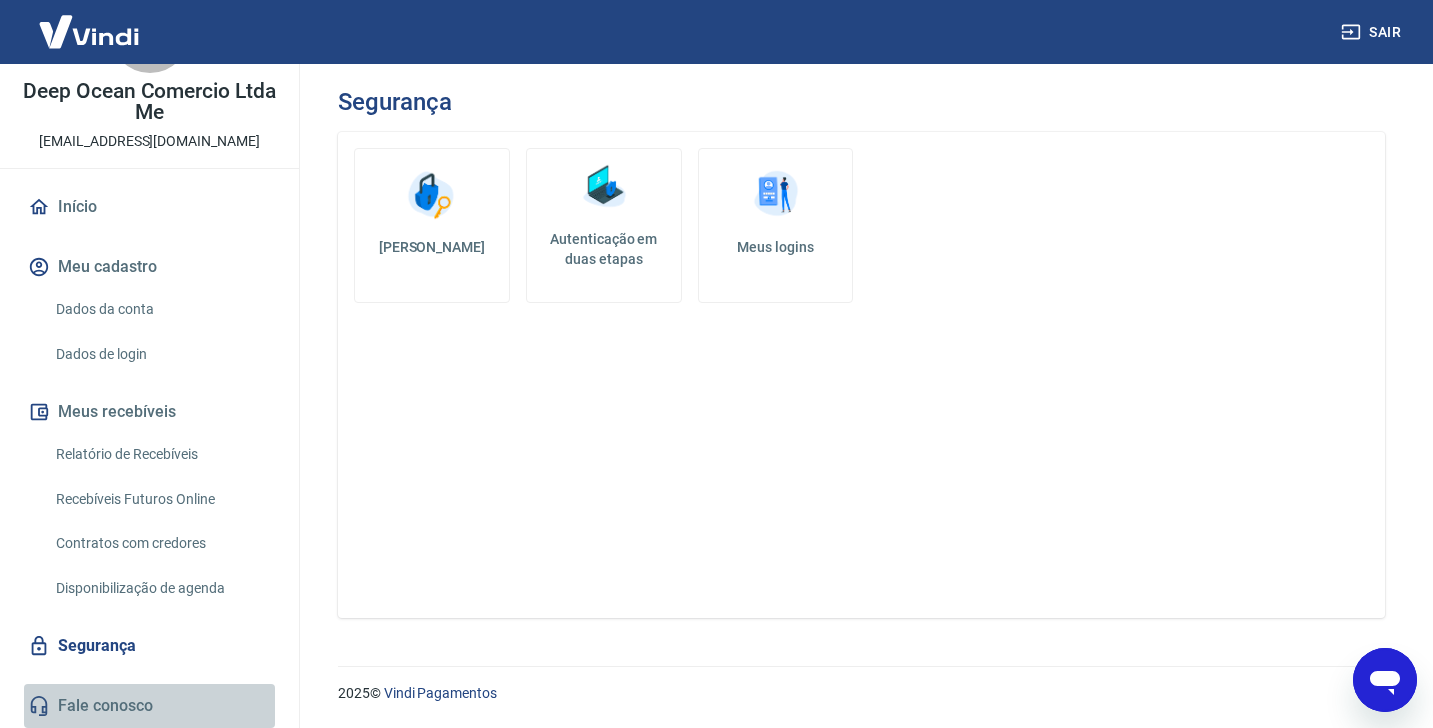 click on "Fale conosco" at bounding box center (149, 706) 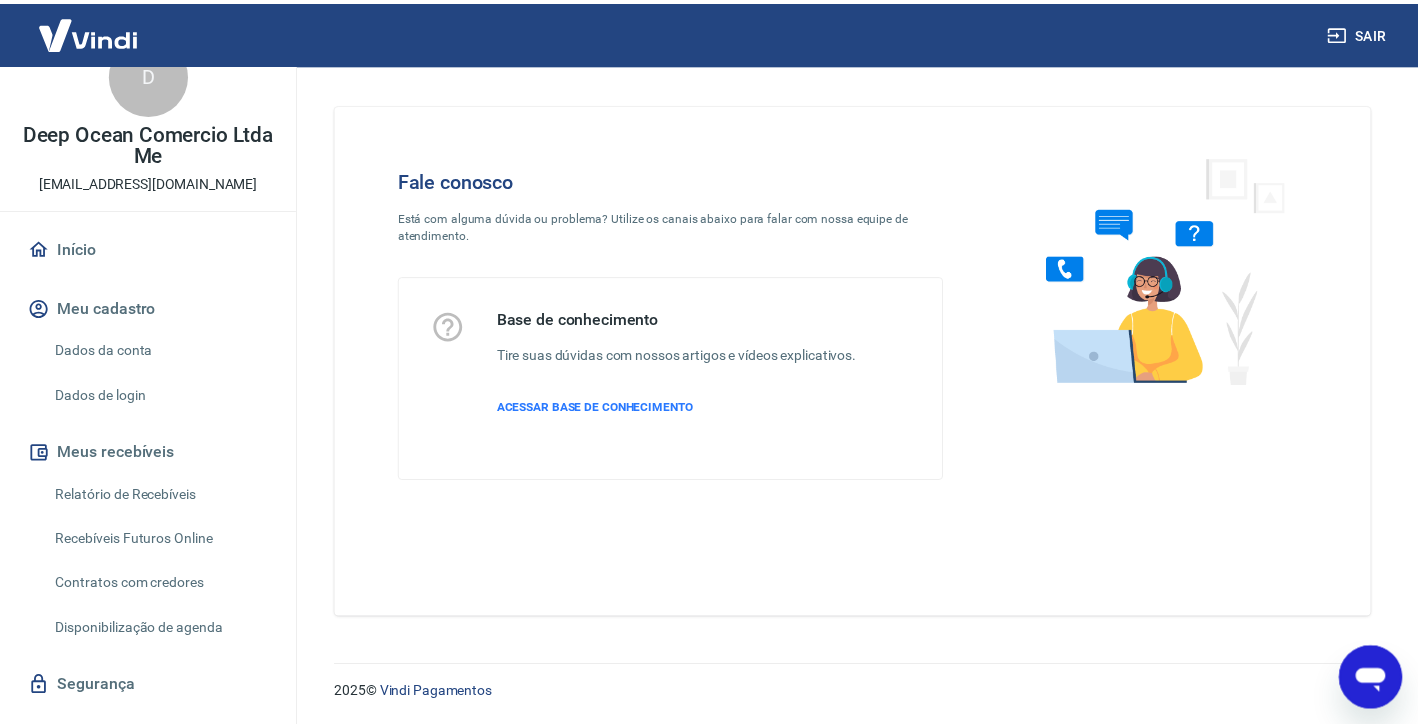 scroll, scrollTop: 0, scrollLeft: 0, axis: both 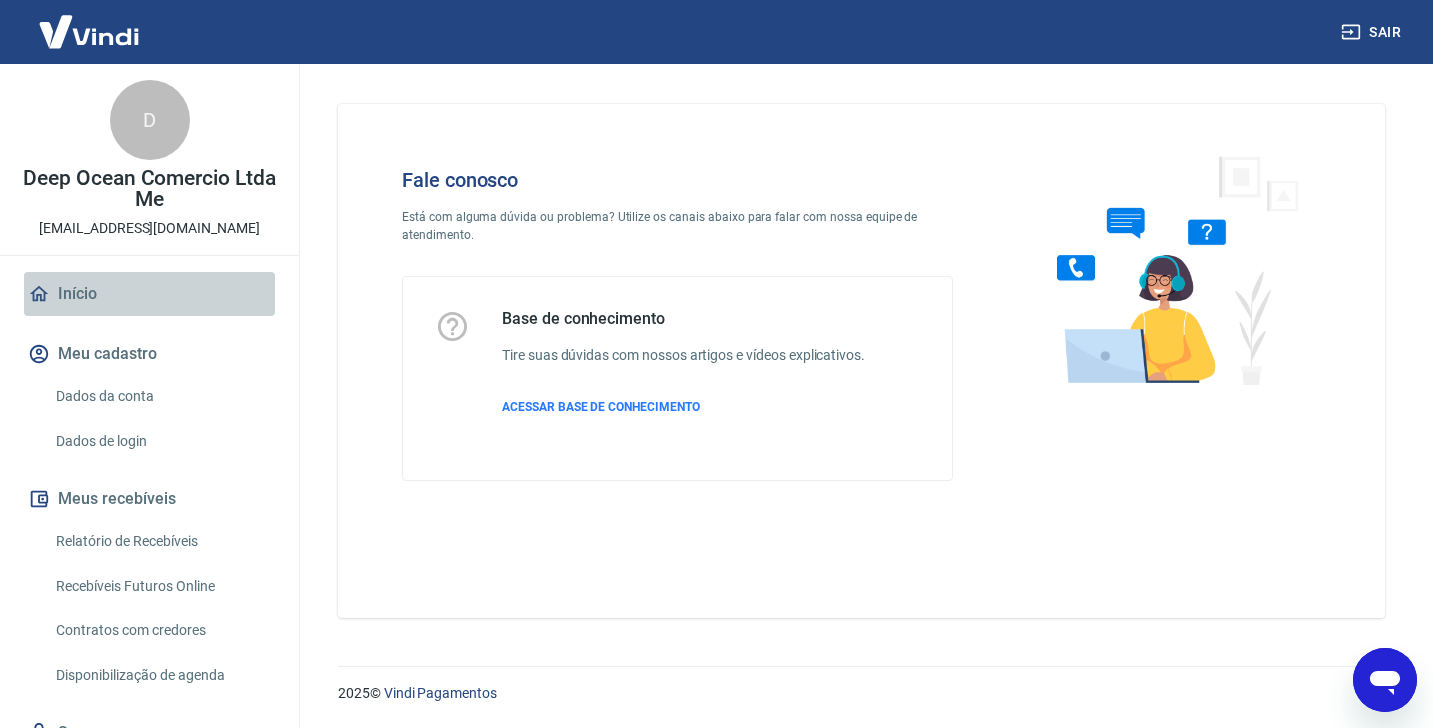 click on "Início" at bounding box center [149, 294] 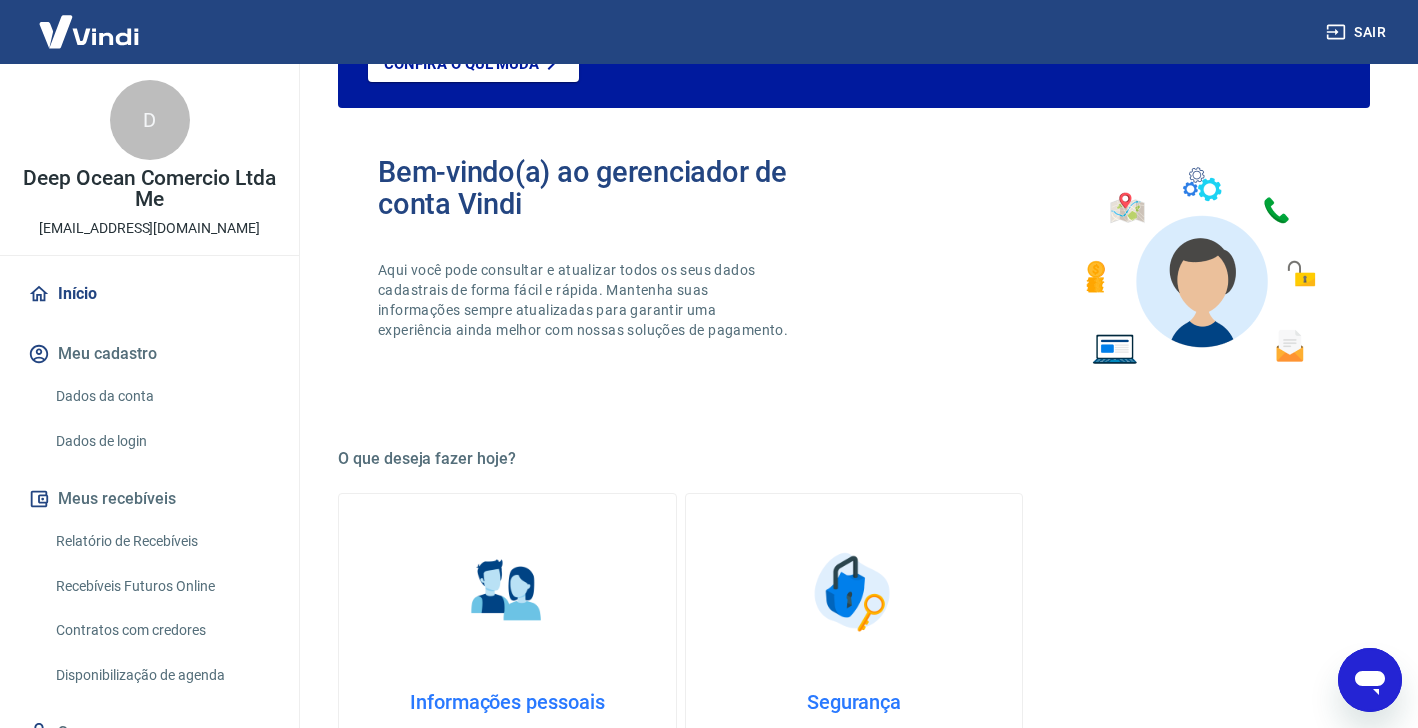 scroll, scrollTop: 0, scrollLeft: 0, axis: both 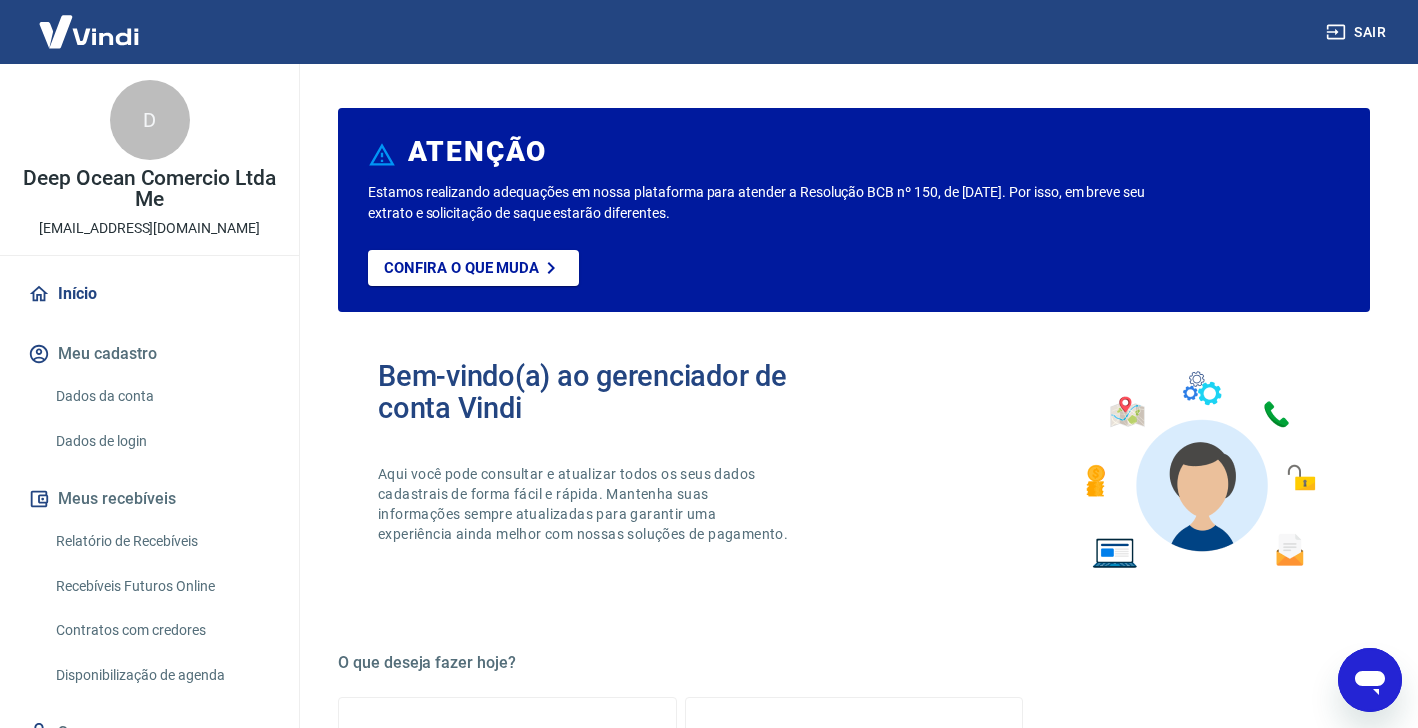 click at bounding box center [1370, 680] 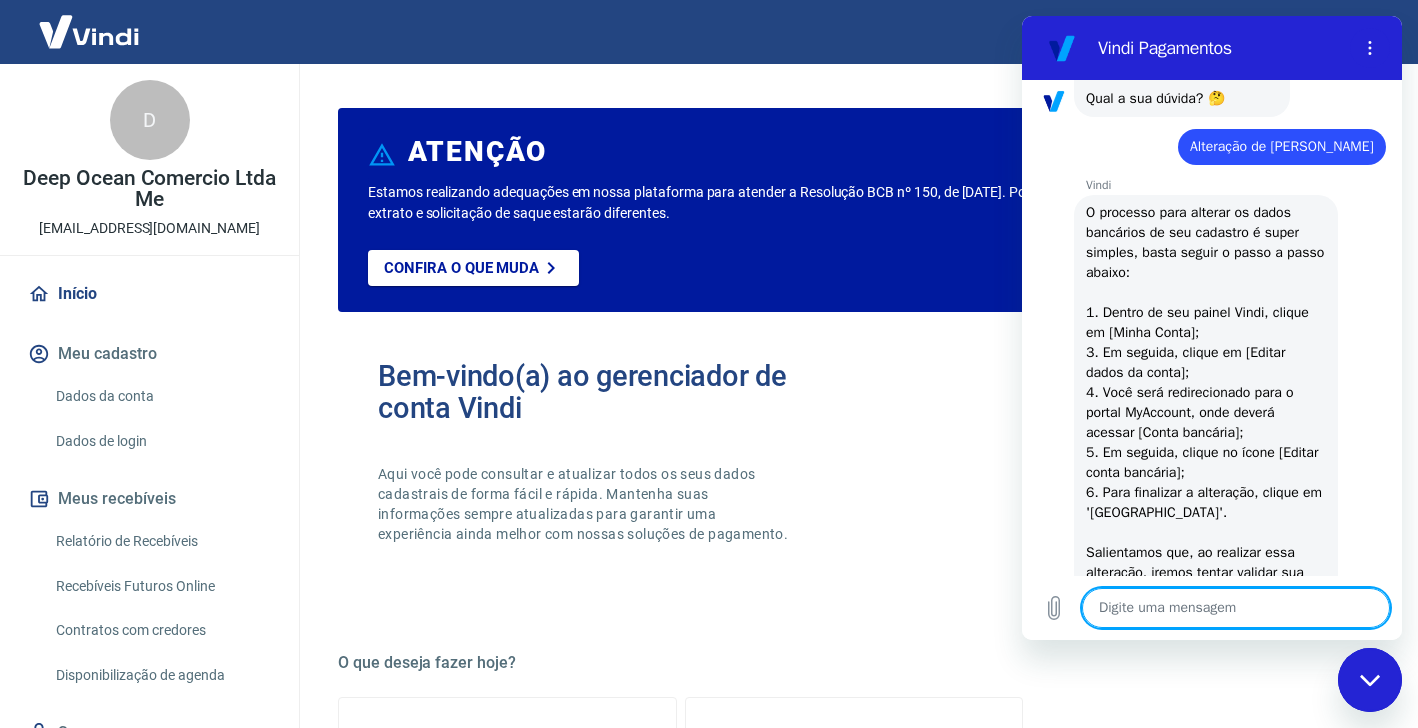 scroll, scrollTop: 0, scrollLeft: 0, axis: both 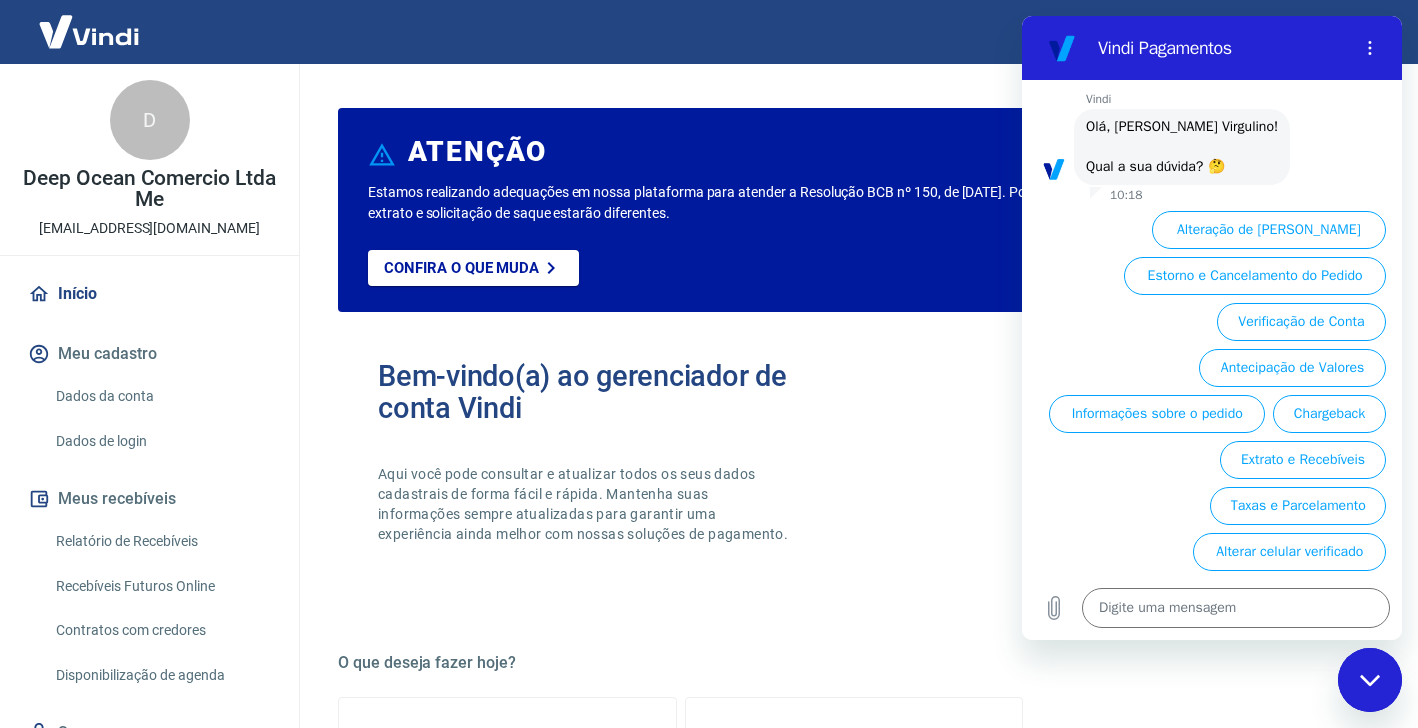 click on "Bem-vindo(a) ao gerenciador de conta Vindi Aqui você pode consultar e atualizar todos os seus dados cadastrais de forma fácil e rápida. Mantenha suas informações sempre atualizadas para garantir uma experiência ainda melhor com nossas soluções de pagamento." at bounding box center (616, 470) 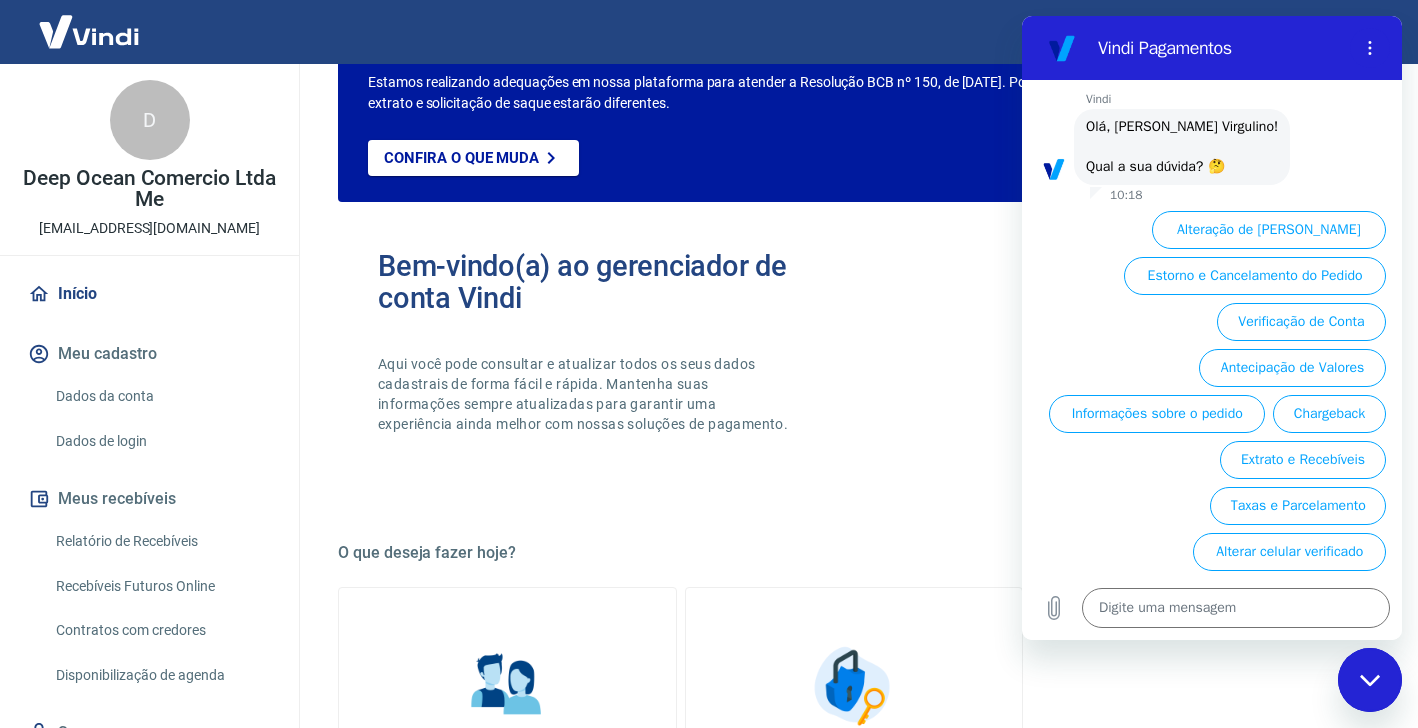 scroll, scrollTop: 370, scrollLeft: 0, axis: vertical 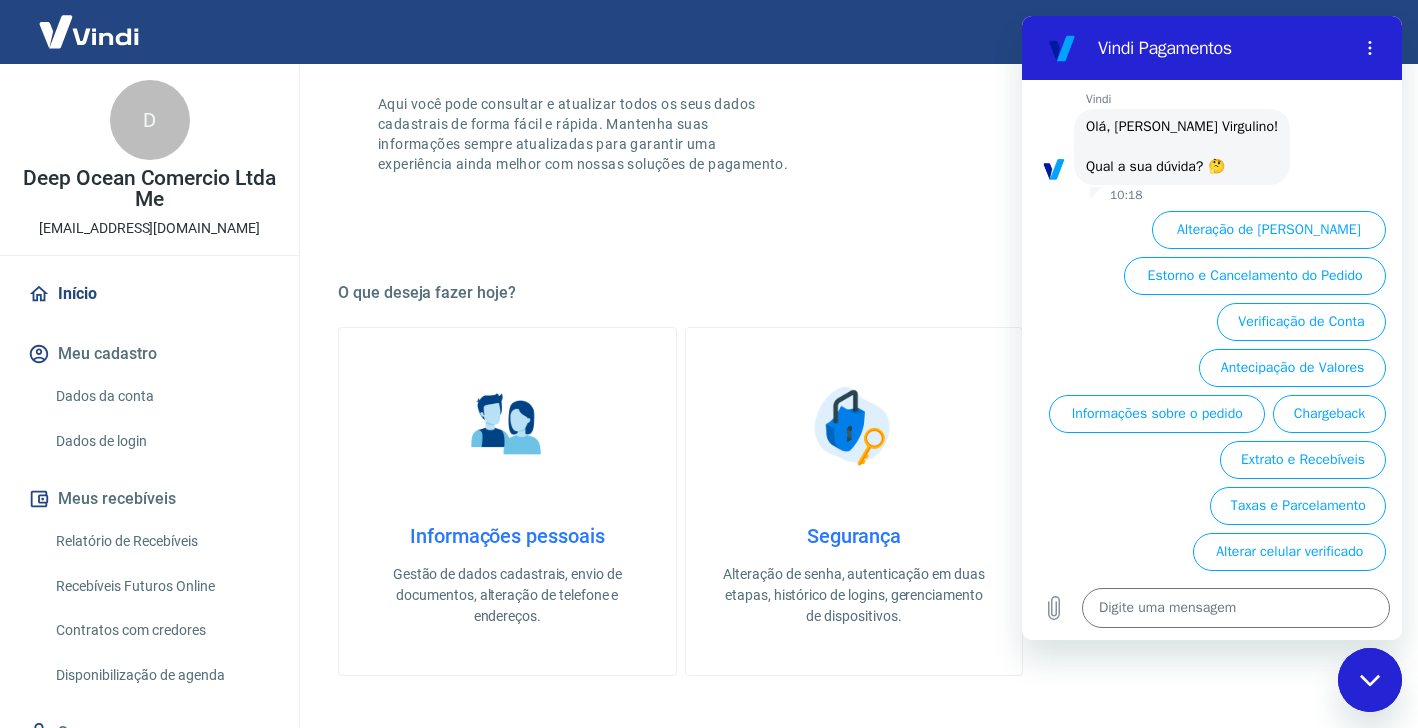 click on "O que deseja fazer hoje?" at bounding box center (854, 293) 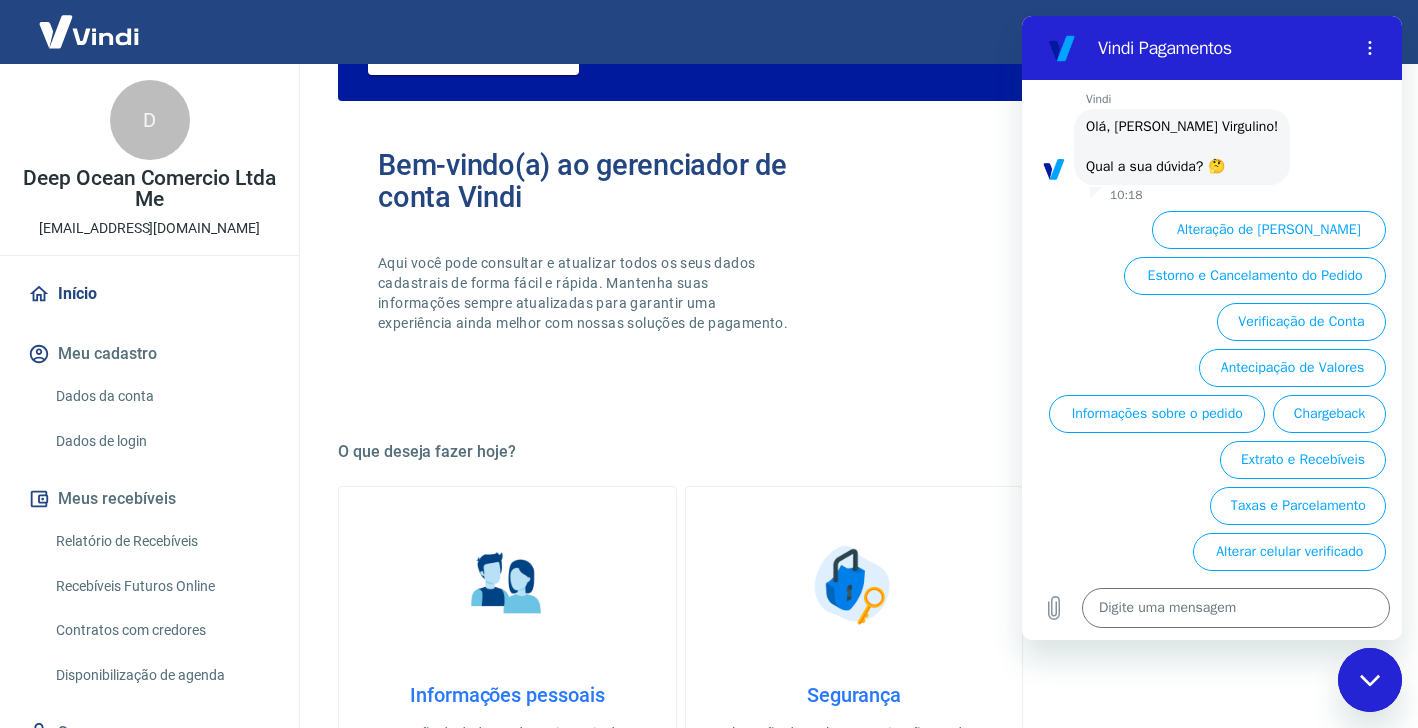 scroll, scrollTop: 449, scrollLeft: 0, axis: vertical 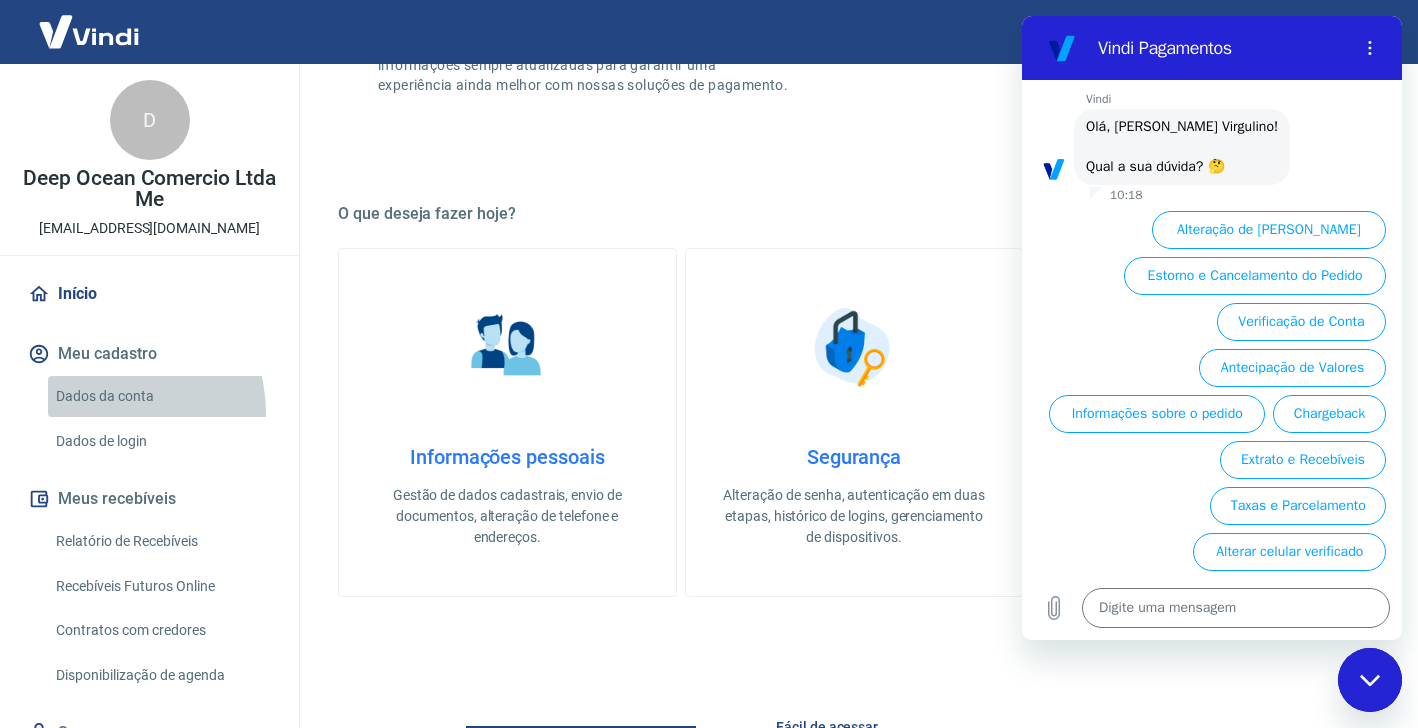 click on "Dados da conta" at bounding box center [161, 396] 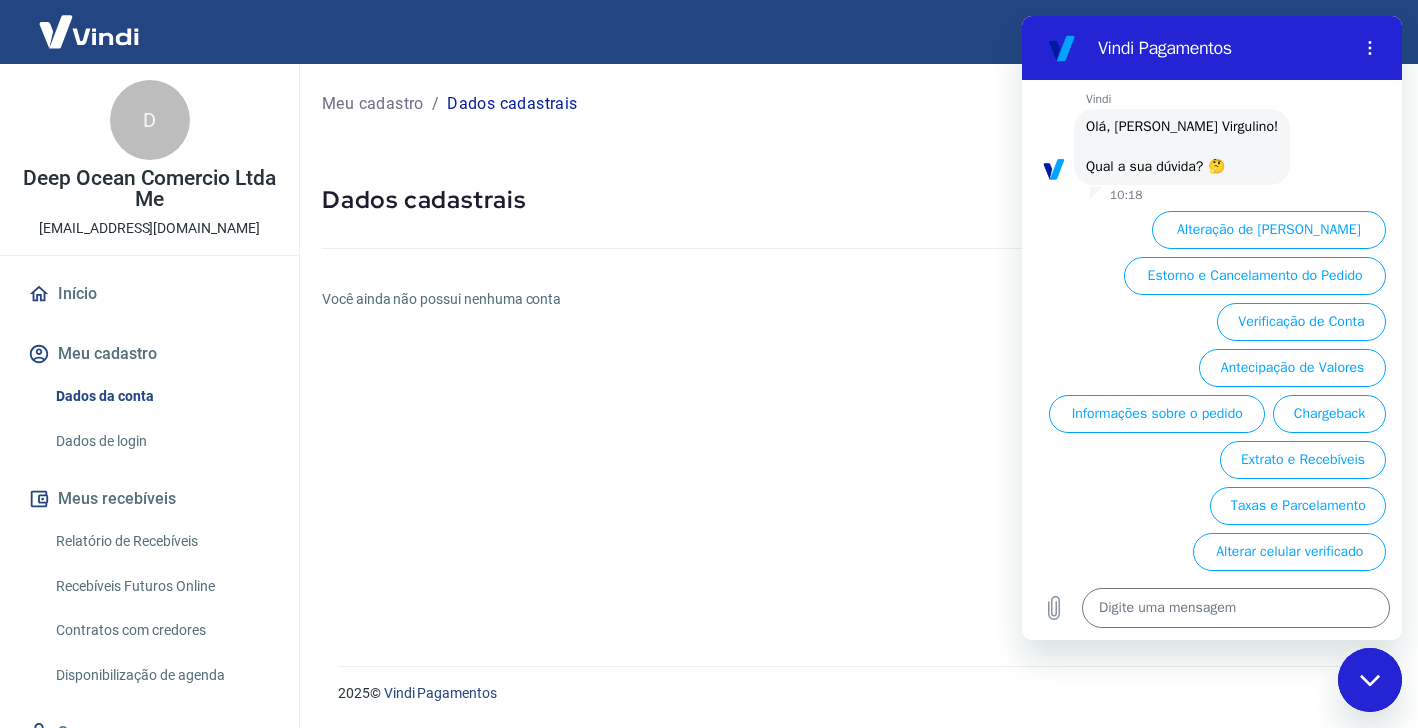 scroll, scrollTop: 0, scrollLeft: 0, axis: both 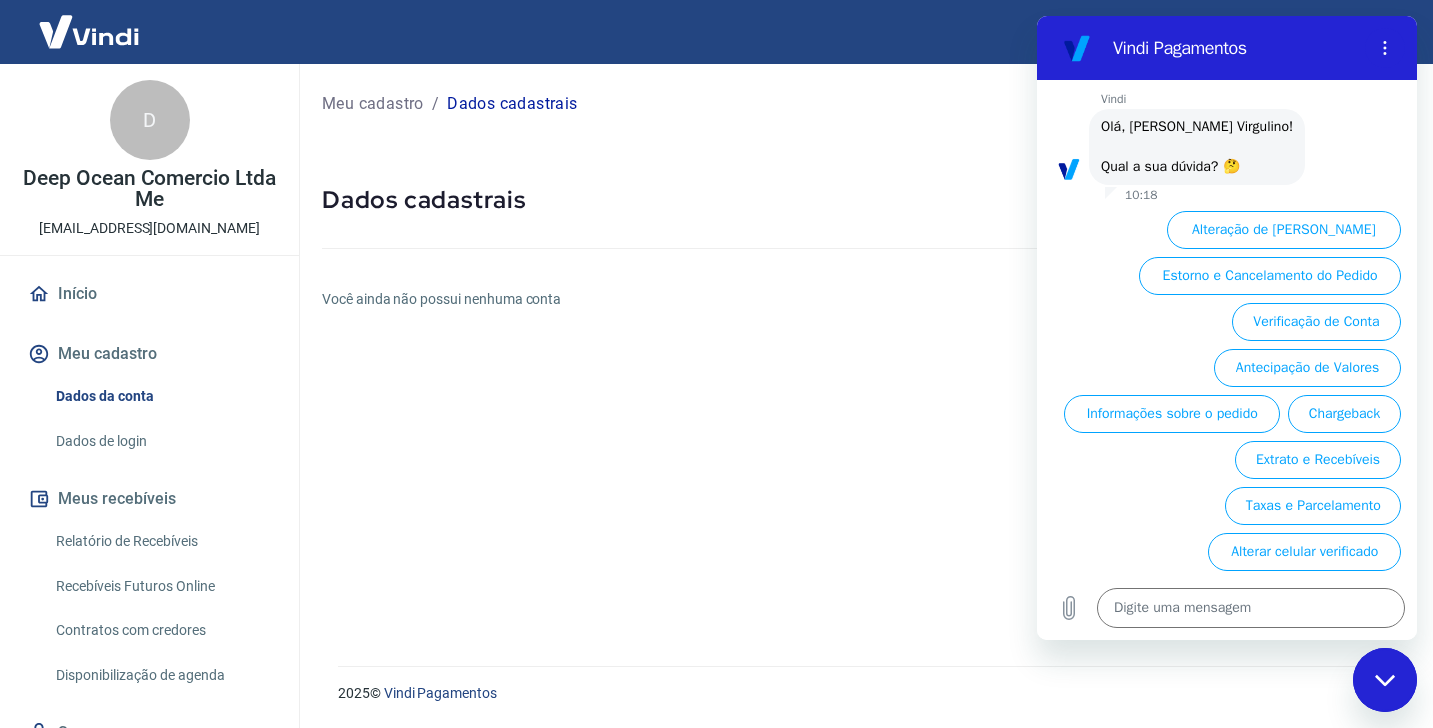 click on "Dados de login" at bounding box center (161, 441) 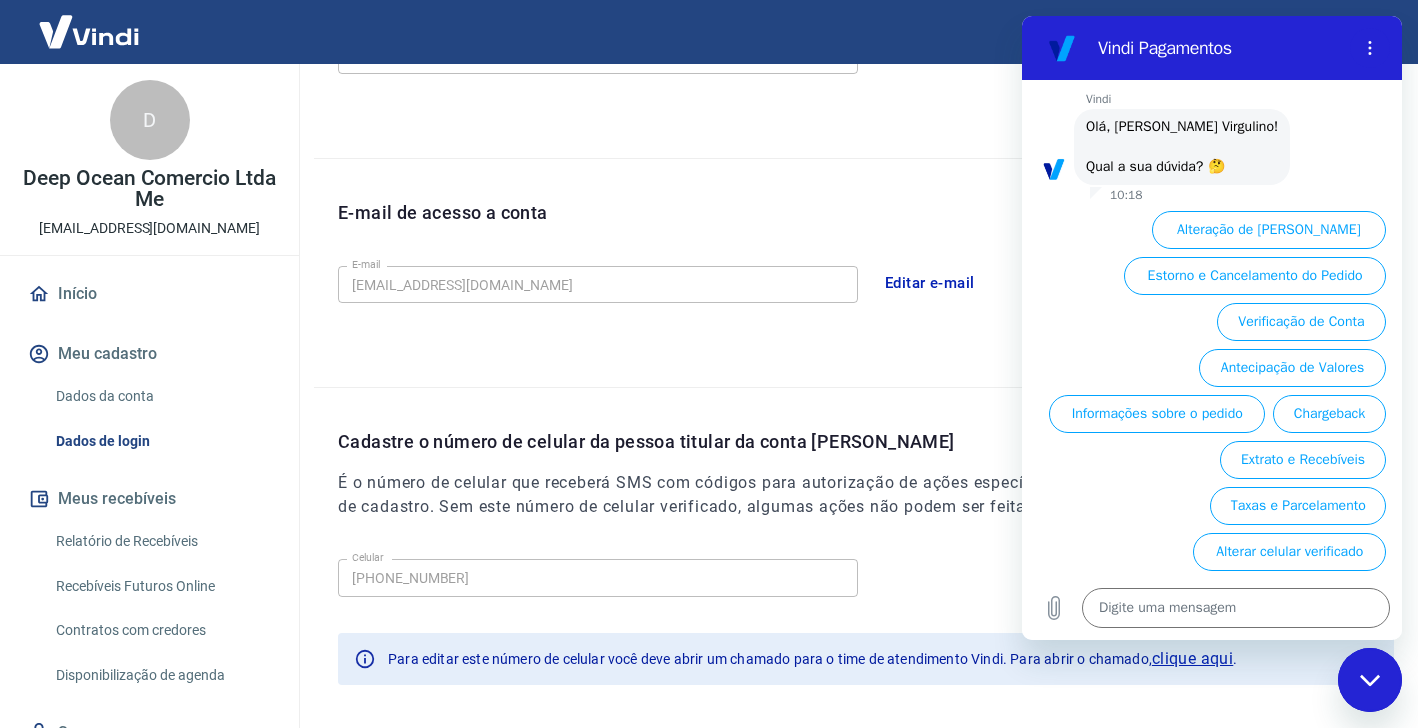 scroll, scrollTop: 0, scrollLeft: 0, axis: both 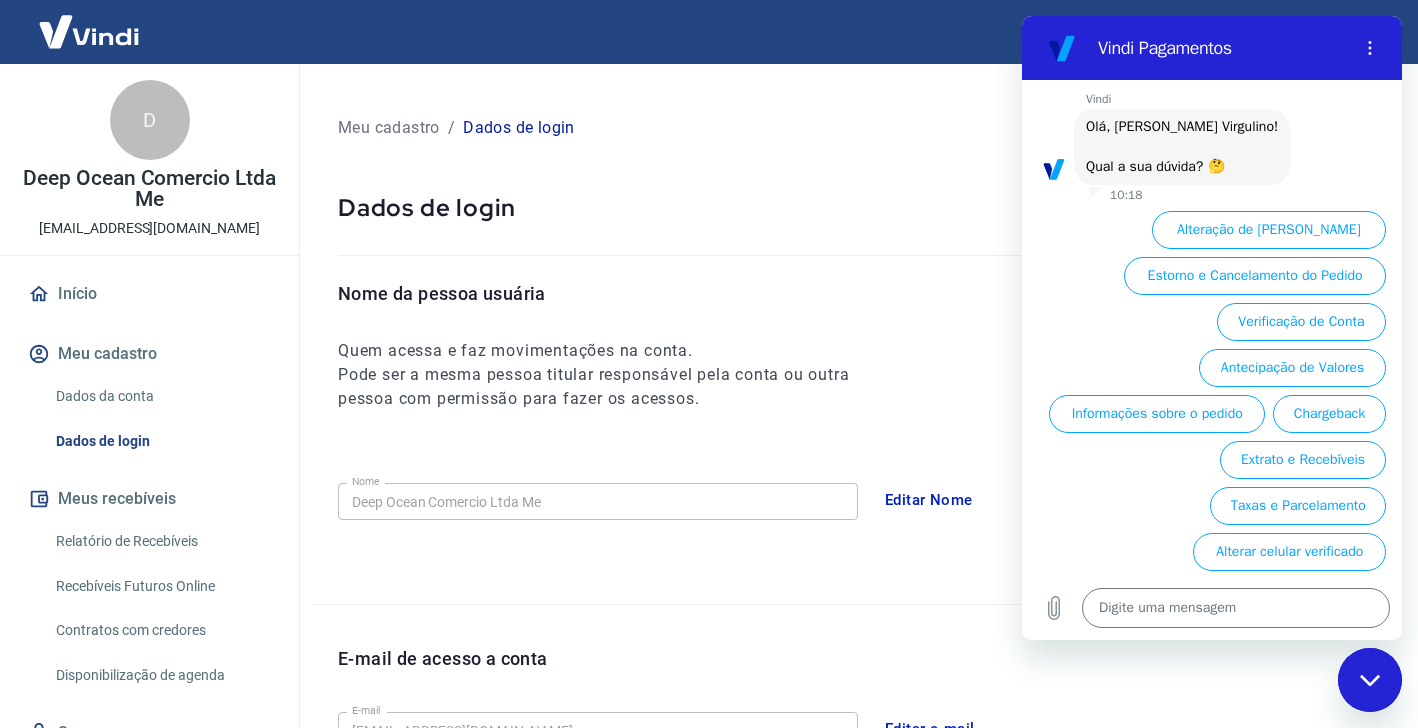 click on "Dados da conta" at bounding box center (161, 396) 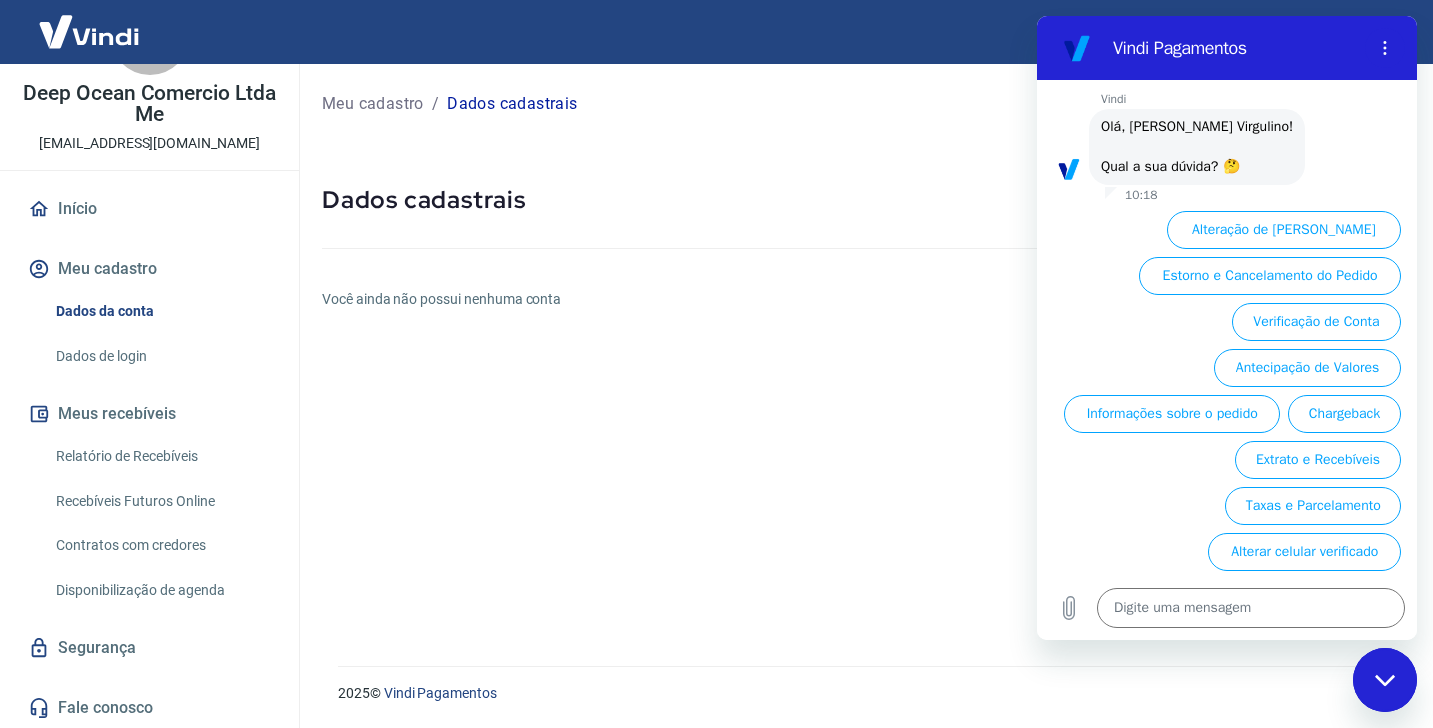 scroll, scrollTop: 87, scrollLeft: 0, axis: vertical 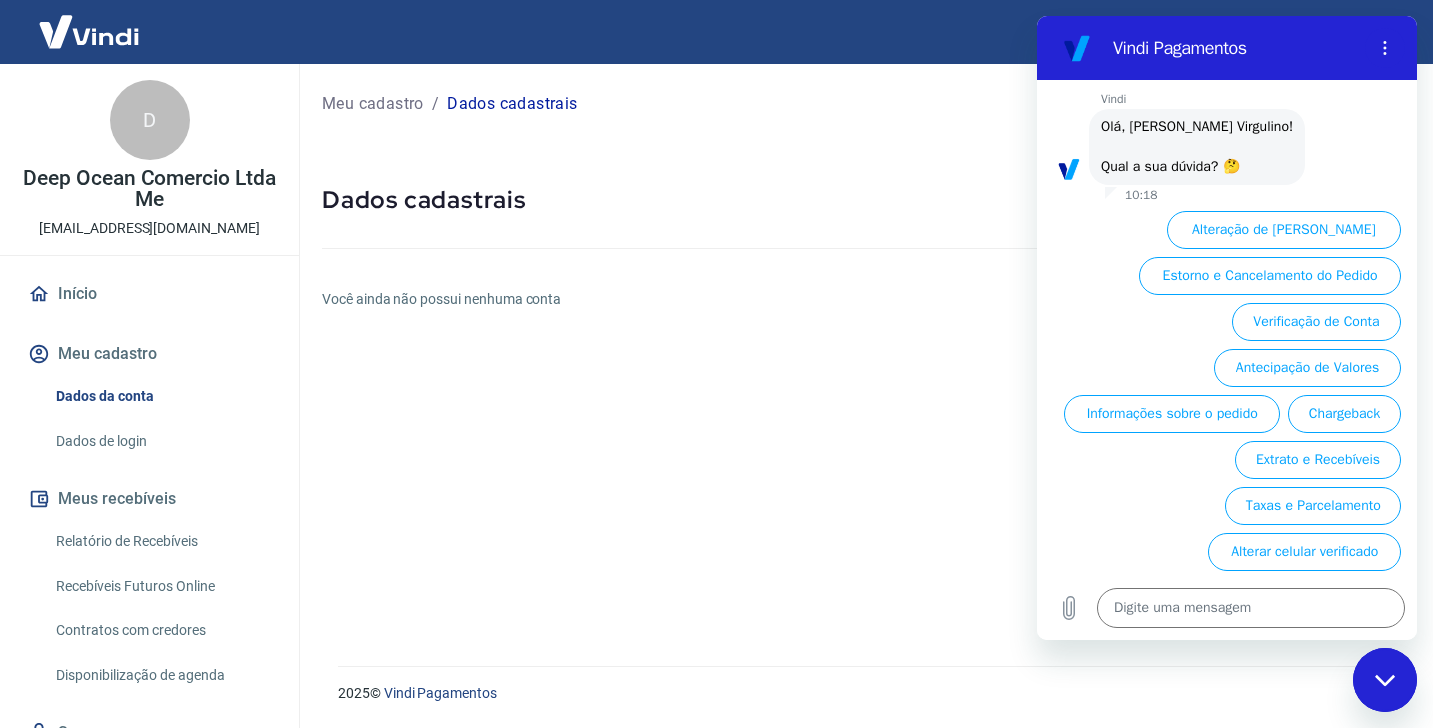 click on "Meus recebíveis" at bounding box center (149, 499) 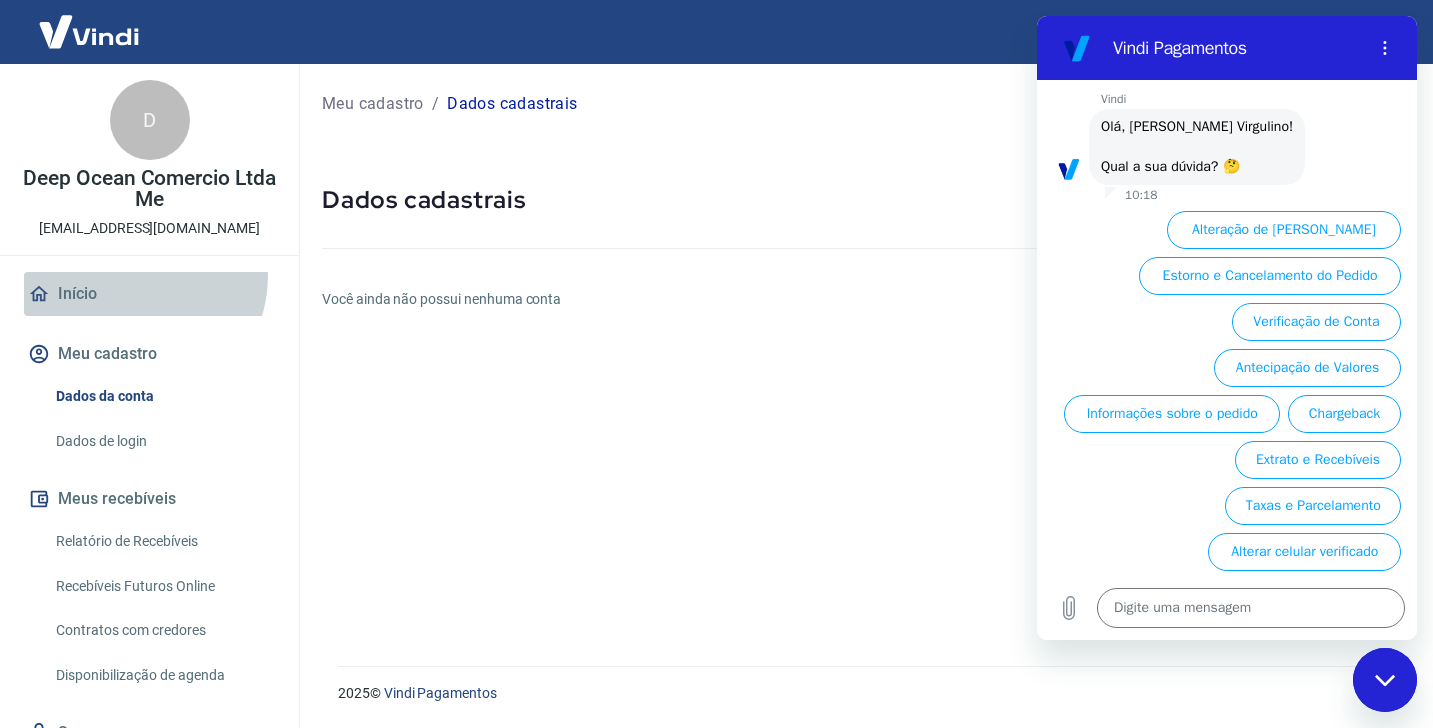 click on "Início" at bounding box center (149, 294) 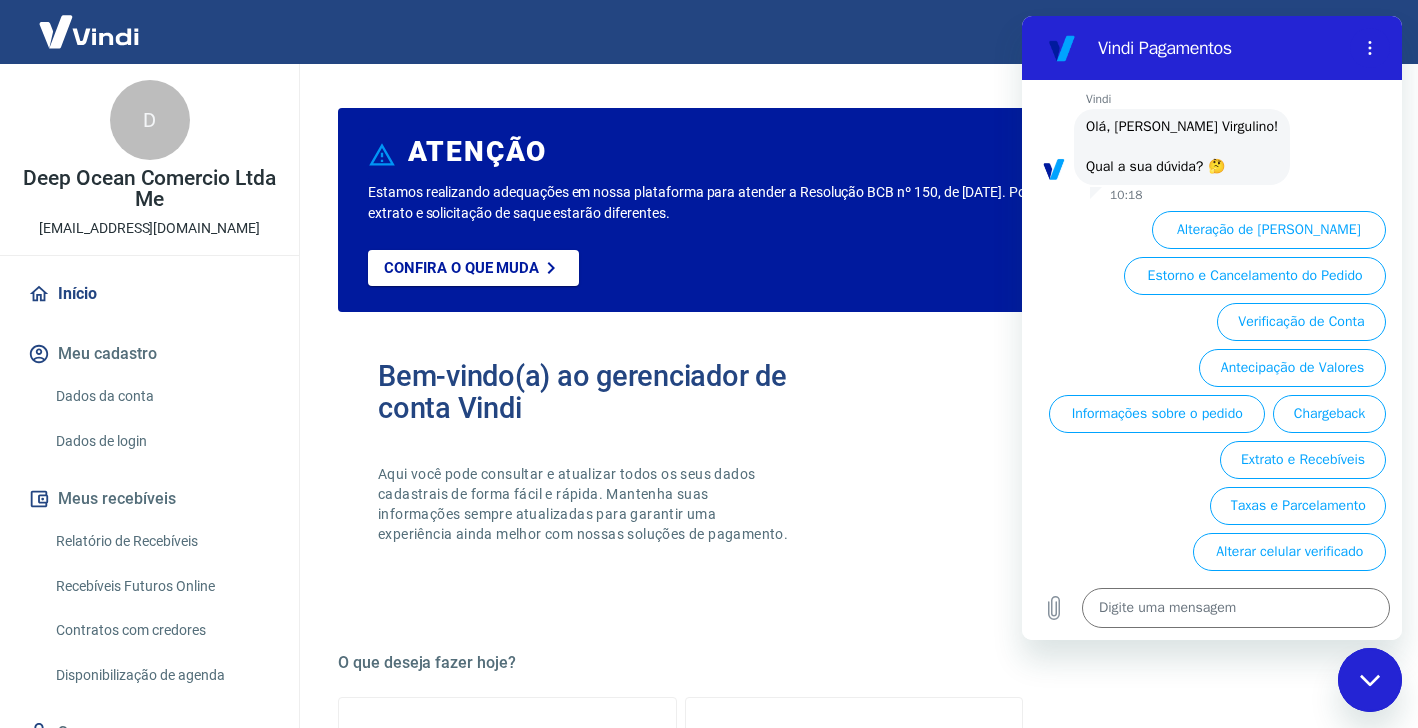 click on "Bem-vindo(a) ao gerenciador de conta Vindi Aqui você pode consultar e atualizar todos os seus dados cadastrais de forma fácil e rápida. Mantenha suas informações sempre atualizadas para garantir uma experiência ainda melhor com nossas soluções de pagamento." at bounding box center (854, 470) 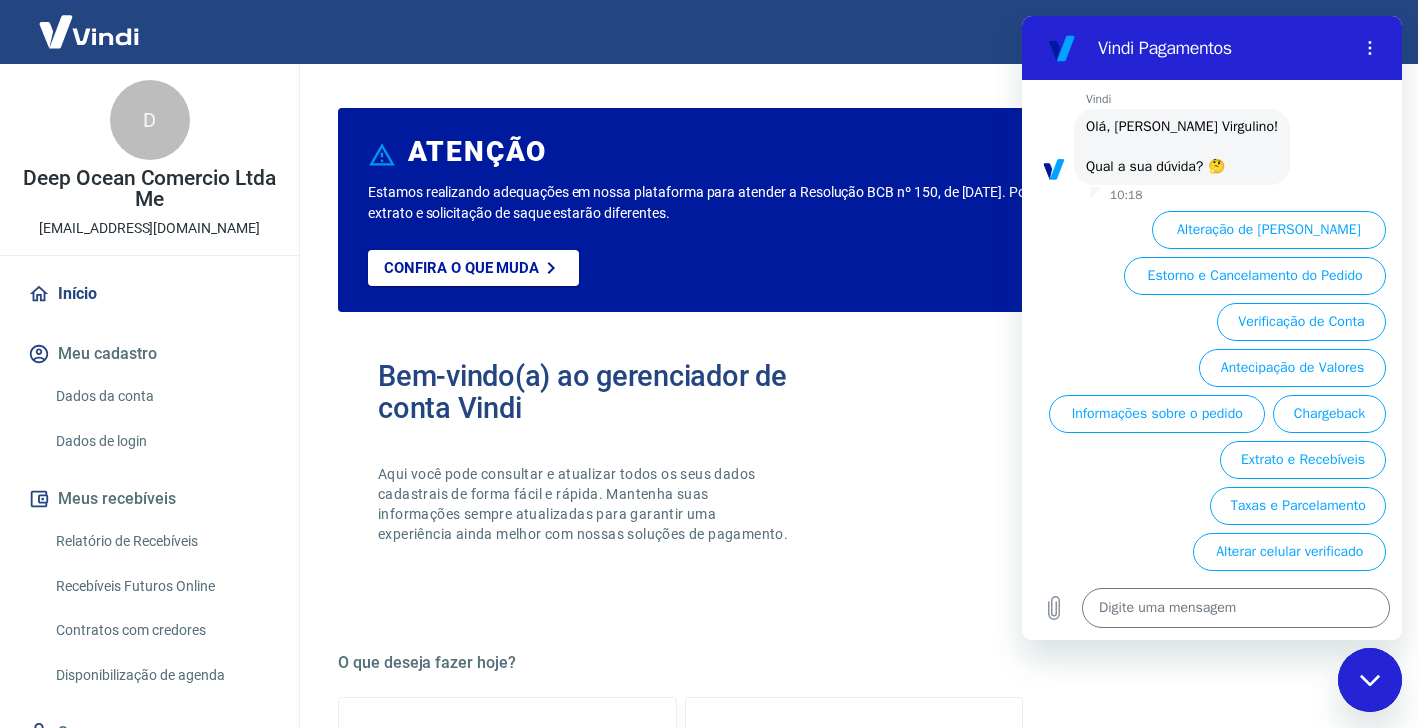 click on "Bem-vindo(a) ao gerenciador de conta Vindi" at bounding box center (616, 392) 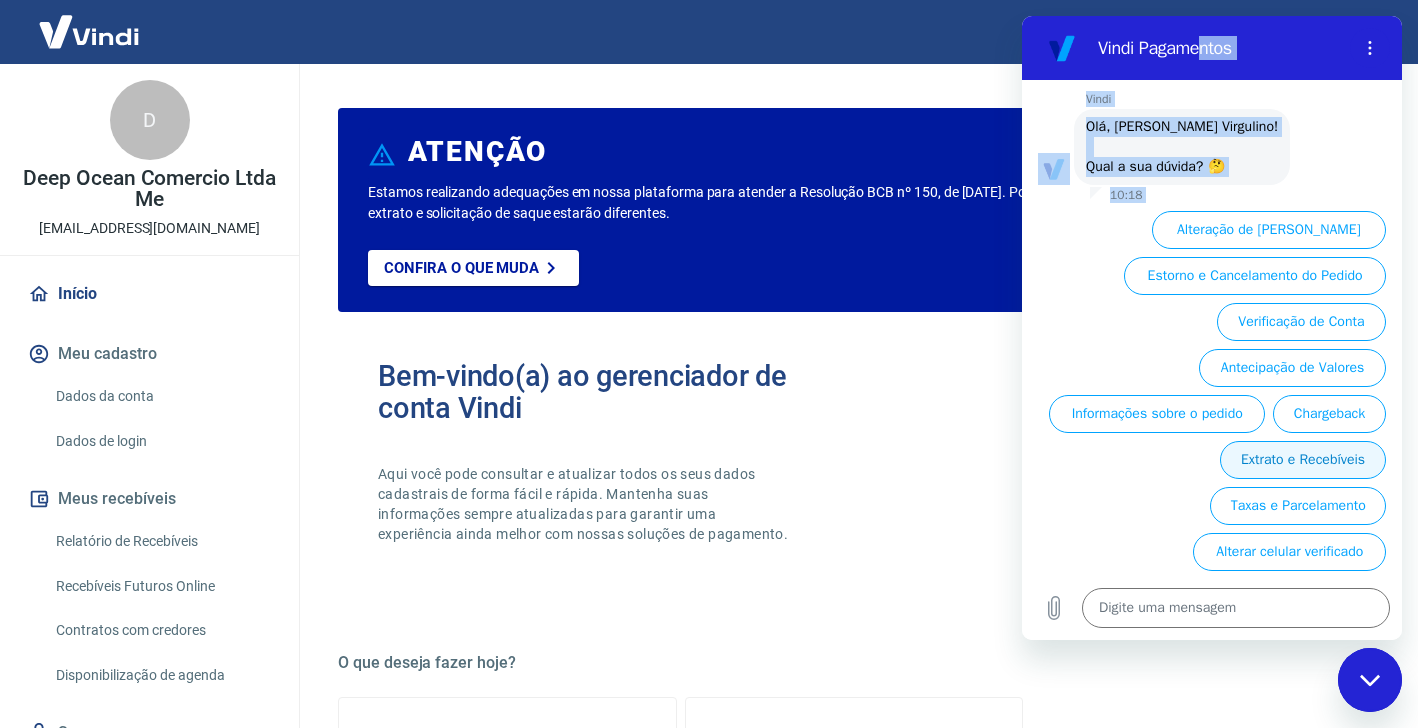 drag, startPoint x: 1244, startPoint y: 202, endPoint x: 1252, endPoint y: 440, distance: 238.13441 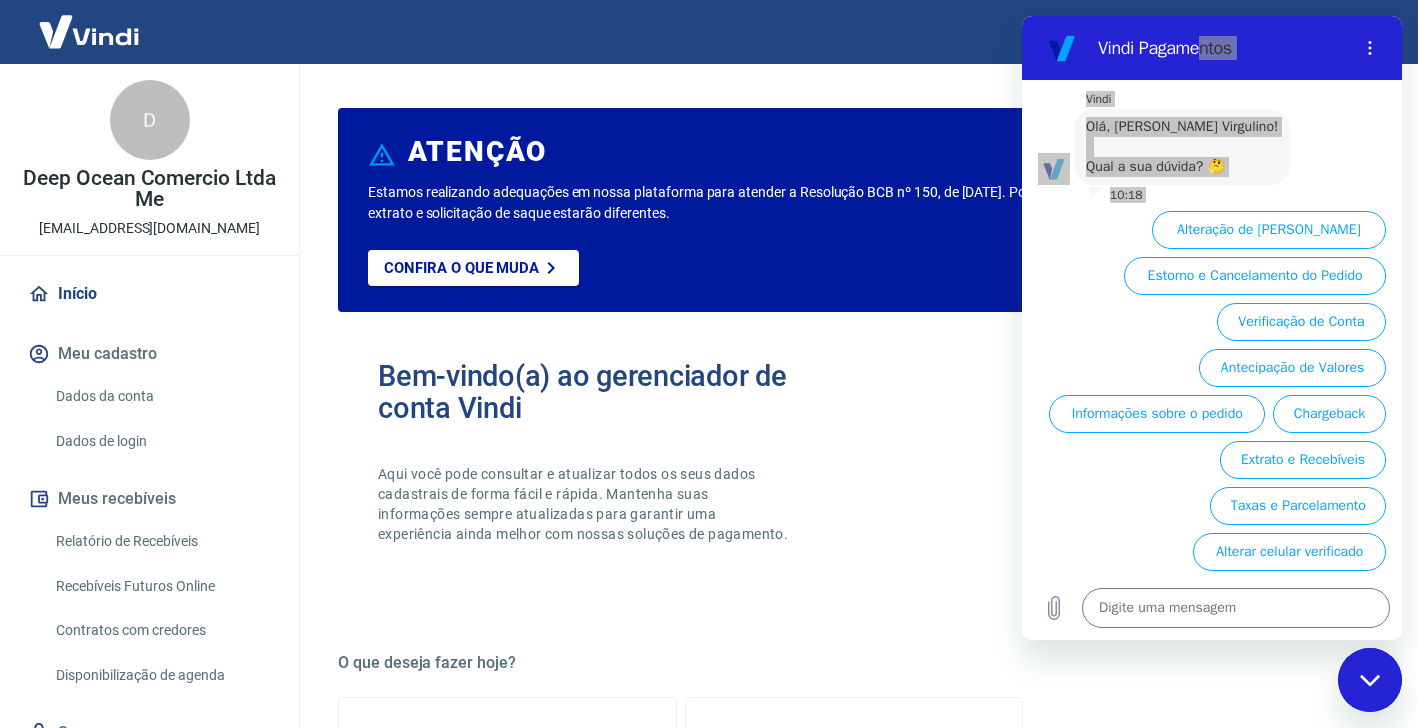 click on "Bem-vindo(a) ao gerenciador de conta Vindi" at bounding box center [616, 392] 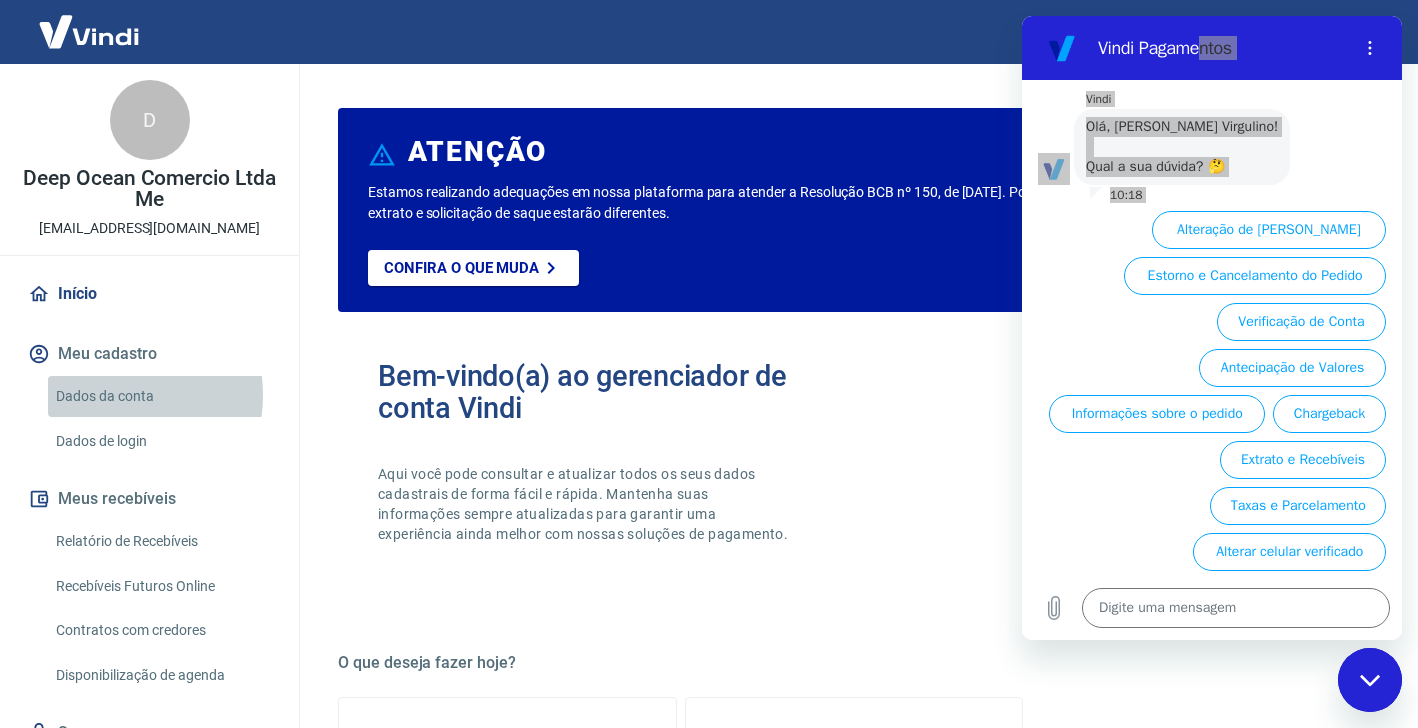 click on "Dados da conta" at bounding box center [161, 396] 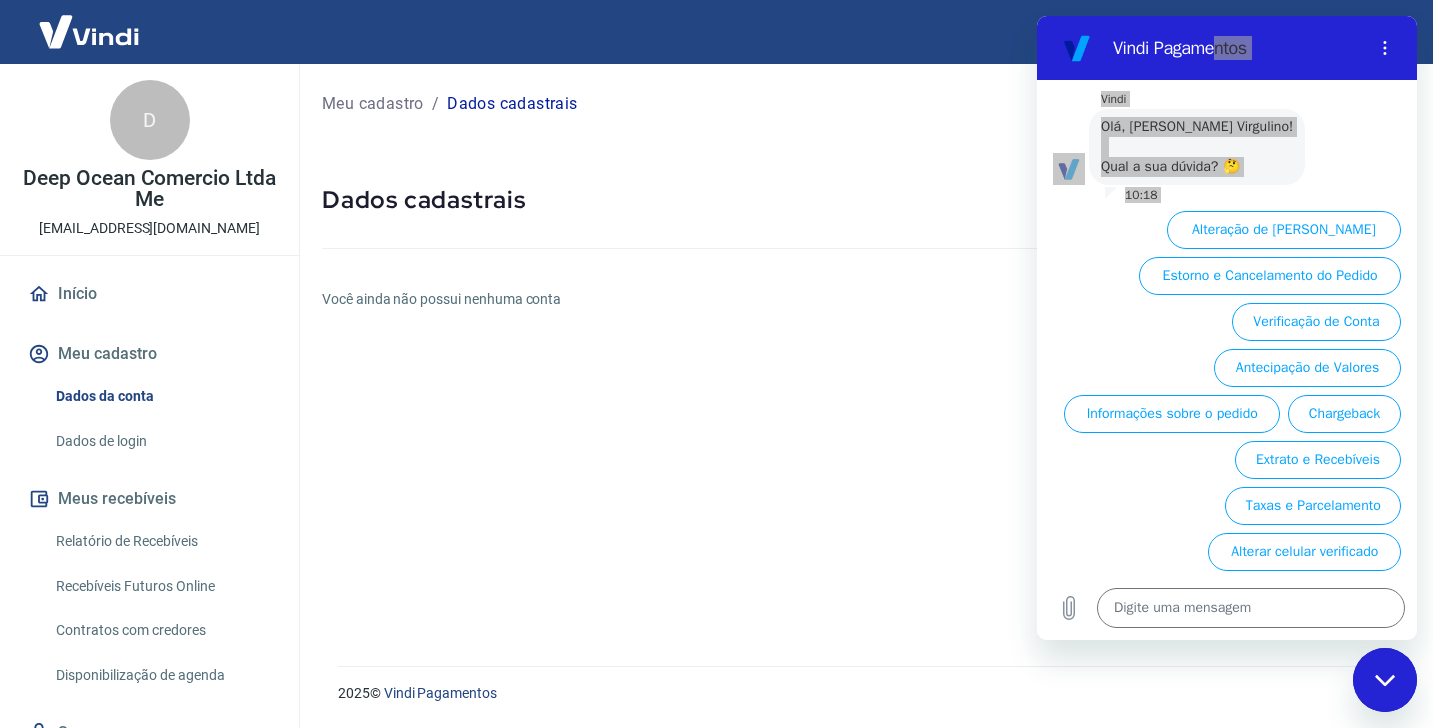 click on "Dados de login" at bounding box center [161, 441] 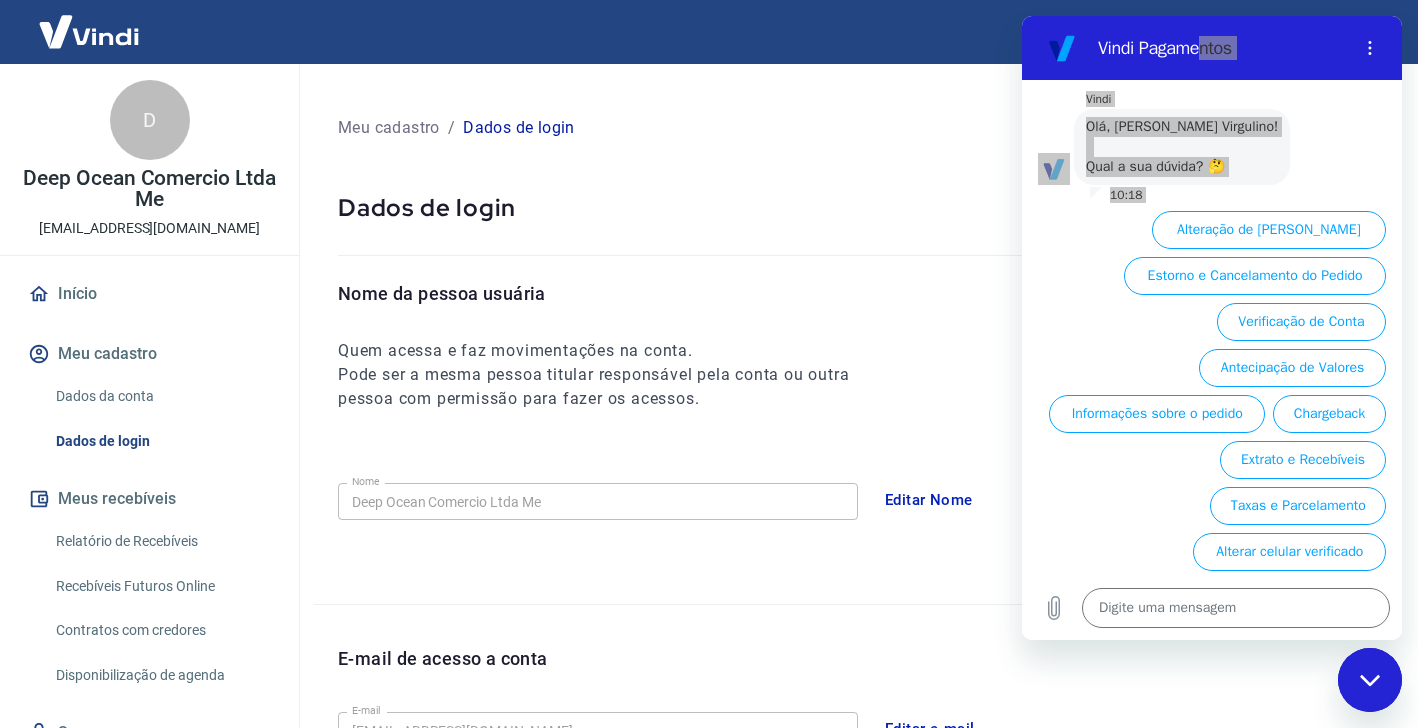 scroll, scrollTop: 38, scrollLeft: 0, axis: vertical 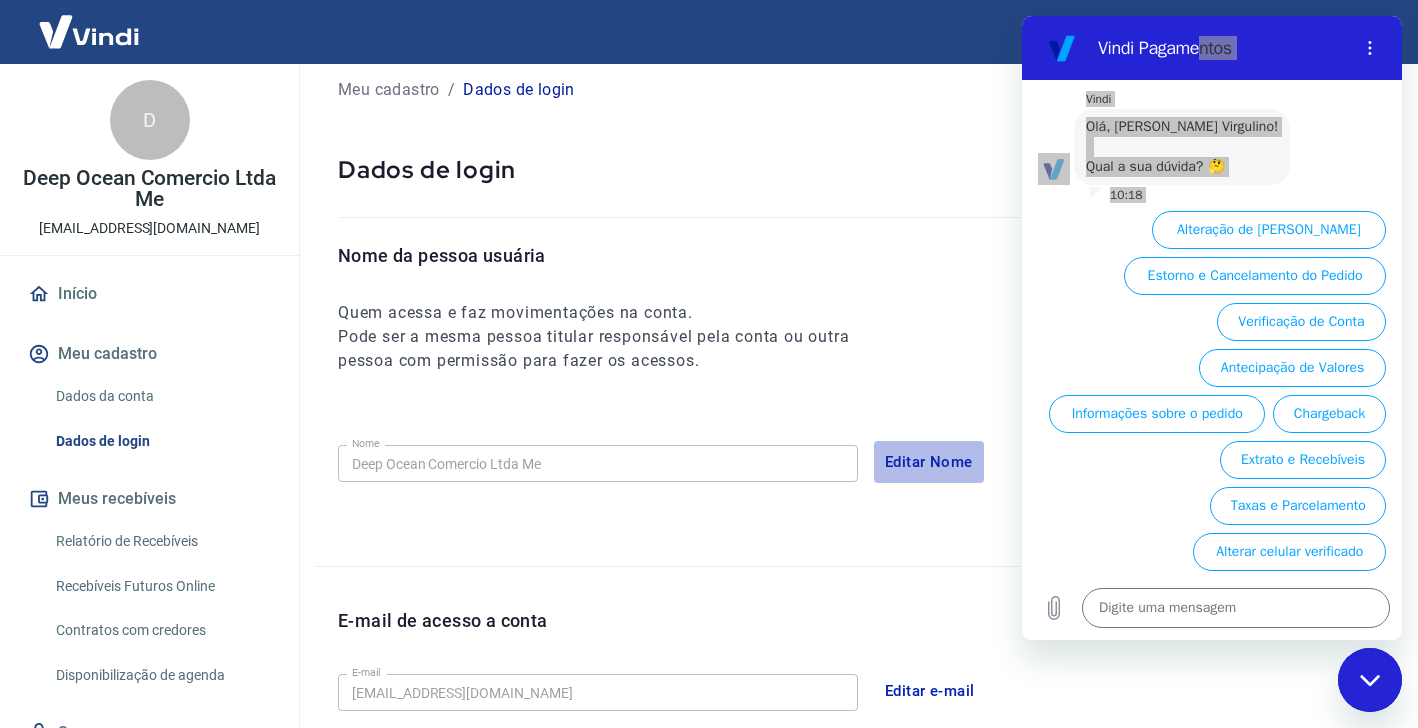 click on "Editar Nome" at bounding box center (929, 462) 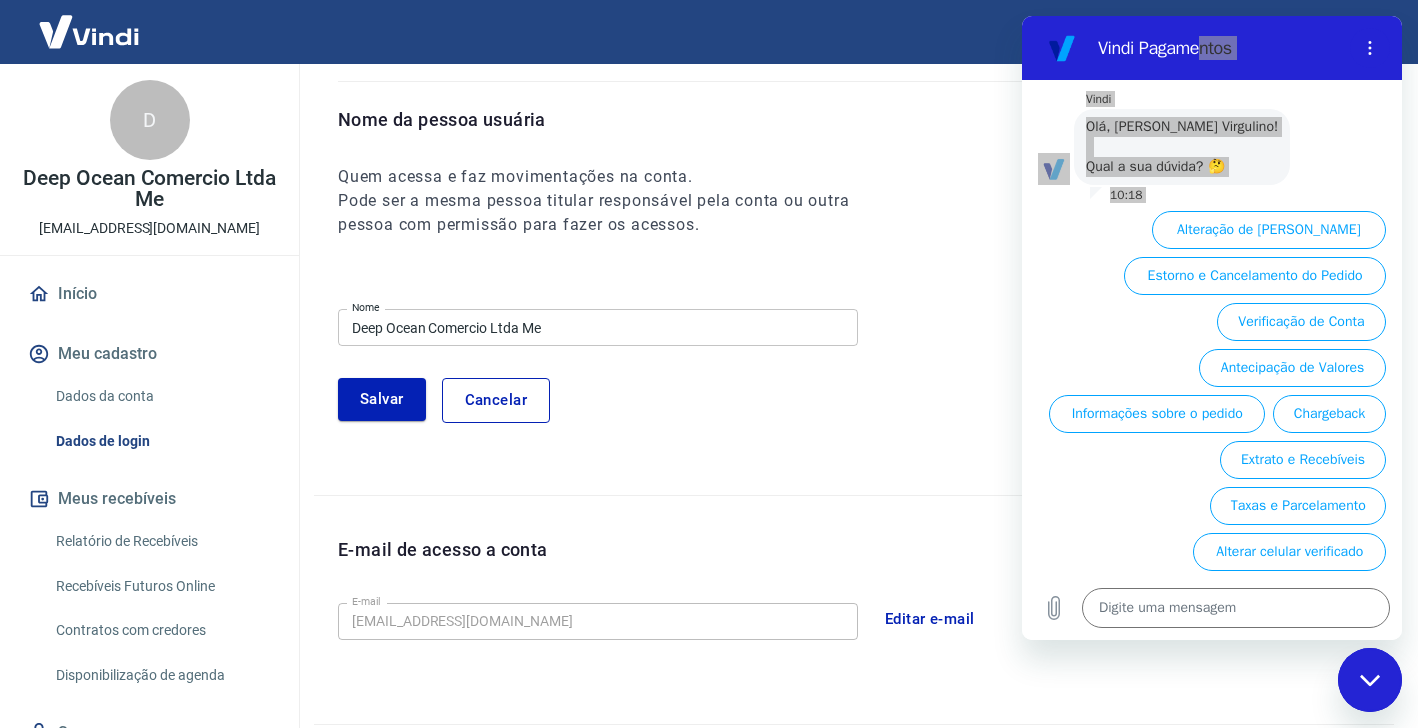 click on "Salvar Cancelar" at bounding box center (866, 400) 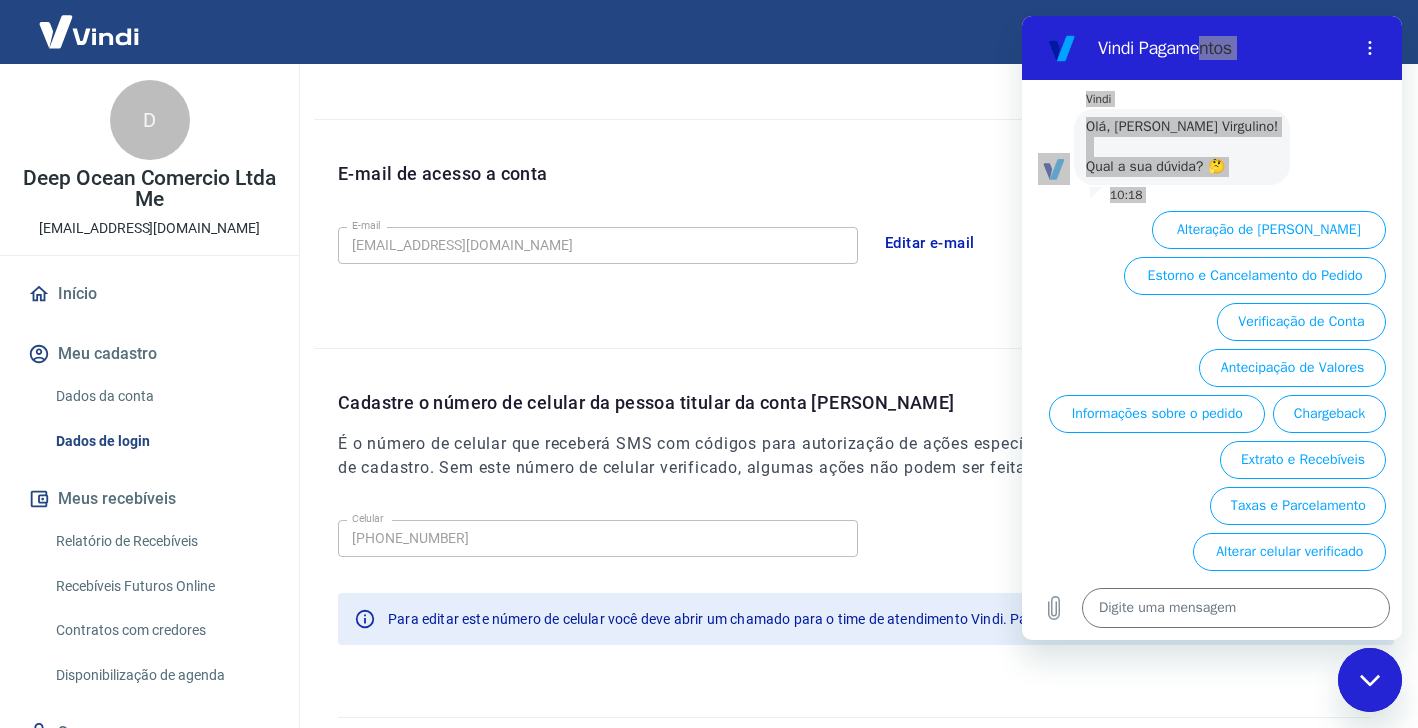 scroll, scrollTop: 601, scrollLeft: 0, axis: vertical 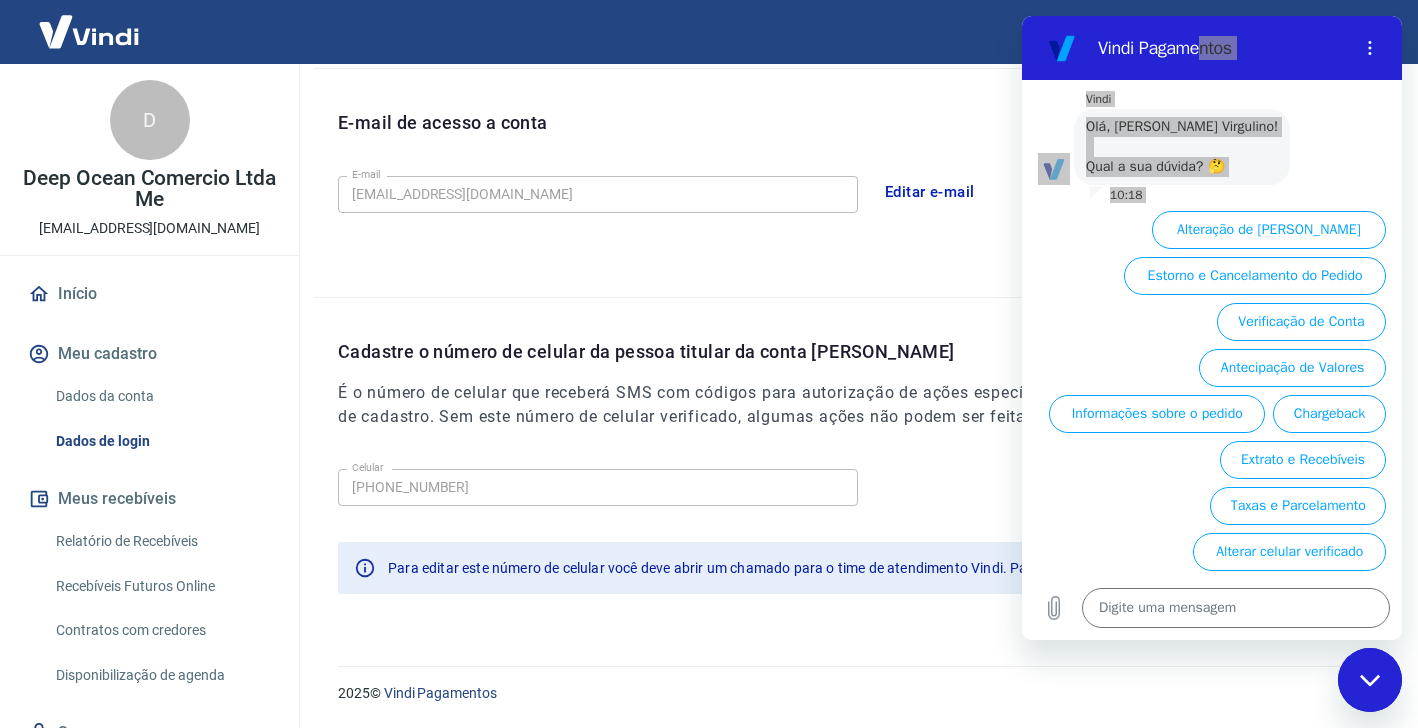 click on "2025  ©   Vindi Pagamentos" at bounding box center (854, 685) 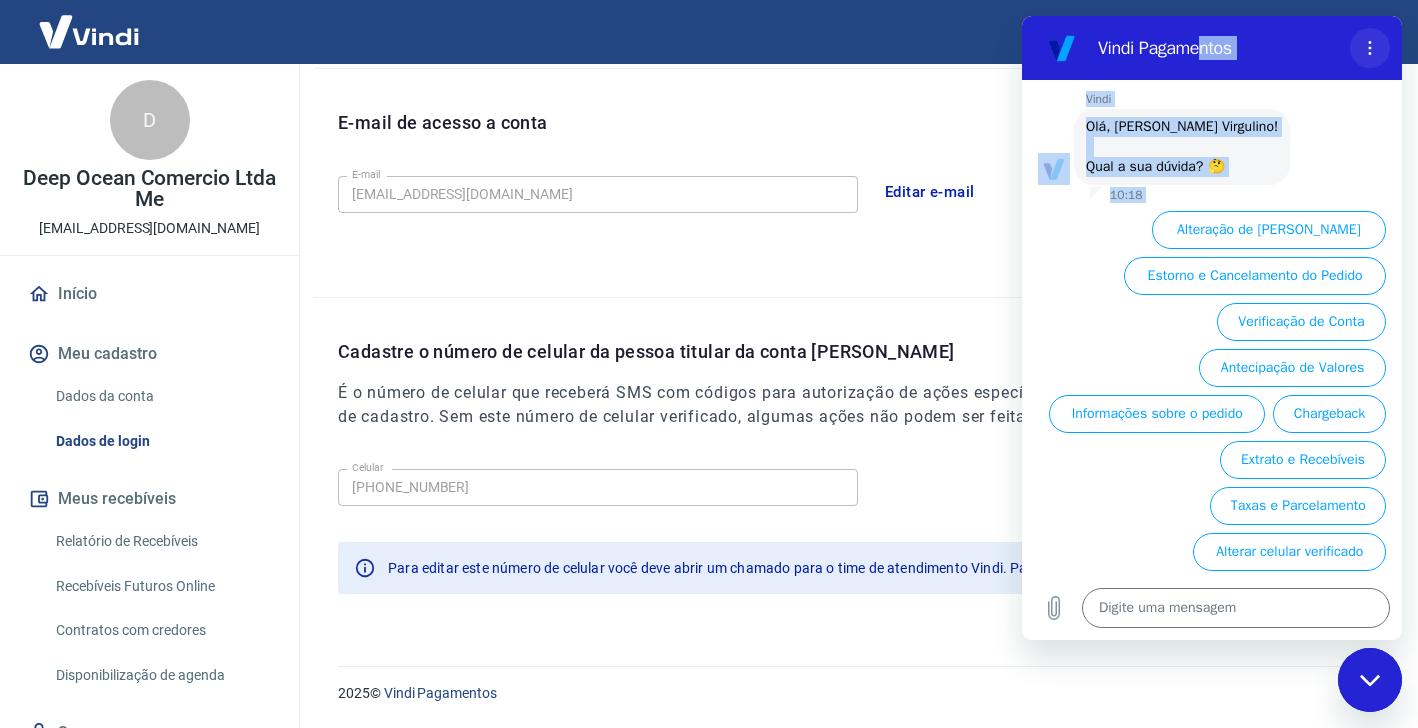 click 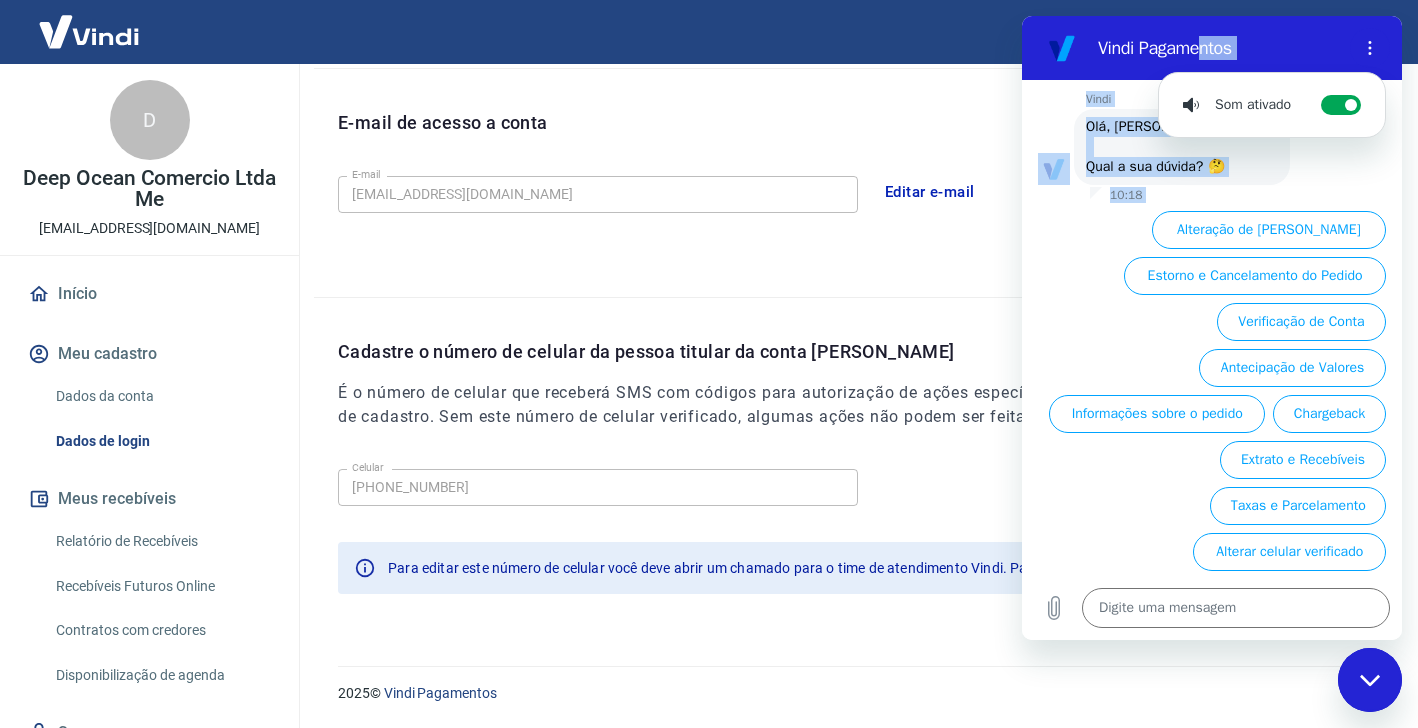 click at bounding box center [1370, 680] 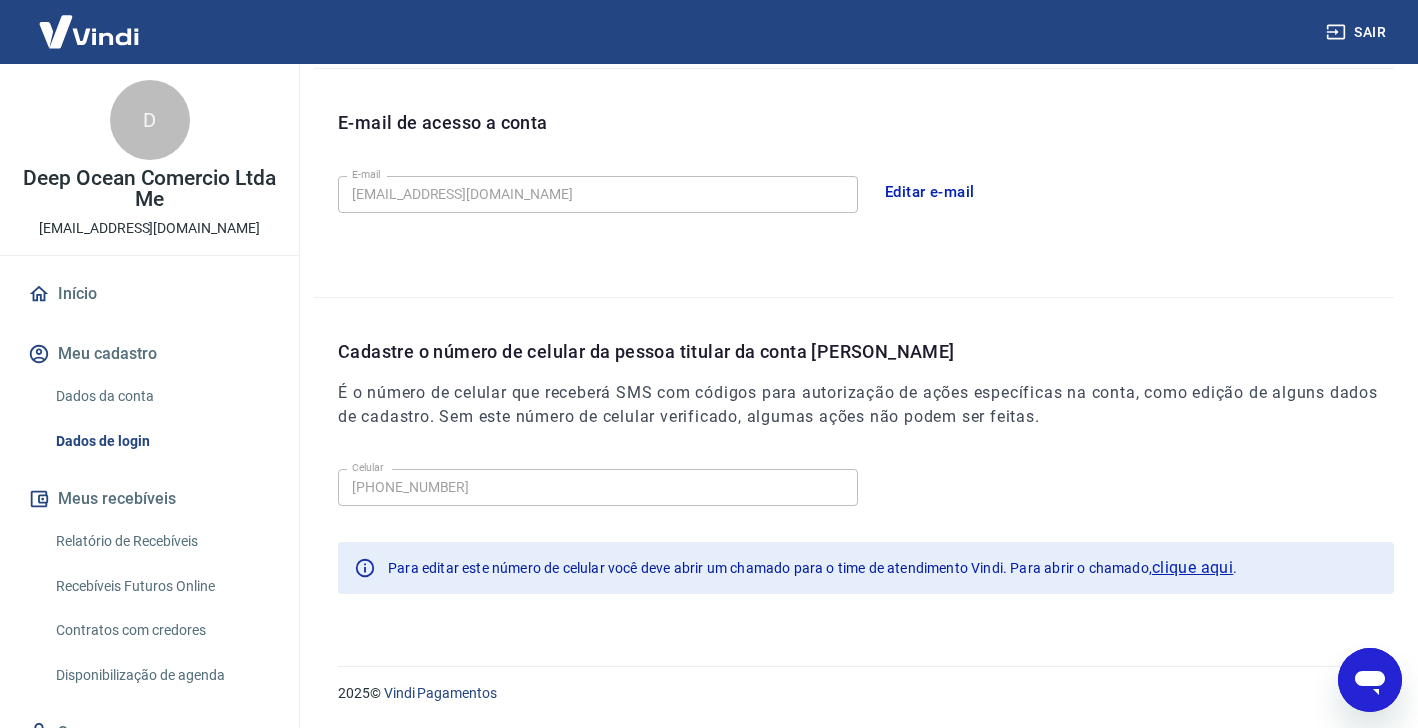 click on "Cadastre o número de celular da pessoa titular da conta Vindi É o número de celular que receberá SMS com códigos para autorização de ações específicas na conta, como edição de alguns dados de cadastro. Sem este número de celular verificado, algumas ações não podem ser feitas." at bounding box center [866, 399] 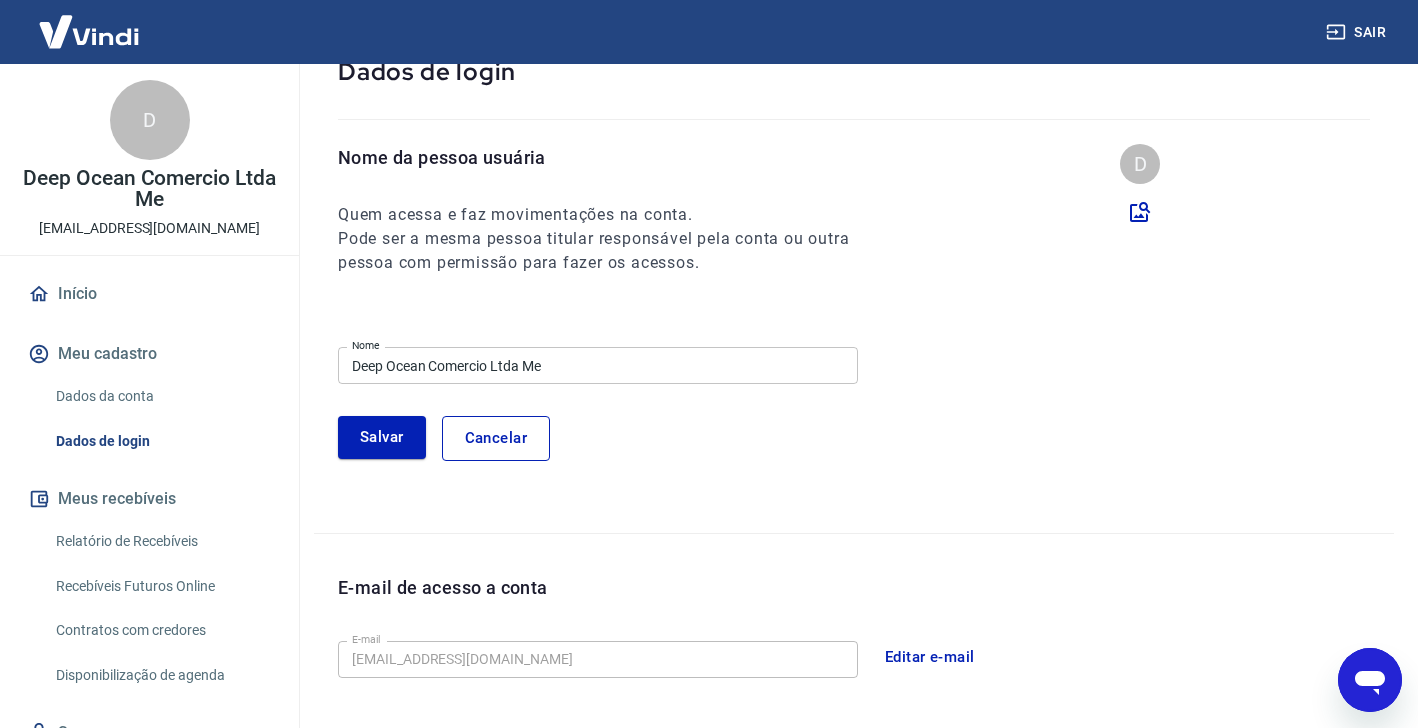 scroll, scrollTop: 0, scrollLeft: 0, axis: both 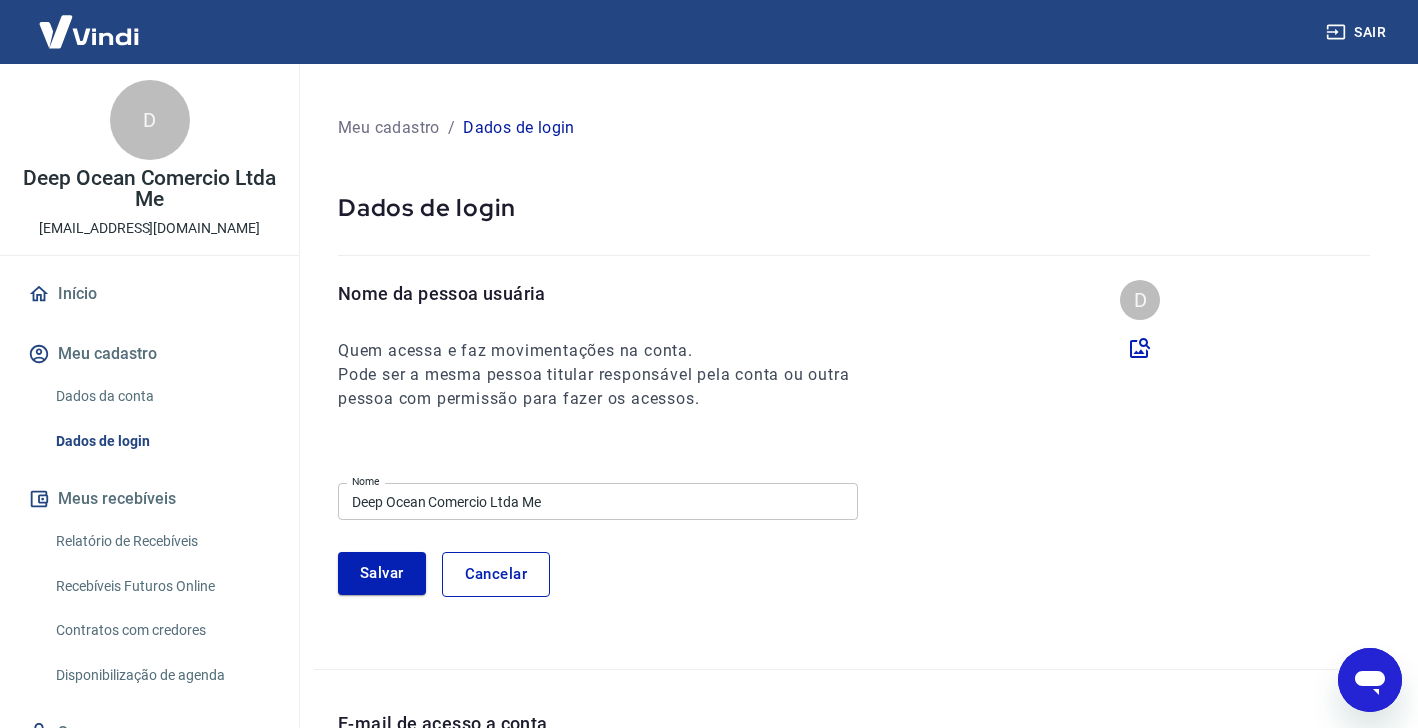 click on "Dados da conta" at bounding box center [161, 396] 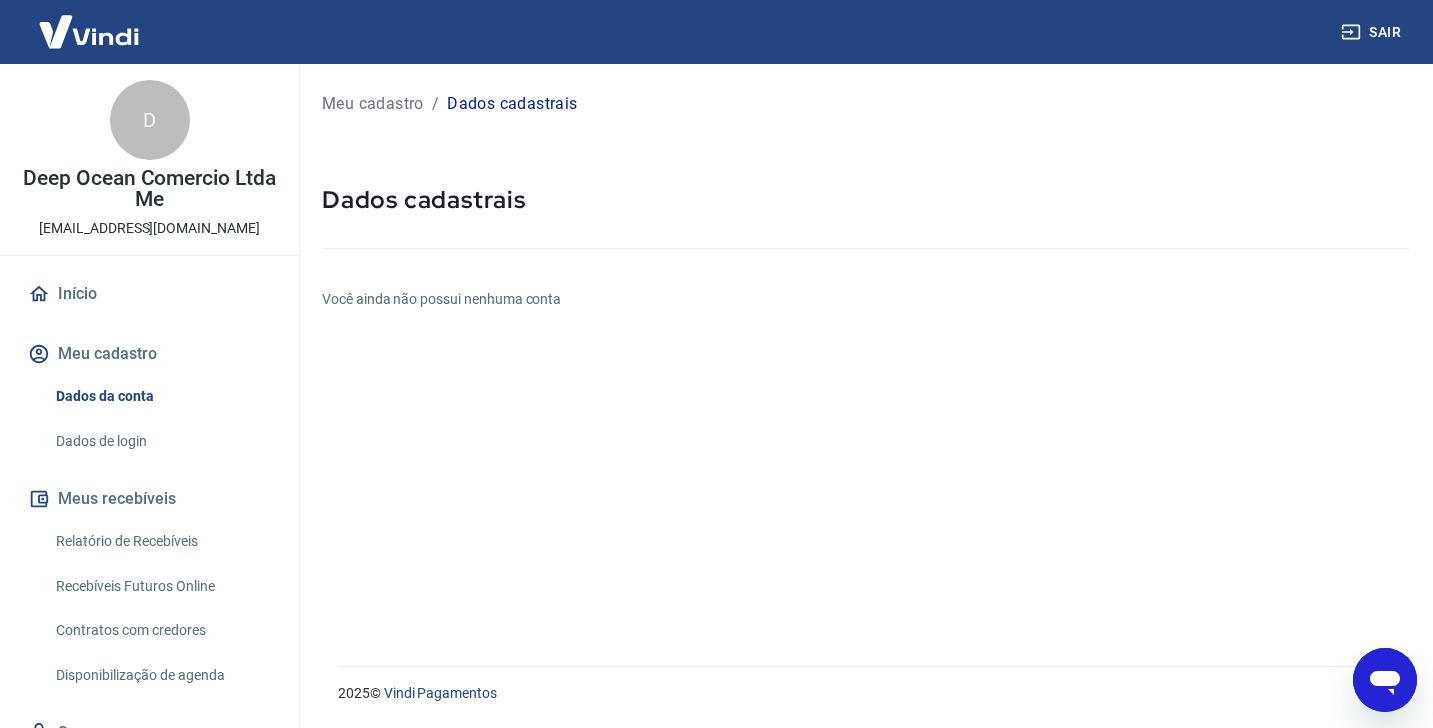 click on "Meu cadastro / Dados cadastrais Dados cadastrais Você ainda não possui nenhuma conta" at bounding box center [865, 353] 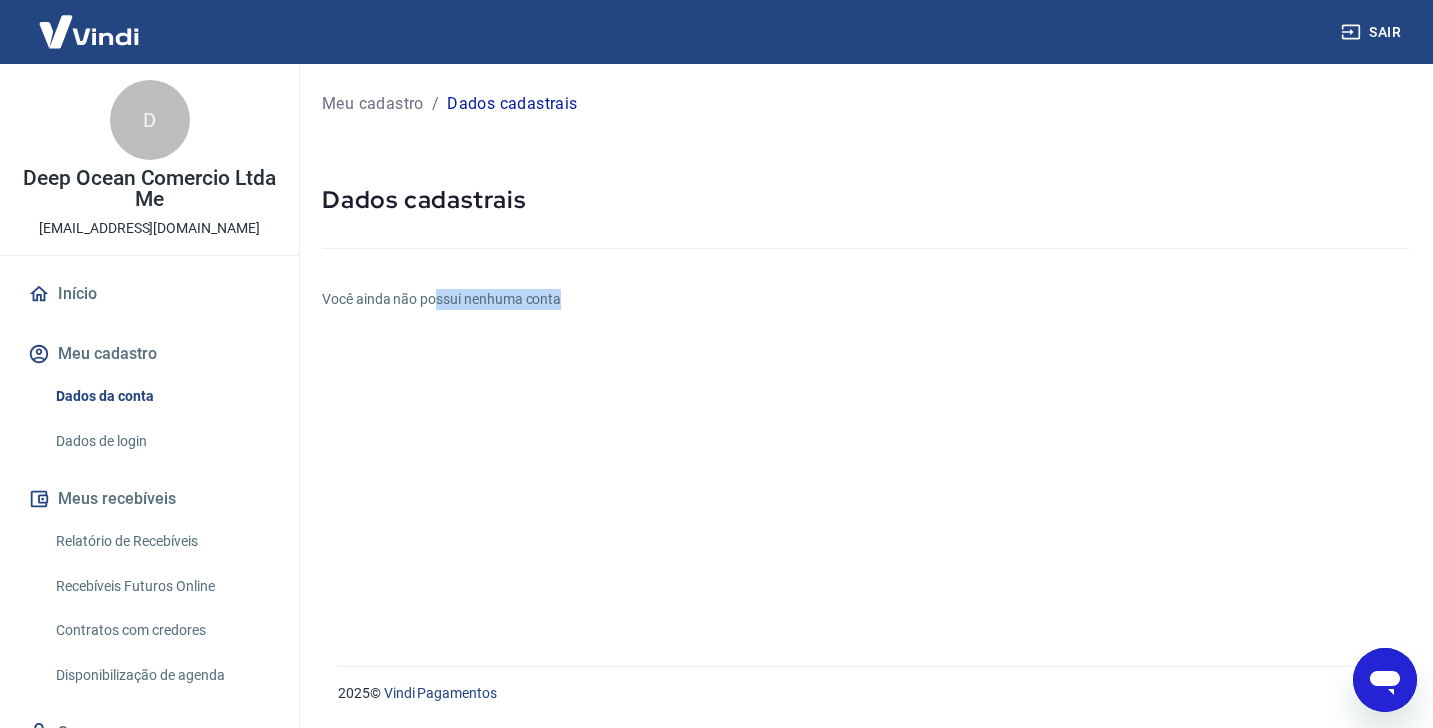 drag, startPoint x: 436, startPoint y: 308, endPoint x: 541, endPoint y: 404, distance: 142.27087 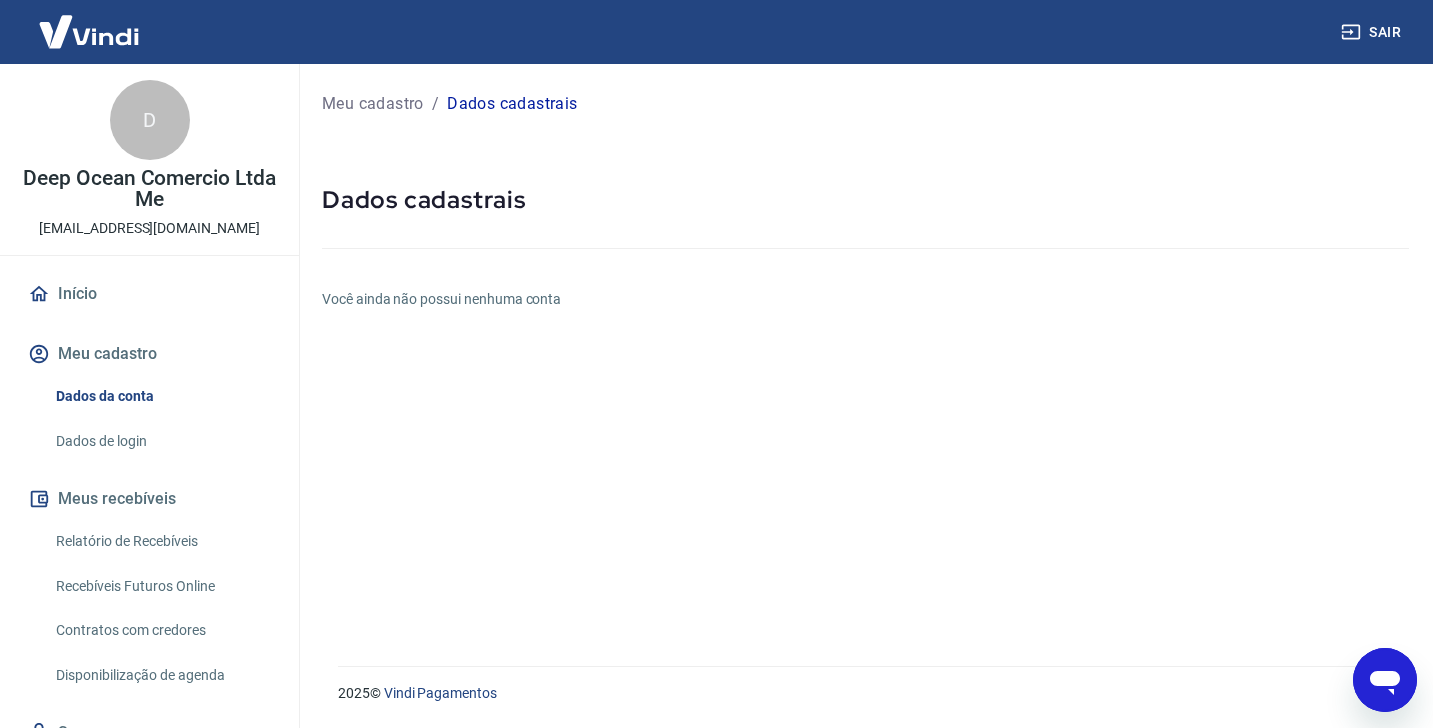 click on "Meu cadastro / Dados cadastrais Dados cadastrais Você ainda não possui nenhuma conta" at bounding box center (865, 353) 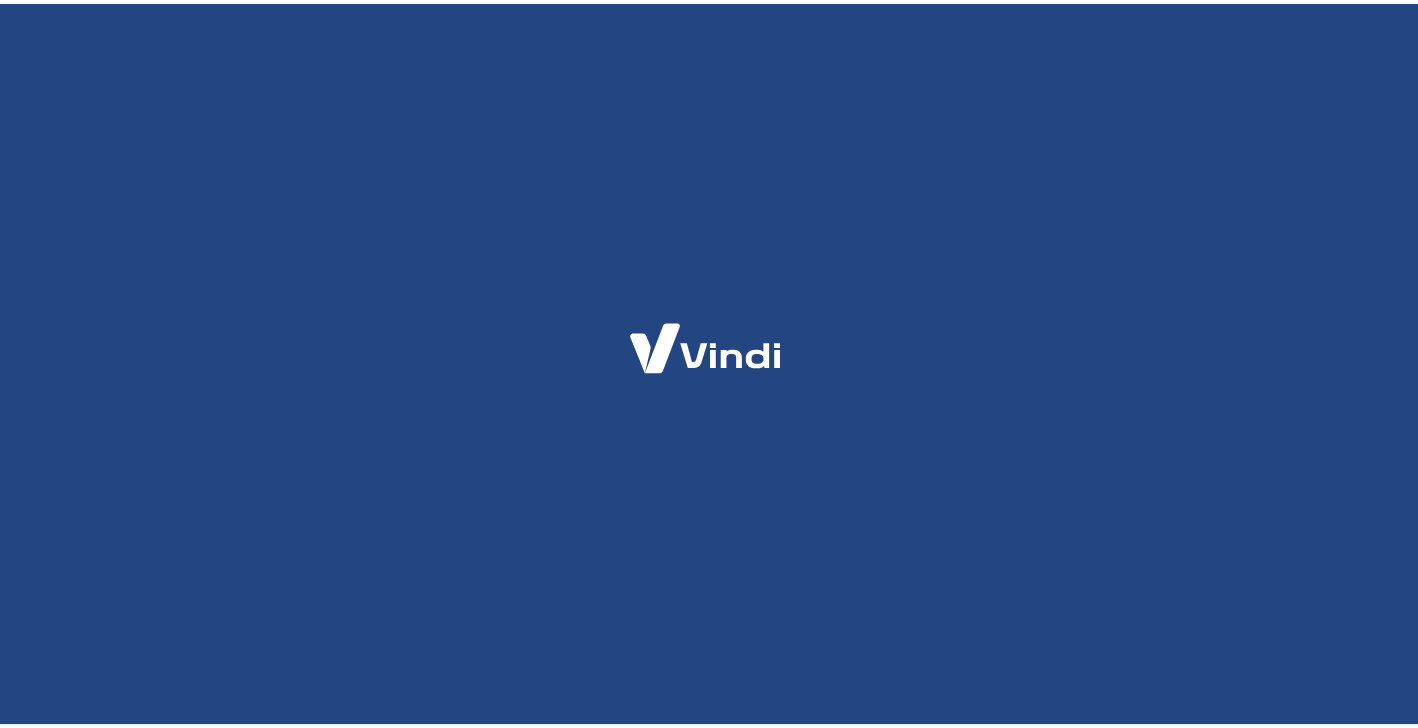 scroll, scrollTop: 0, scrollLeft: 0, axis: both 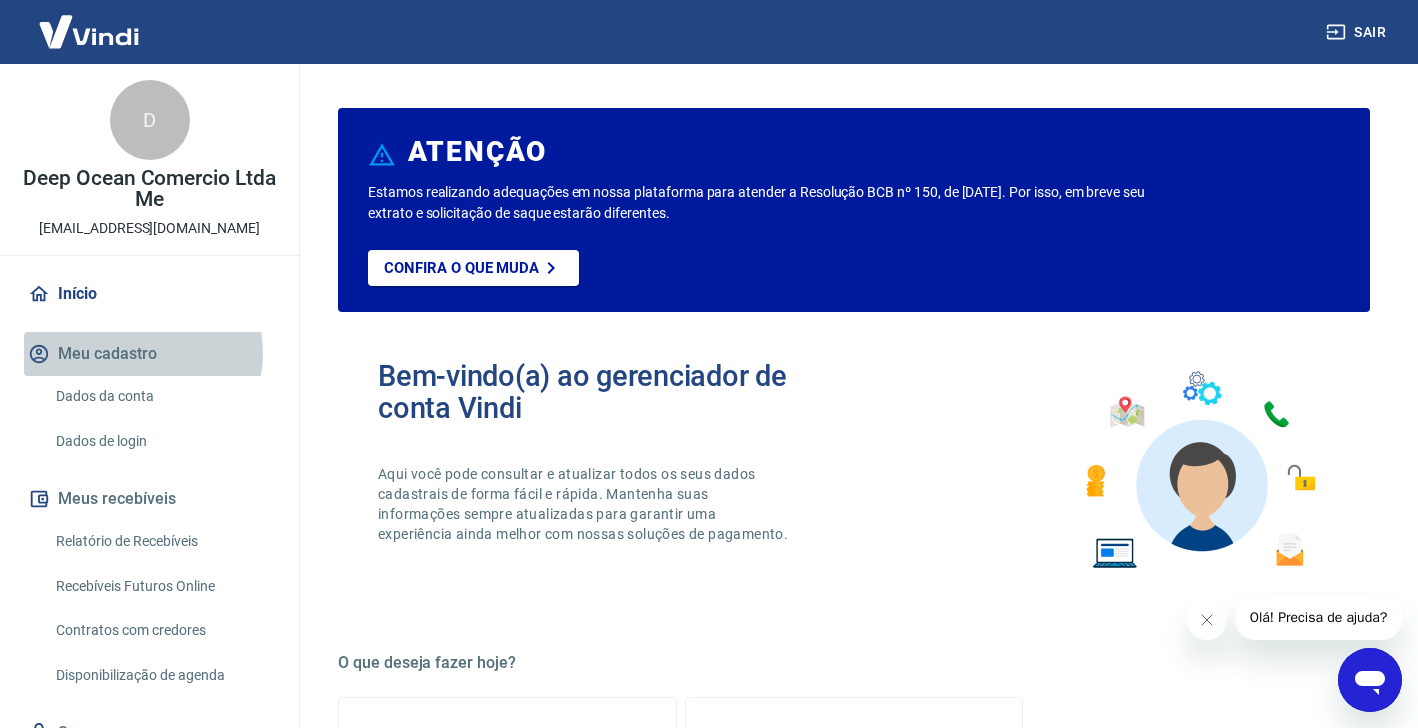 click on "Meu cadastro" at bounding box center [149, 354] 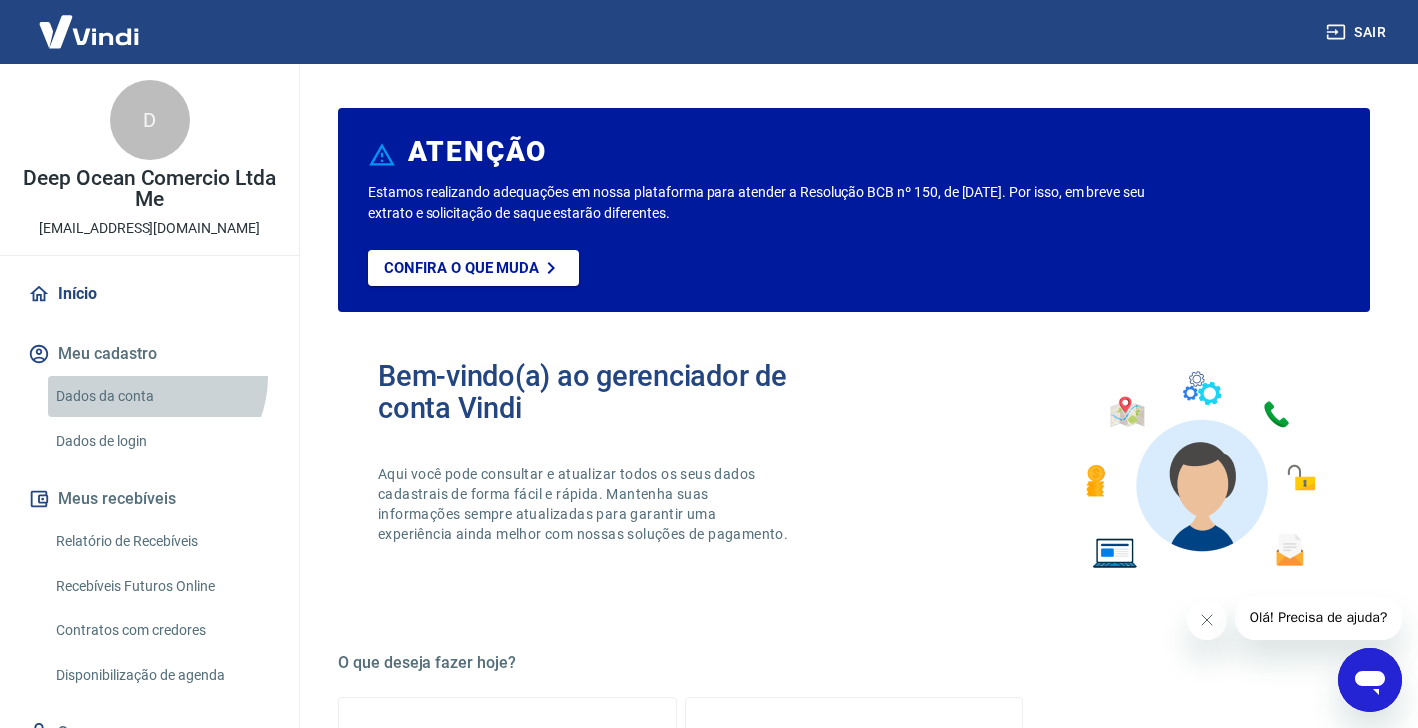 click on "Dados da conta" at bounding box center (161, 396) 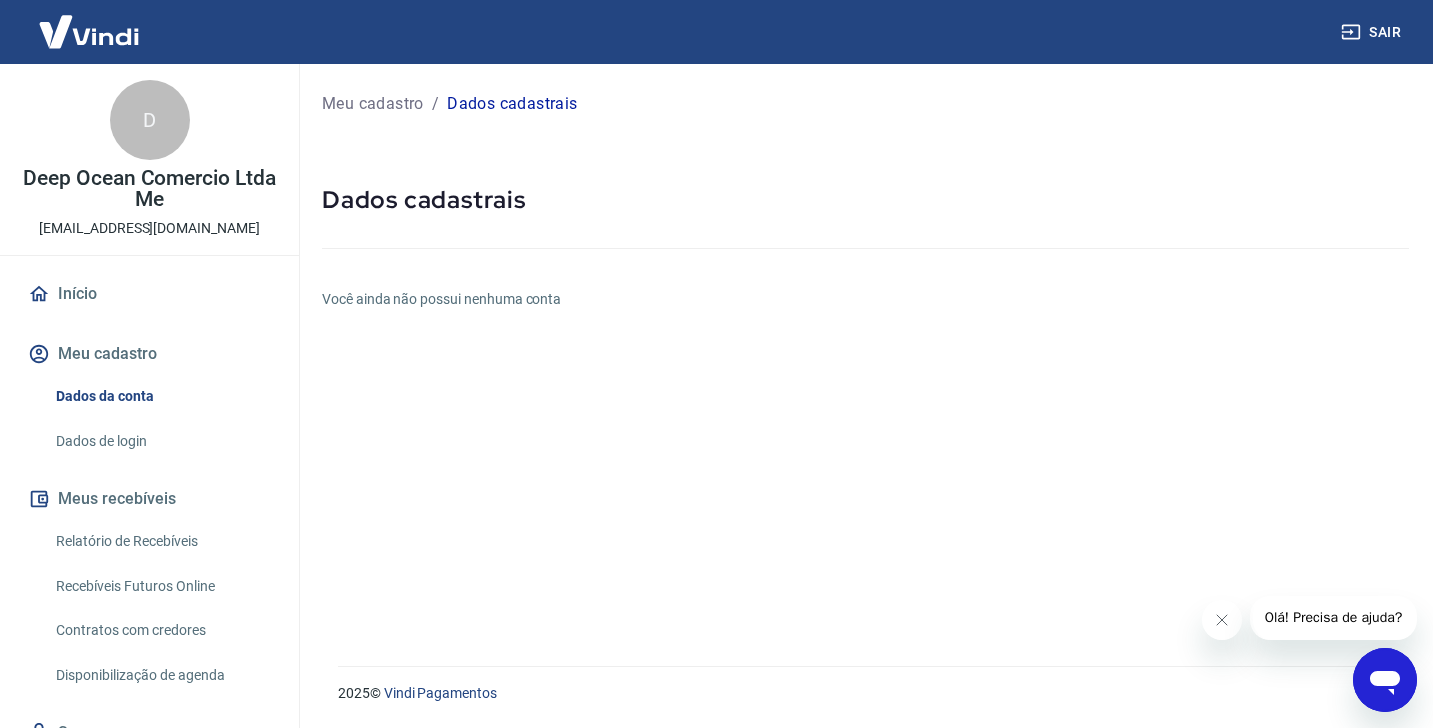 click on "Meu cadastro / Dados cadastrais Dados cadastrais Você ainda não possui nenhuma conta" at bounding box center (865, 353) 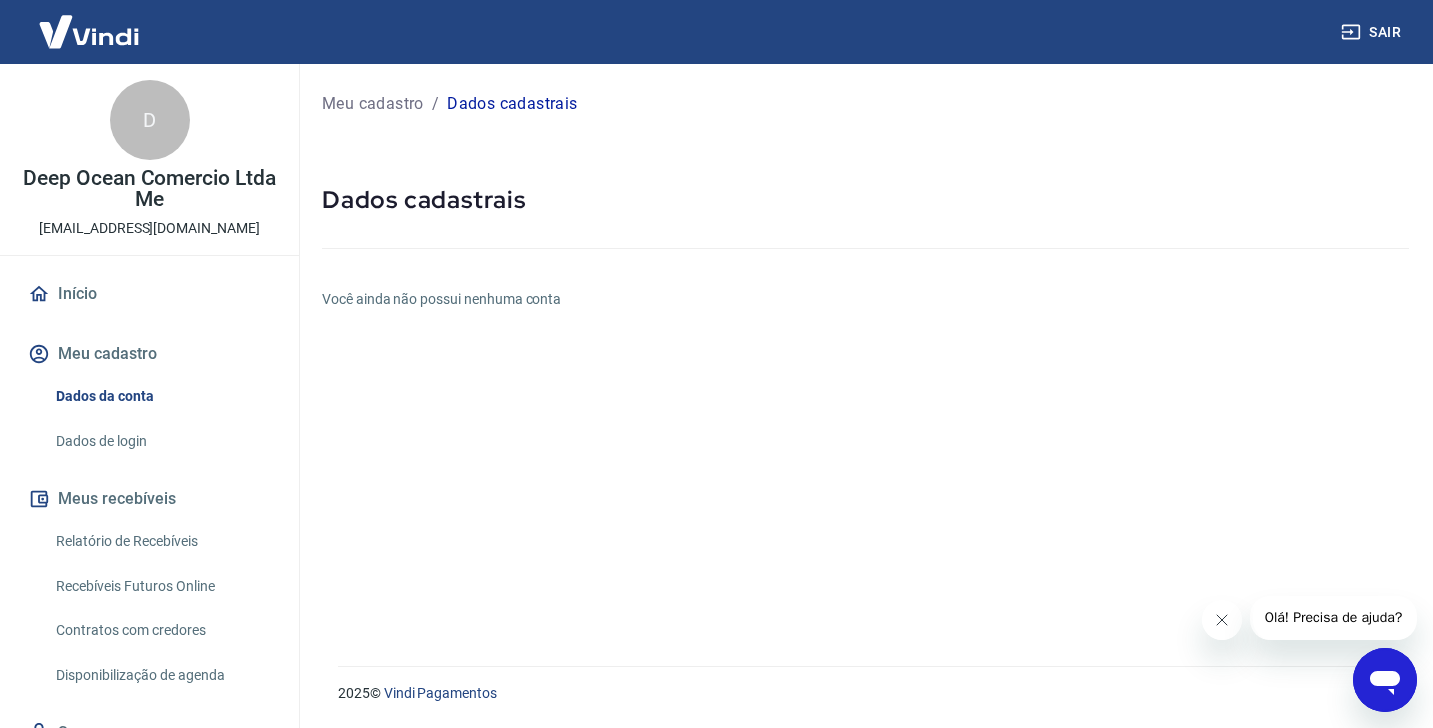 click at bounding box center [1222, 620] 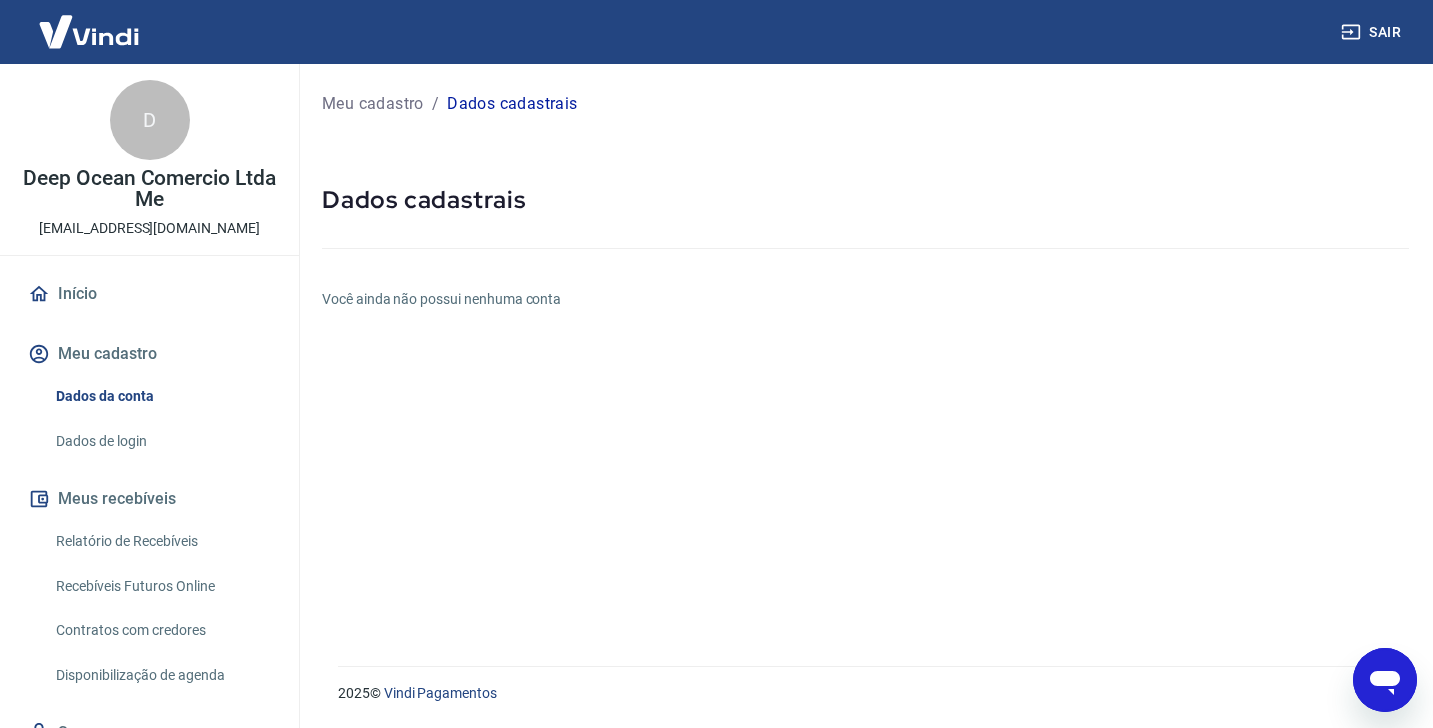 click on "Dados de login" at bounding box center [161, 441] 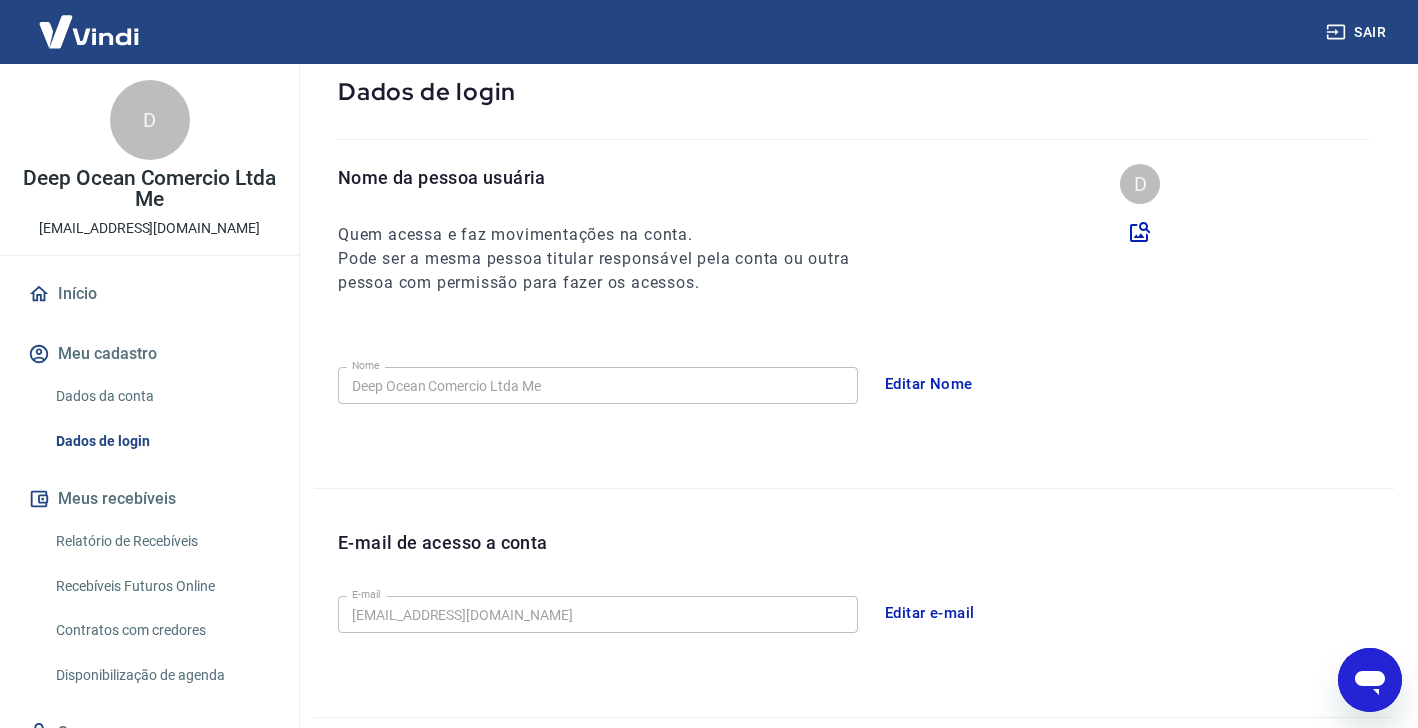 scroll, scrollTop: 537, scrollLeft: 0, axis: vertical 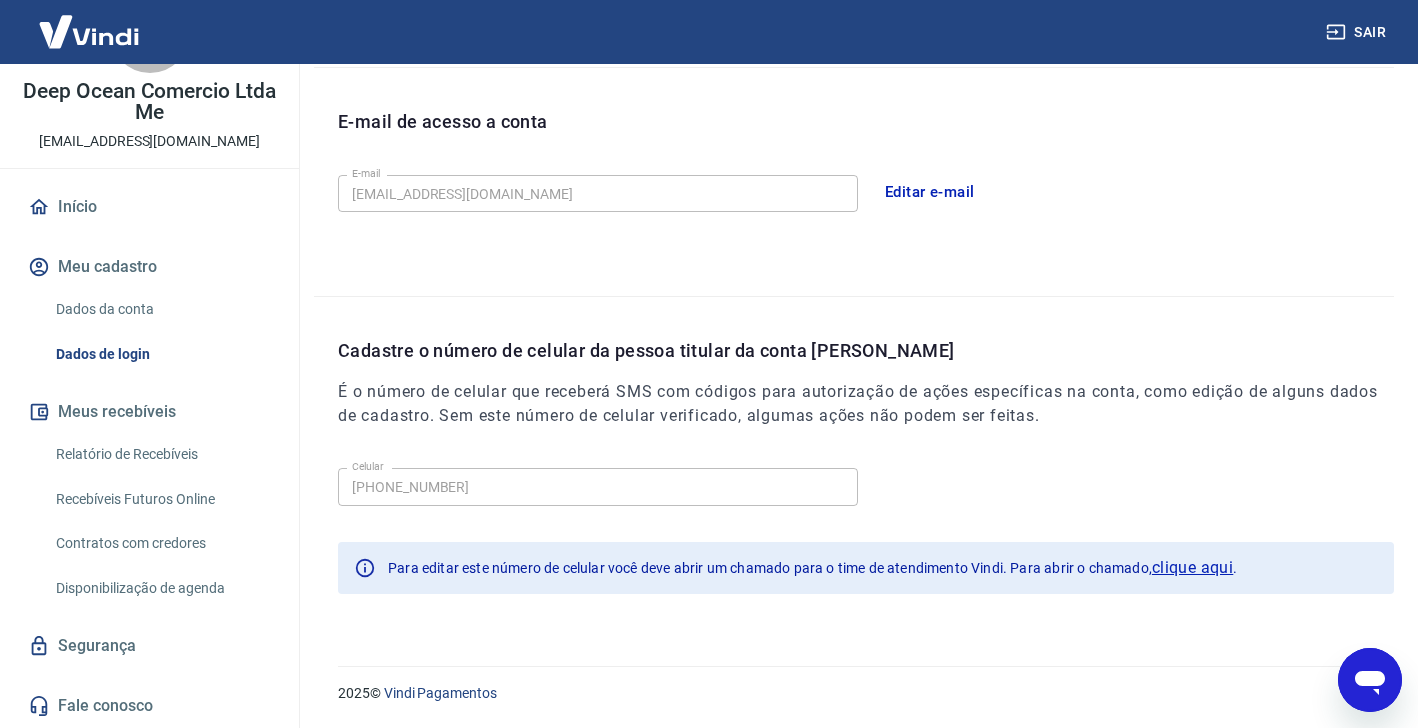 click on "Meus recebíveis" at bounding box center (149, 412) 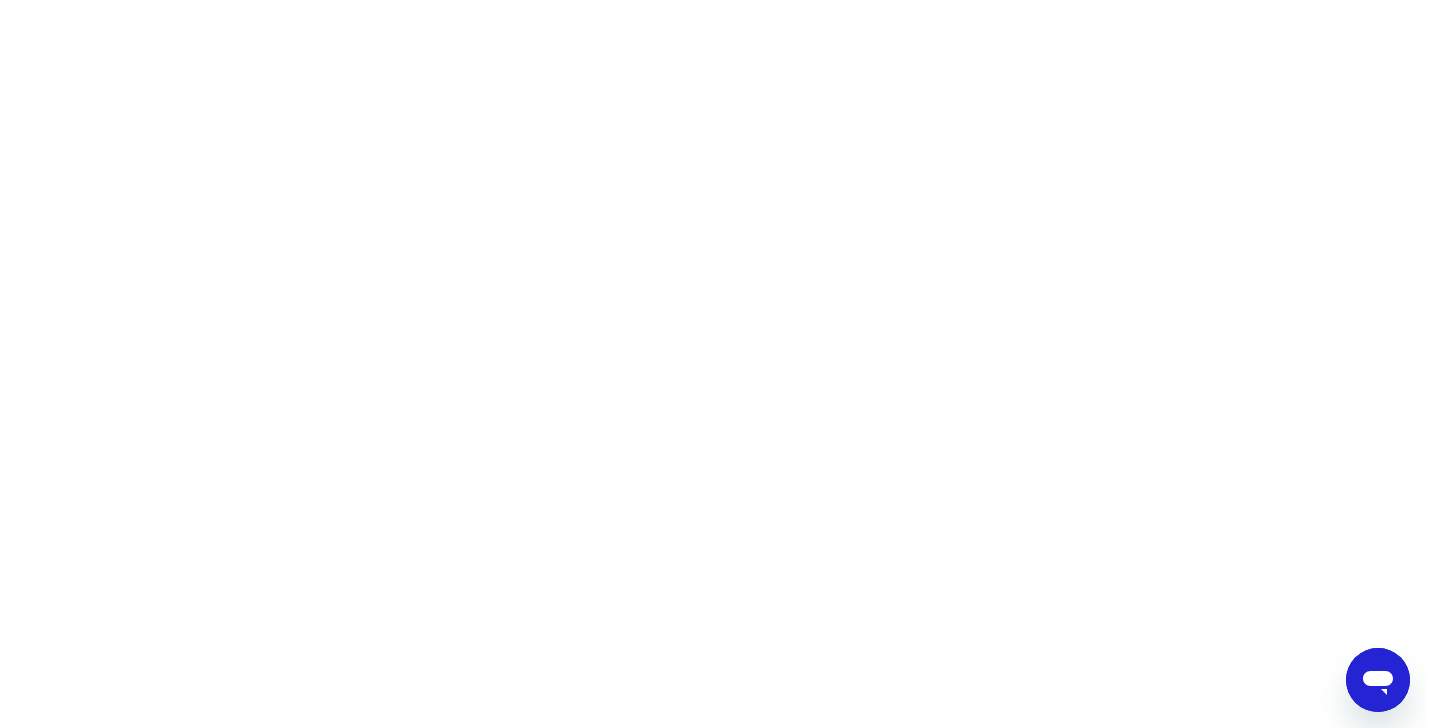 scroll, scrollTop: 0, scrollLeft: 0, axis: both 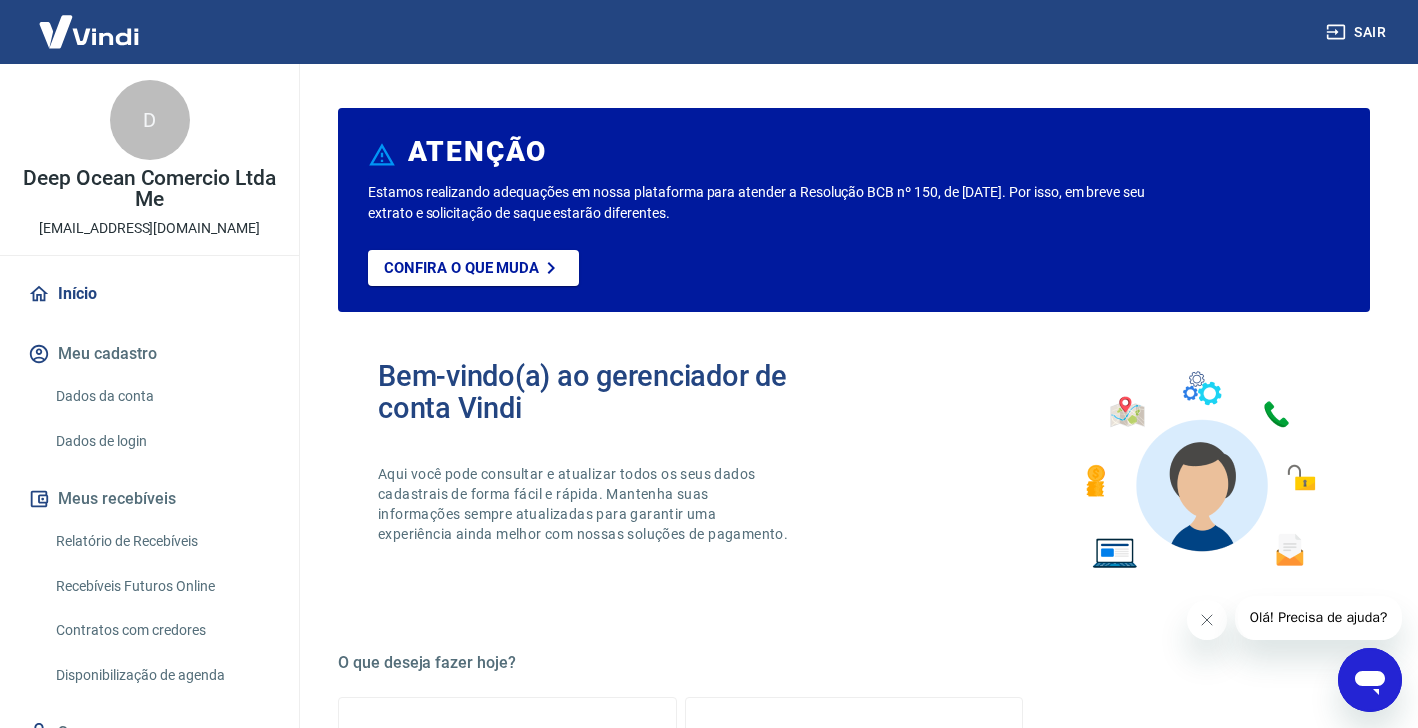 click at bounding box center (89, 31) 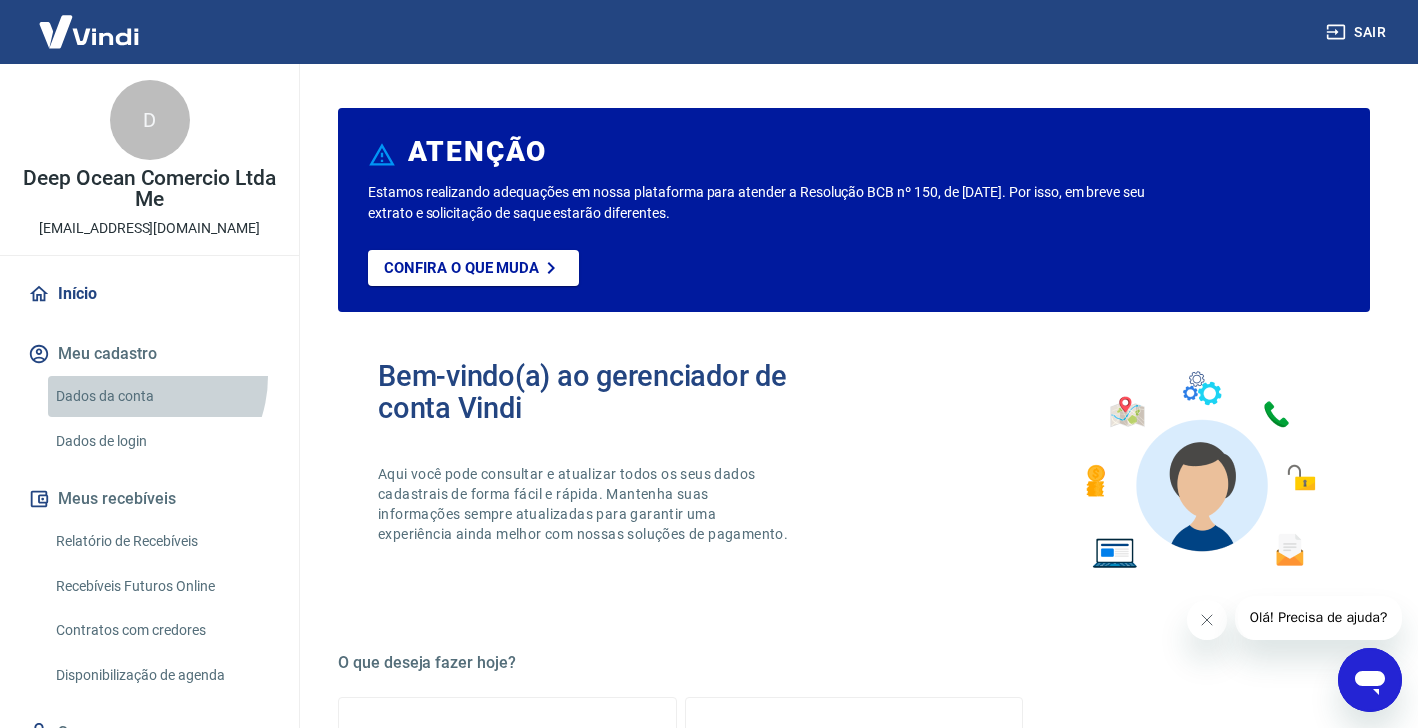 click on "Dados da conta" at bounding box center [161, 396] 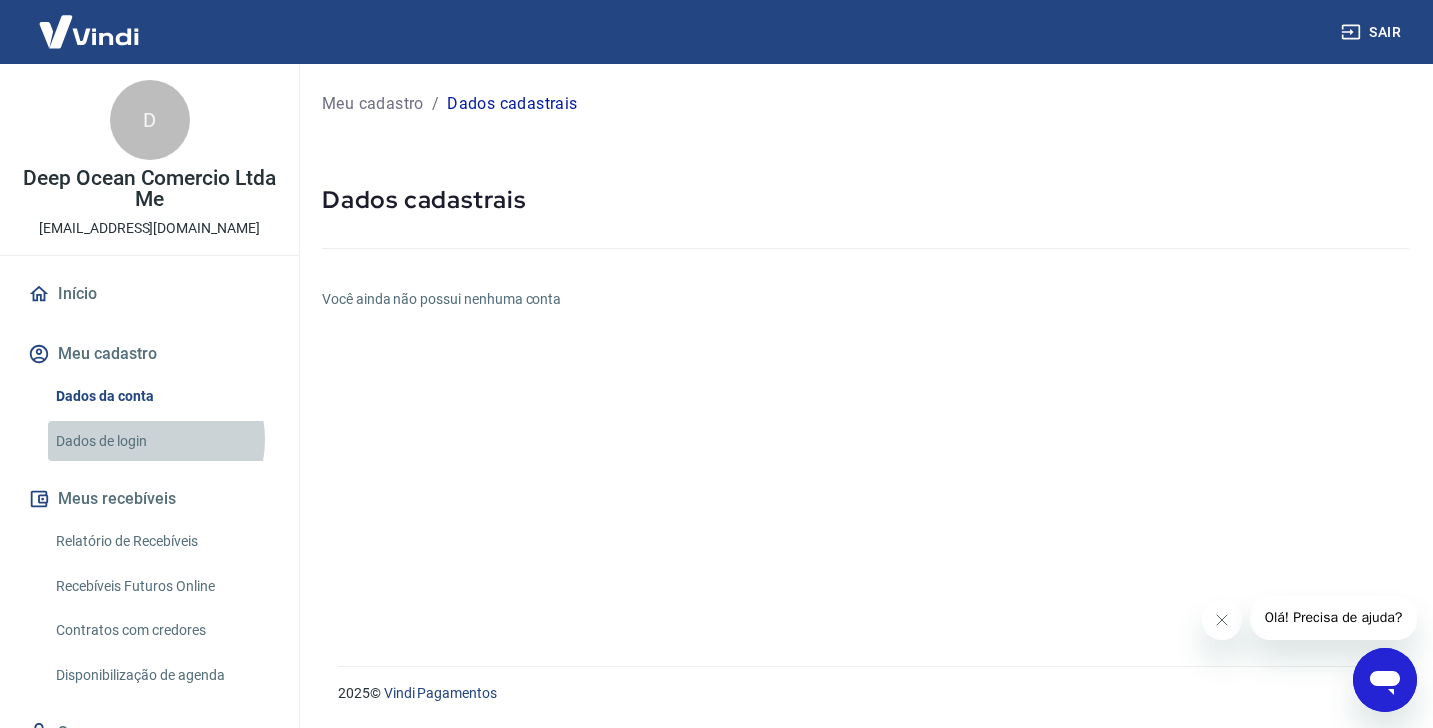click on "Dados de login" at bounding box center (161, 441) 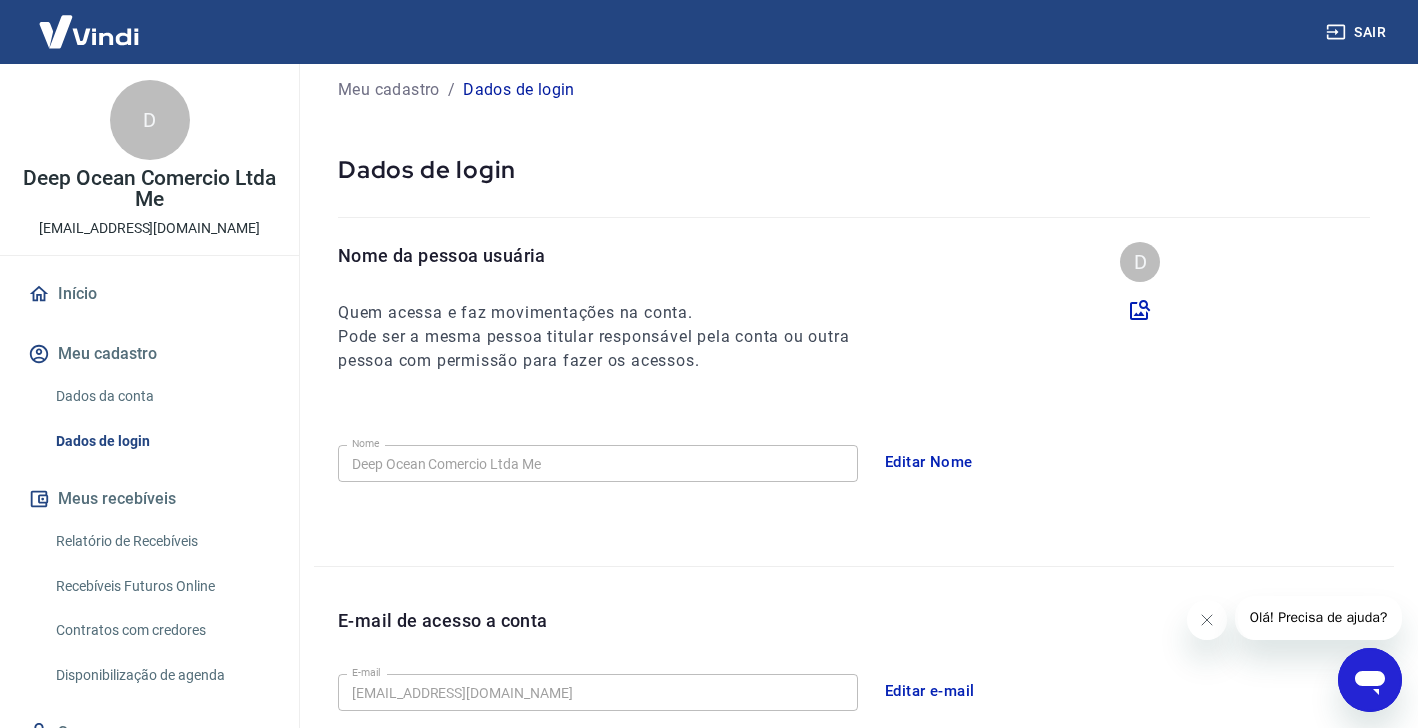 scroll, scrollTop: 520, scrollLeft: 0, axis: vertical 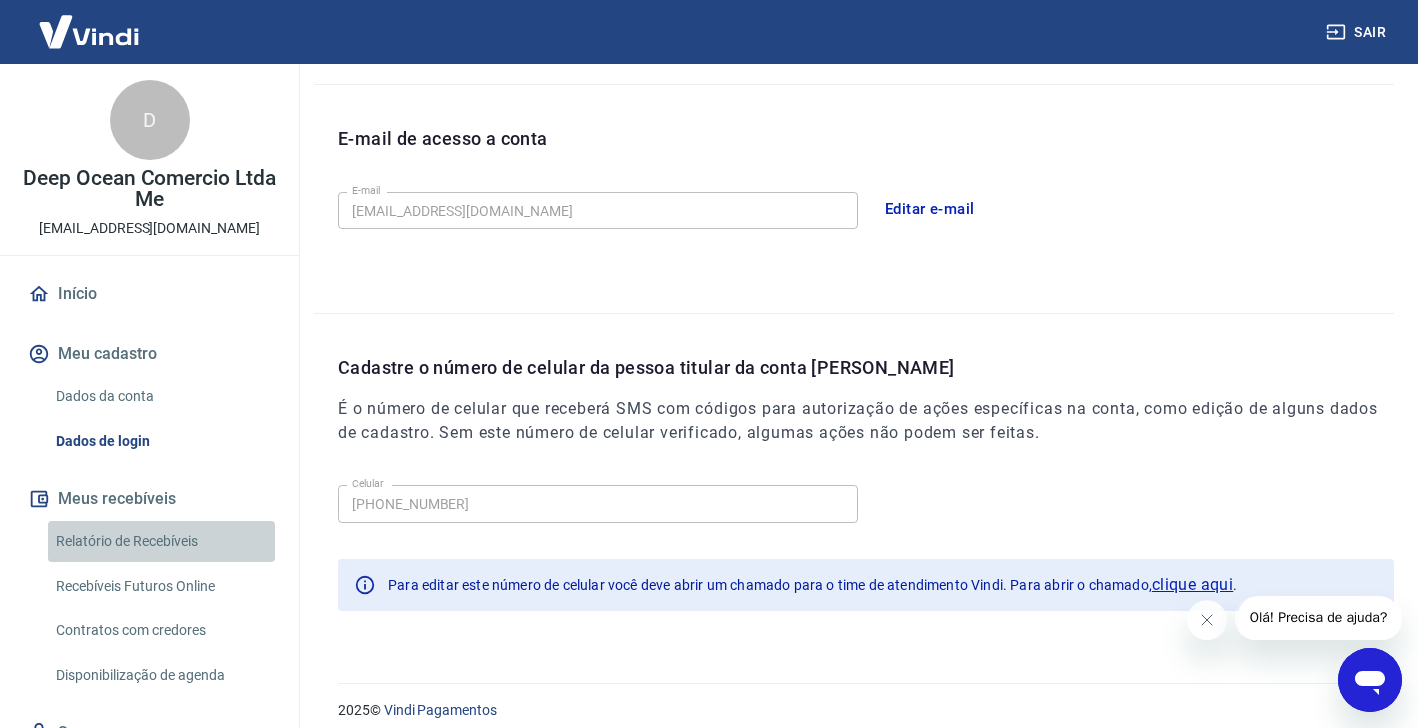 click on "Relatório de Recebíveis" at bounding box center [161, 541] 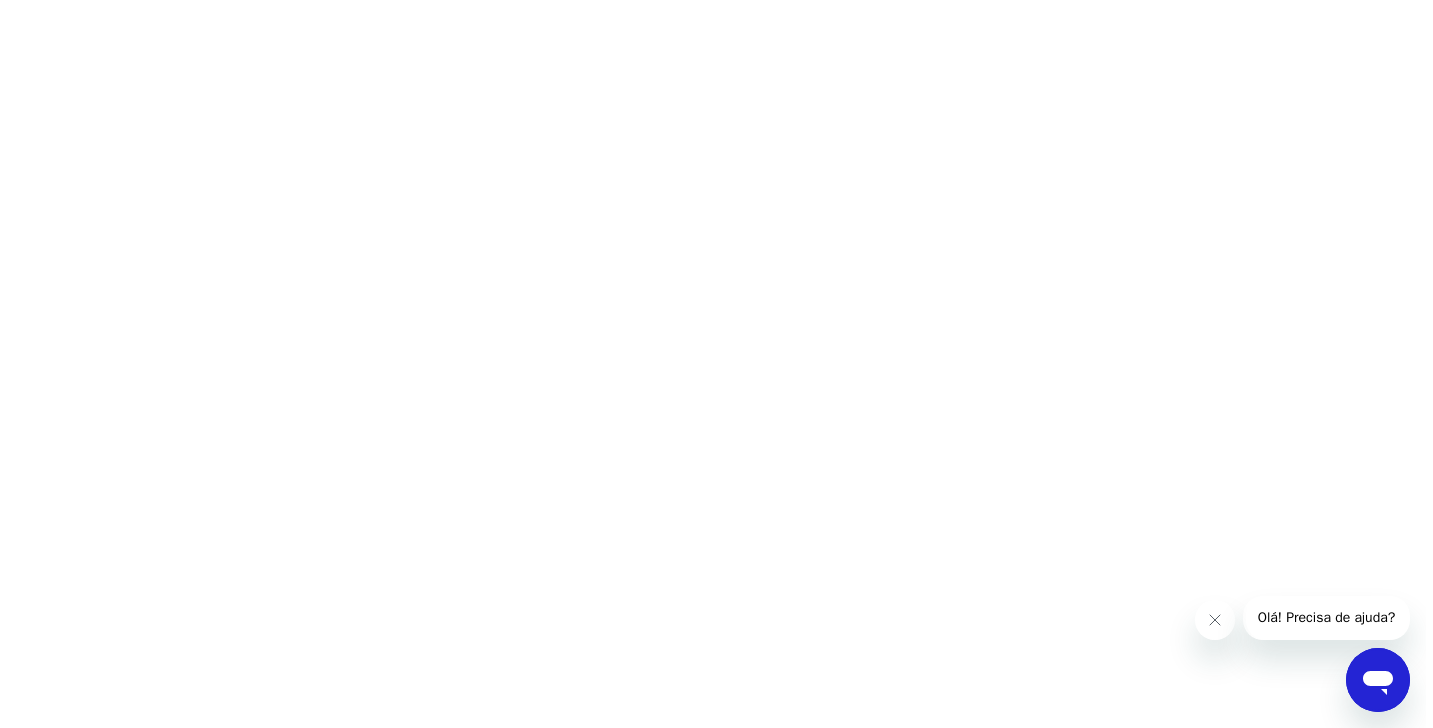 scroll, scrollTop: 0, scrollLeft: 0, axis: both 